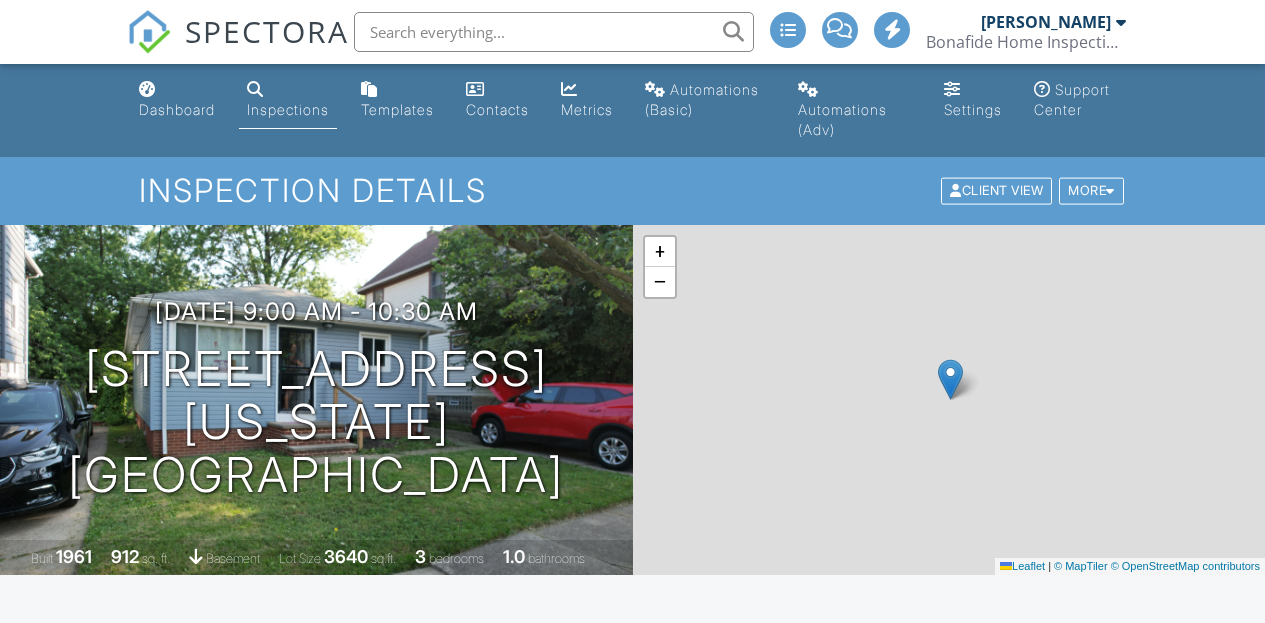 scroll, scrollTop: 0, scrollLeft: 0, axis: both 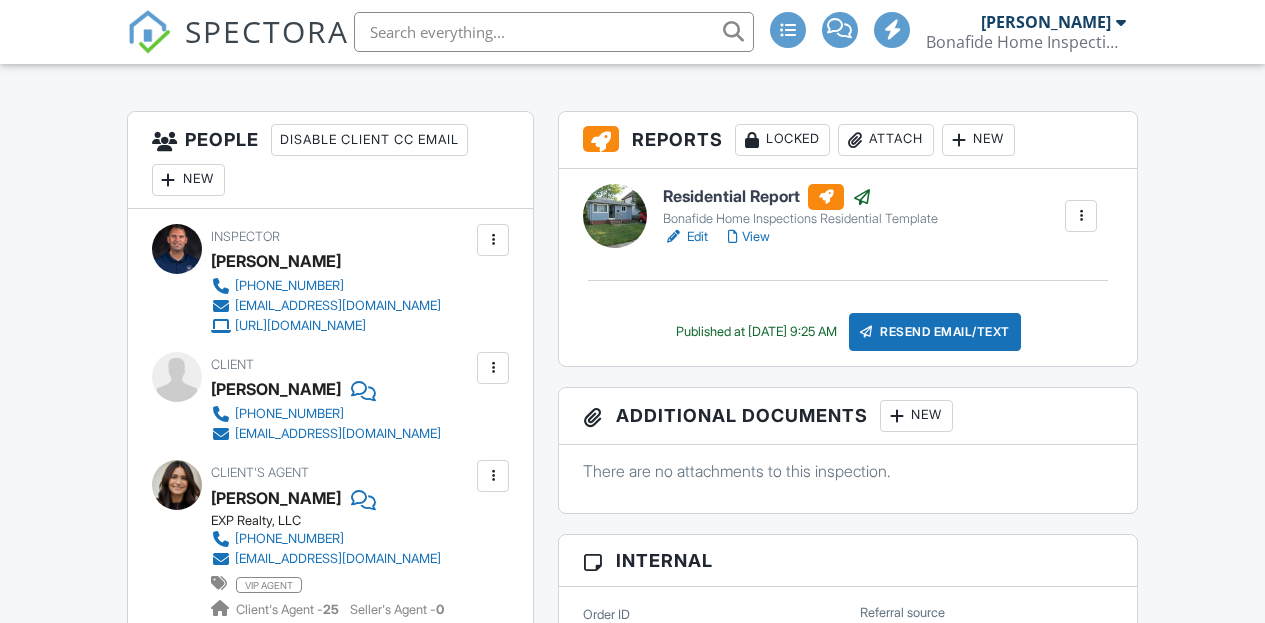 click on "Locked" at bounding box center (782, 140) 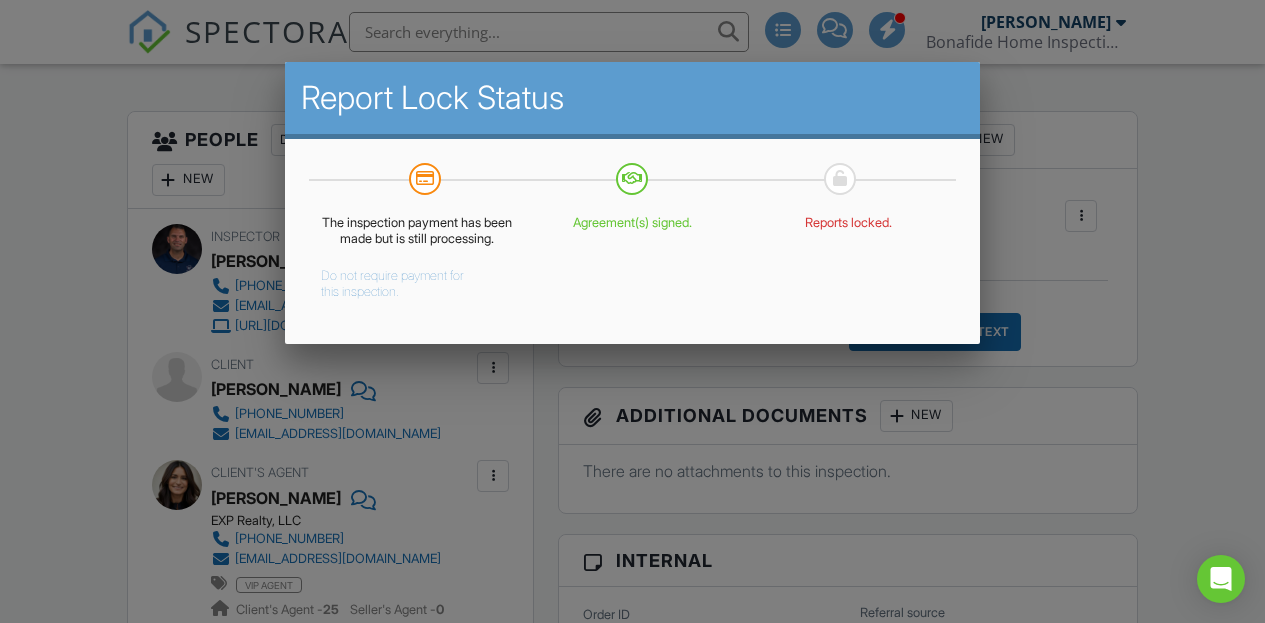 click on "Do not require payment for this inspection." at bounding box center (402, 280) 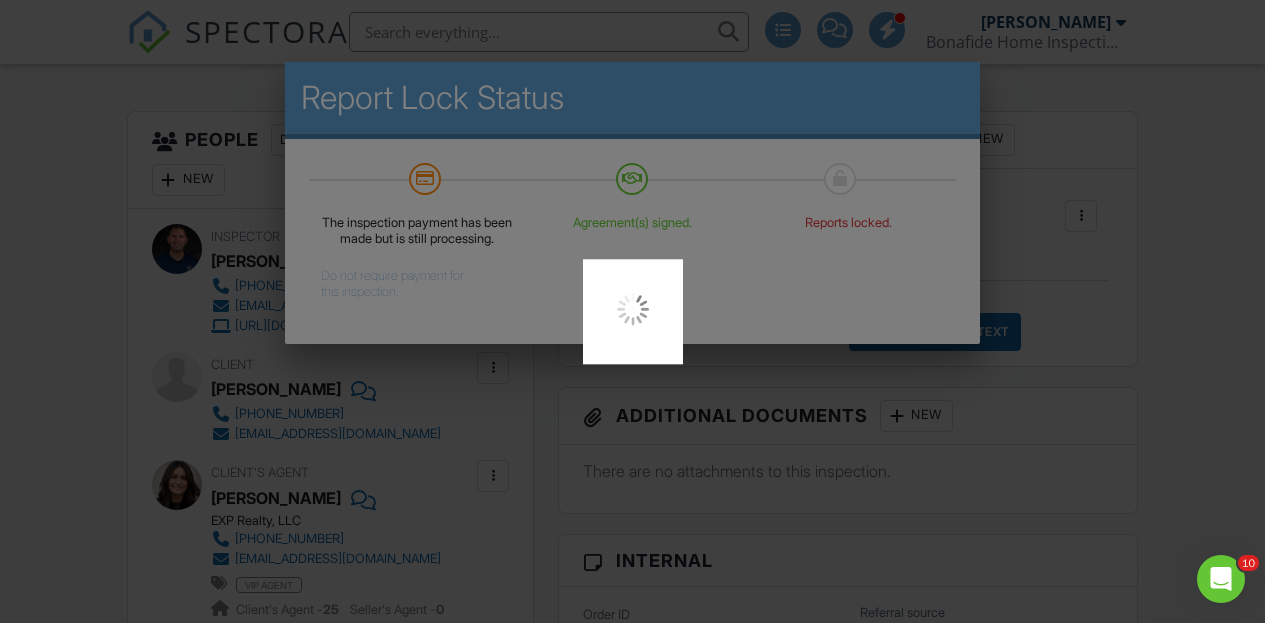 scroll, scrollTop: 0, scrollLeft: 0, axis: both 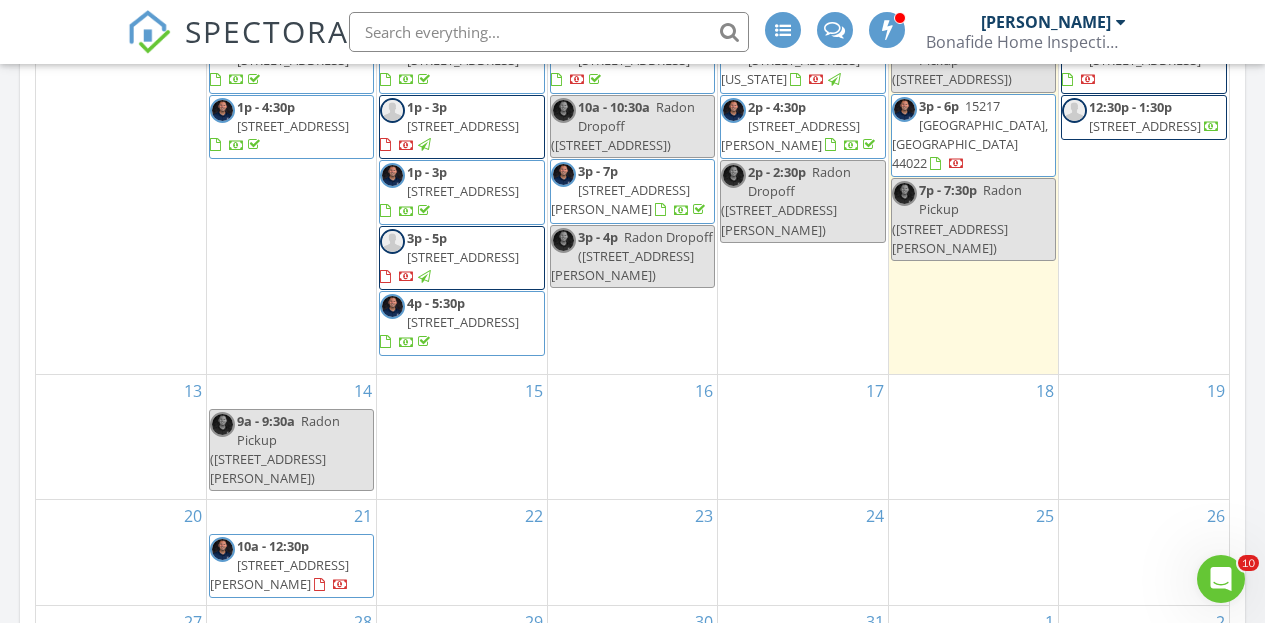 click on "16" at bounding box center [632, 437] 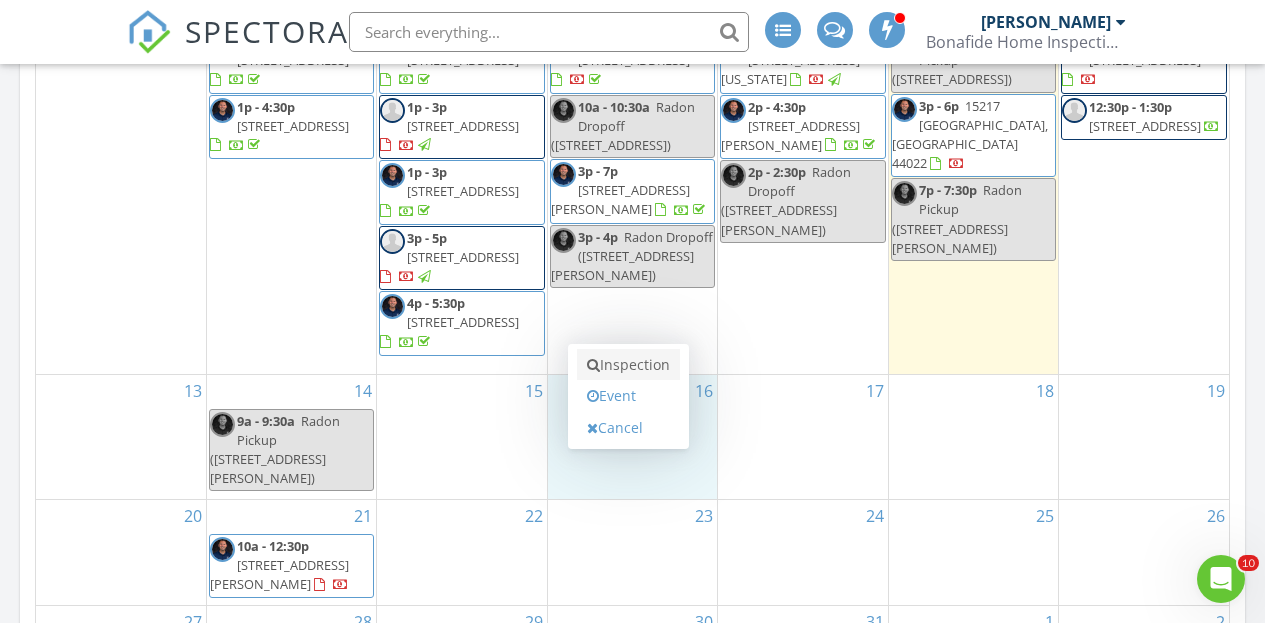 click on "Inspection" at bounding box center (628, 365) 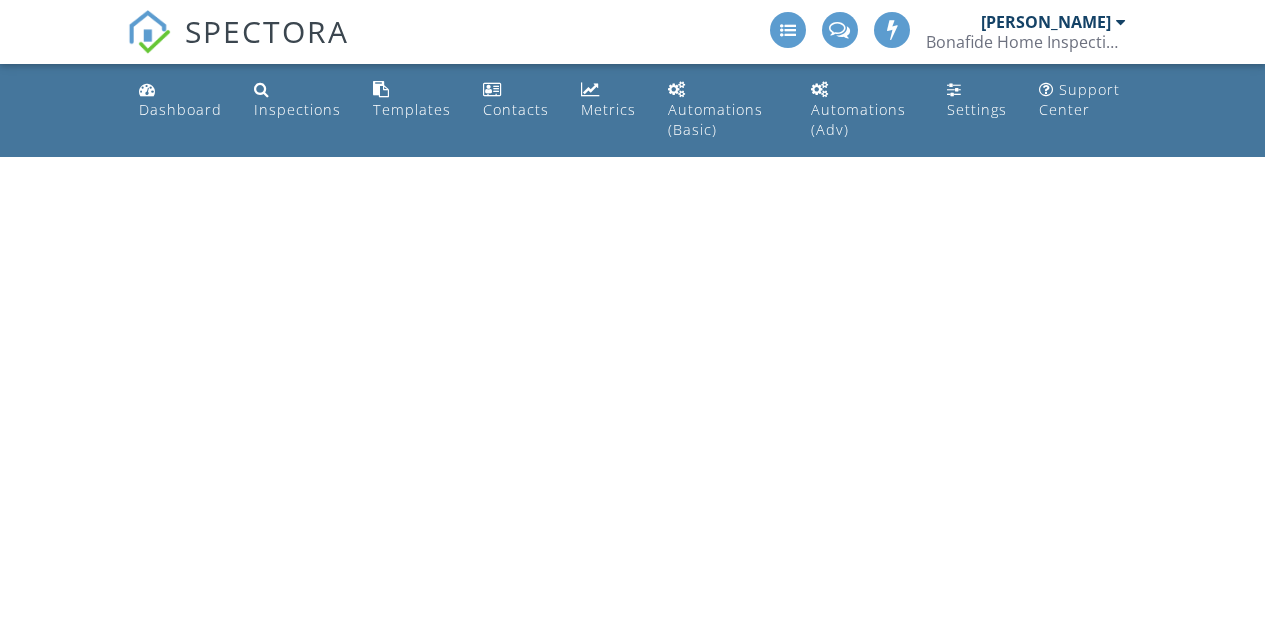 scroll, scrollTop: 0, scrollLeft: 0, axis: both 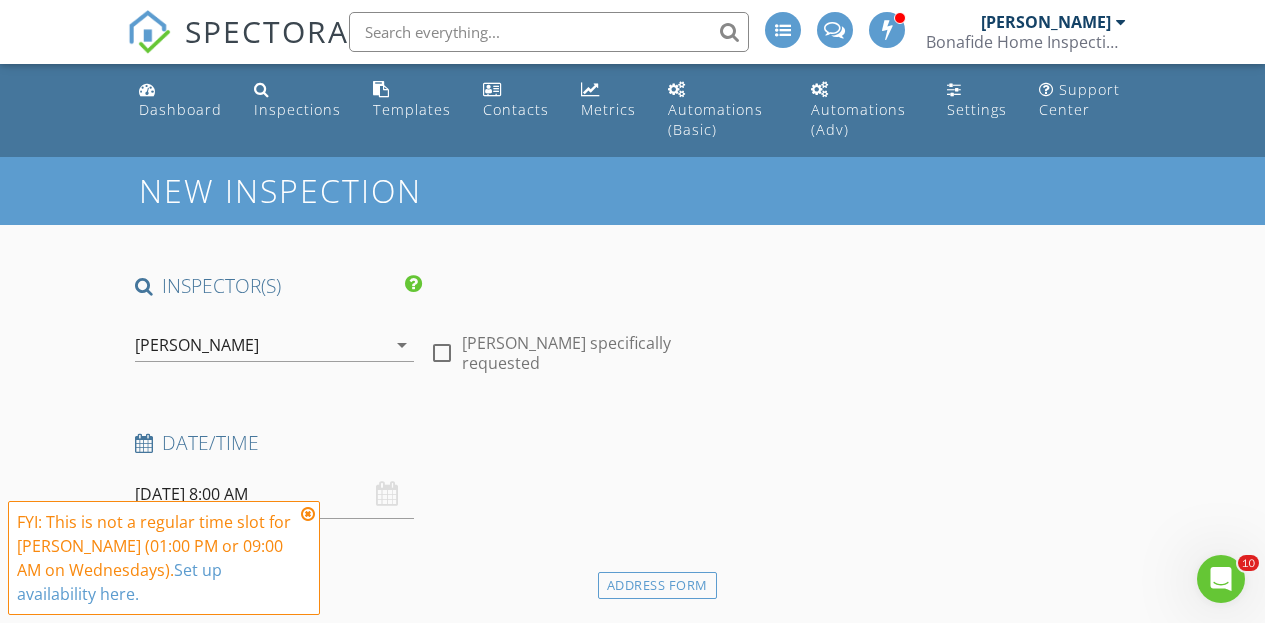 click on "[PERSON_NAME]" at bounding box center (197, 345) 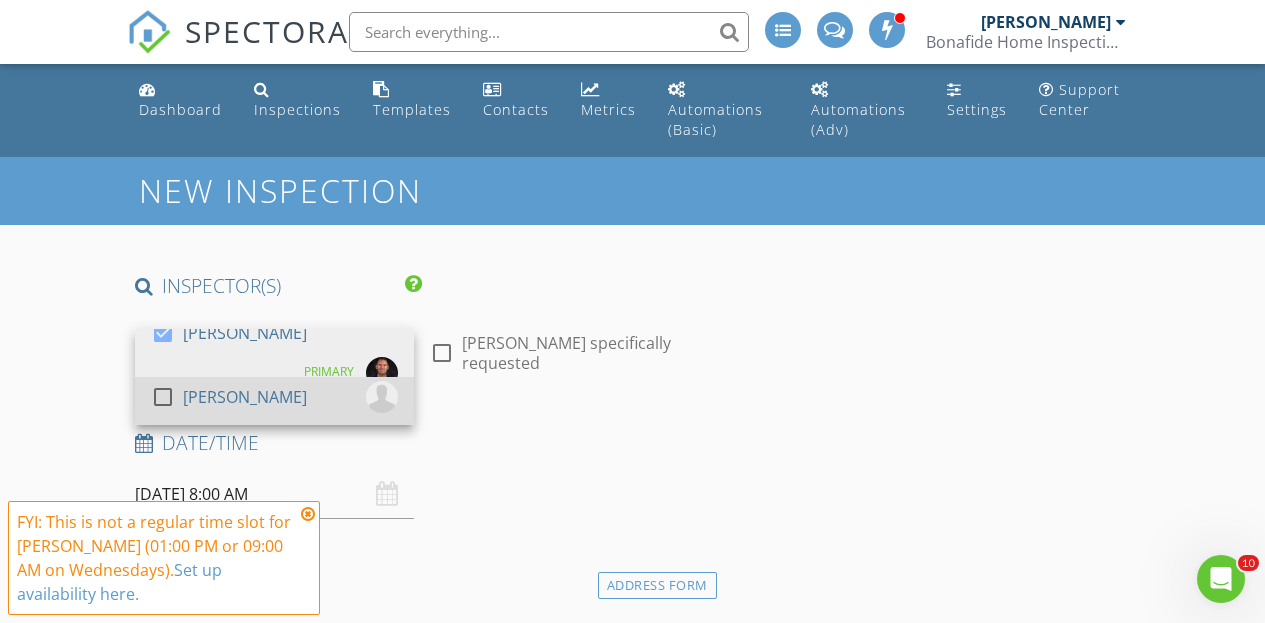 click at bounding box center [163, 397] 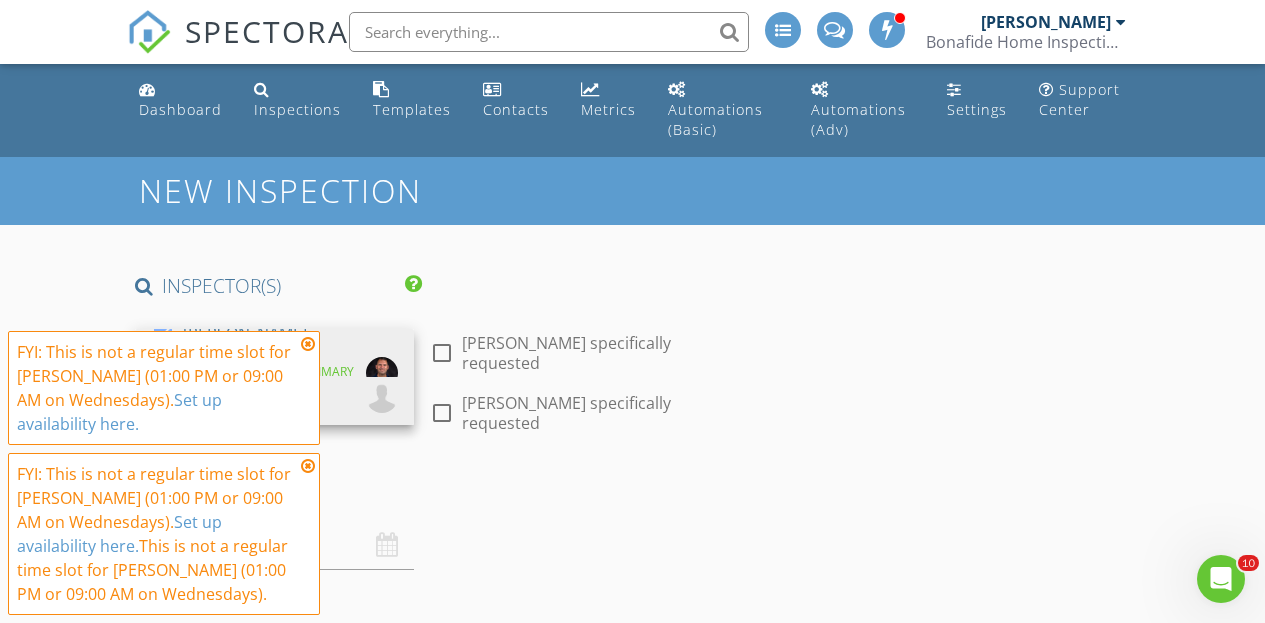 click on "FYI: This is not a regular time slot for [PERSON_NAME] (01:00 PM or 09:00 AM on Wednesdays).  Set up availability here." at bounding box center (156, 388) 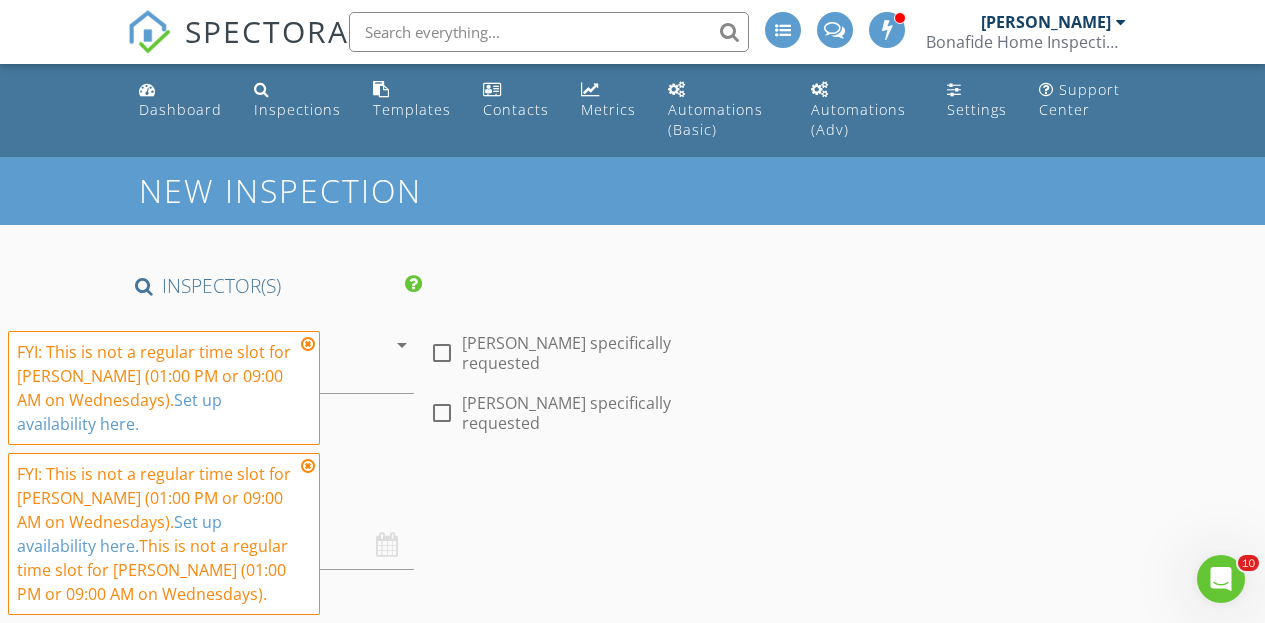 click at bounding box center (308, 344) 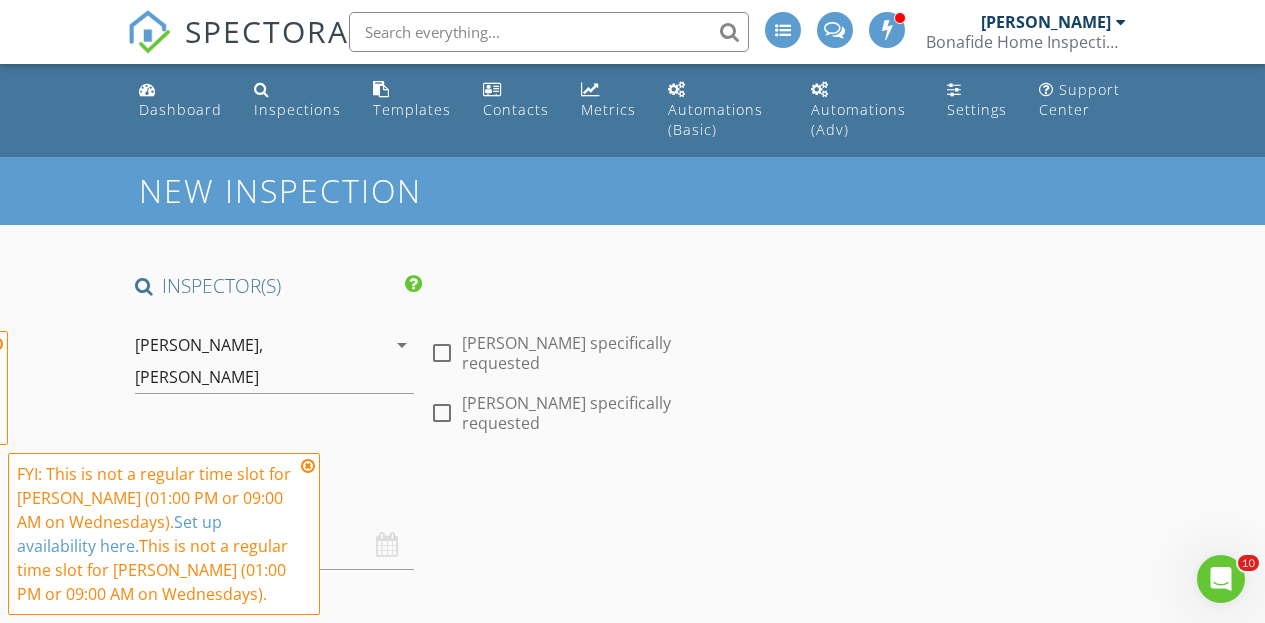 click on "FYI: This is not a regular time slot for Bo Reuter (01:00 PM or 09:00 AM on Wednesdays).  Set up availability here.   FYI: This is not a regular time slot for Bo Reuter (01:00 PM or 09:00 AM on Wednesdays).  Set up availability here.  This is not a regular time slot for Dan Lewis (01:00 PM or 09:00 AM on Wednesdays)." at bounding box center (164, 473) 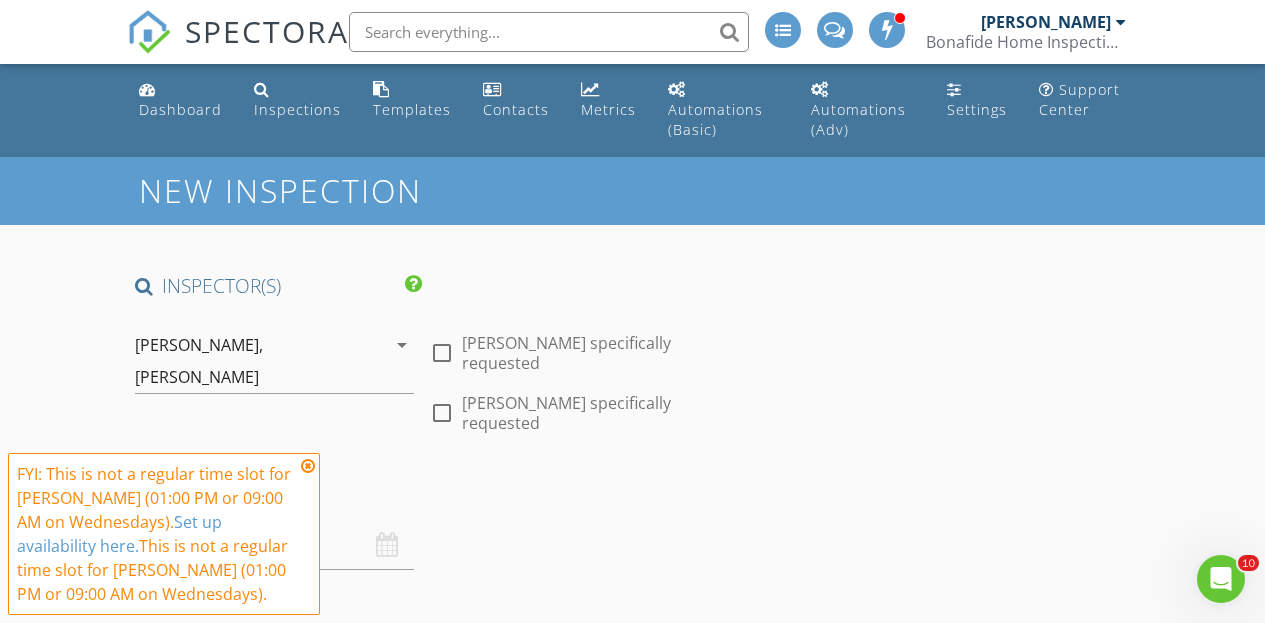 click on "Bo Reuter," at bounding box center (199, 345) 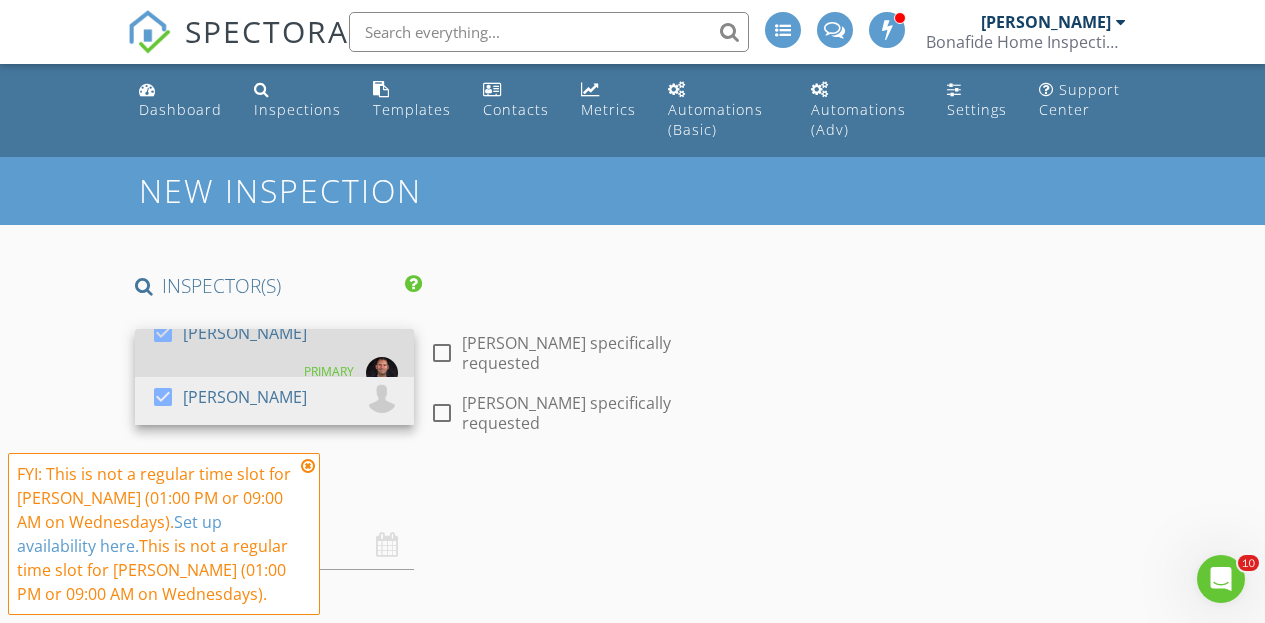 click at bounding box center (163, 333) 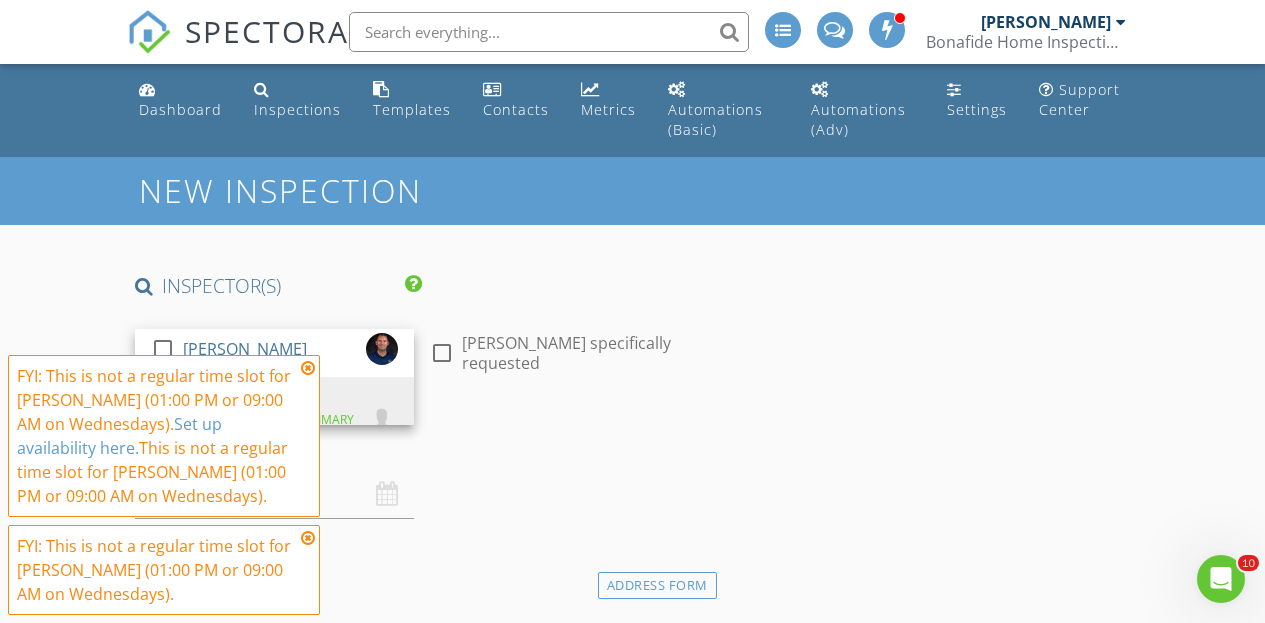 click at bounding box center [308, 368] 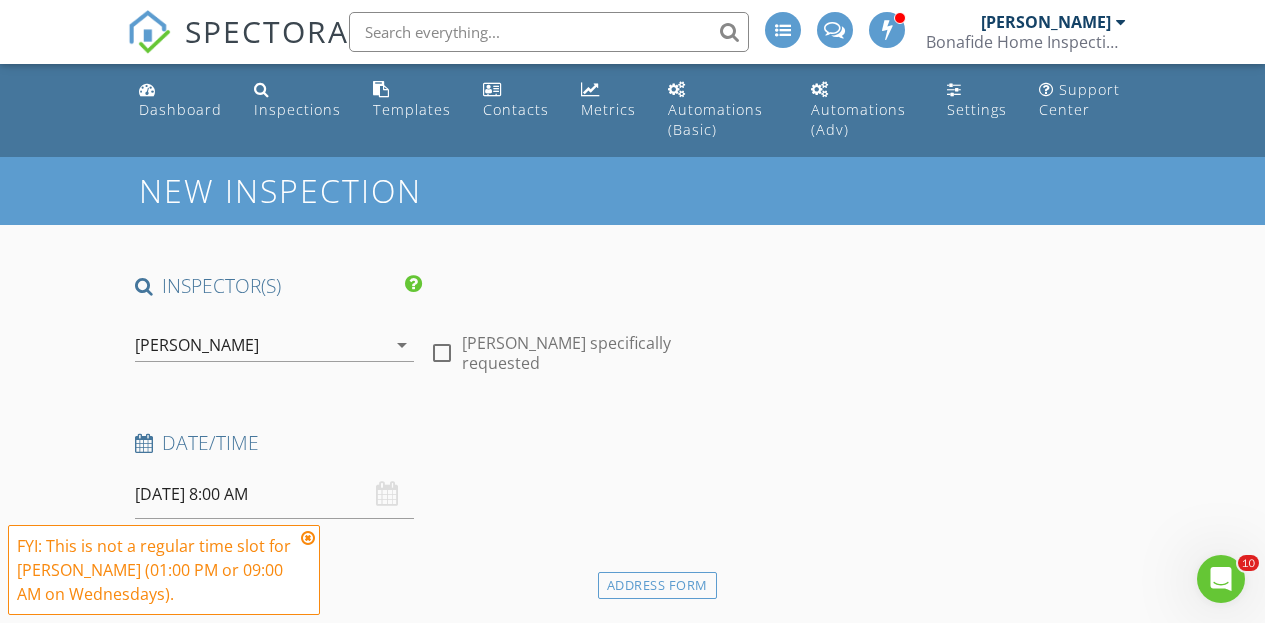 click at bounding box center [308, 538] 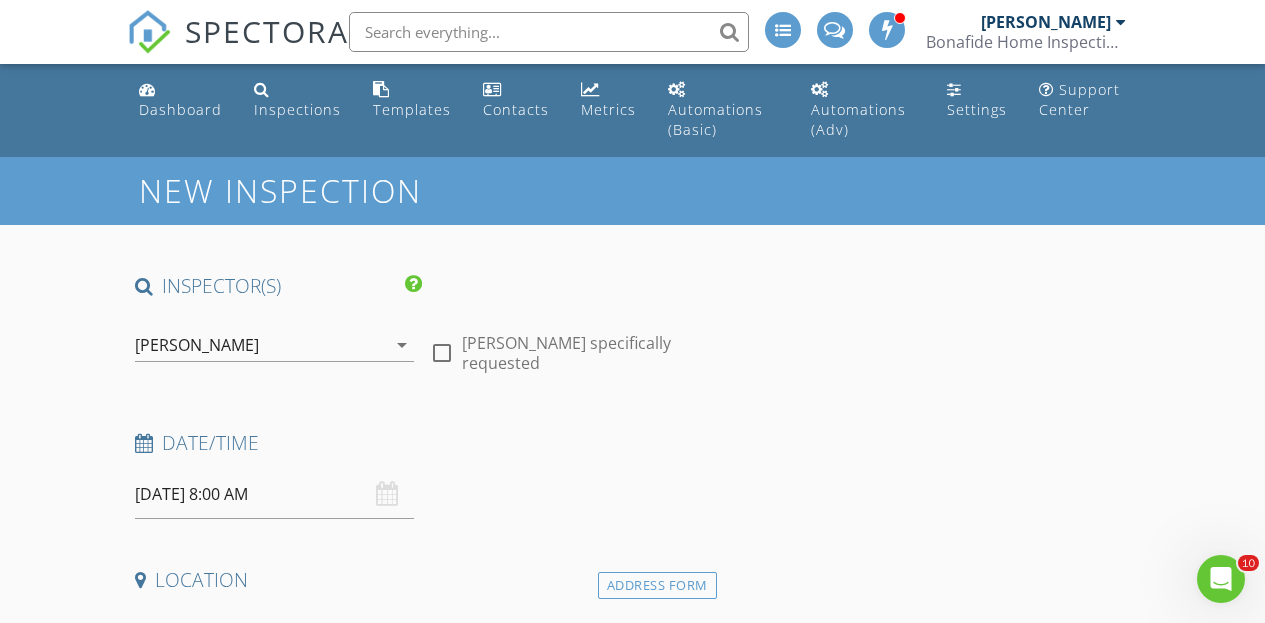 click on "New Inspection
INSPECTOR(S)
check_box_outline_blank   Bo Reuter     check_box   Dan Lewis   PRIMARY   Dan Lewis arrow_drop_down   check_box_outline_blank Dan Lewis specifically requested
Date/Time
07/16/2025 8:00 AM
Location
Address Form       Can't find your address?   Click here.
client
check_box Enable Client CC email for this inspection   Client Search     check_box_outline_blank Client is a Company/Organization     First Name   Last Name   Email   CC Email   Phone         Tags         Notes   Private Notes
ADD ADDITIONAL client
SERVICES
check_box_outline_blank   Residential Inspection   Home Inspection less than 1000 sq. ft. check_box_outline_blank   Condo   Condominium Home Inspection check_box_outline_blank   Re-Inspection    Re-Inspection of Property       Radon" at bounding box center (632, 1810) 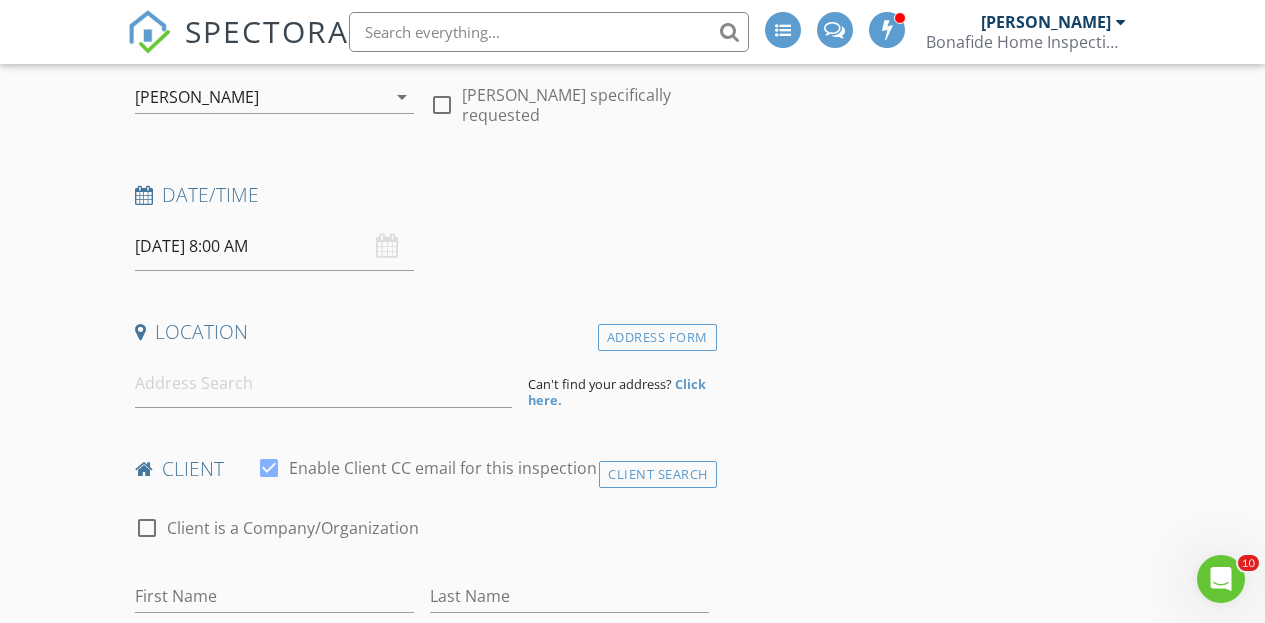 scroll, scrollTop: 249, scrollLeft: 0, axis: vertical 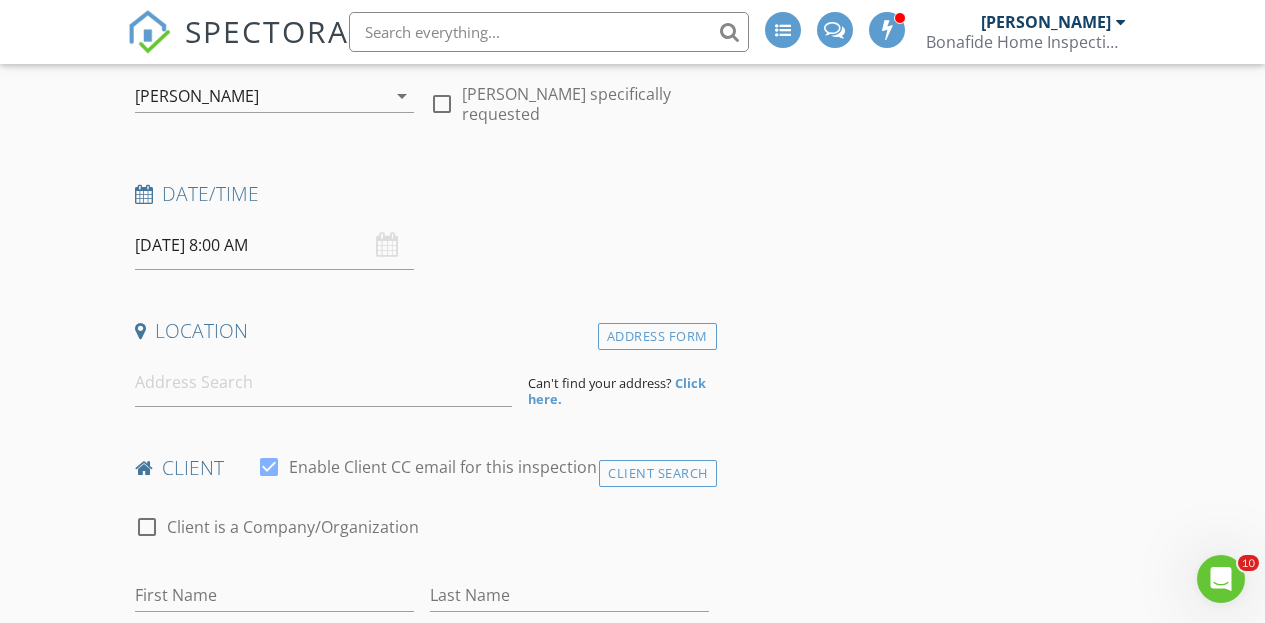 click on "07/16/2025 8:00 AM" at bounding box center (274, 245) 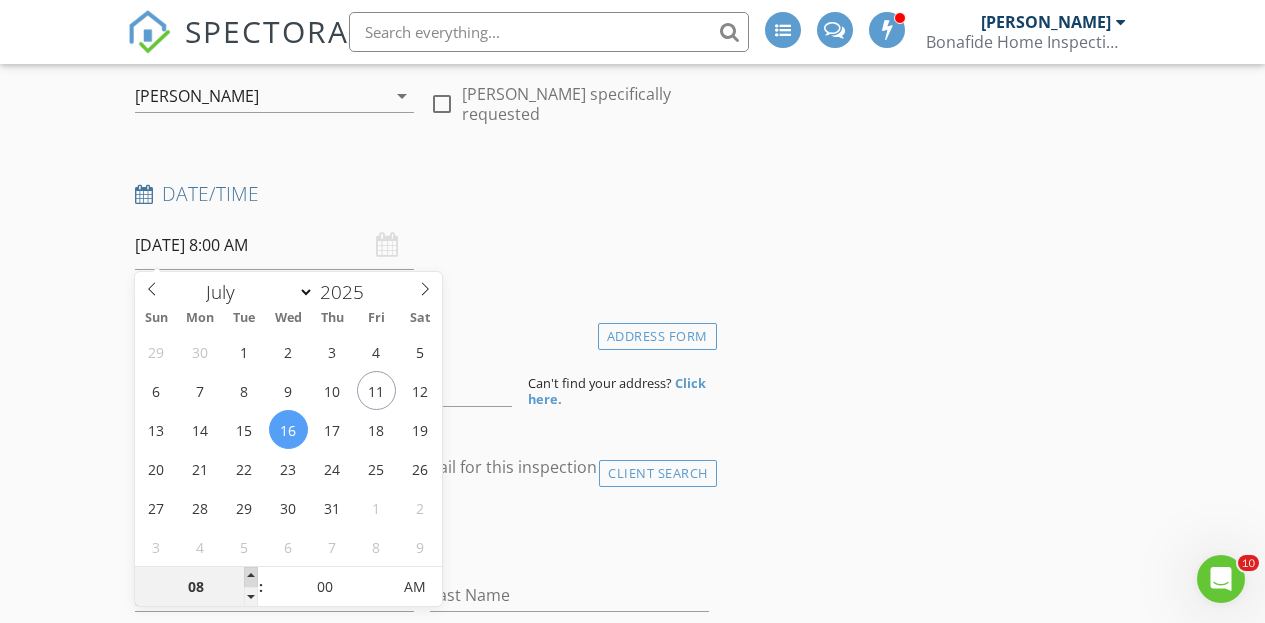 type on "09" 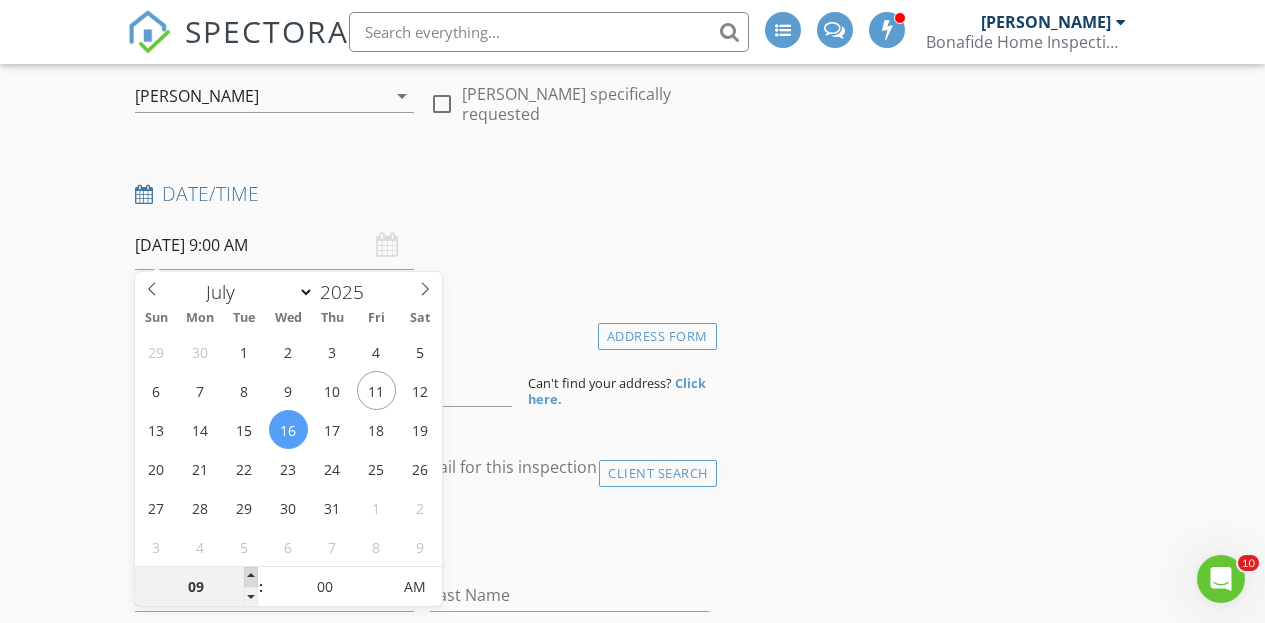 click at bounding box center [251, 577] 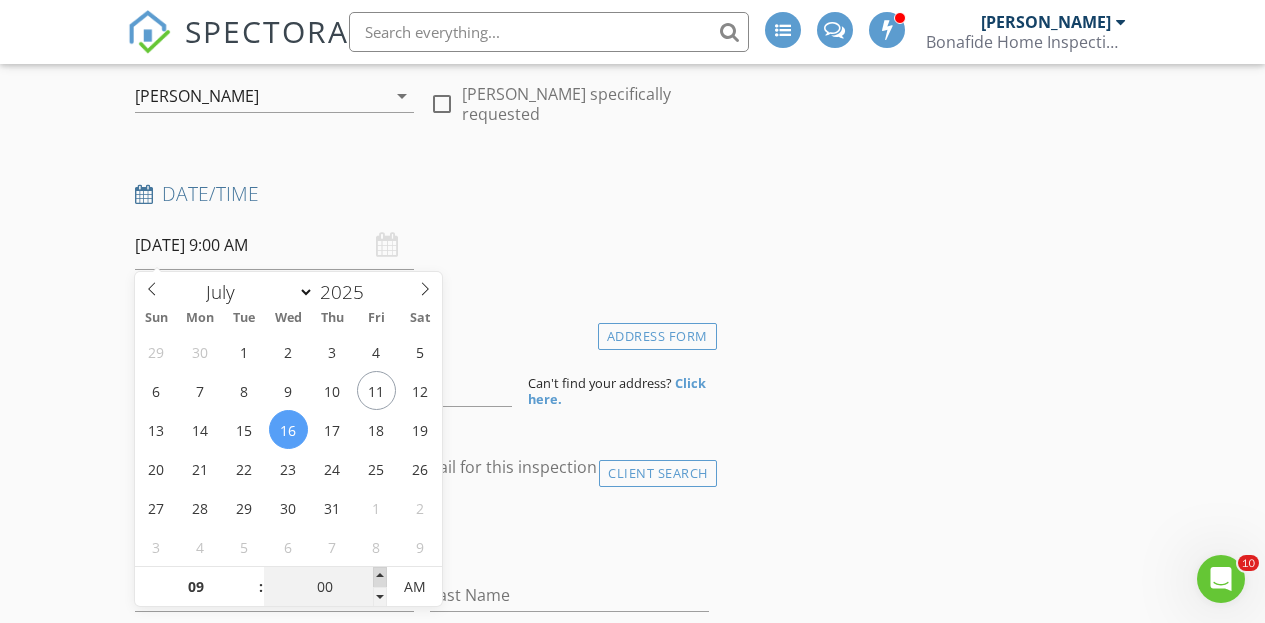 type on "05" 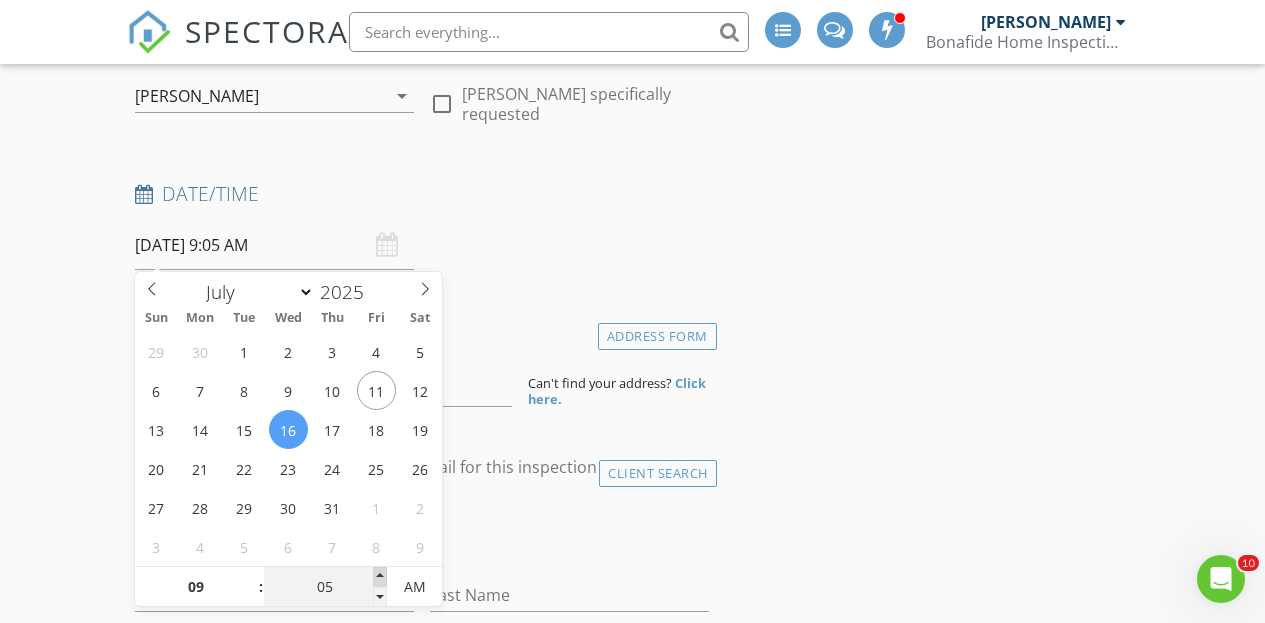 click at bounding box center [380, 577] 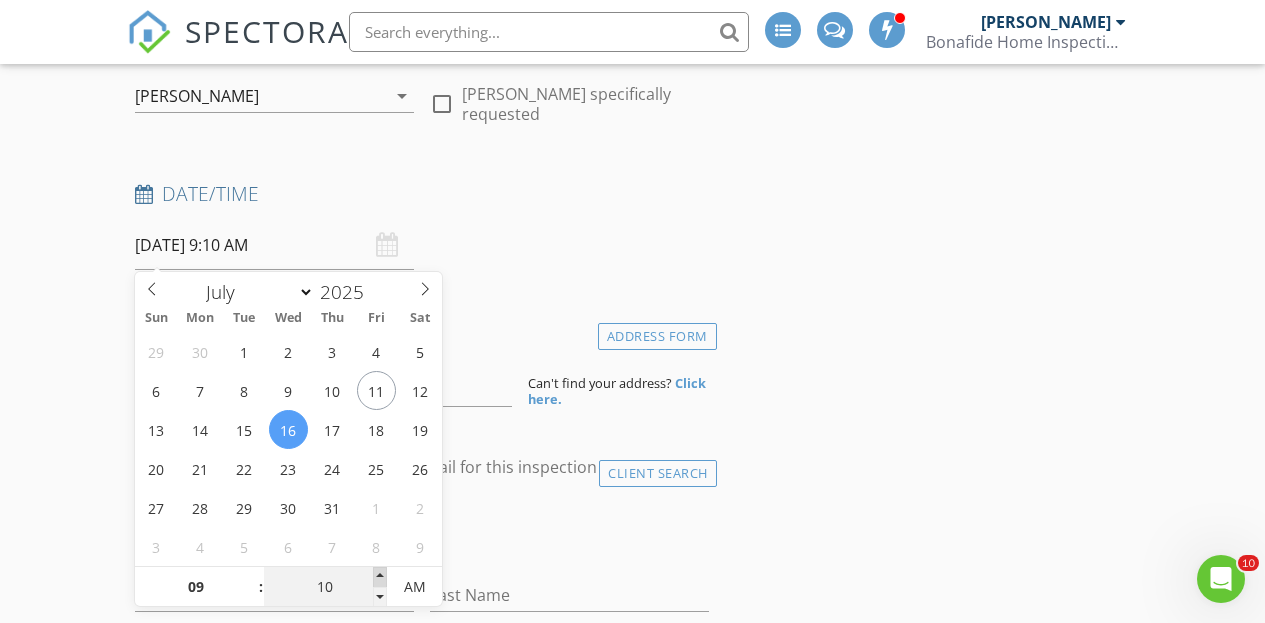 click at bounding box center [380, 577] 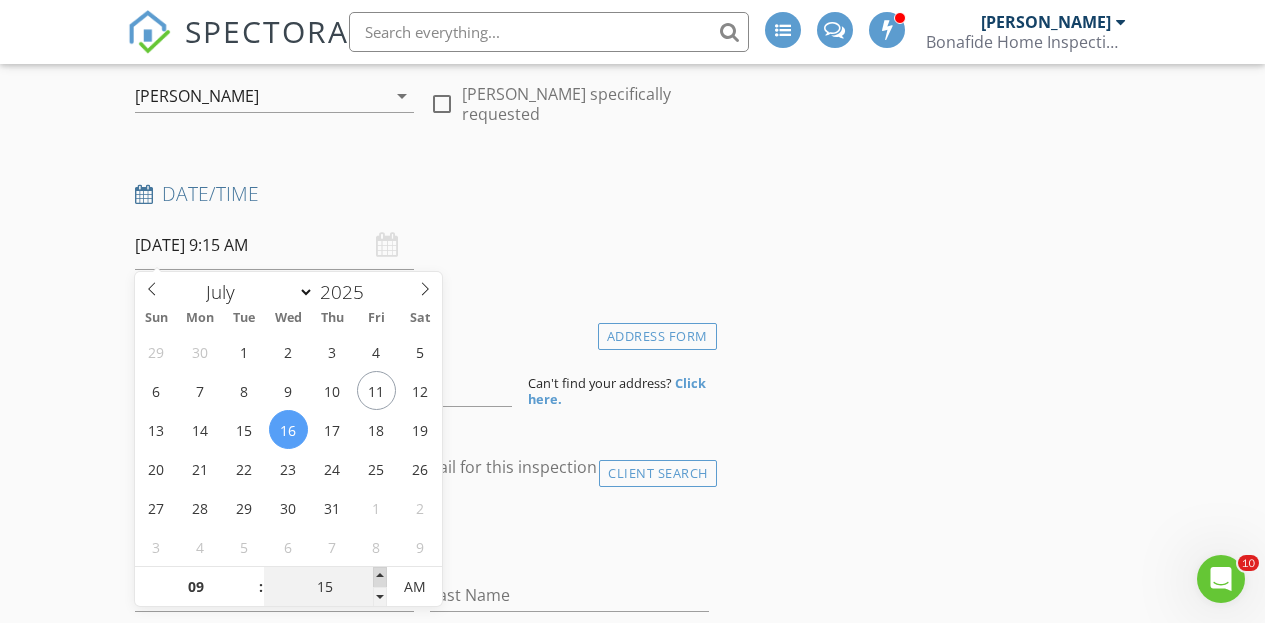 click at bounding box center [380, 577] 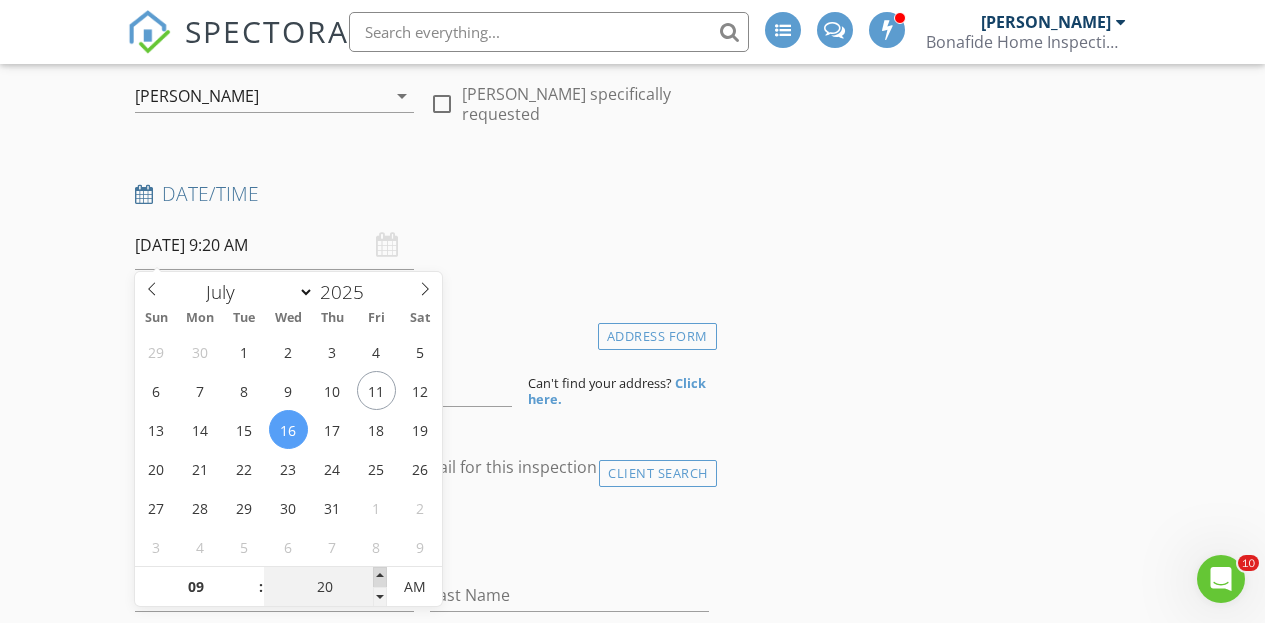 click at bounding box center [380, 577] 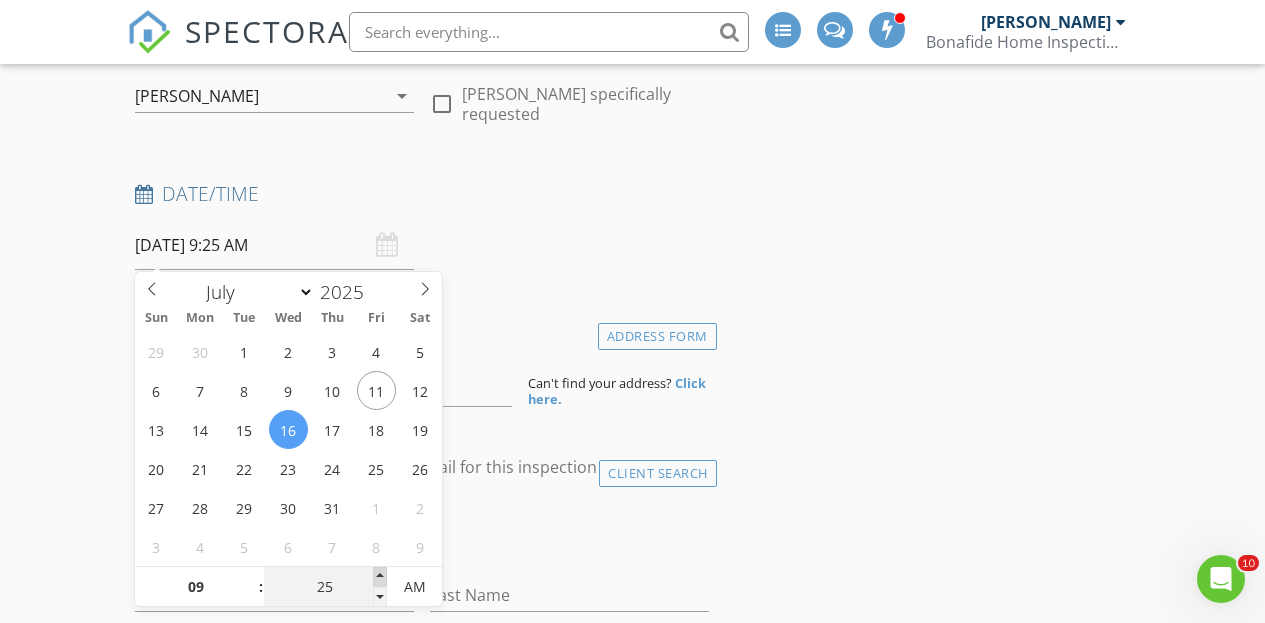 click at bounding box center (380, 577) 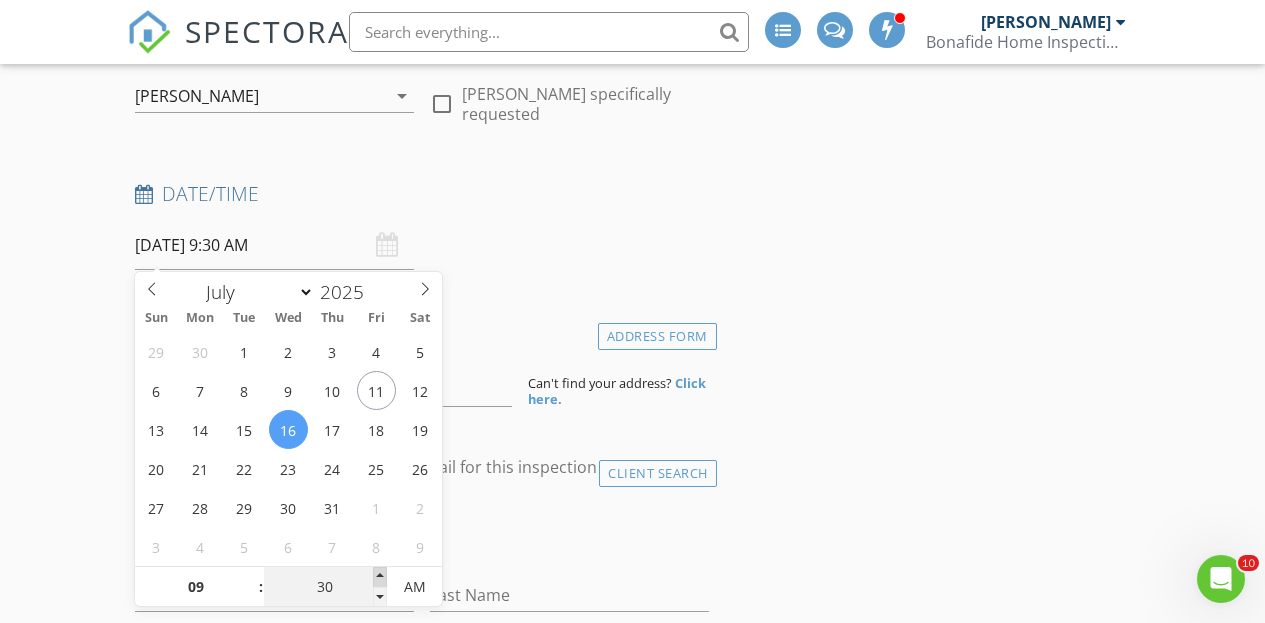 click at bounding box center [380, 577] 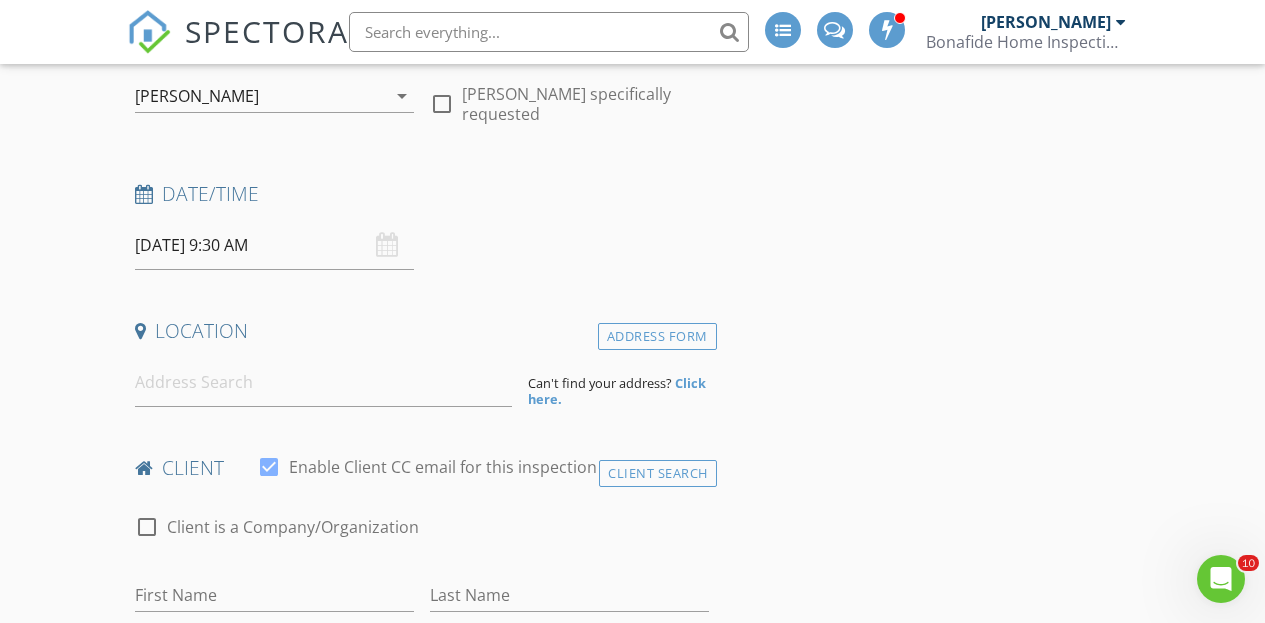 click on "New Inspection
INSPECTOR(S)
check_box_outline_blank   Bo Reuter     check_box   Dan Lewis   PRIMARY   Dan Lewis arrow_drop_down   check_box_outline_blank Dan Lewis specifically requested
Date/Time
07/16/2025 9:30 AM
Location
Address Form       Can't find your address?   Click here.
client
check_box Enable Client CC email for this inspection   Client Search     check_box_outline_blank Client is a Company/Organization     First Name   Last Name   Email   CC Email   Phone         Tags         Notes   Private Notes
ADD ADDITIONAL client
SERVICES
check_box_outline_blank   Residential Inspection   Home Inspection less than 1000 sq. ft. check_box_outline_blank   Condo   Condominium Home Inspection check_box_outline_blank   Re-Inspection    Re-Inspection of Property       Radon" at bounding box center (632, 1561) 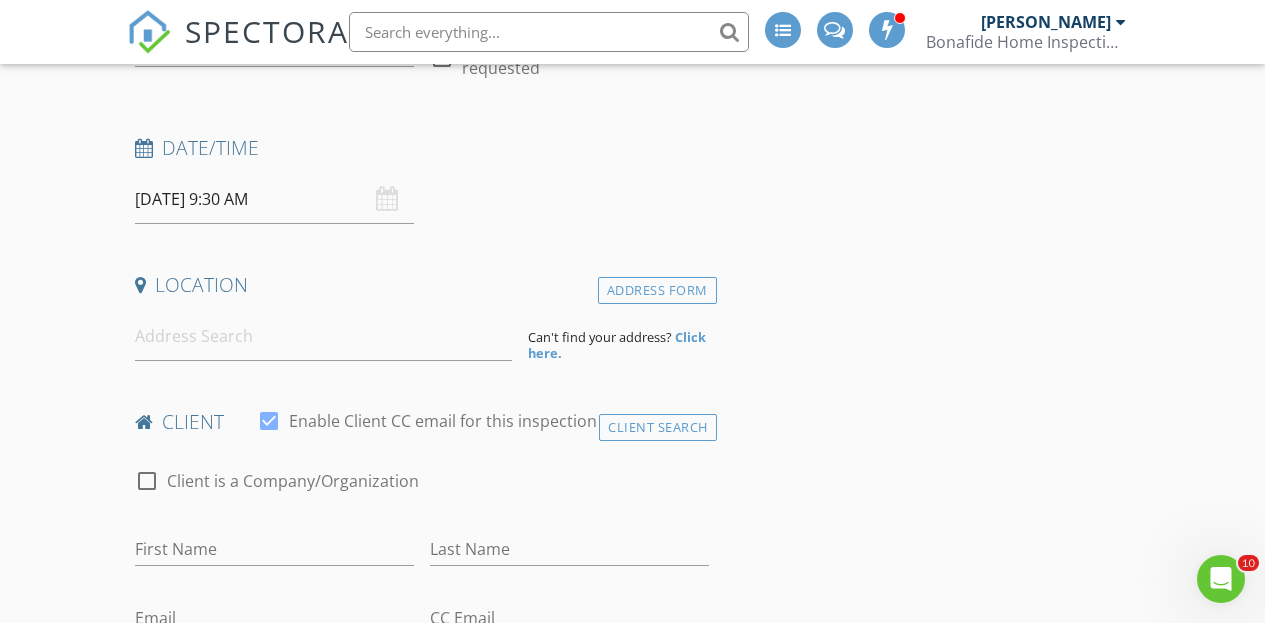 scroll, scrollTop: 296, scrollLeft: 0, axis: vertical 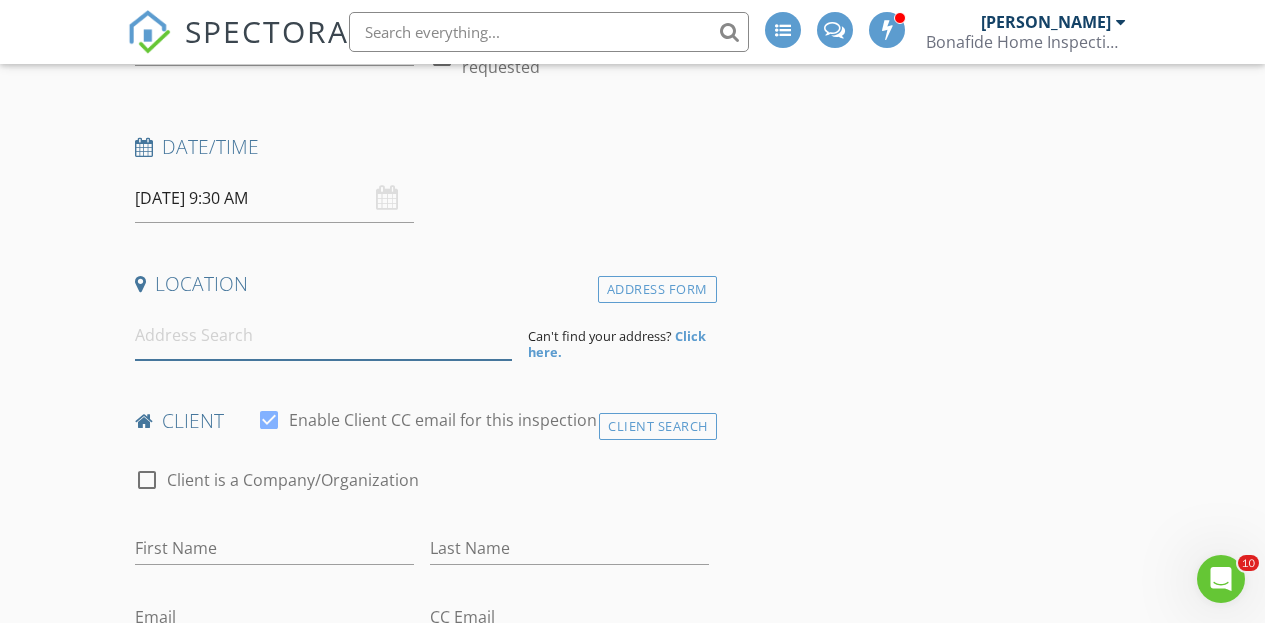 click at bounding box center [324, 335] 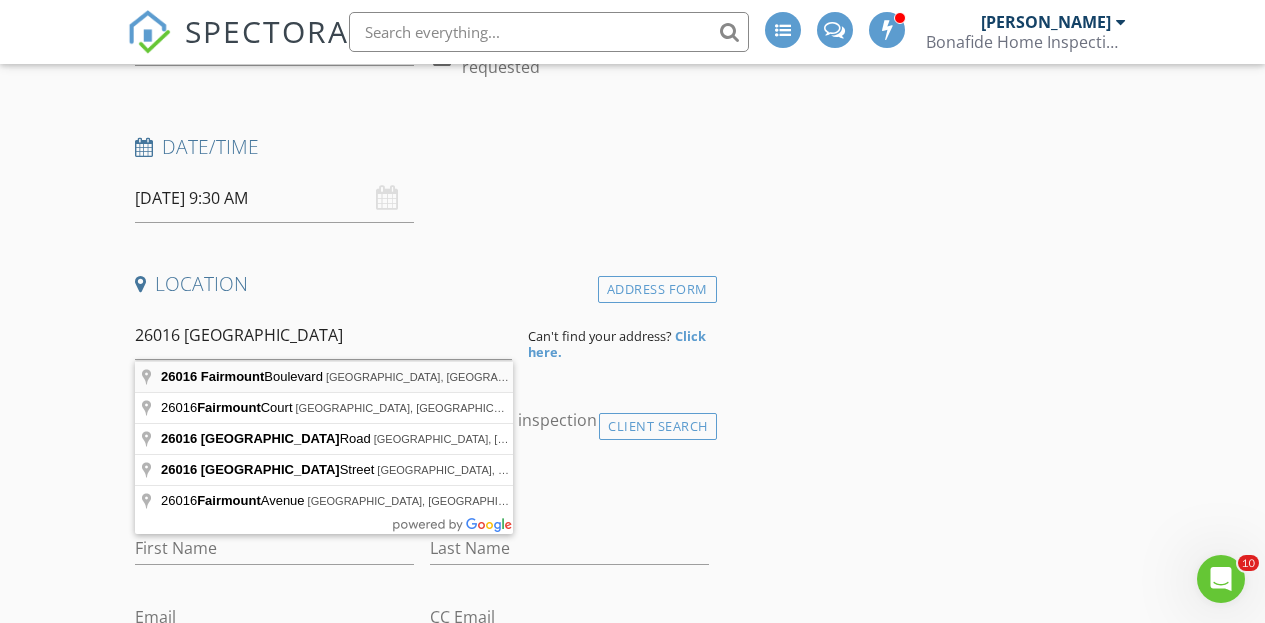 type on "26016 Fairmount Boulevard, Beachwood, OH, USA" 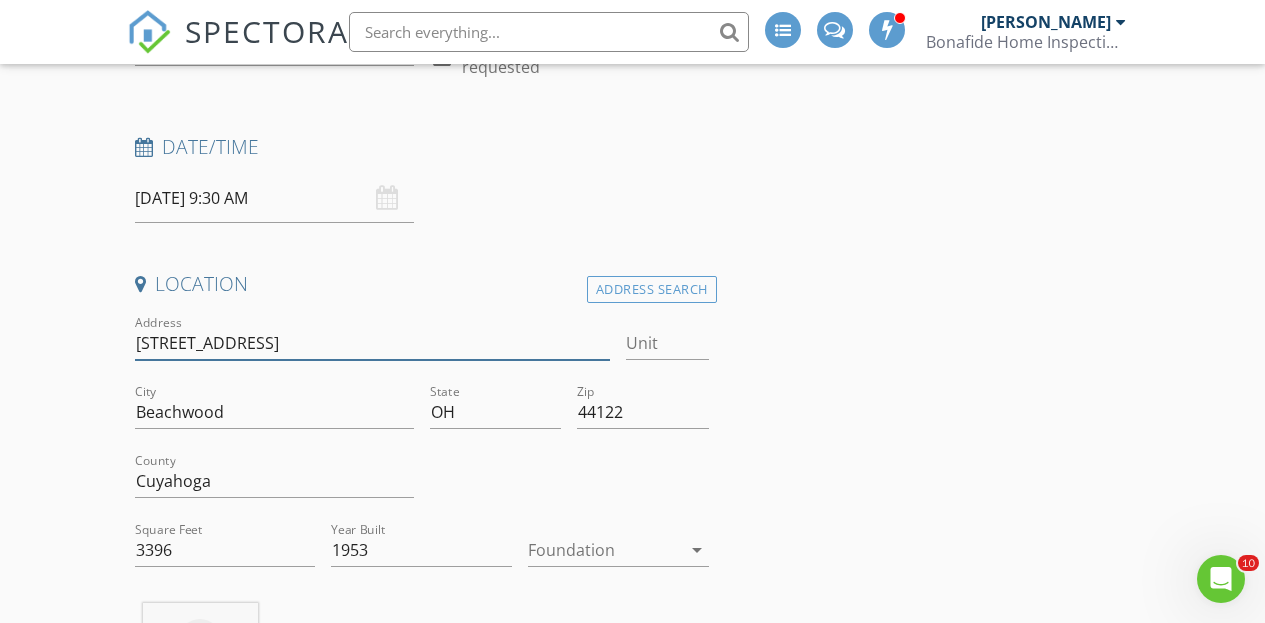 click on "26016 Fairmount Blvd" at bounding box center (373, 343) 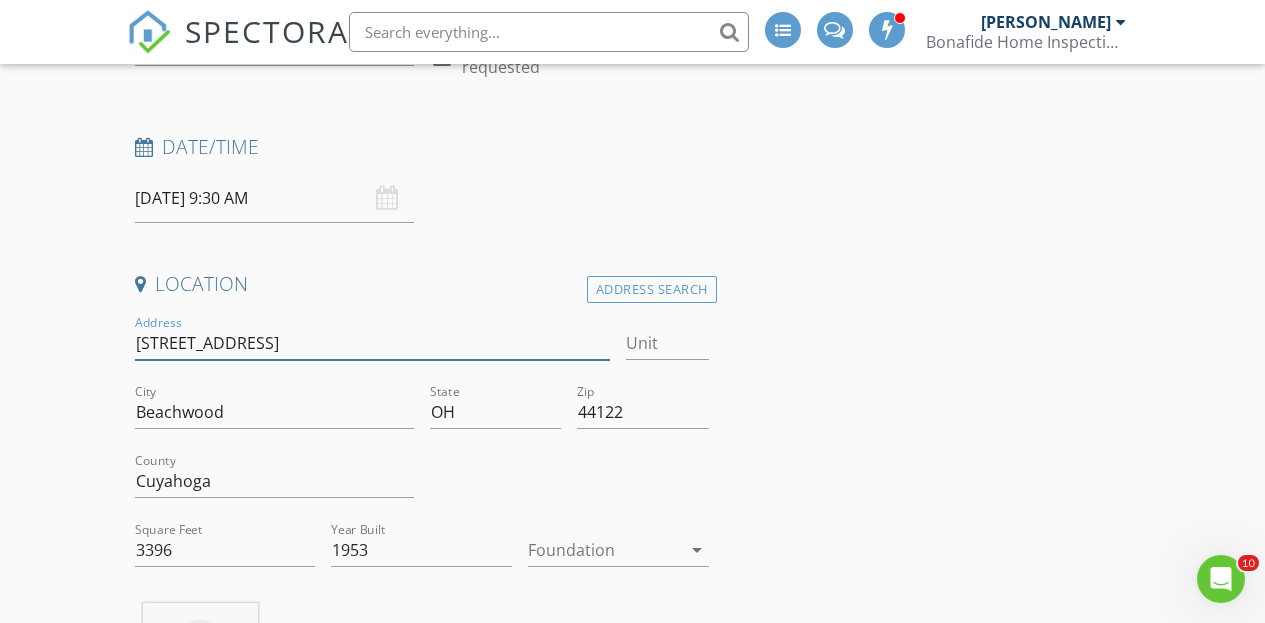 click on "26016 Fairmount Blvd" at bounding box center [373, 343] 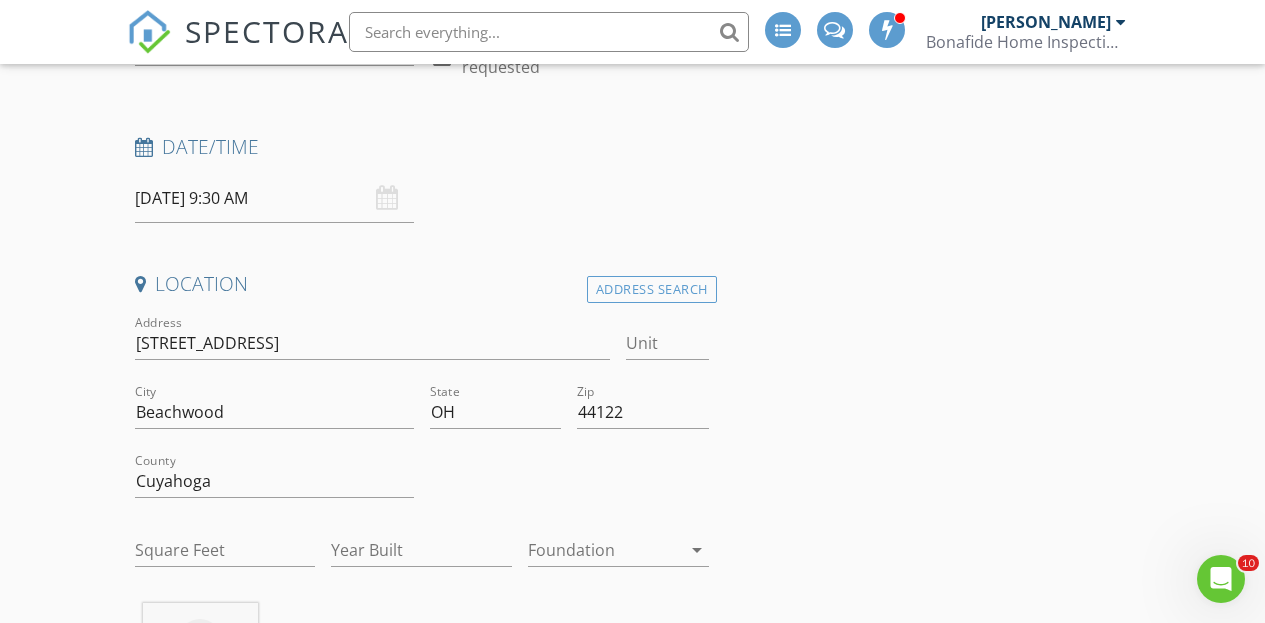 type on "3396" 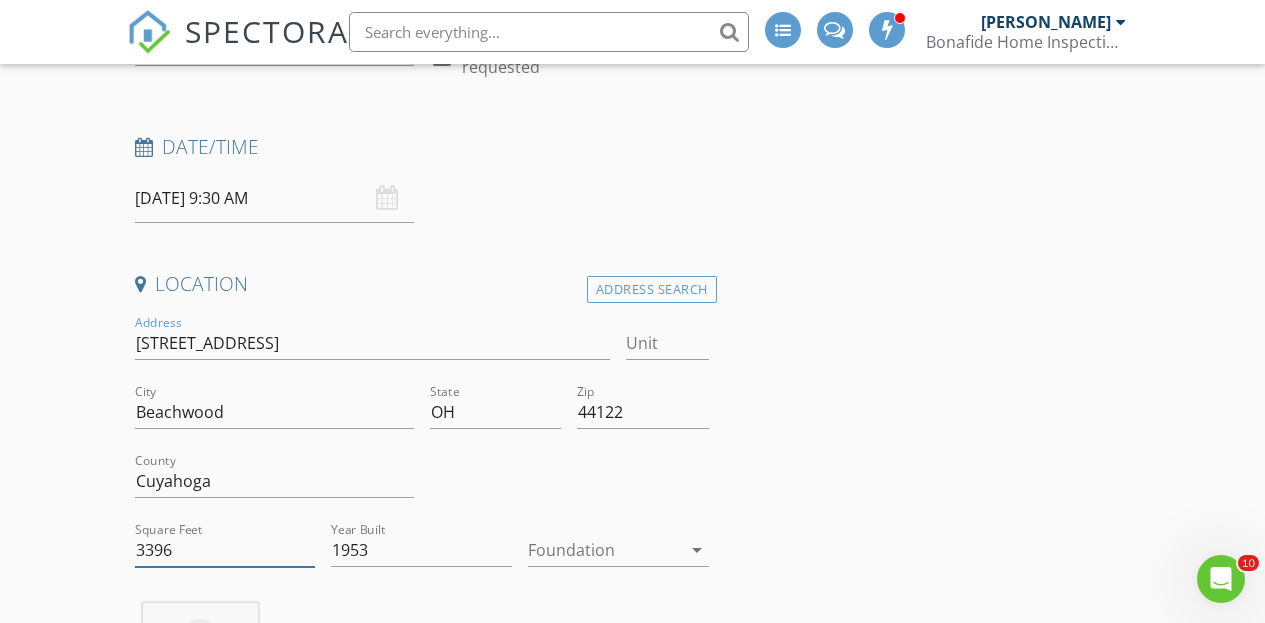 click on "3396" at bounding box center (225, 550) 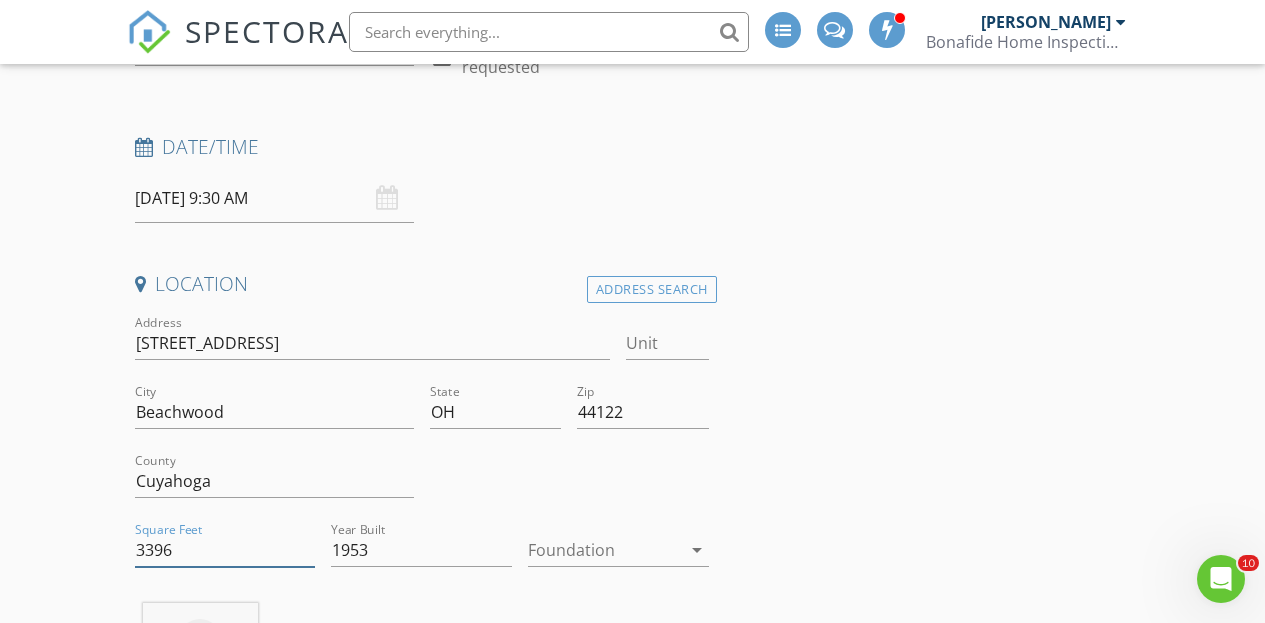 click on "3396" at bounding box center (225, 550) 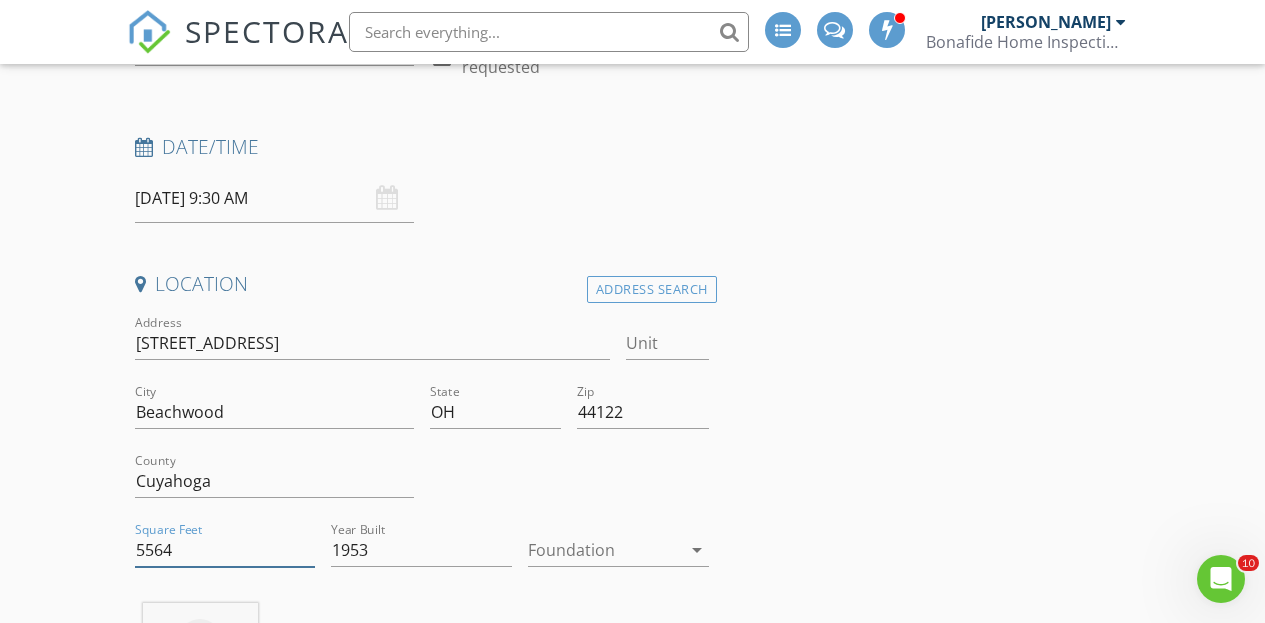 type on "5564" 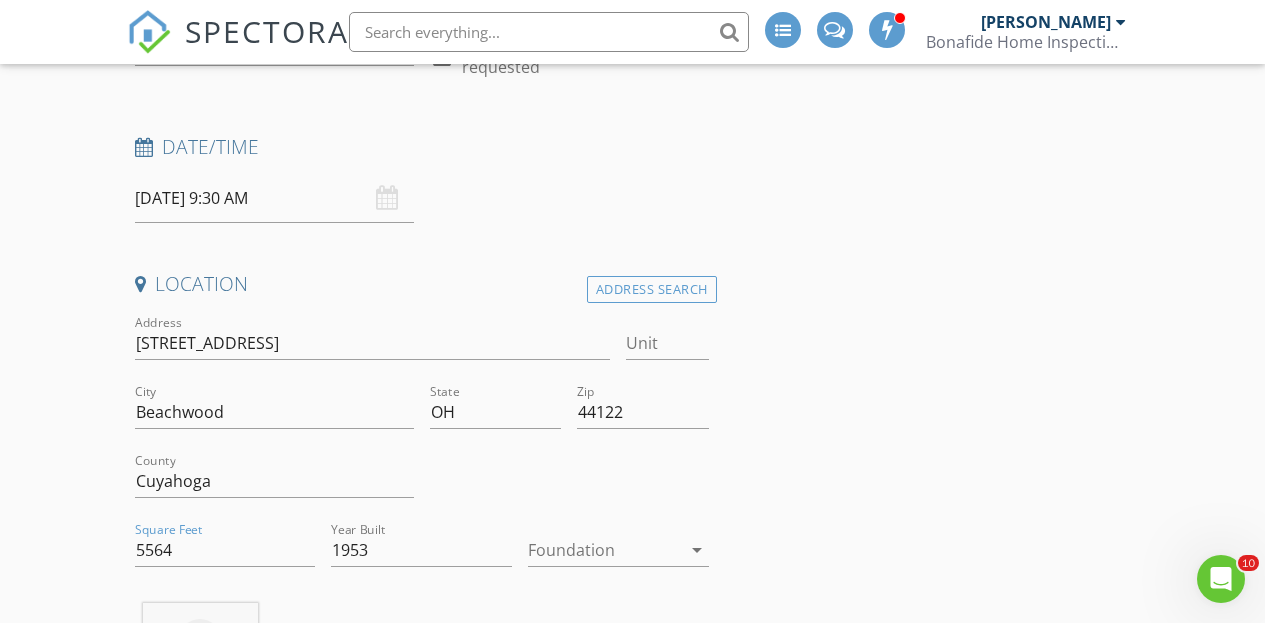 click at bounding box center [604, 550] 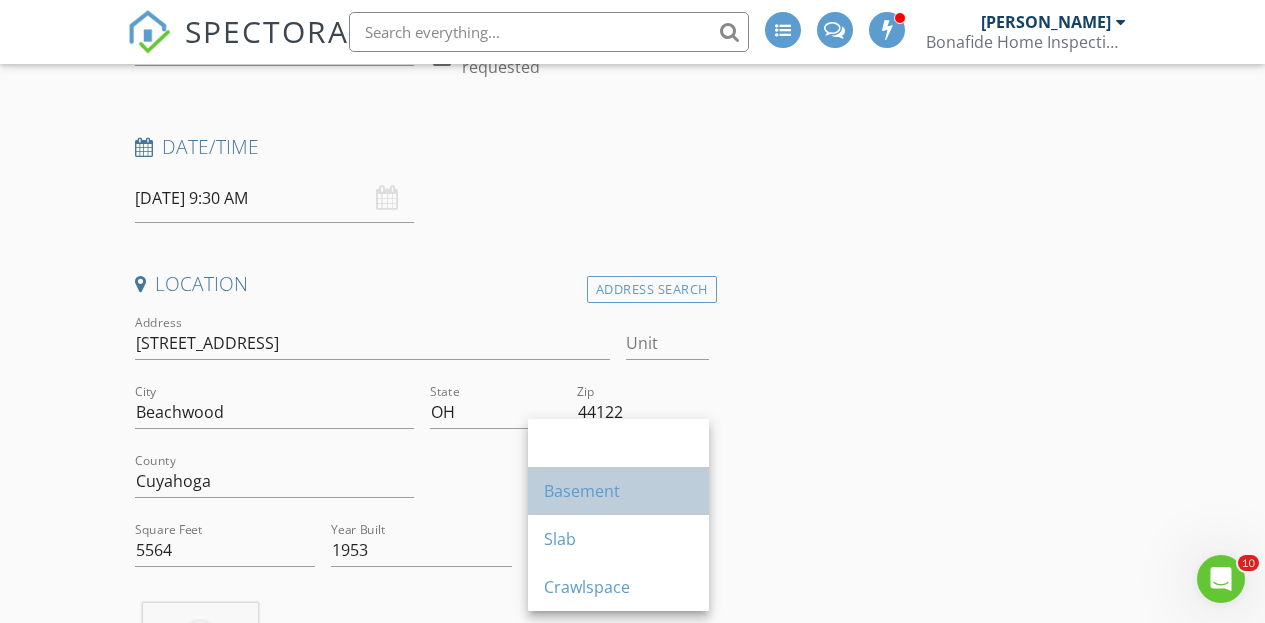 click on "Basement" at bounding box center (618, 491) 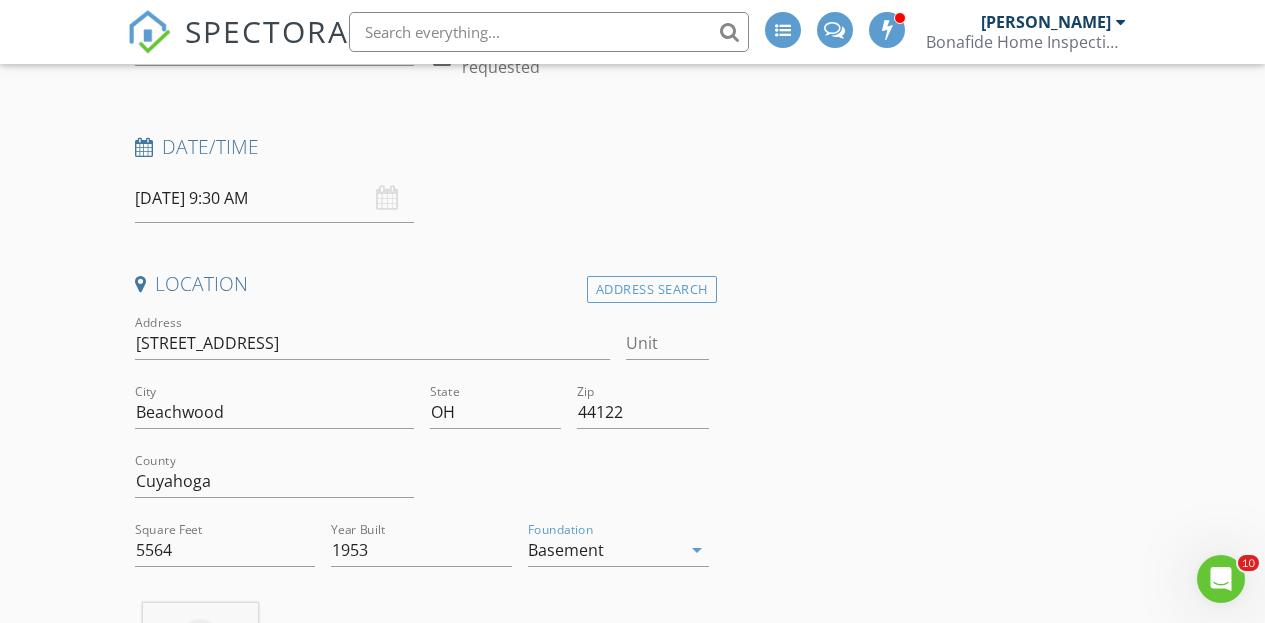 click on "New Inspection
INSPECTOR(S)
check_box_outline_blank   Bo Reuter     check_box   Dan Lewis   PRIMARY   Dan Lewis arrow_drop_down   check_box_outline_blank Dan Lewis specifically requested
Date/Time
07/16/2025 9:30 AM
Location
Address Search       Address 26016 Fairmount Blvd   Unit   City Beachwood   State OH   Zip 44122   County Cuyahoga     Square Feet 5564   Year Built 1953   Foundation Basement arrow_drop_down     Dan Lewis     23.6 miles     (36 minutes)
client
check_box Enable Client CC email for this inspection   Client Search     check_box_outline_blank Client is a Company/Organization     First Name   Last Name   Email   CC Email   Phone         Tags         Notes   Private Notes
ADD ADDITIONAL client
SERVICES
check_box_outline_blank   Residential Inspection" at bounding box center [632, 1719] 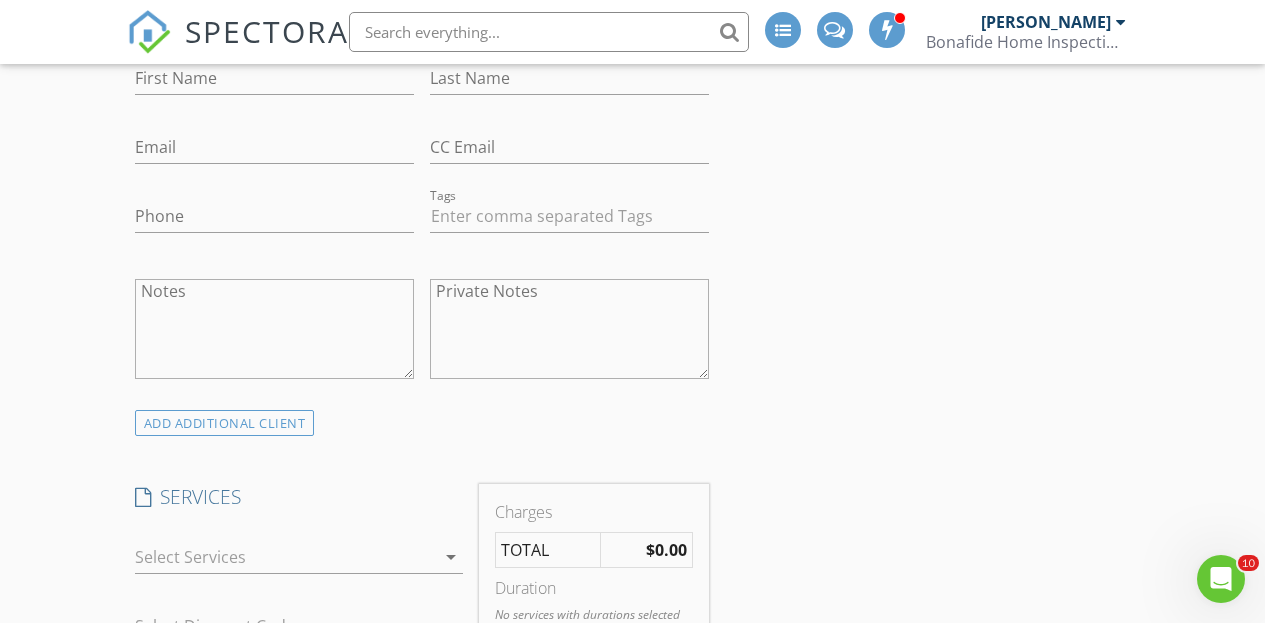 scroll, scrollTop: 1330, scrollLeft: 0, axis: vertical 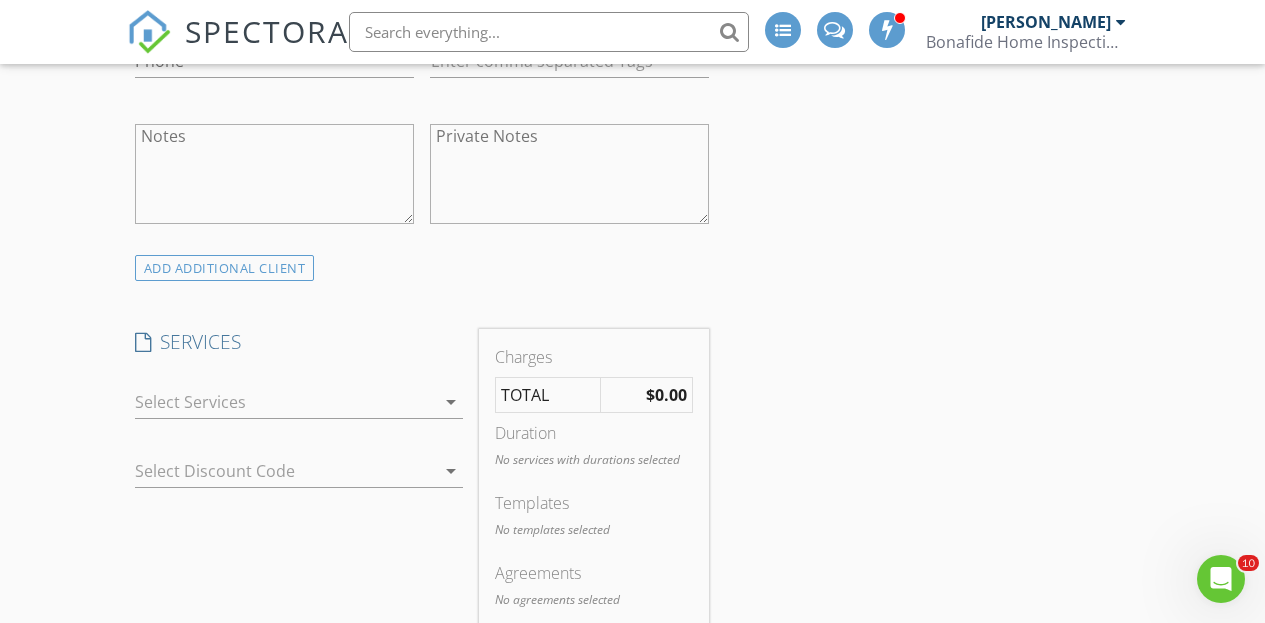 click at bounding box center (285, 402) 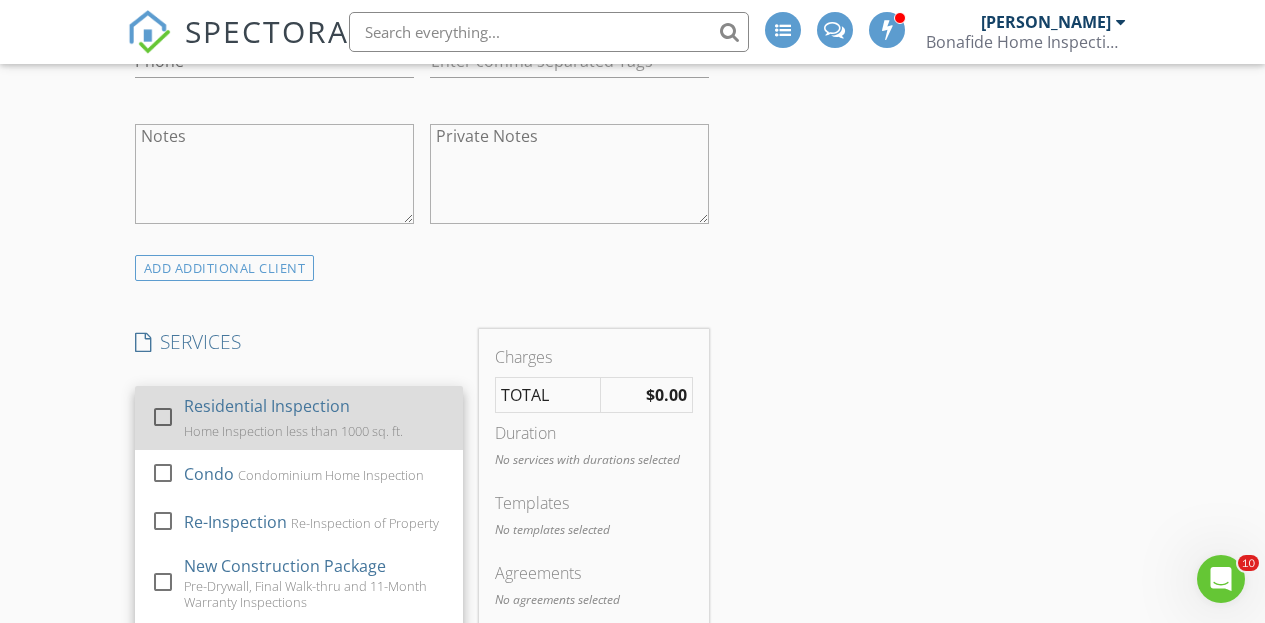 click at bounding box center [163, 416] 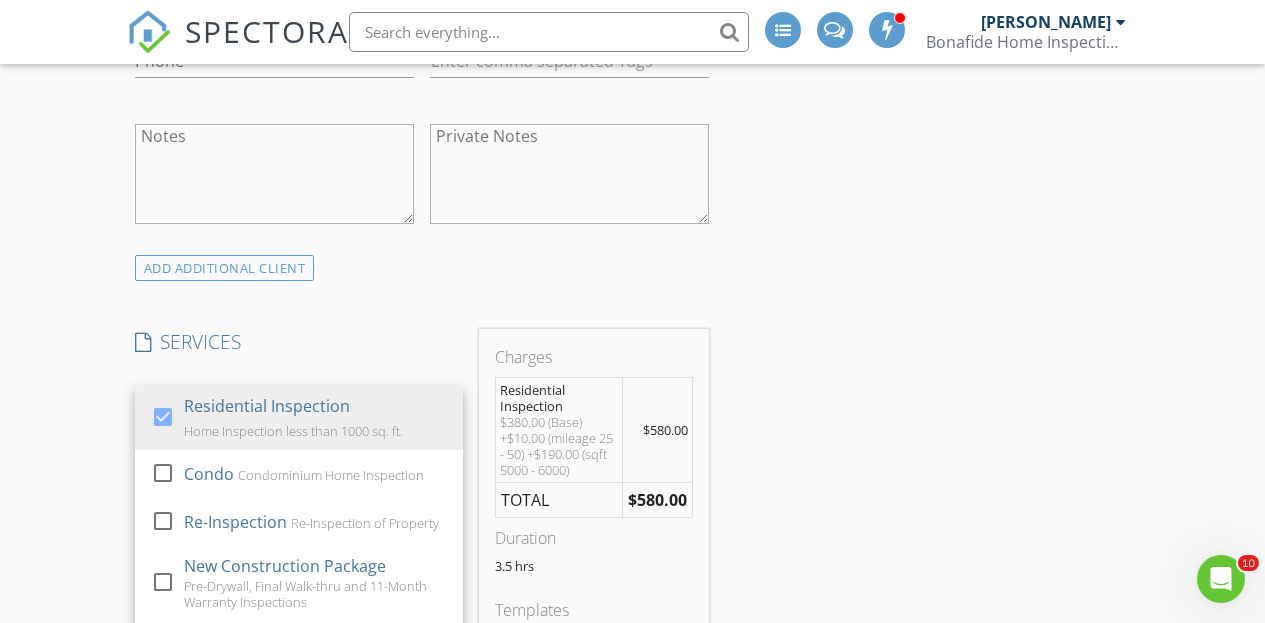 click on "New Inspection
INSPECTOR(S)
check_box_outline_blank   Bo Reuter     check_box   Dan Lewis   PRIMARY   Dan Lewis arrow_drop_down   check_box_outline_blank Dan Lewis specifically requested
Date/Time
07/16/2025 9:30 AM
Location
Address Search       Address 26016 Fairmount Blvd   Unit   City Beachwood   State OH   Zip 44122   County Cuyahoga     Square Feet 5564   Year Built 1953   Foundation Basement arrow_drop_down     Dan Lewis     23.6 miles     (36 minutes)
client
check_box Enable Client CC email for this inspection   Client Search     check_box_outline_blank Client is a Company/Organization     First Name   Last Name   Email   CC Email   Phone         Tags         Notes   Private Notes
ADD ADDITIONAL client
SERVICES
check_box   Residential Inspection     Condo" at bounding box center (632, 740) 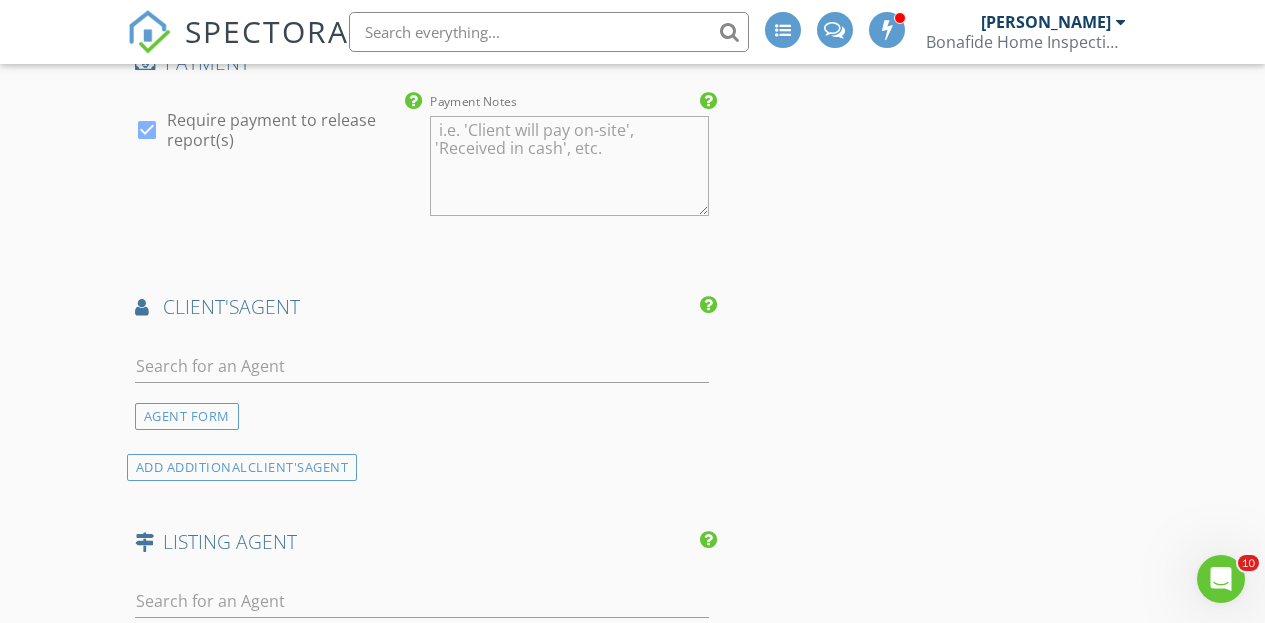 scroll, scrollTop: 2254, scrollLeft: 0, axis: vertical 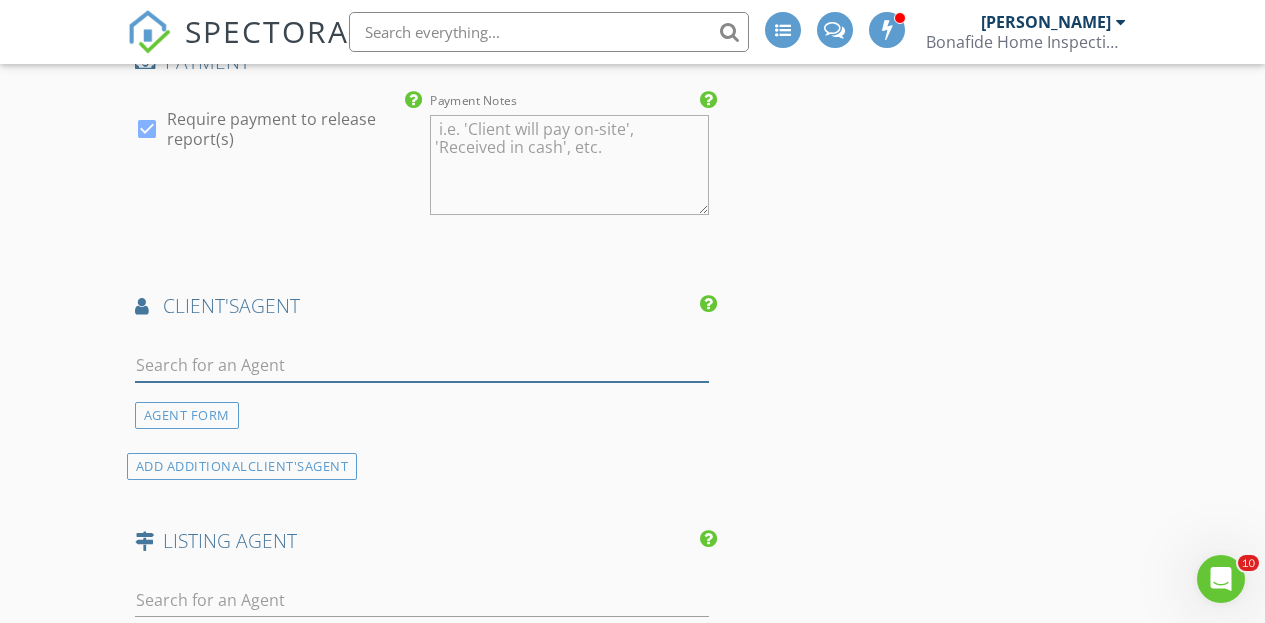 click at bounding box center [422, 365] 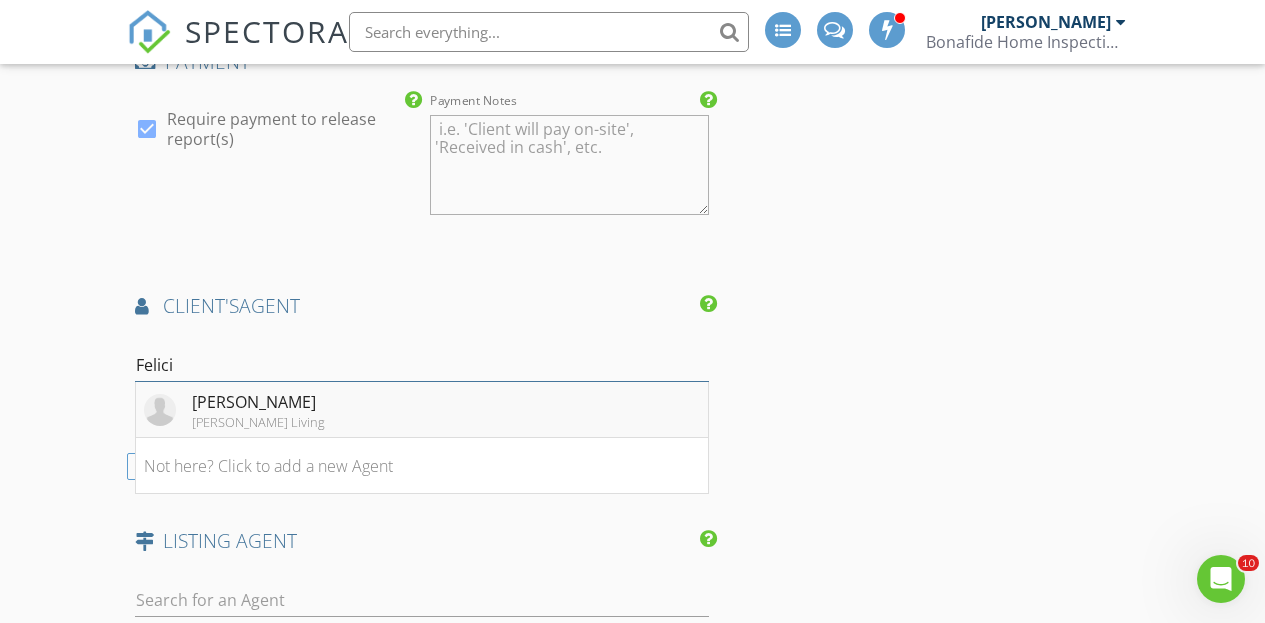 type on "Felici" 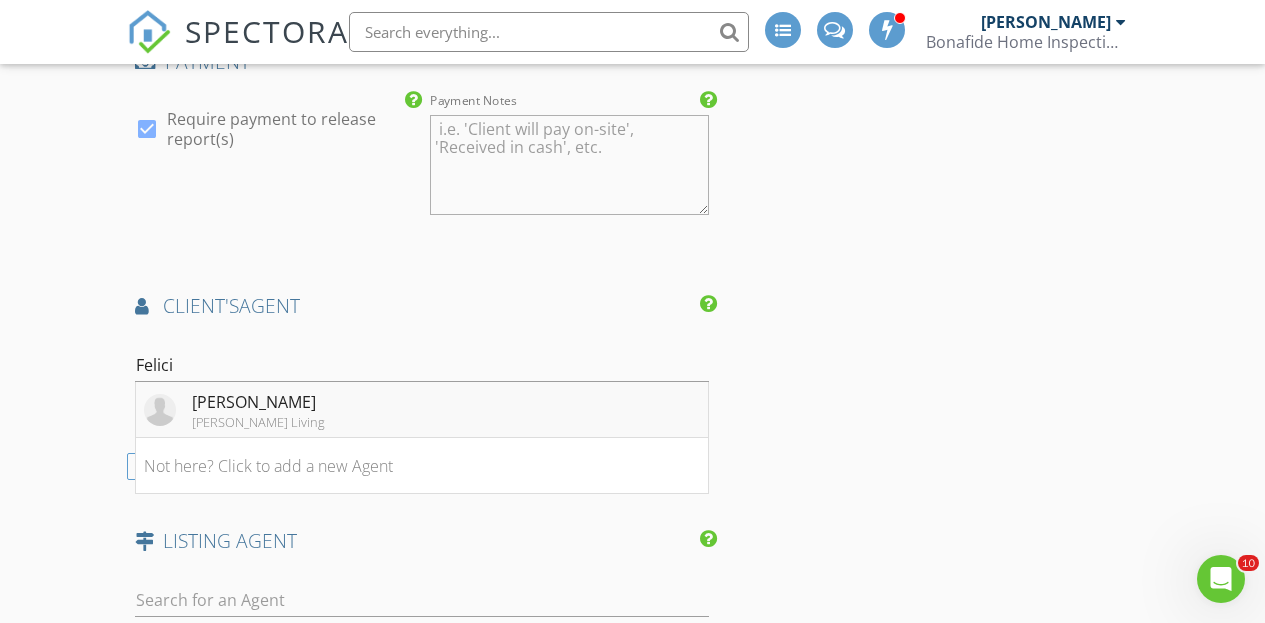 click on "Felicia Woodberry" at bounding box center (258, 402) 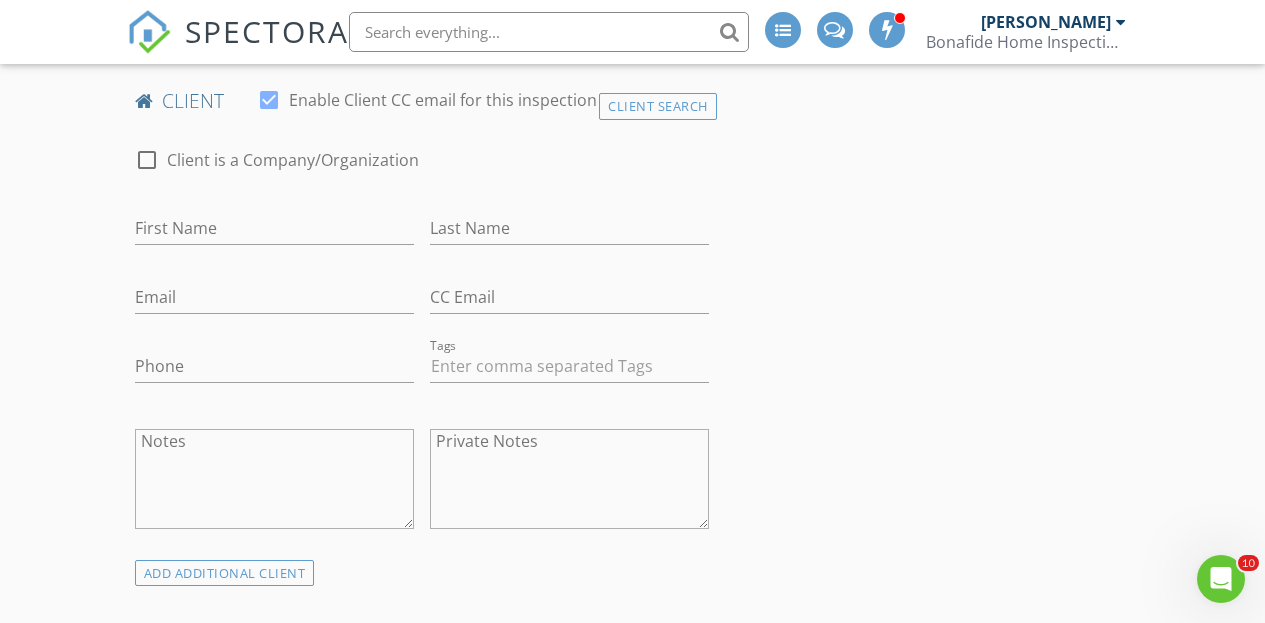 scroll, scrollTop: 1026, scrollLeft: 0, axis: vertical 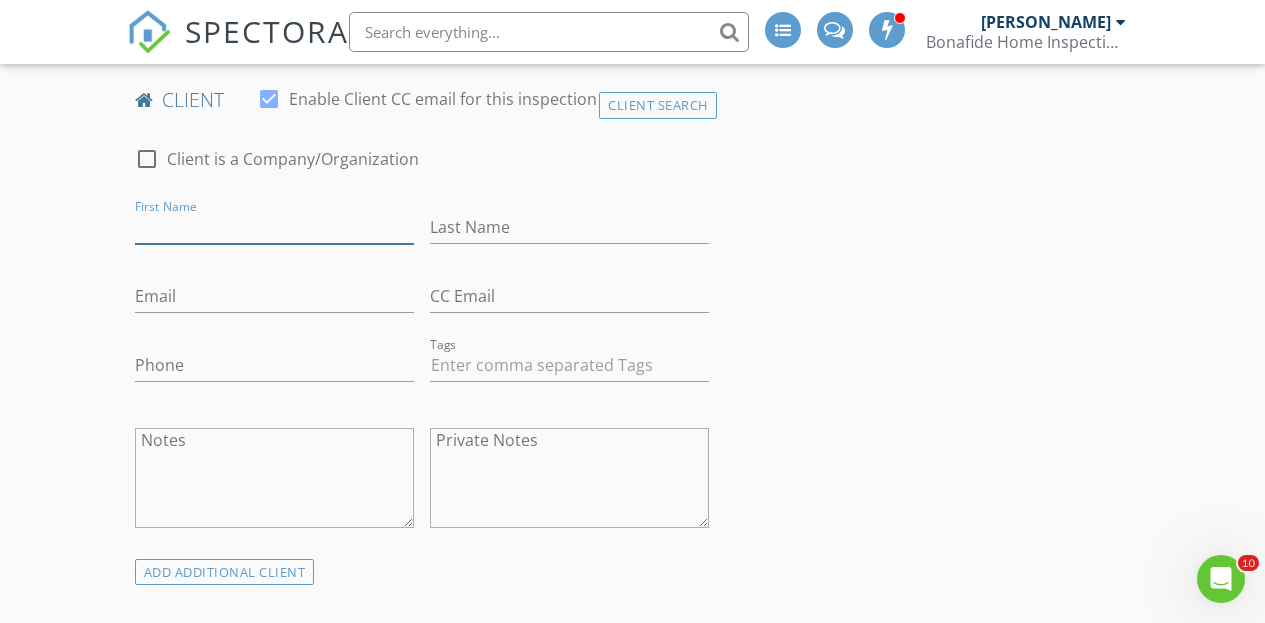 click on "First Name" at bounding box center [274, 227] 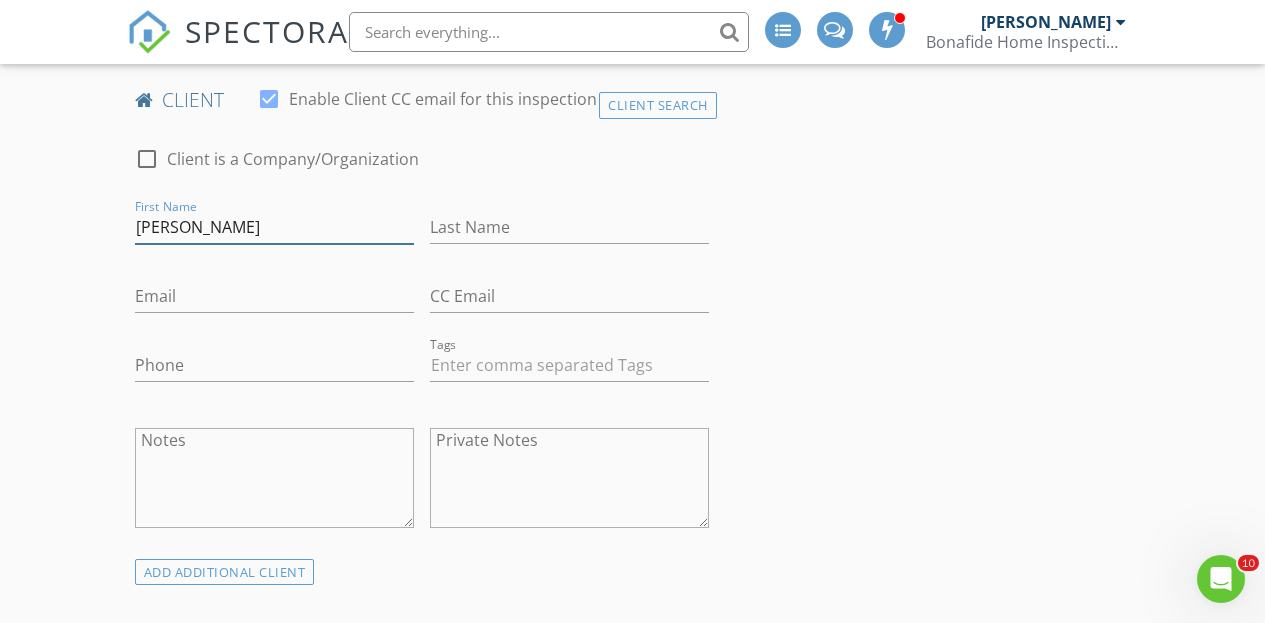 type on "Stacy" 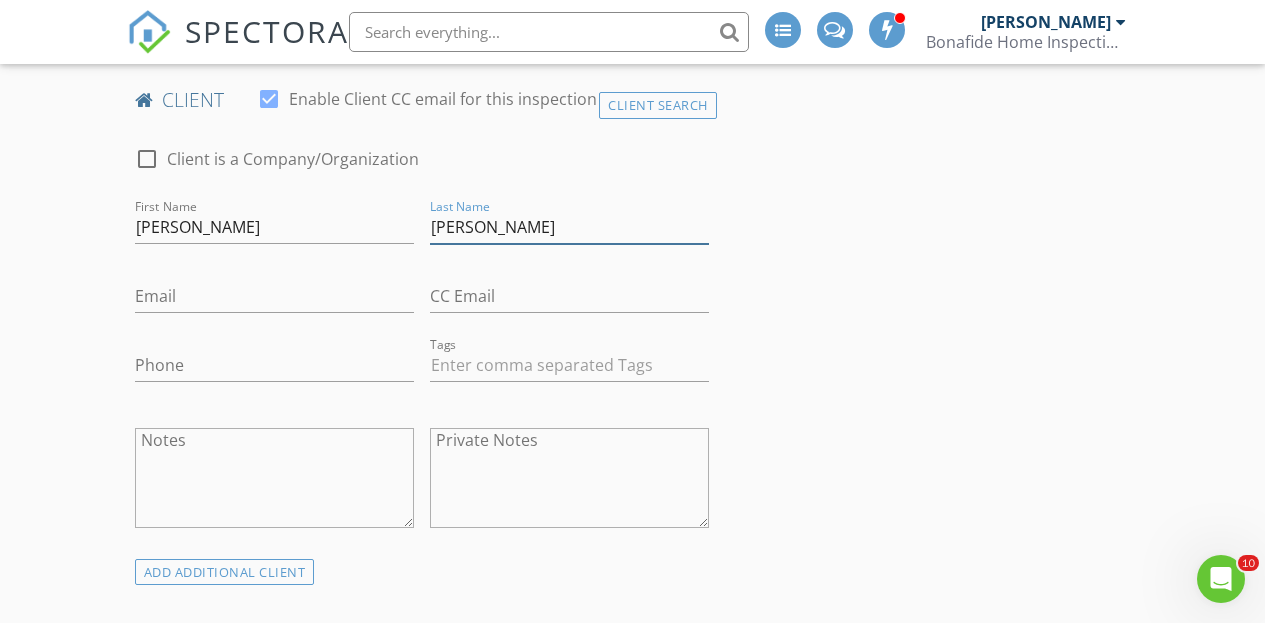 type on "Pettes" 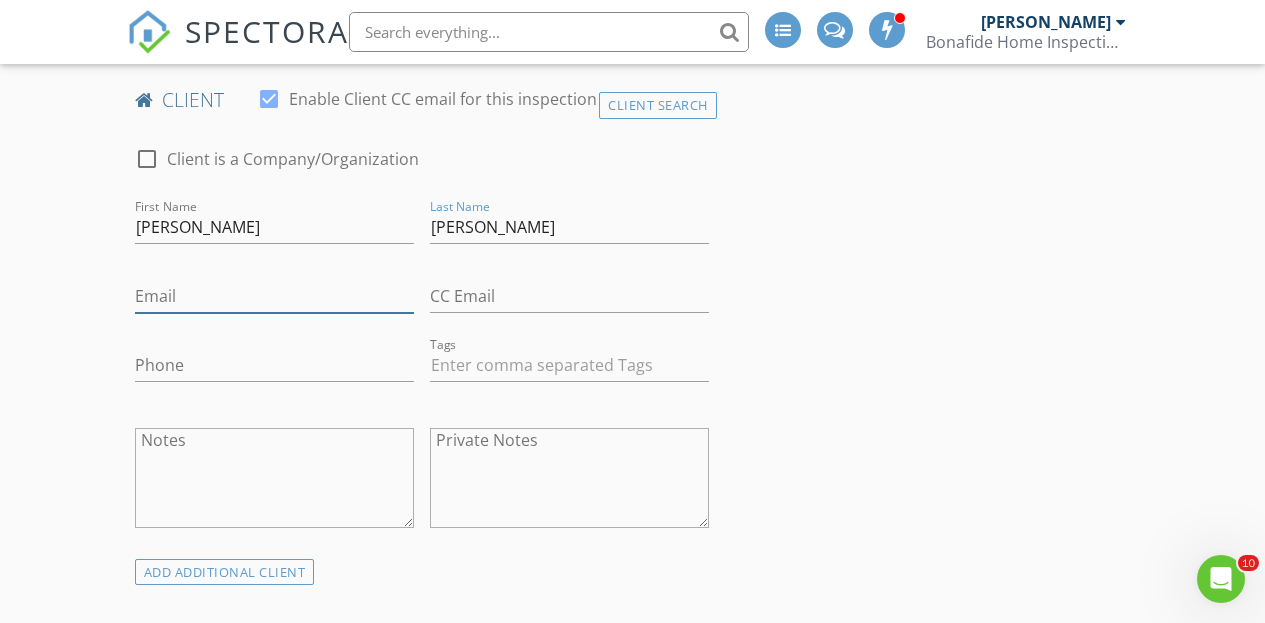 click on "Email" at bounding box center (274, 296) 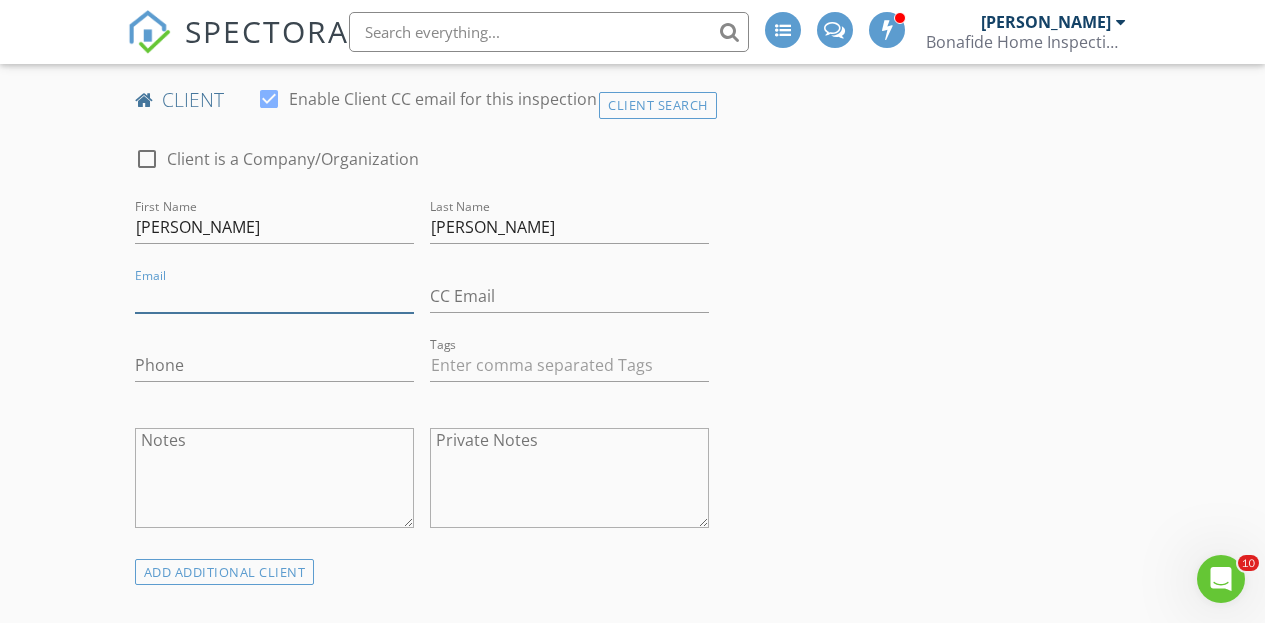 paste on "Stacy_Ryan-Pettes@baylor.edu" 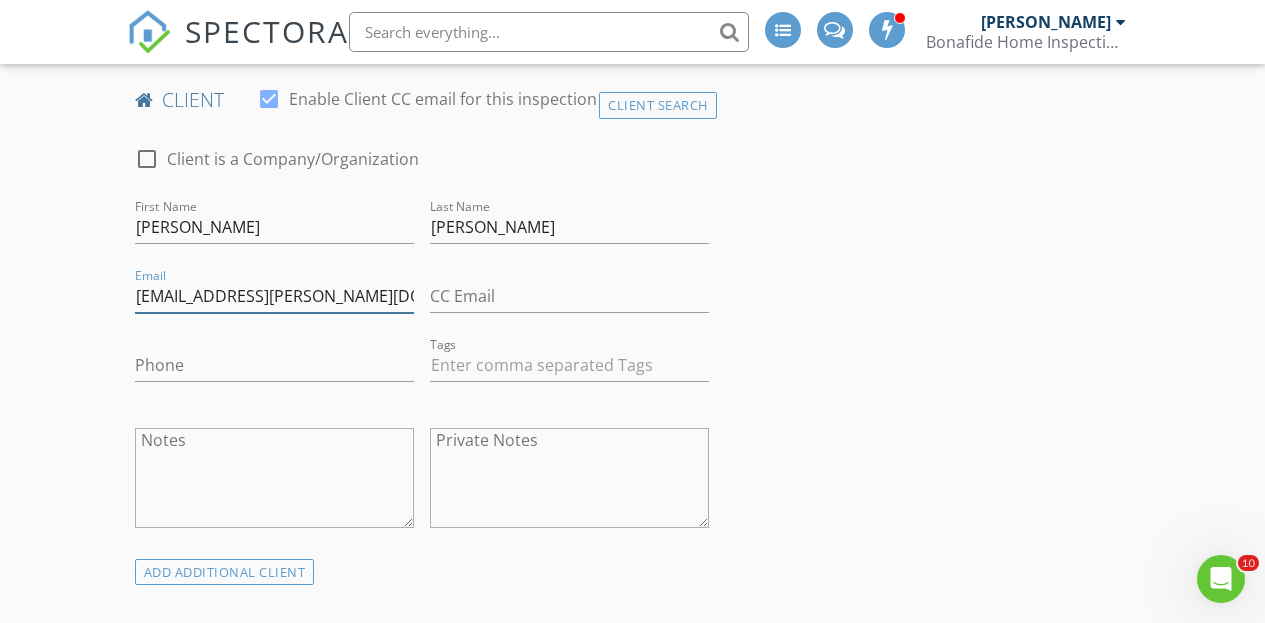 type on "Stacy_Ryan-Pettes@baylor.edu" 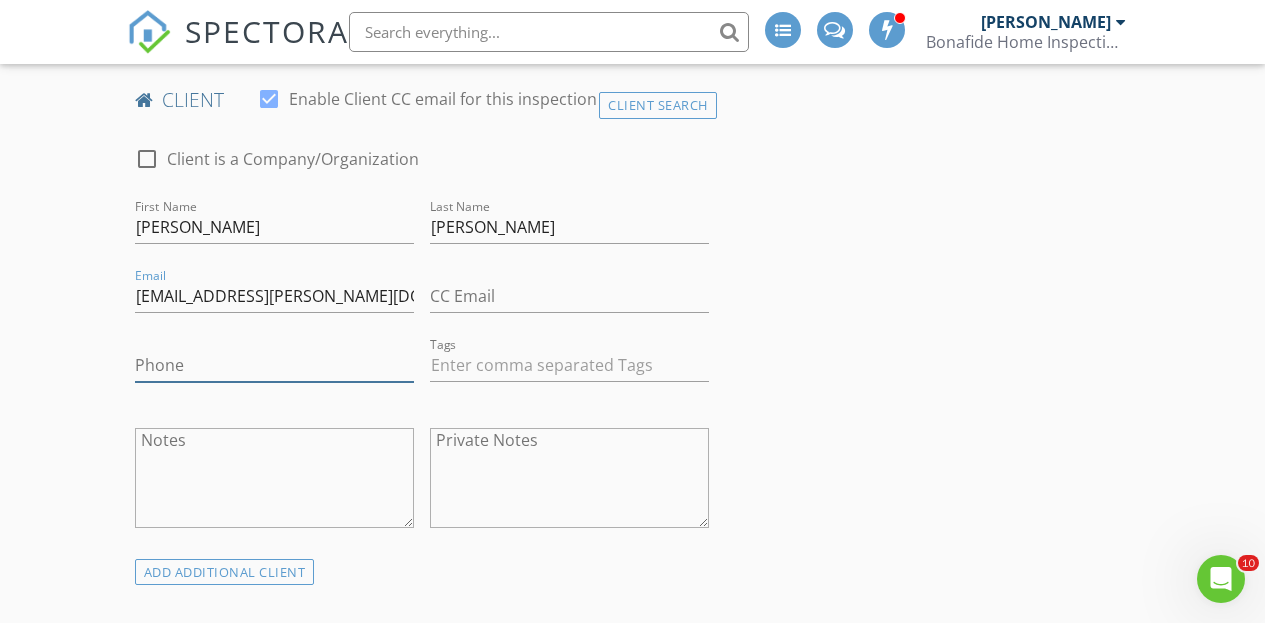 click on "Phone" at bounding box center (274, 365) 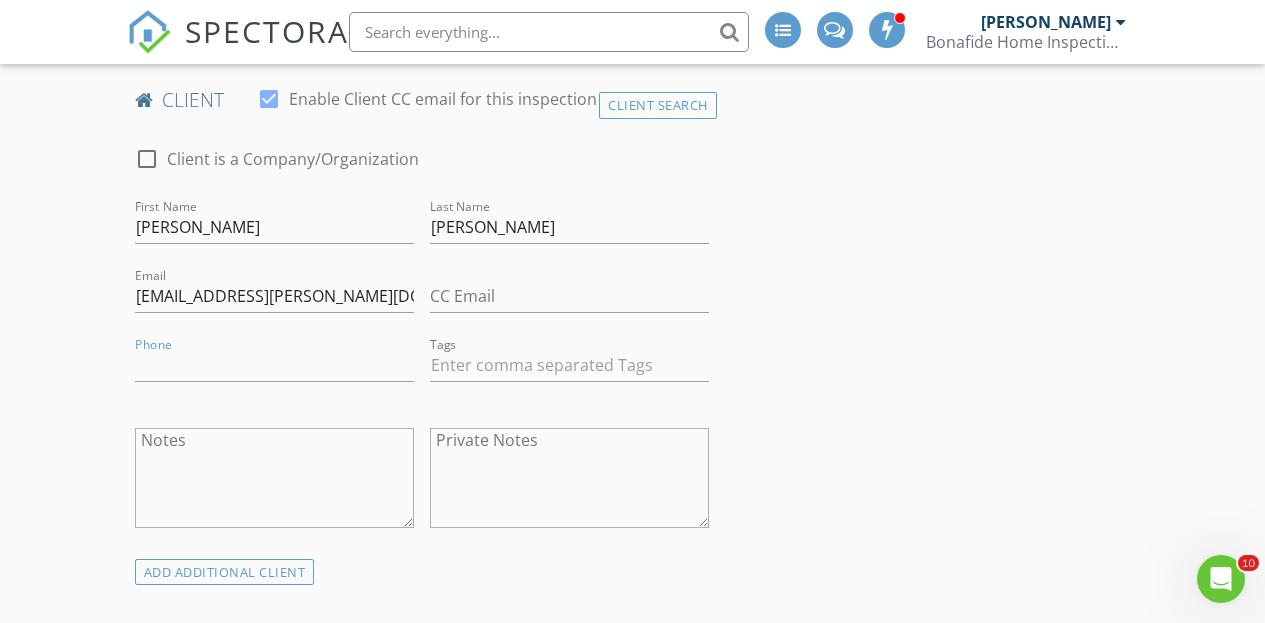 click on "New Inspection
INSPECTOR(S)
check_box_outline_blank   Bo Reuter     check_box   Dan Lewis   PRIMARY   Dan Lewis arrow_drop_down   check_box_outline_blank Dan Lewis specifically requested
Date/Time
07/16/2025 9:30 AM
Location
Address Search       Address 26016 Fairmount Blvd   Unit   City Beachwood   State OH   Zip 44122   County Cuyahoga     Square Feet 5564   Year Built 1953   Foundation Basement arrow_drop_down     Dan Lewis     23.6 miles     (36 minutes)
client
check_box Enable Client CC email for this inspection   Client Search     check_box_outline_blank Client is a Company/Organization     First Name Stacy   Last Name Pettes   Email Stacy_Ryan-Pettes@baylor.edu   CC Email   Phone         Tags         Notes   Private Notes
ADD ADDITIONAL client
SERVICES" at bounding box center (632, 1234) 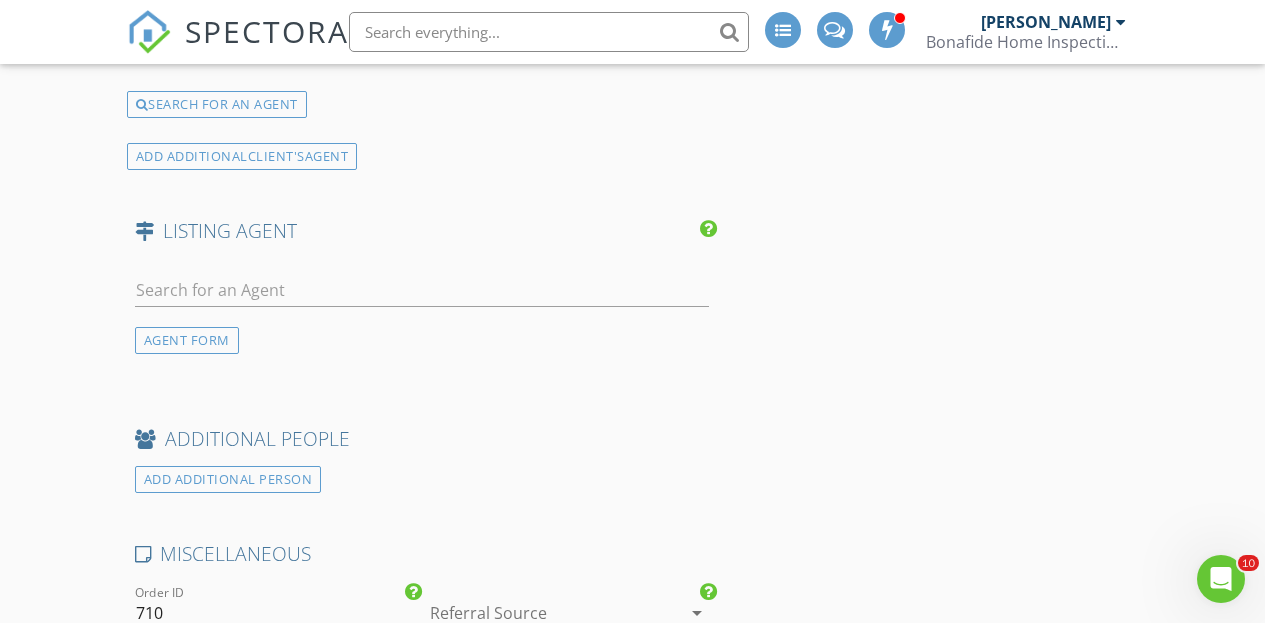 scroll, scrollTop: 2952, scrollLeft: 0, axis: vertical 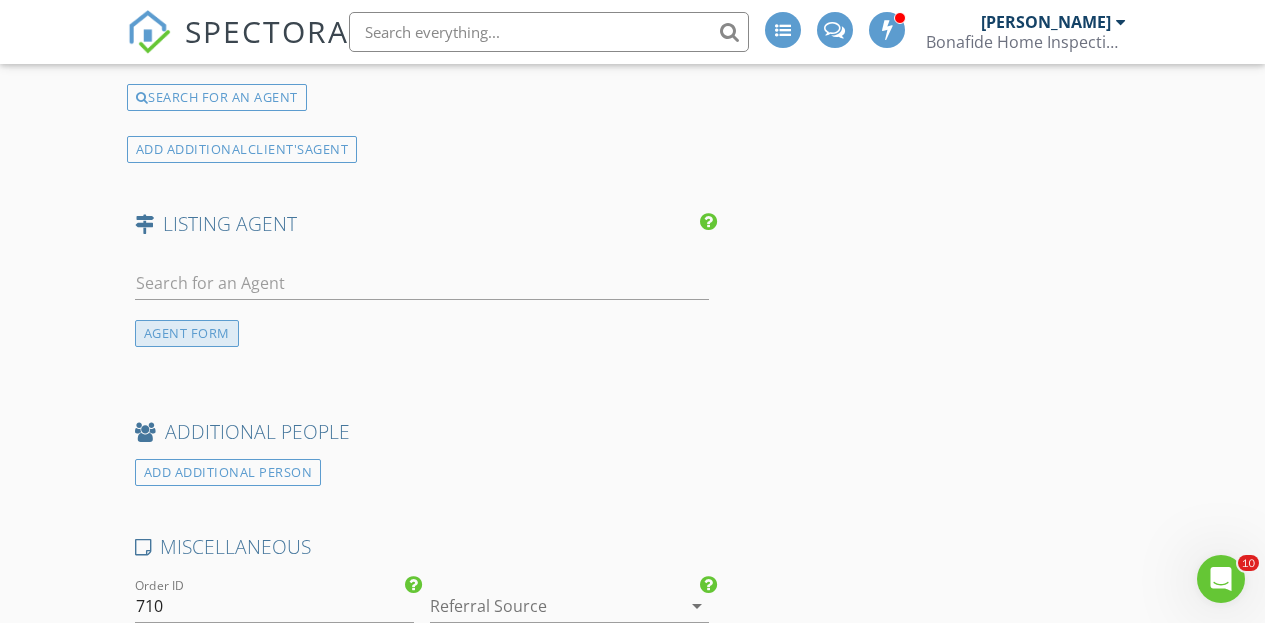click on "AGENT FORM" at bounding box center (187, 333) 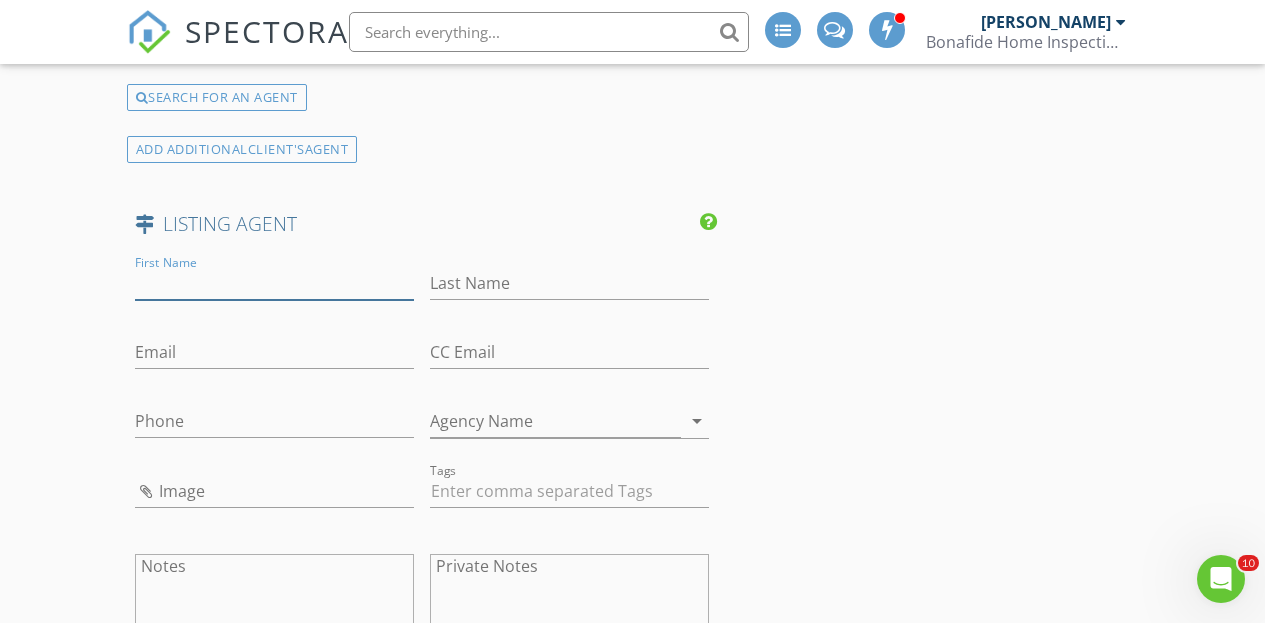 click on "First Name" at bounding box center [274, 283] 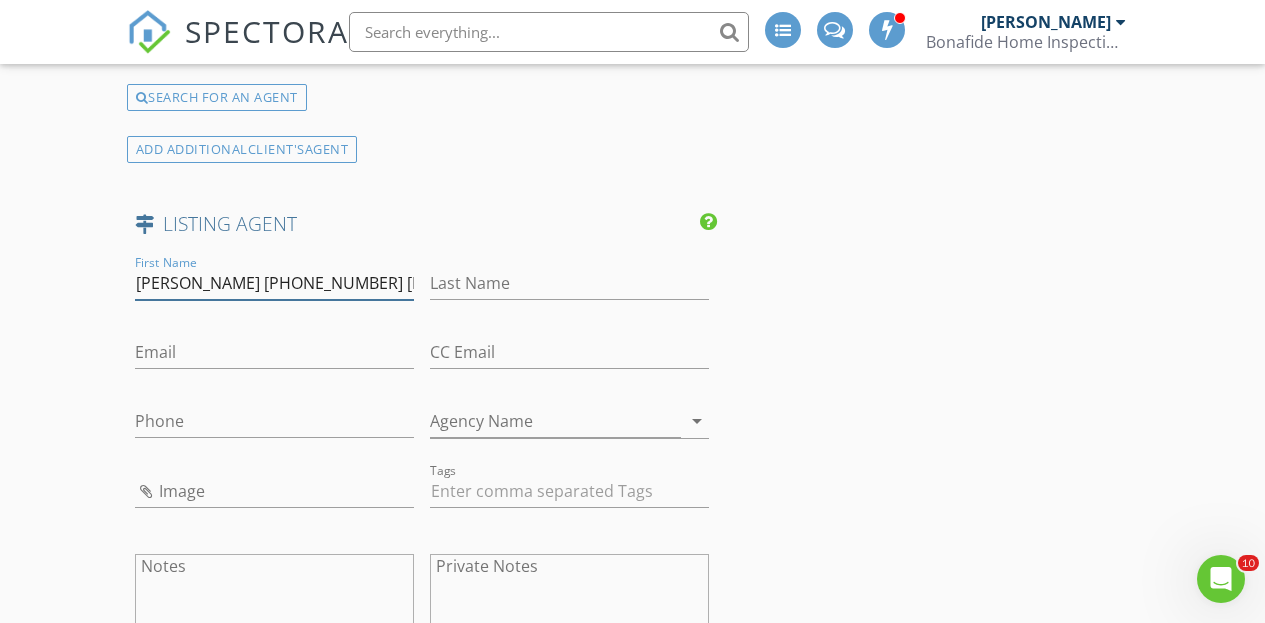 scroll, scrollTop: 0, scrollLeft: 119, axis: horizontal 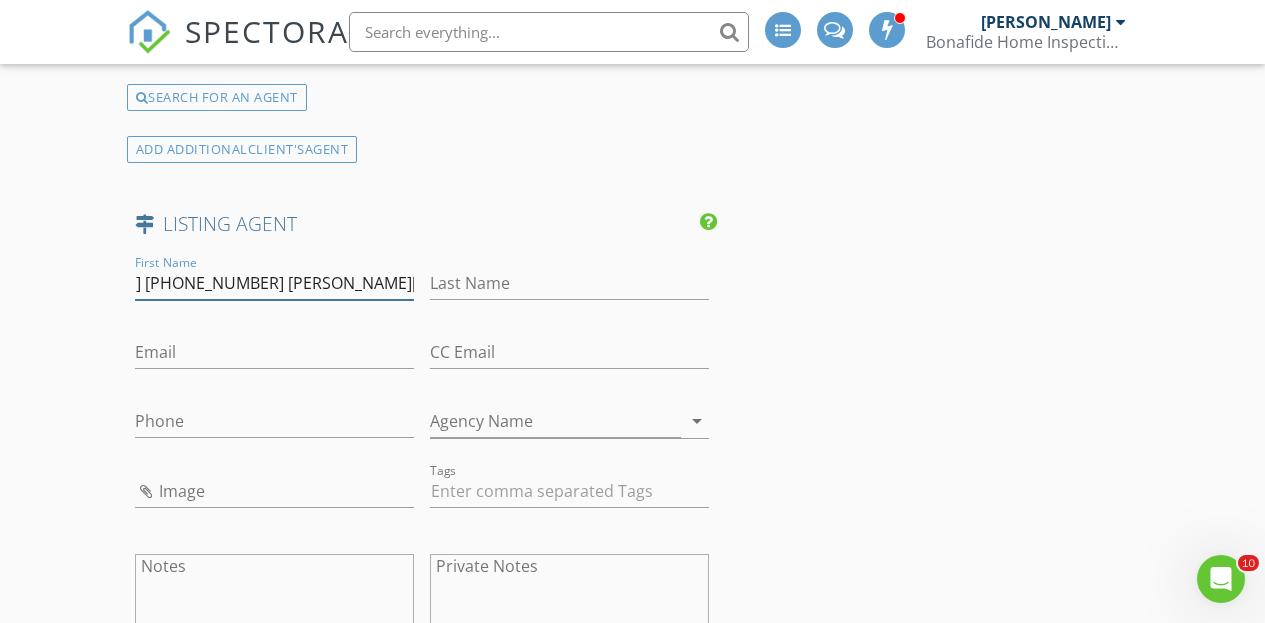 click on "Lyndsi Dvorin 216-396-0755 lyndsi.dvorin@gmail.com" at bounding box center [274, 283] 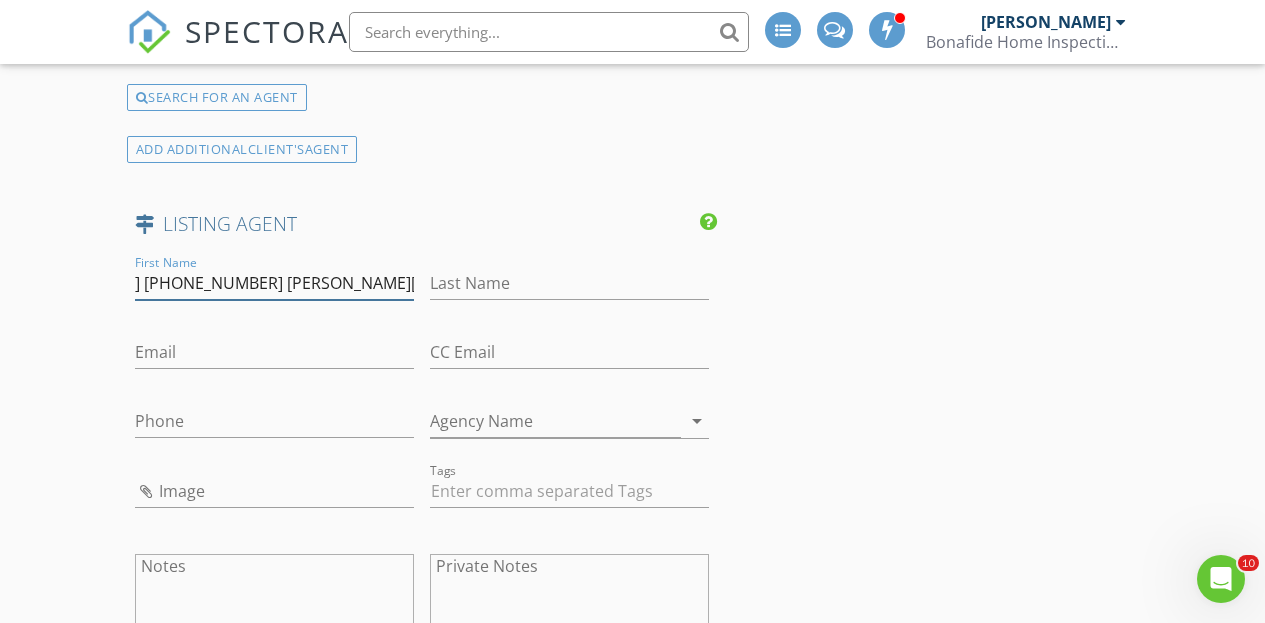 drag, startPoint x: 227, startPoint y: 282, endPoint x: 503, endPoint y: 294, distance: 276.26074 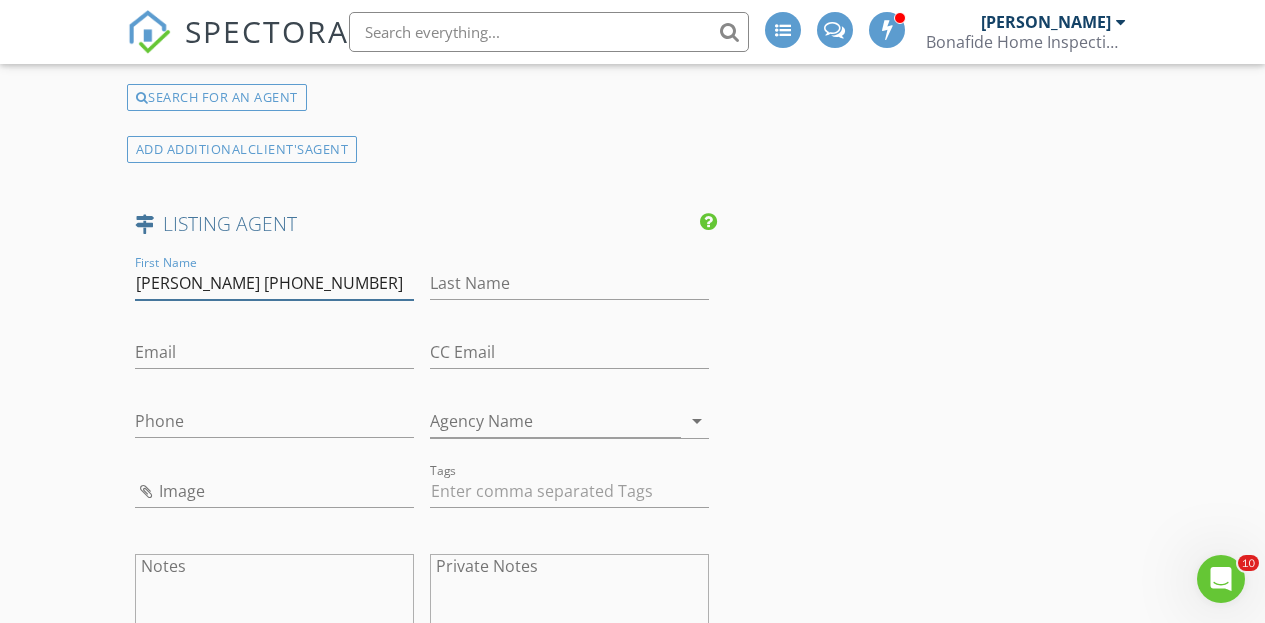 scroll, scrollTop: 0, scrollLeft: 0, axis: both 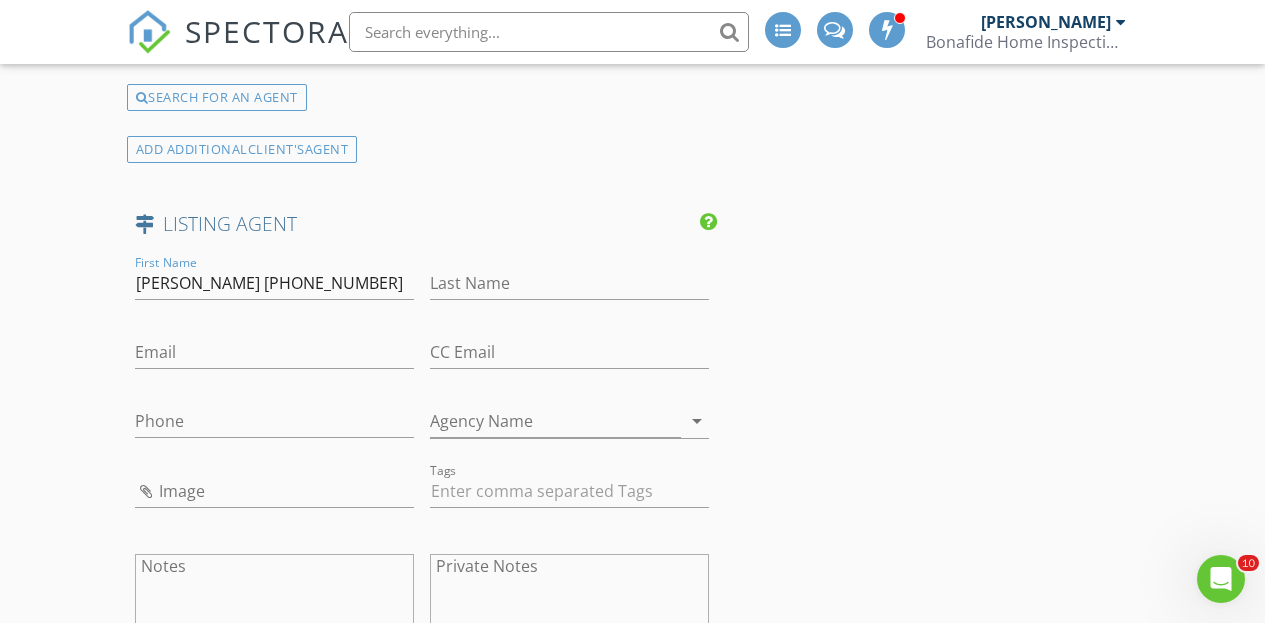 click on "Email" at bounding box center [274, 362] 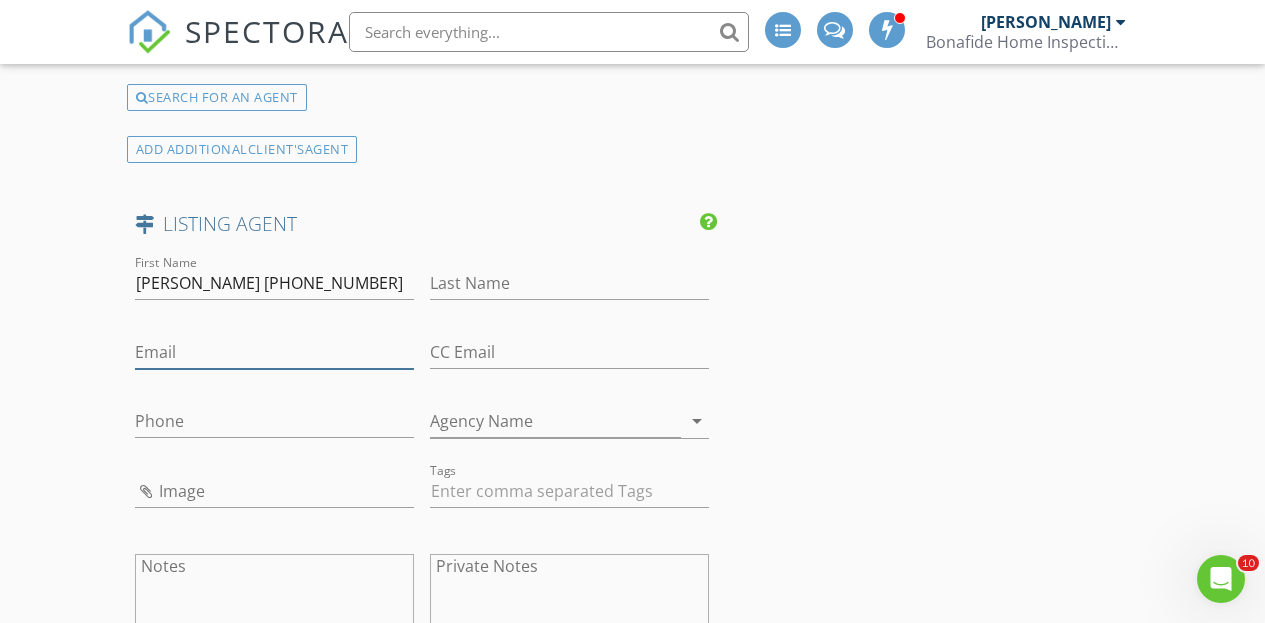 click on "Email" at bounding box center [274, 352] 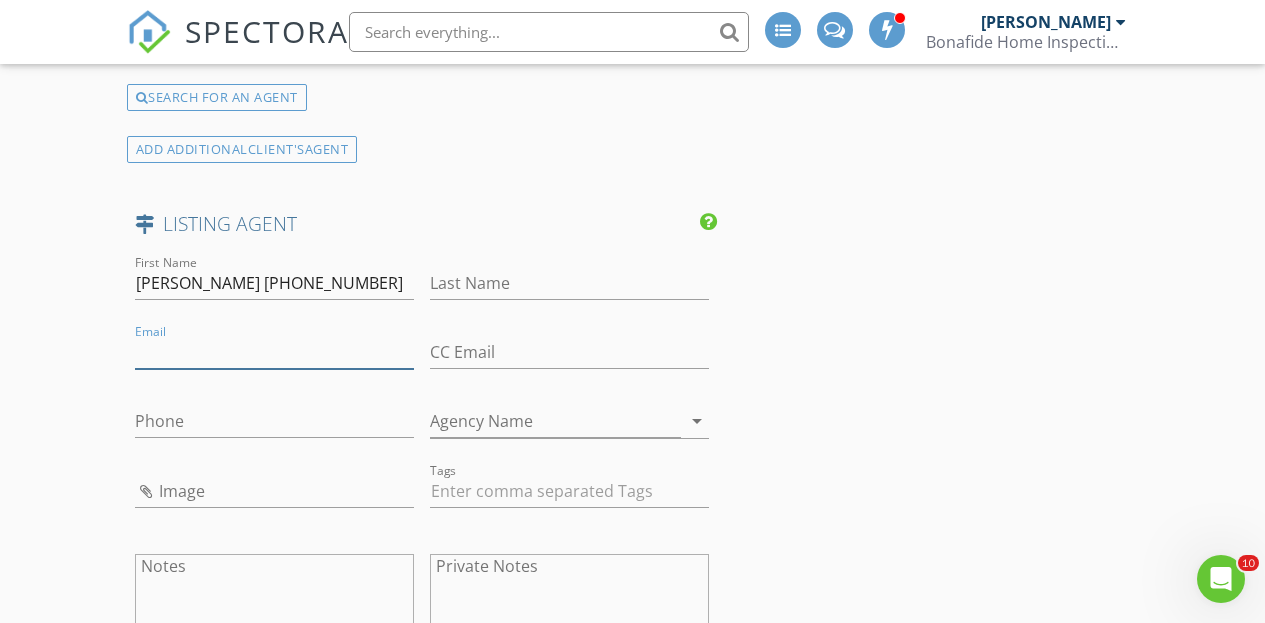 paste on "lyndsi.dvorin@gmail.com" 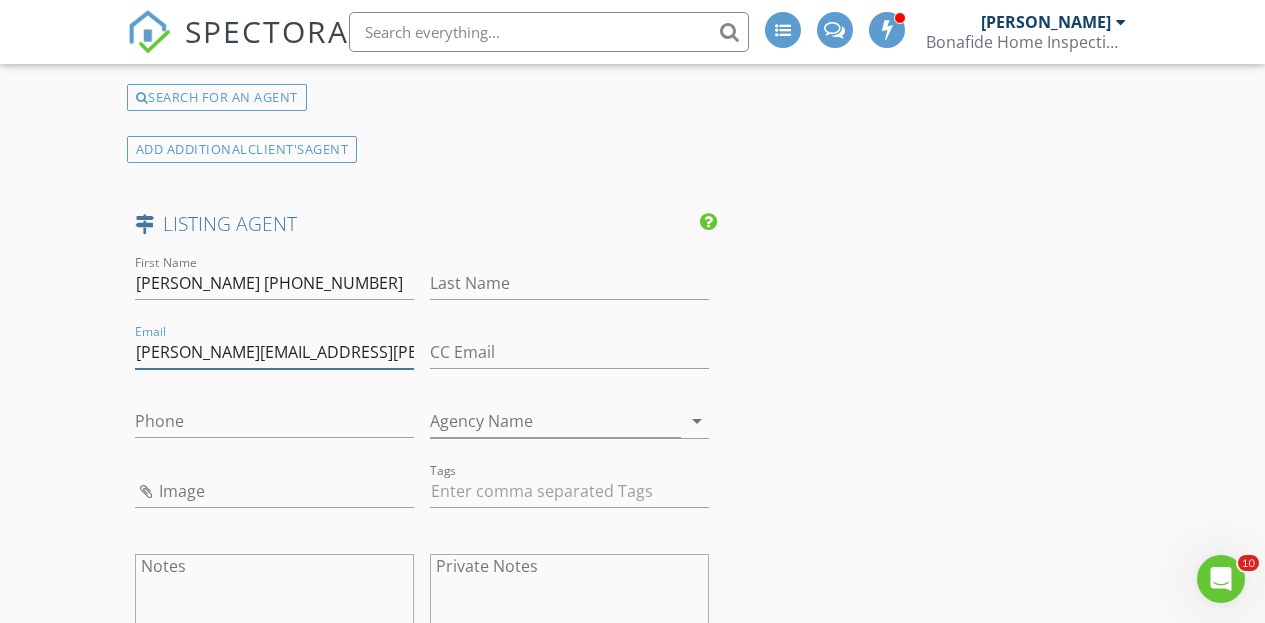 type on "lyndsi.dvorin@gmail.com" 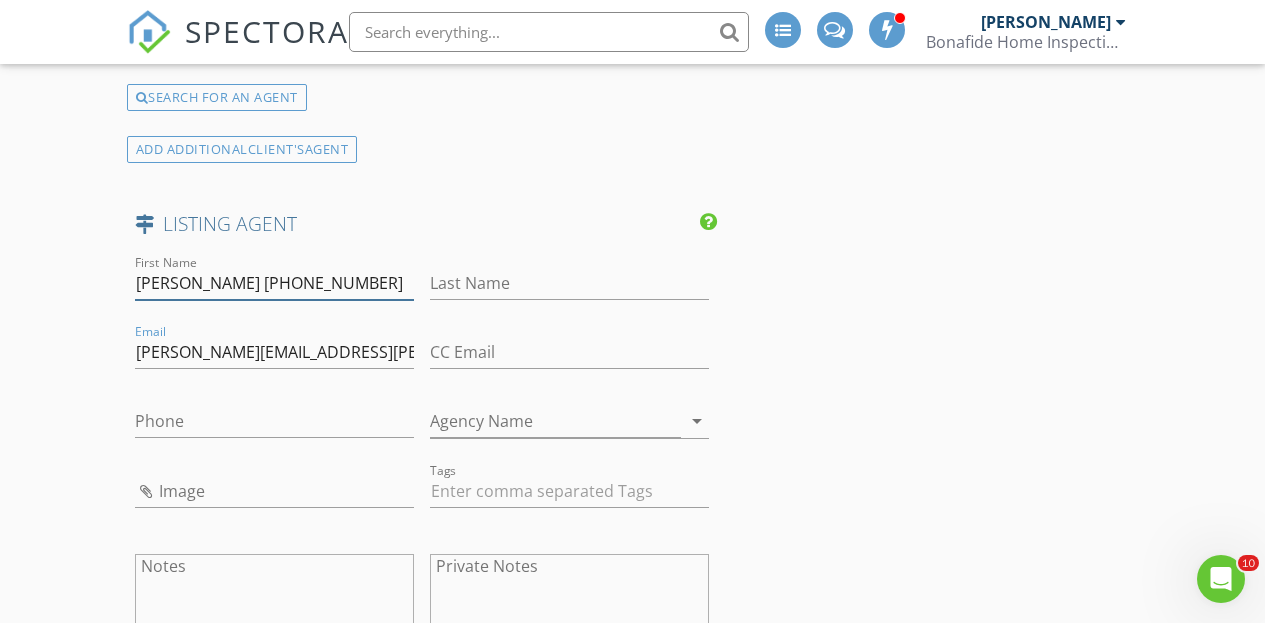 click on "Lyndsi Dvorin 216-396-0755" at bounding box center (274, 283) 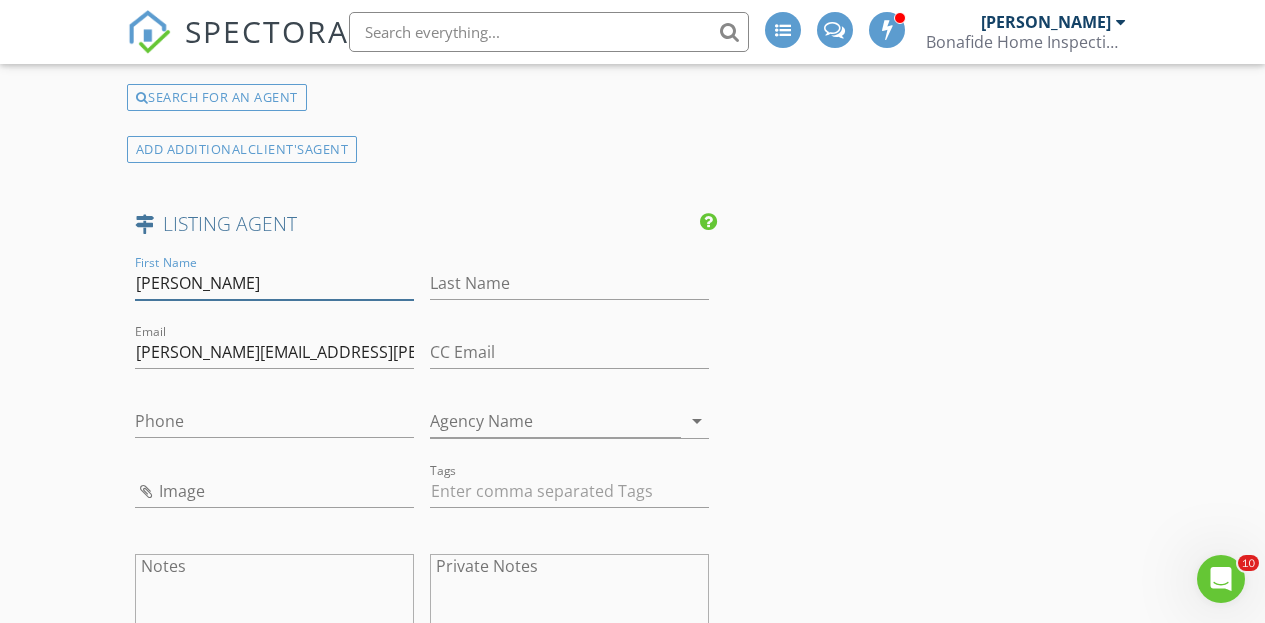 drag, startPoint x: 243, startPoint y: 283, endPoint x: 351, endPoint y: 283, distance: 108 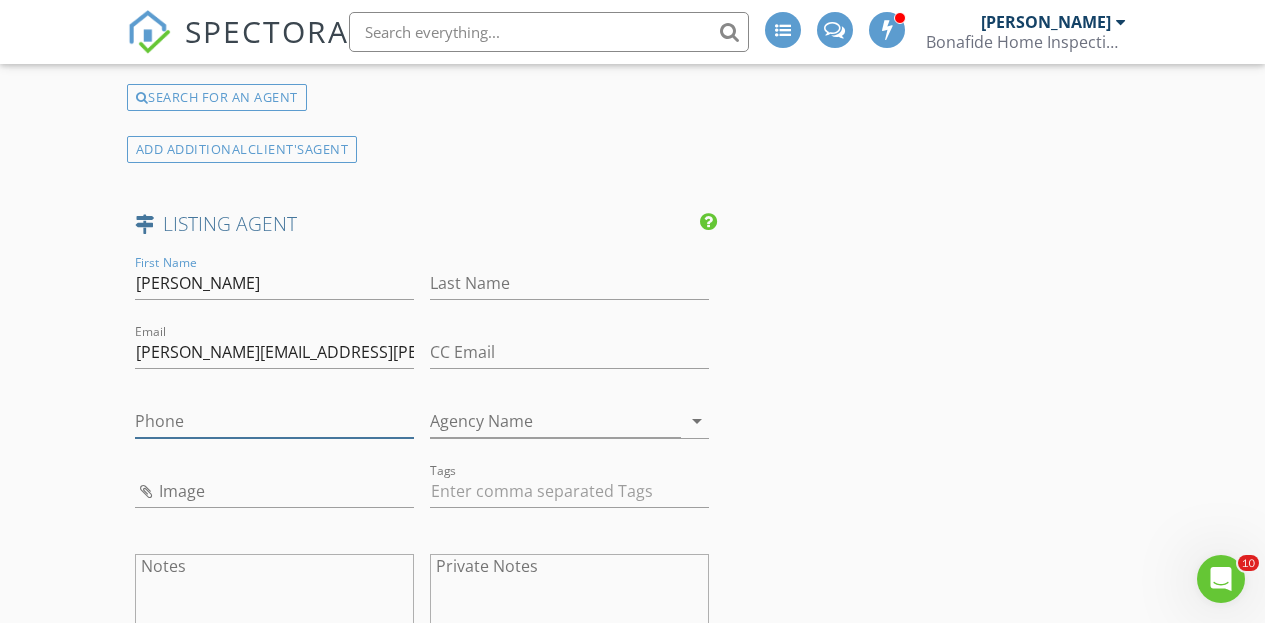 click on "Phone" at bounding box center [274, 421] 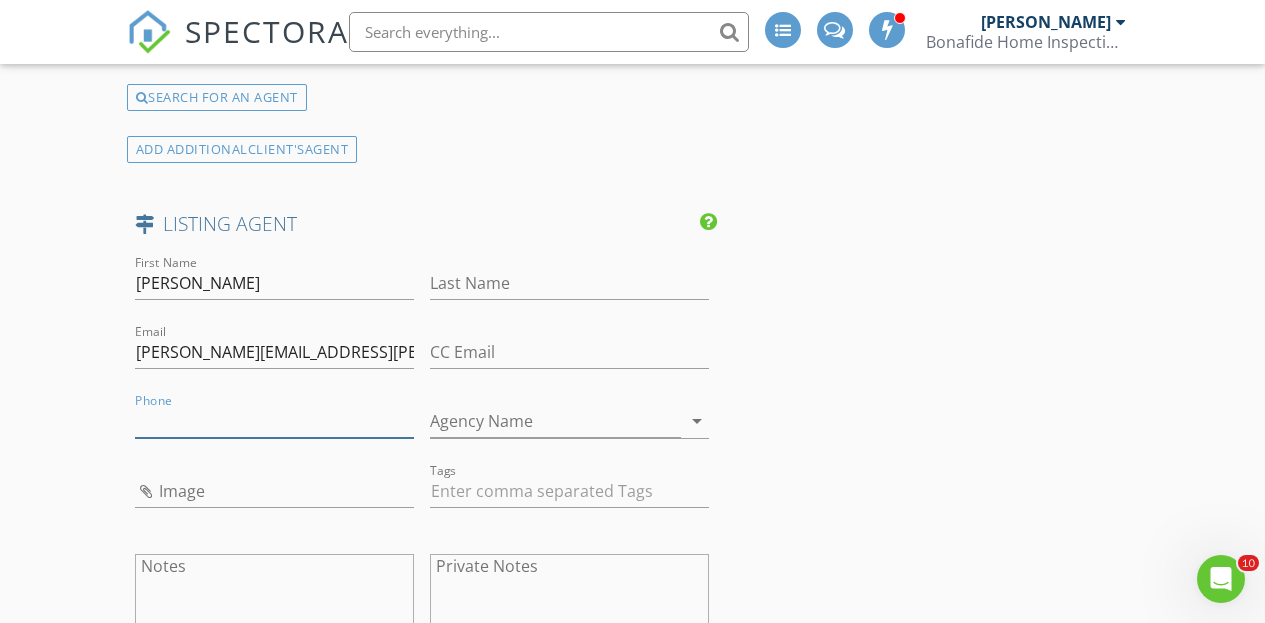 paste on "216-396-0755" 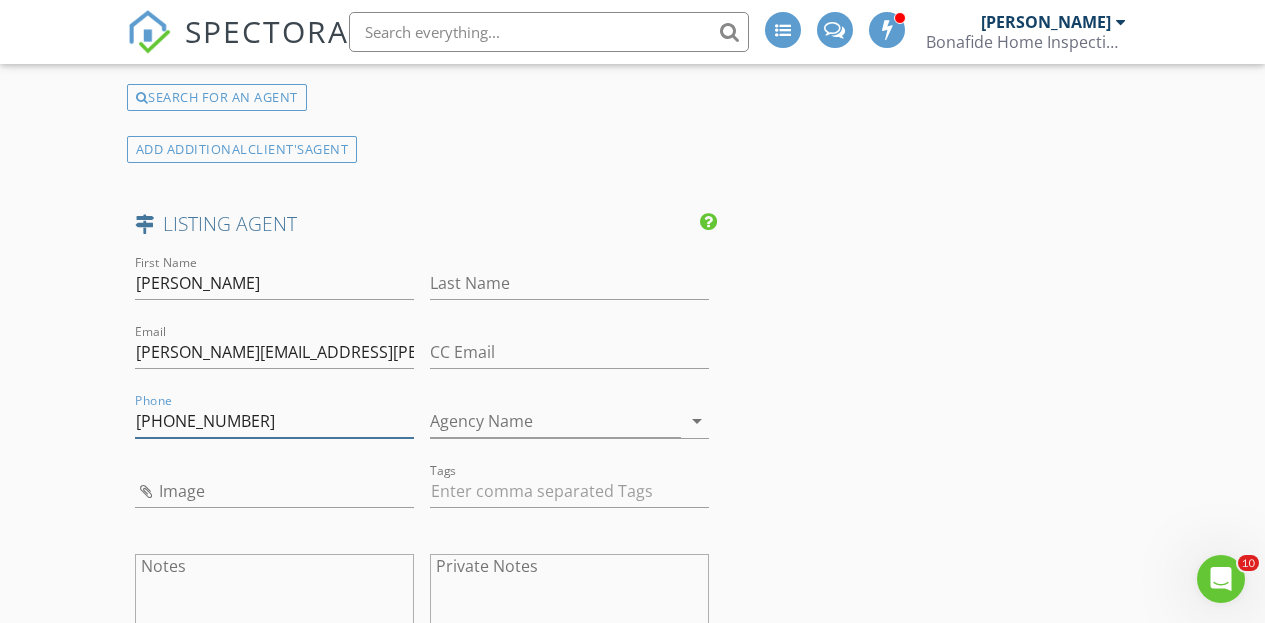 type on "216-396-0755" 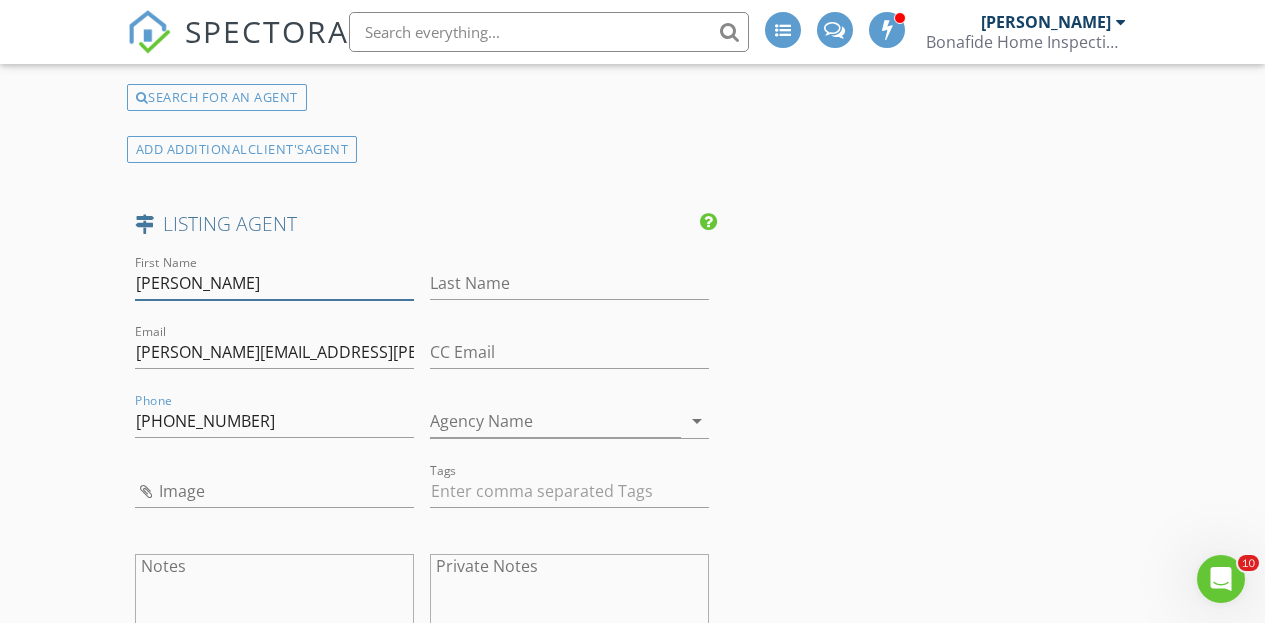 click on "Lyndsi Dvorin" at bounding box center [274, 283] 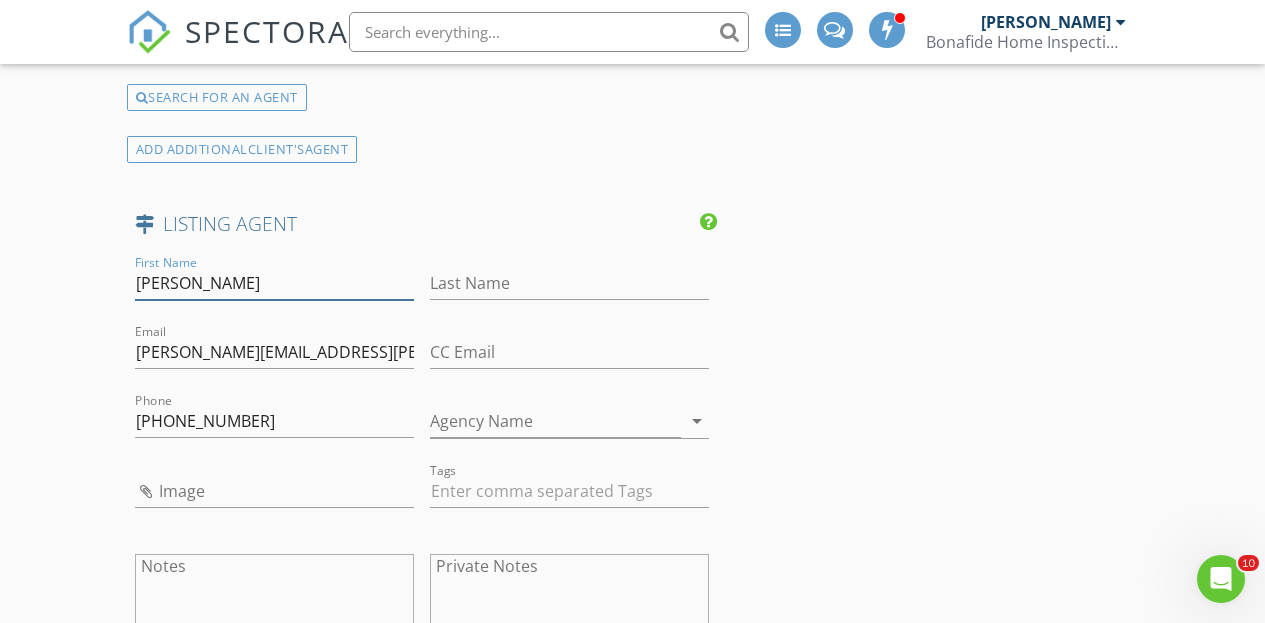 drag, startPoint x: 191, startPoint y: 279, endPoint x: 272, endPoint y: 280, distance: 81.00617 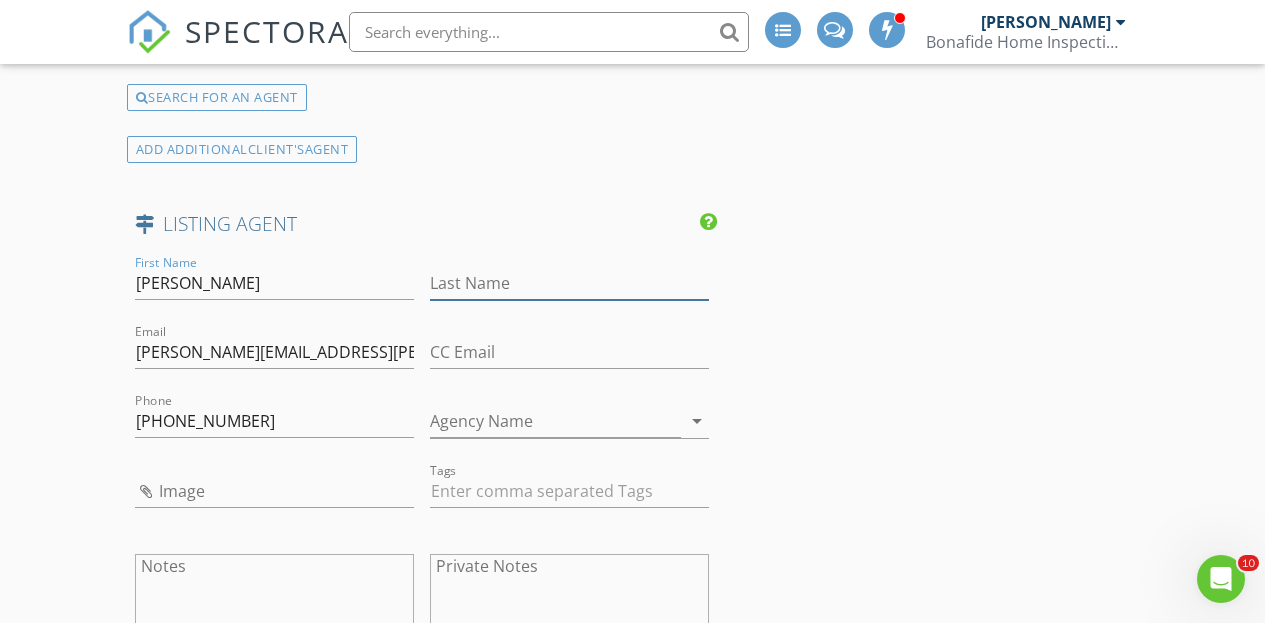 click on "Last Name" at bounding box center (569, 283) 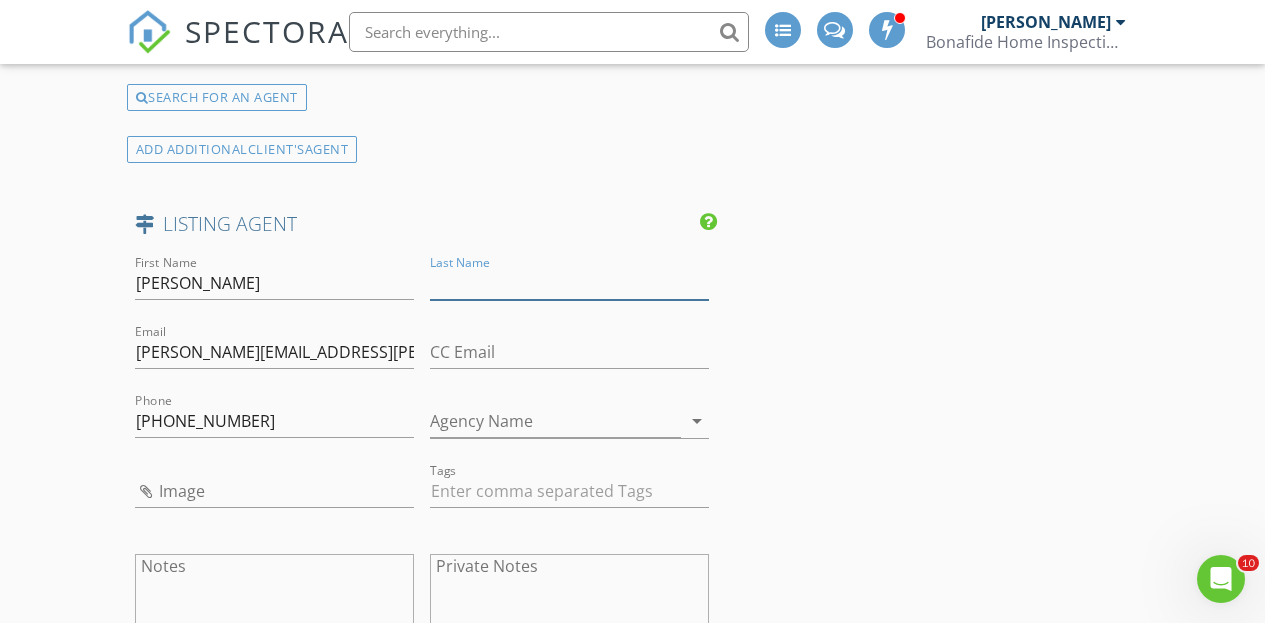 paste on "Dvorin" 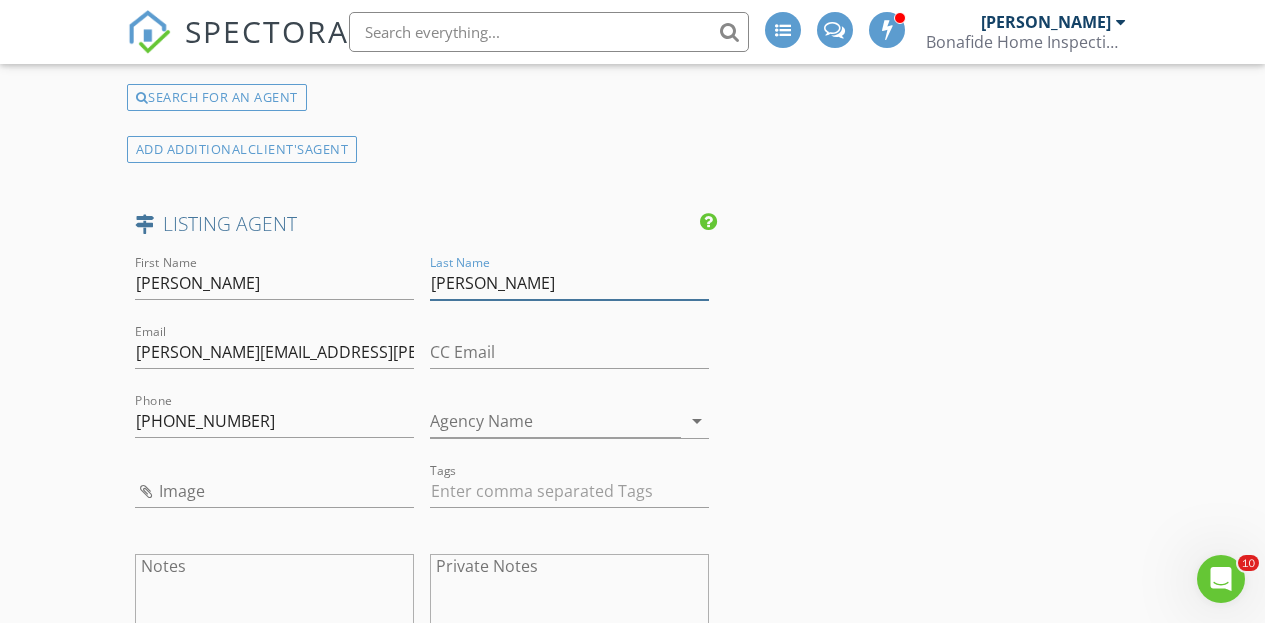 type on "Dvorin" 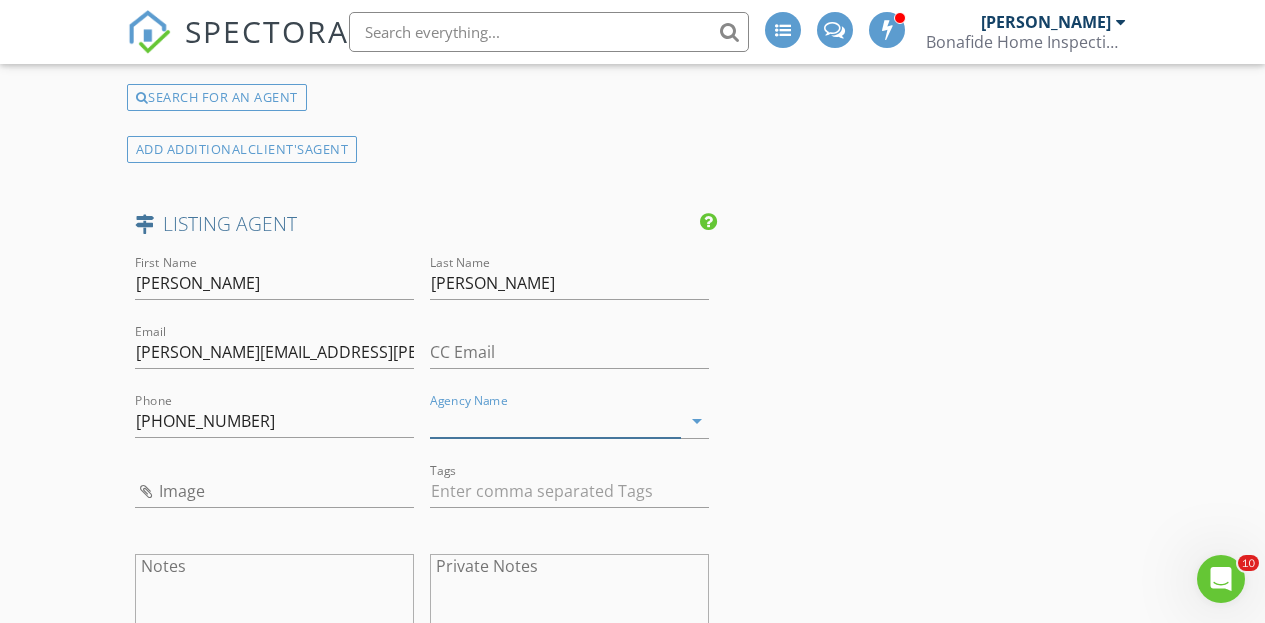 click on "Agency Name" at bounding box center [555, 421] 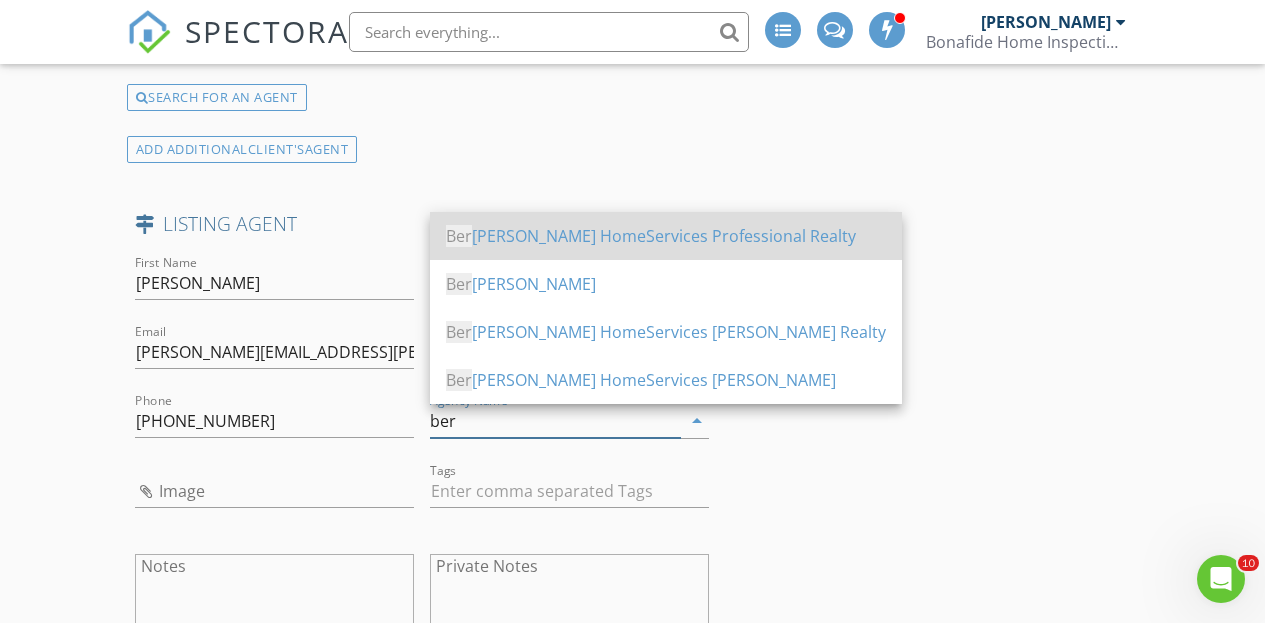 click on "Ber kshire Hathaway HomeServices Professional Realty" at bounding box center [666, 236] 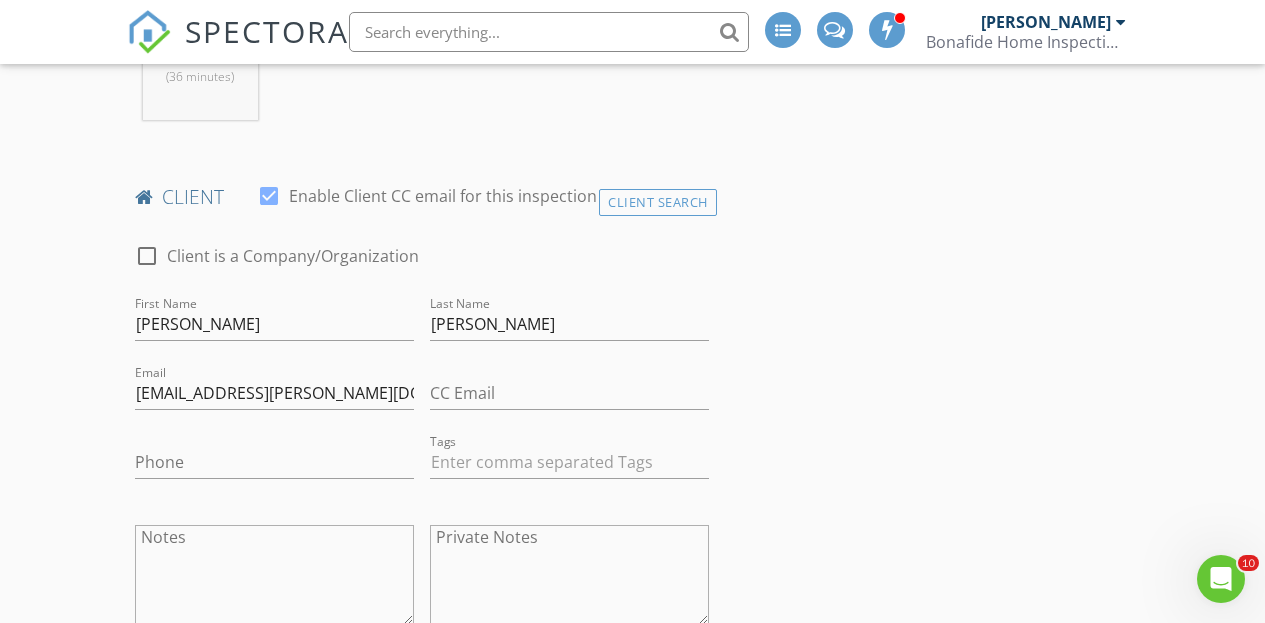 scroll, scrollTop: 927, scrollLeft: 0, axis: vertical 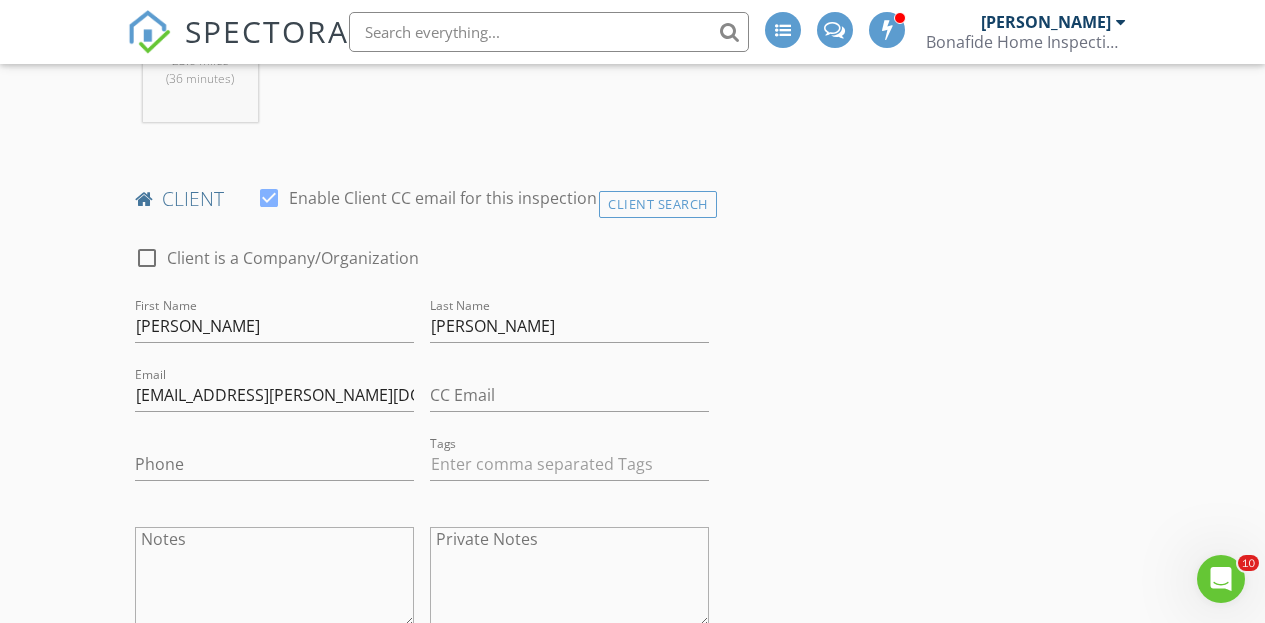 type on "Berkshire Hathaway HomeServices Professional Realty" 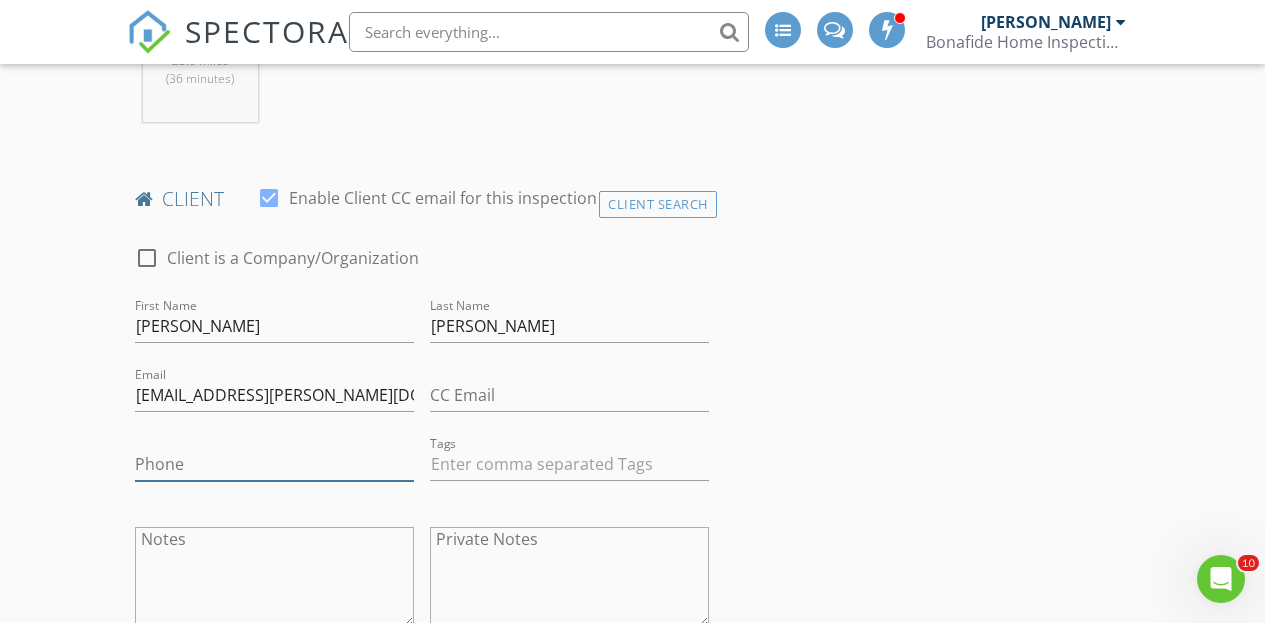click on "Phone" at bounding box center (274, 464) 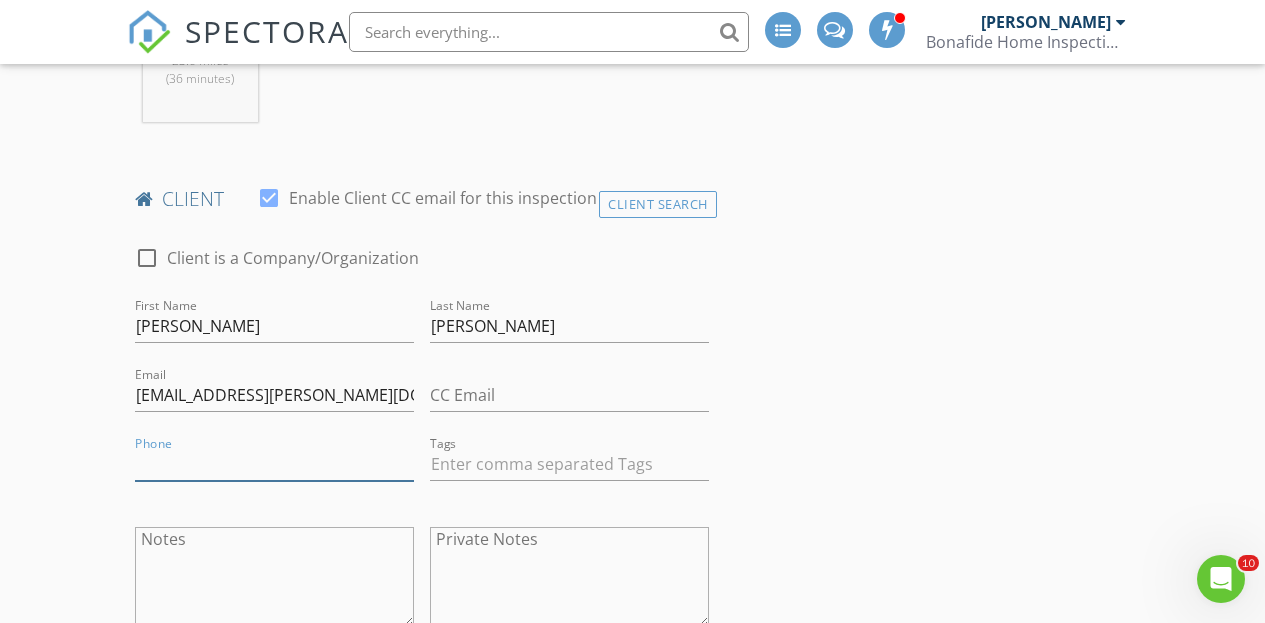 paste on "404-405-6578" 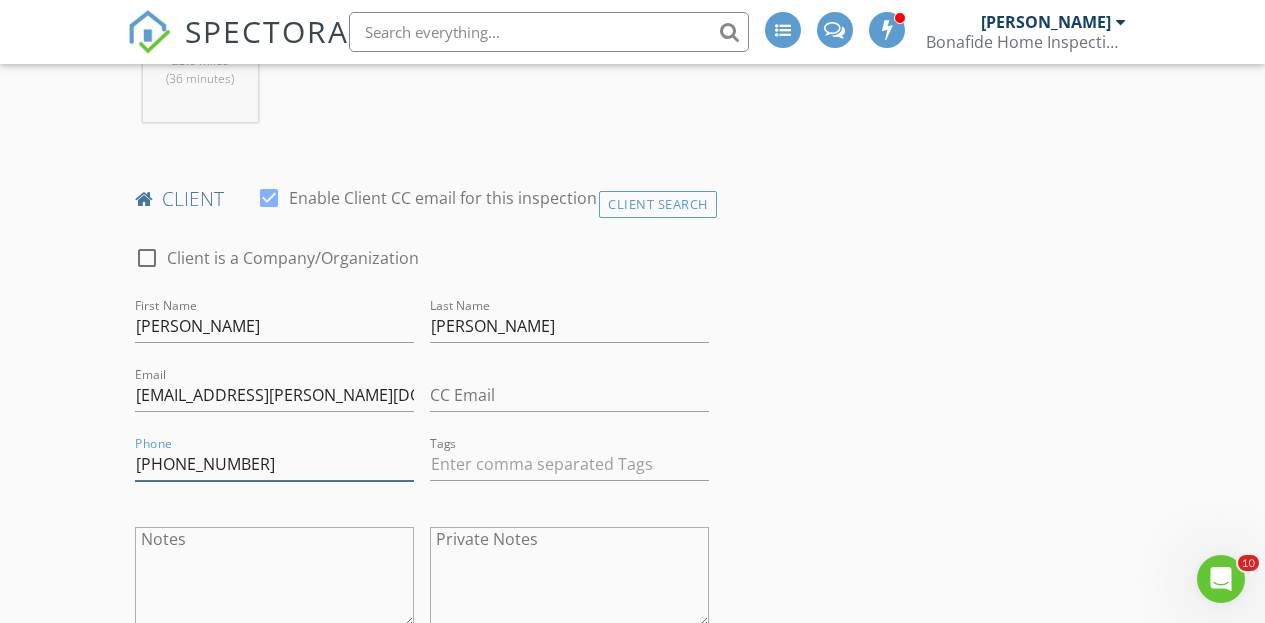 type on "404-405-6578" 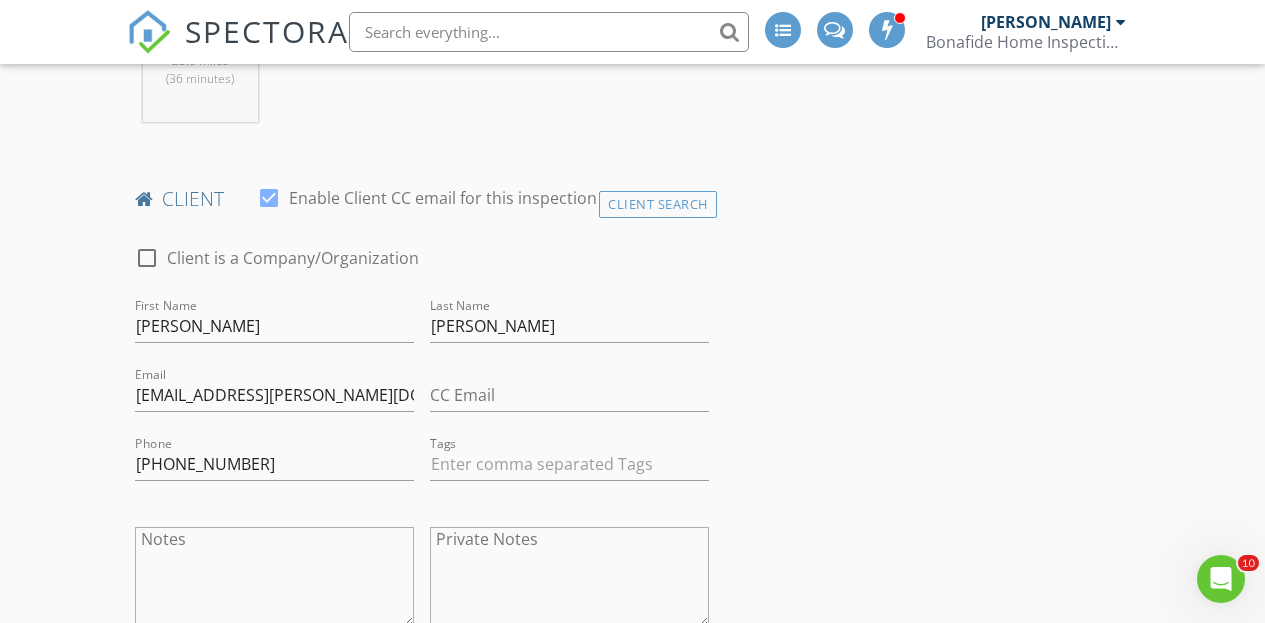 click on "New Inspection
INSPECTOR(S)
check_box_outline_blank   Bo Reuter     check_box   Dan Lewis   PRIMARY   Dan Lewis arrow_drop_down   check_box_outline_blank Dan Lewis specifically requested
Date/Time
07/16/2025 9:30 AM
Location
Address Search       Address 26016 Fairmount Blvd   Unit   City Beachwood   State OH   Zip 44122   County Cuyahoga     Square Feet 5564   Year Built 1953   Foundation Basement arrow_drop_down     Dan Lewis     23.6 miles     (36 minutes)
client
check_box Enable Client CC email for this inspection   Client Search     check_box_outline_blank Client is a Company/Organization     First Name Stacy   Last Name Pettes   Email Stacy_Ryan-Pettes@baylor.edu   CC Email   Phone 404-405-6578         Tags         Notes   Private Notes
ADD ADDITIONAL client
check_box   Residential Inspection" at bounding box center [632, 1529] 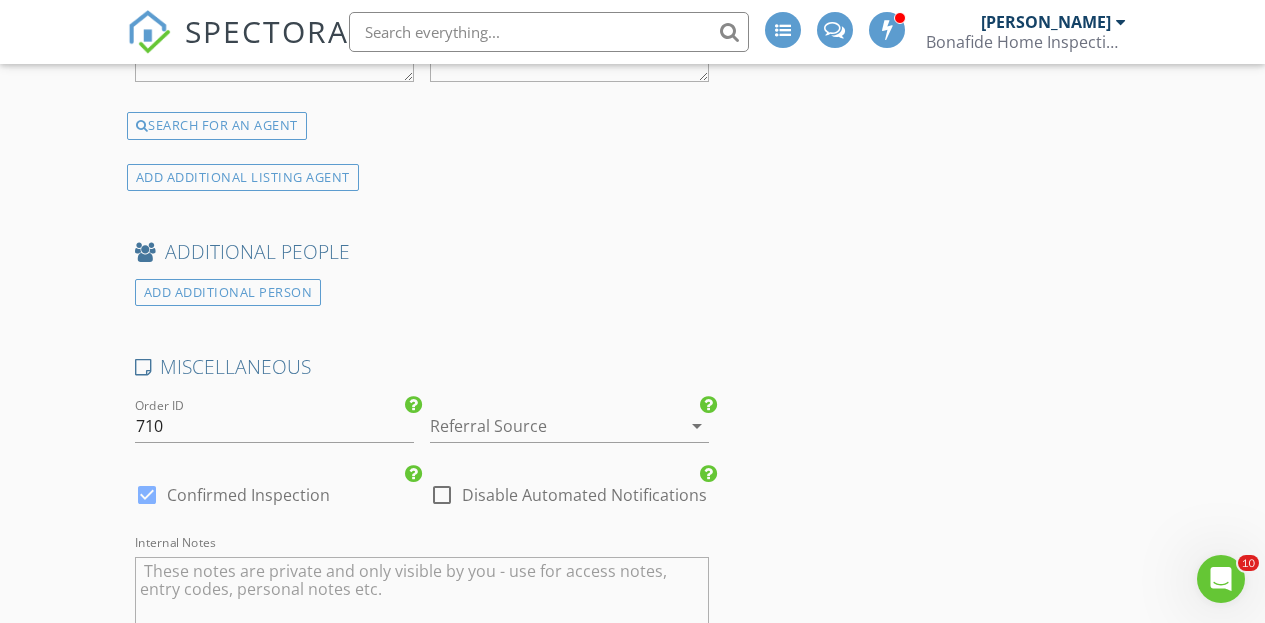 scroll, scrollTop: 3525, scrollLeft: 0, axis: vertical 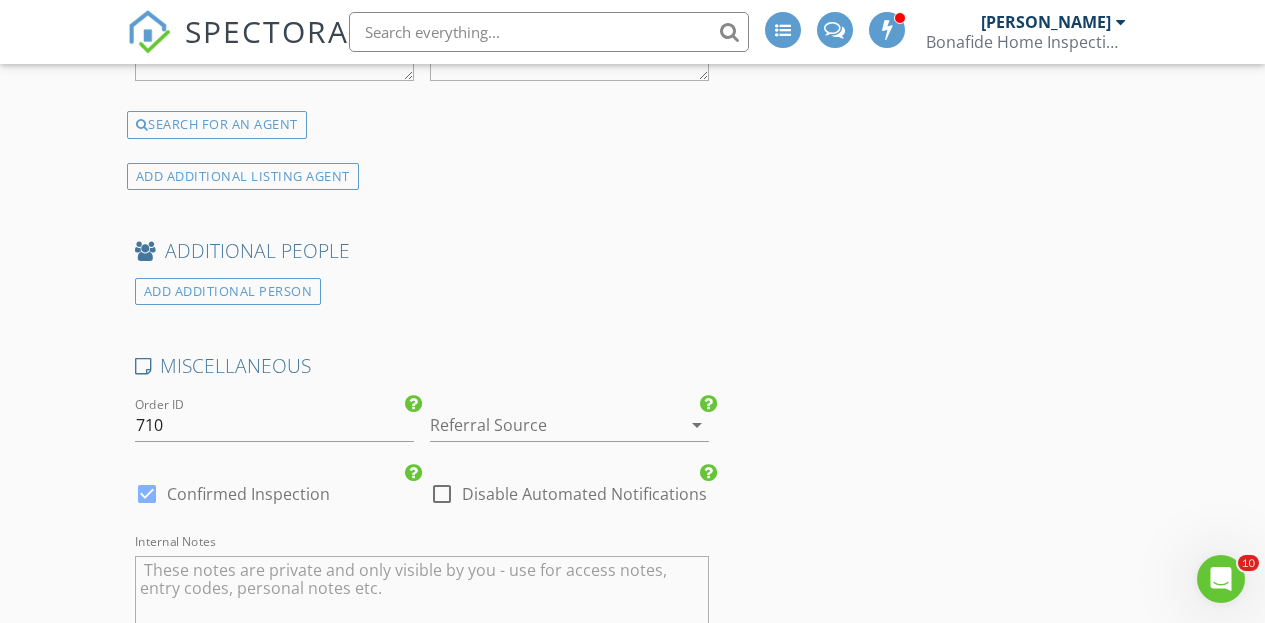 click at bounding box center (541, 425) 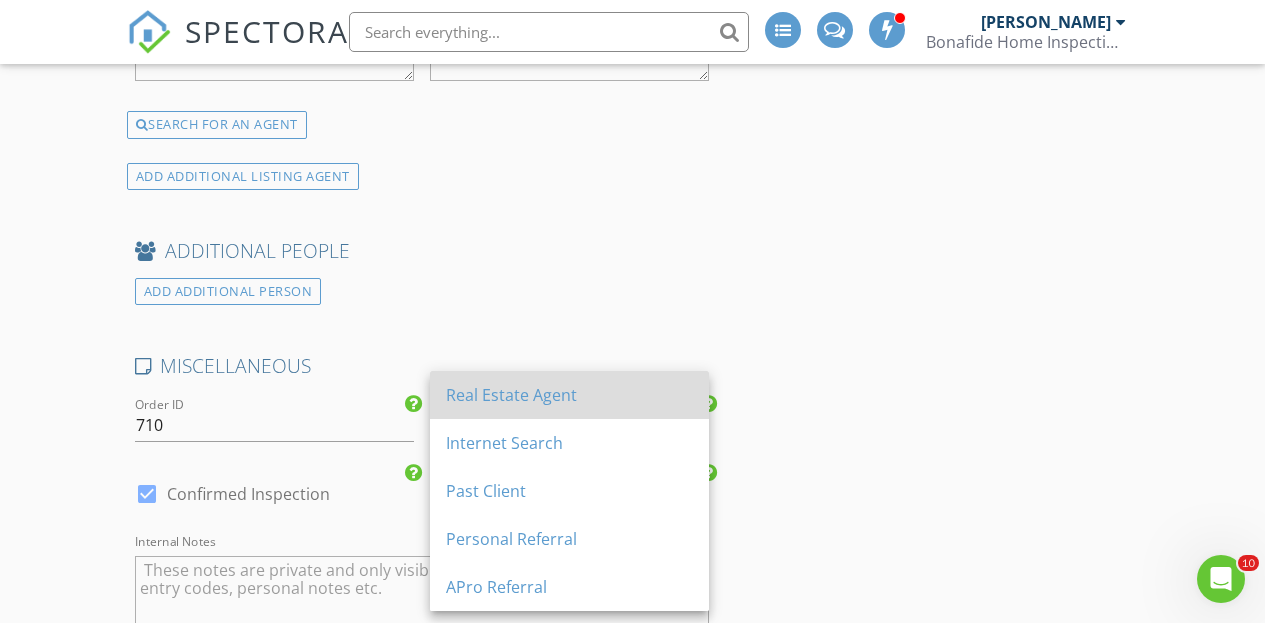 click on "Real Estate Agent" at bounding box center (569, 395) 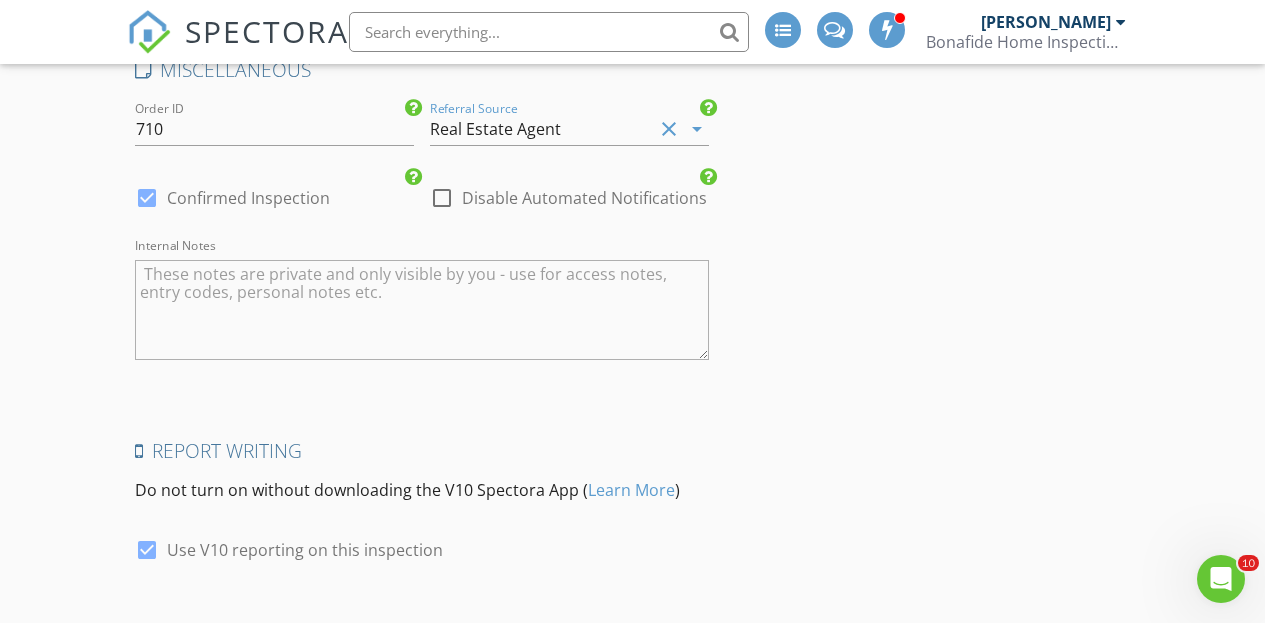scroll, scrollTop: 3990, scrollLeft: 0, axis: vertical 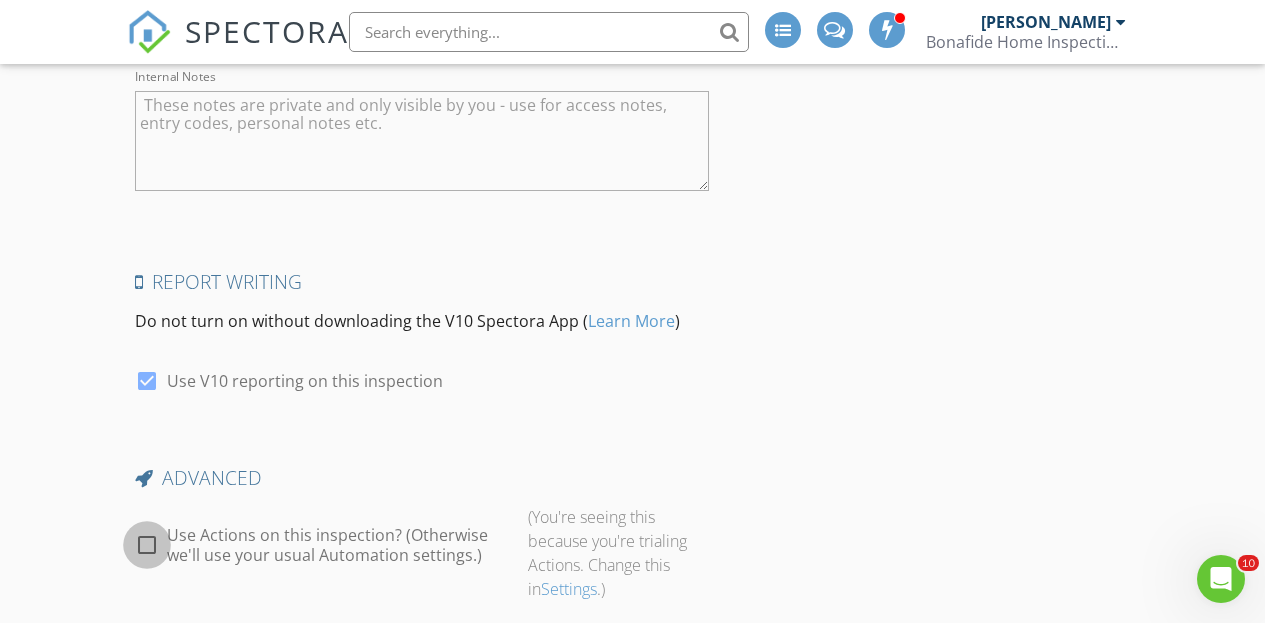 click at bounding box center (147, 545) 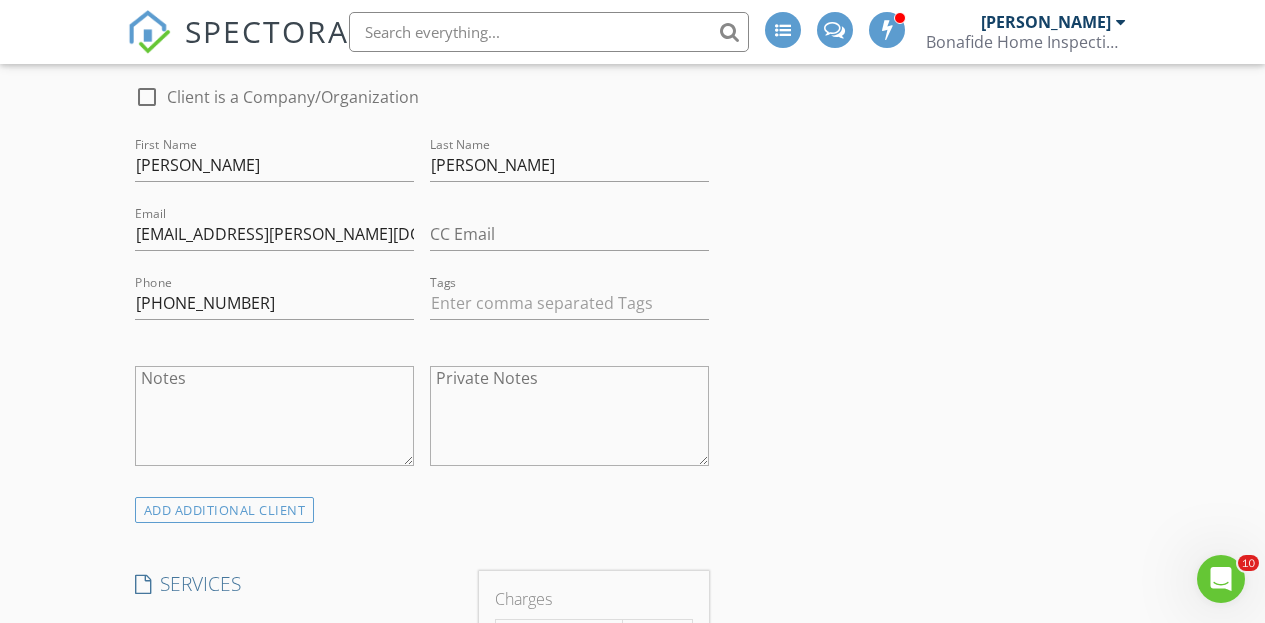 scroll, scrollTop: 1114, scrollLeft: 0, axis: vertical 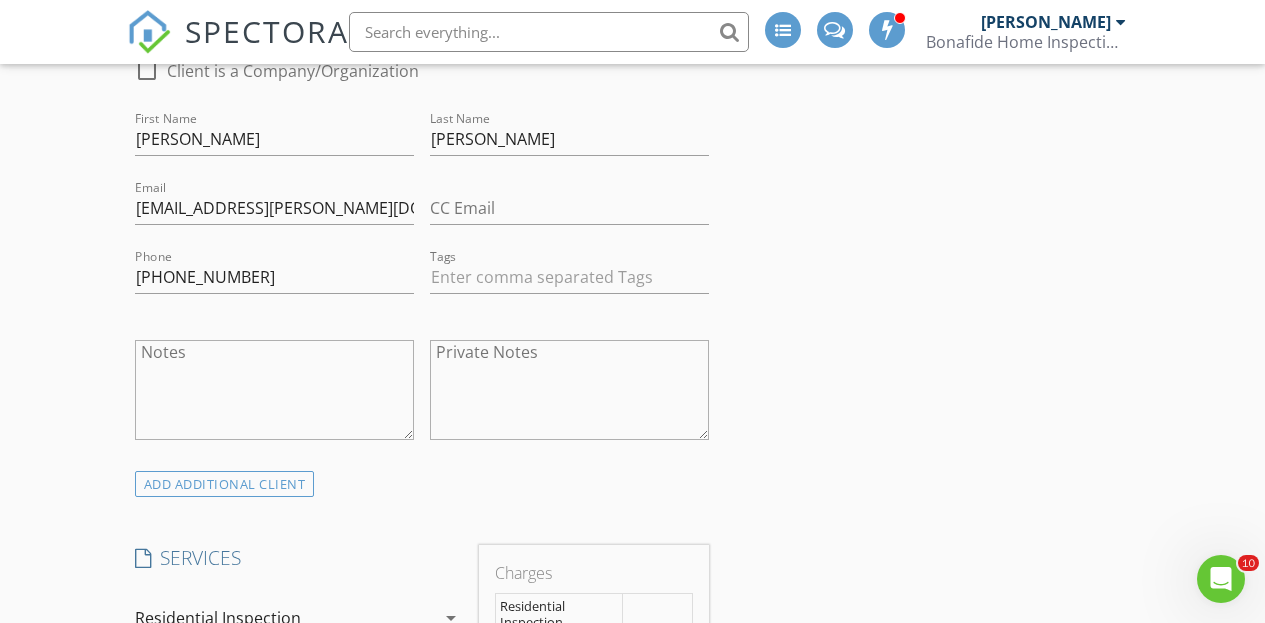 click on "Notes" at bounding box center [274, 390] 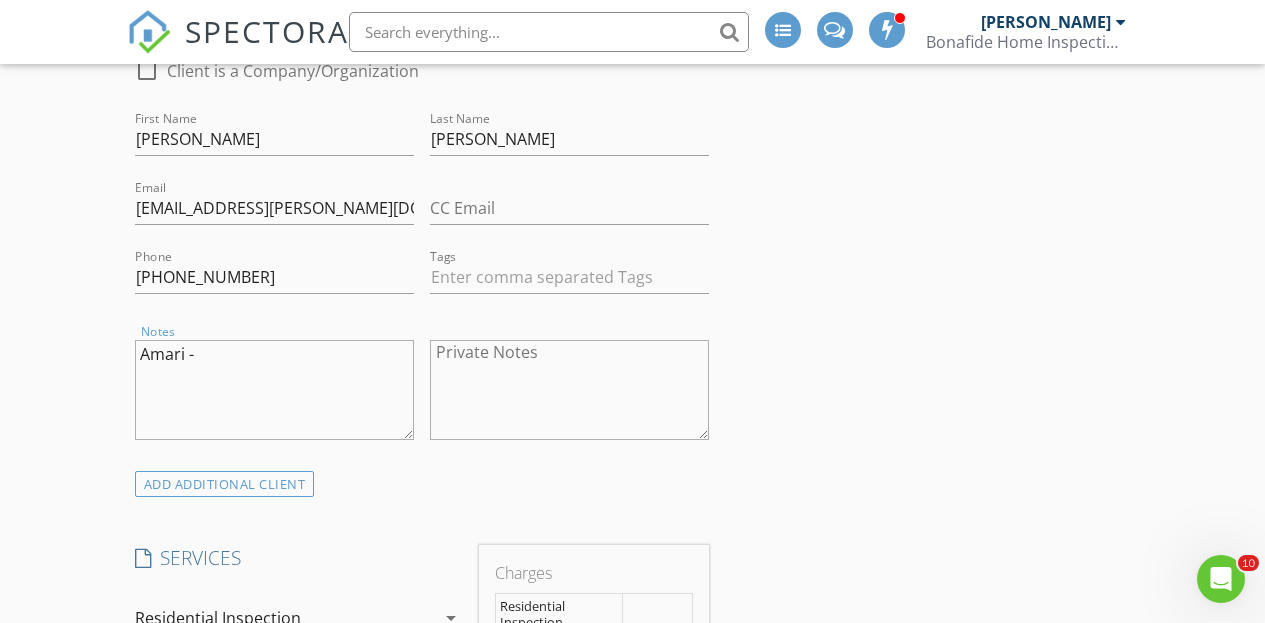 paste on "(281) 210-4513" 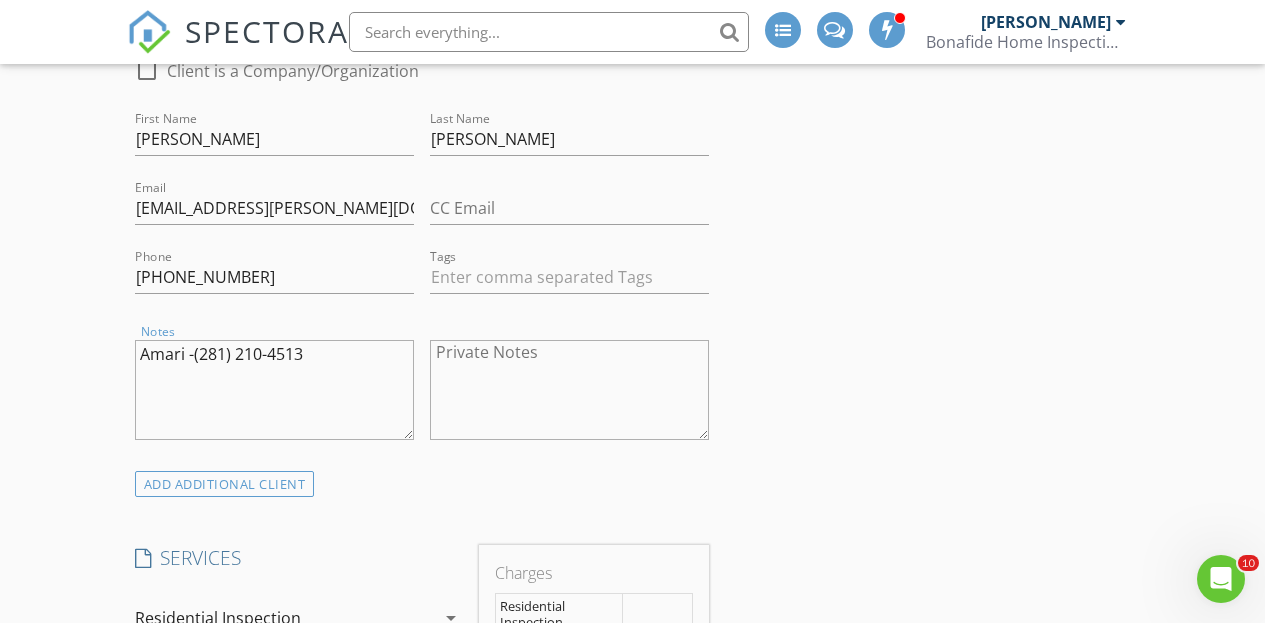 click on "Amari -(281) 210-4513" at bounding box center (274, 390) 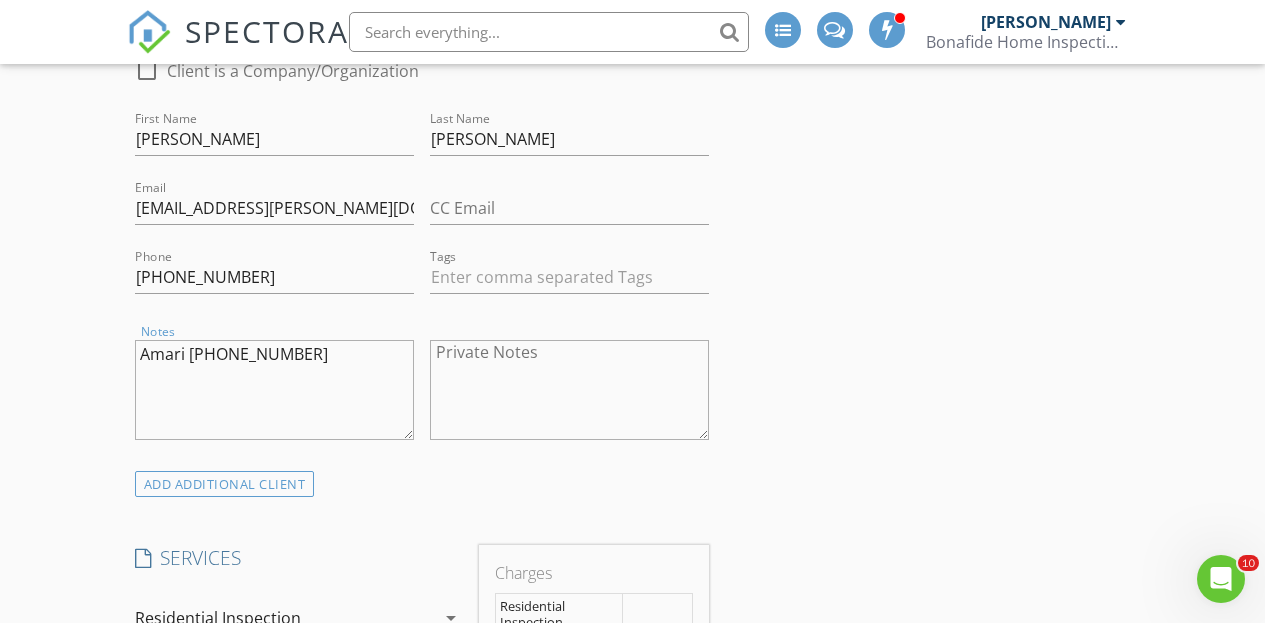 type on "Amari (281) 210-4513" 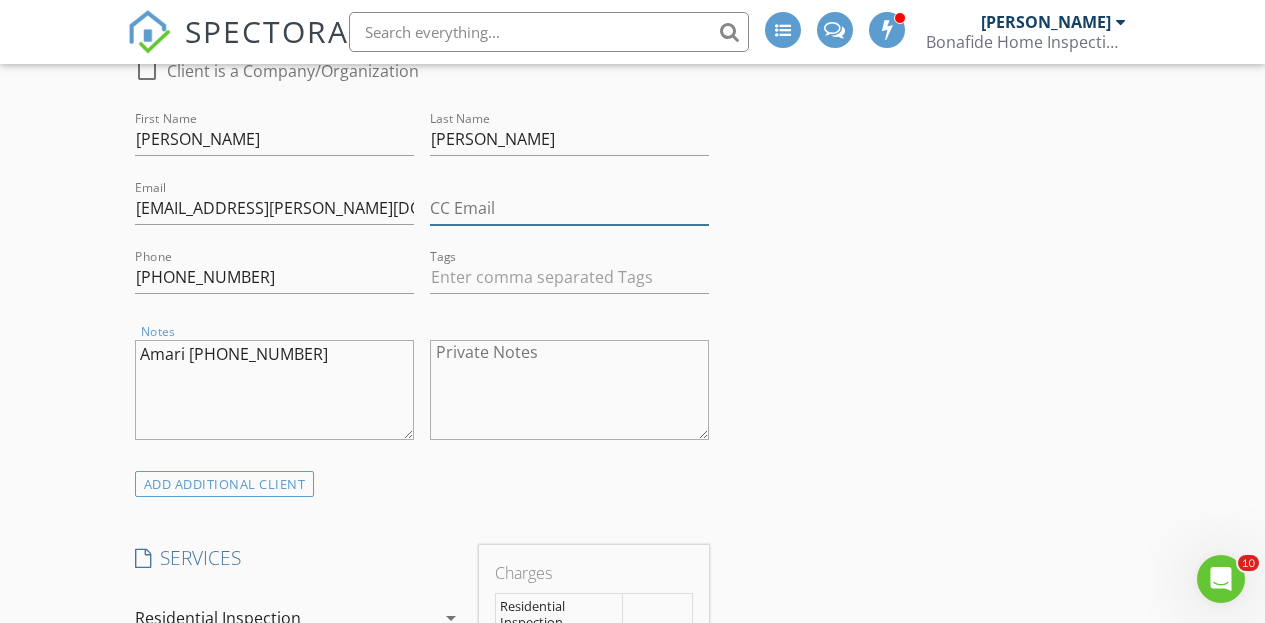 click on "CC Email" at bounding box center (569, 208) 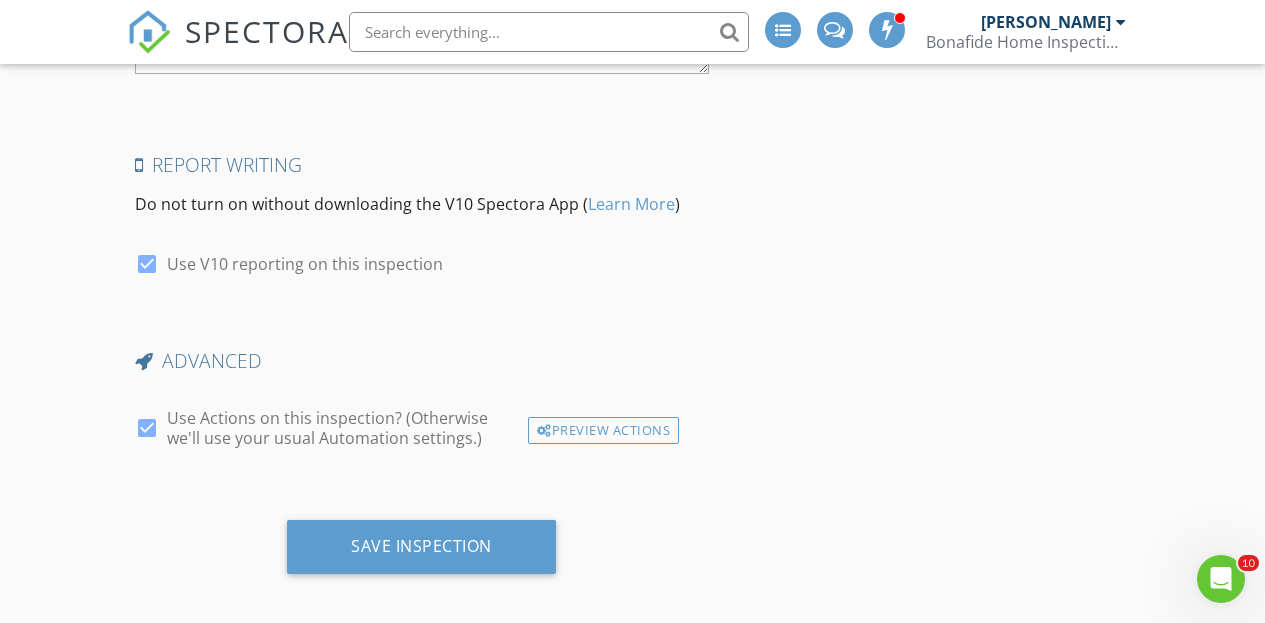 scroll, scrollTop: 4124, scrollLeft: 0, axis: vertical 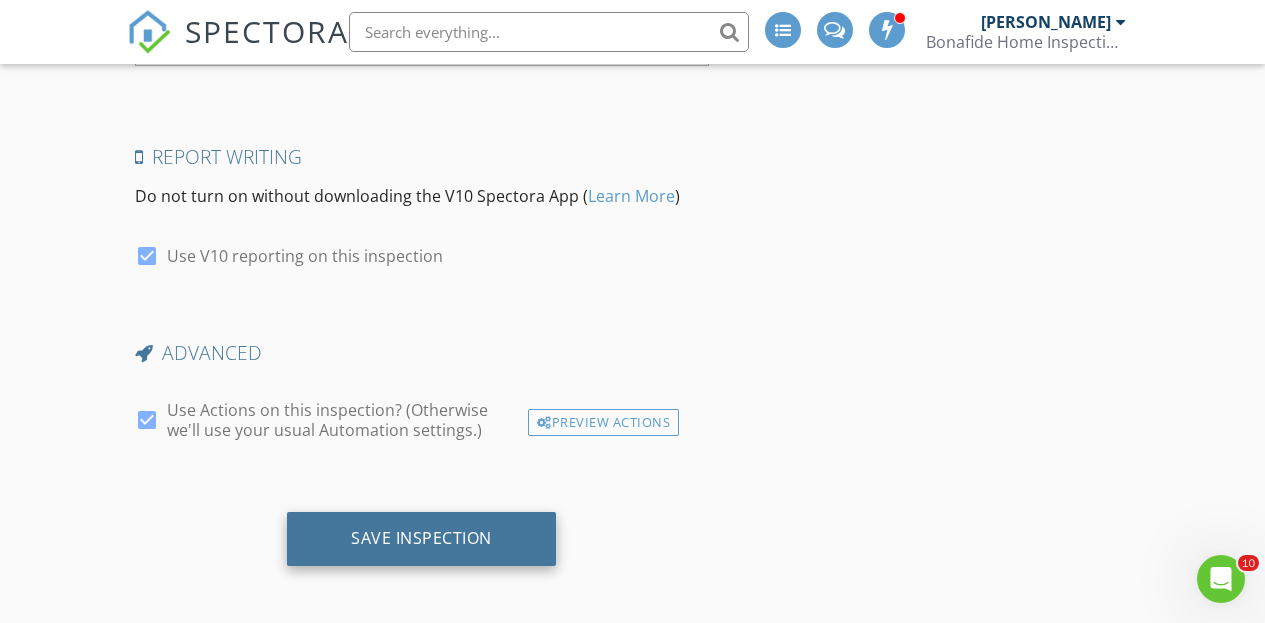 click on "Save Inspection" at bounding box center (421, 539) 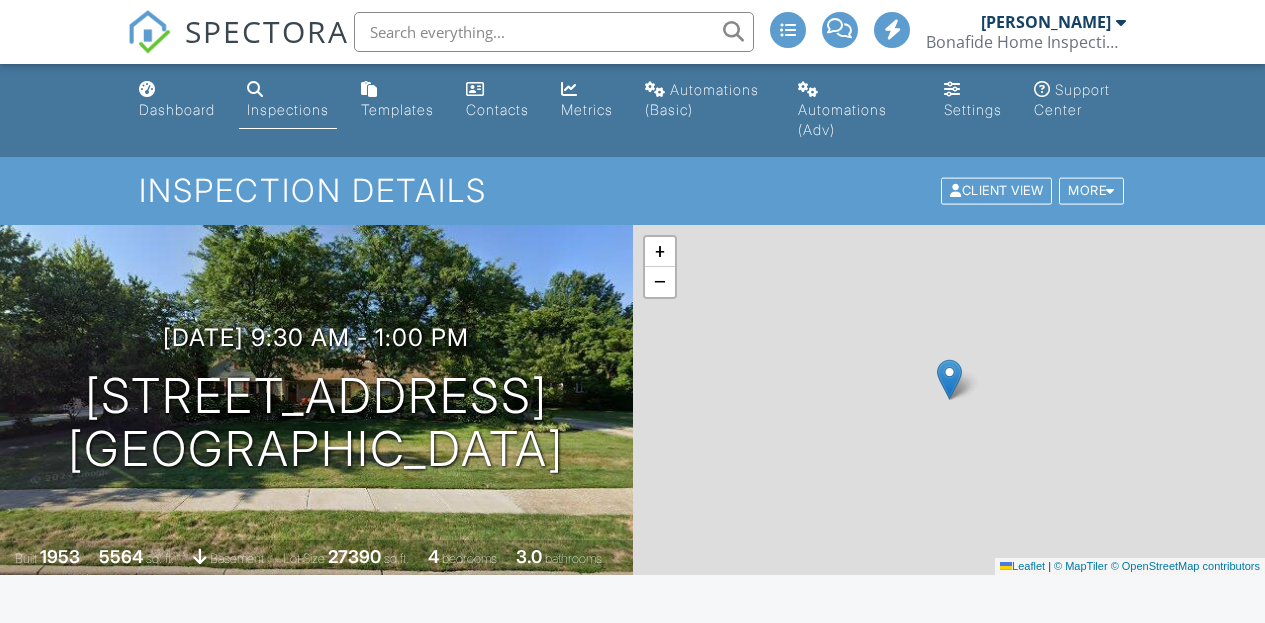 scroll, scrollTop: 0, scrollLeft: 0, axis: both 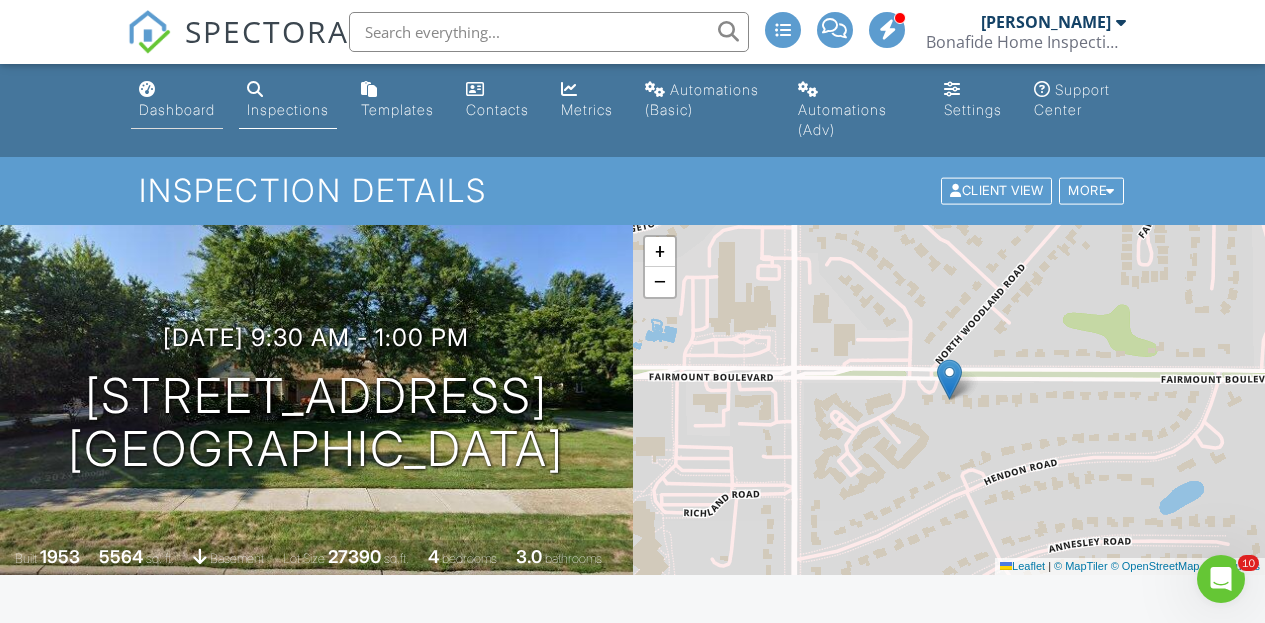 click on "Dashboard" at bounding box center [177, 109] 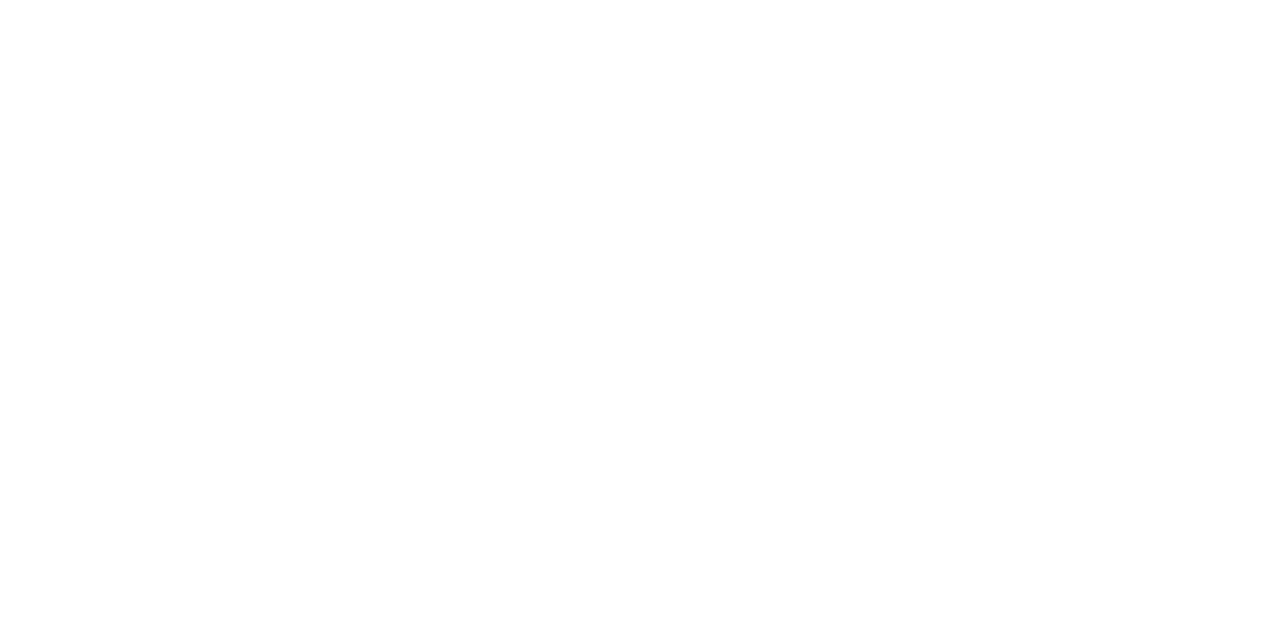 scroll, scrollTop: 0, scrollLeft: 0, axis: both 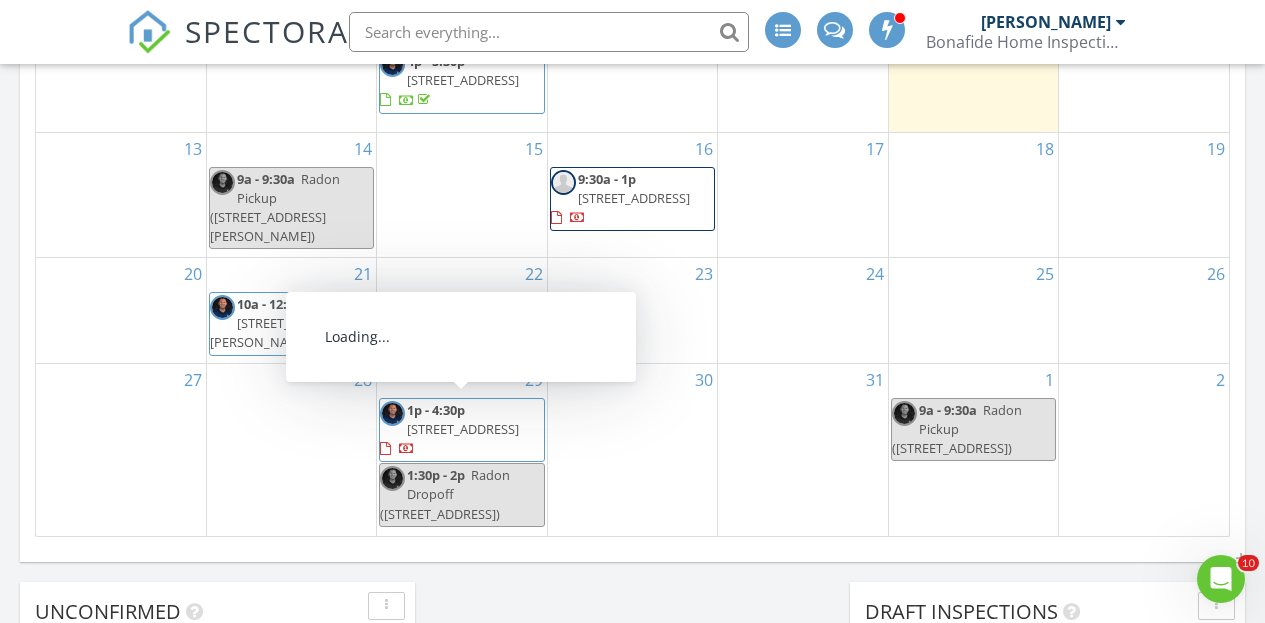 click on "16
9:30a - 1p
26016 Fairmount Blvd, Beachwood 44122" at bounding box center [632, 195] 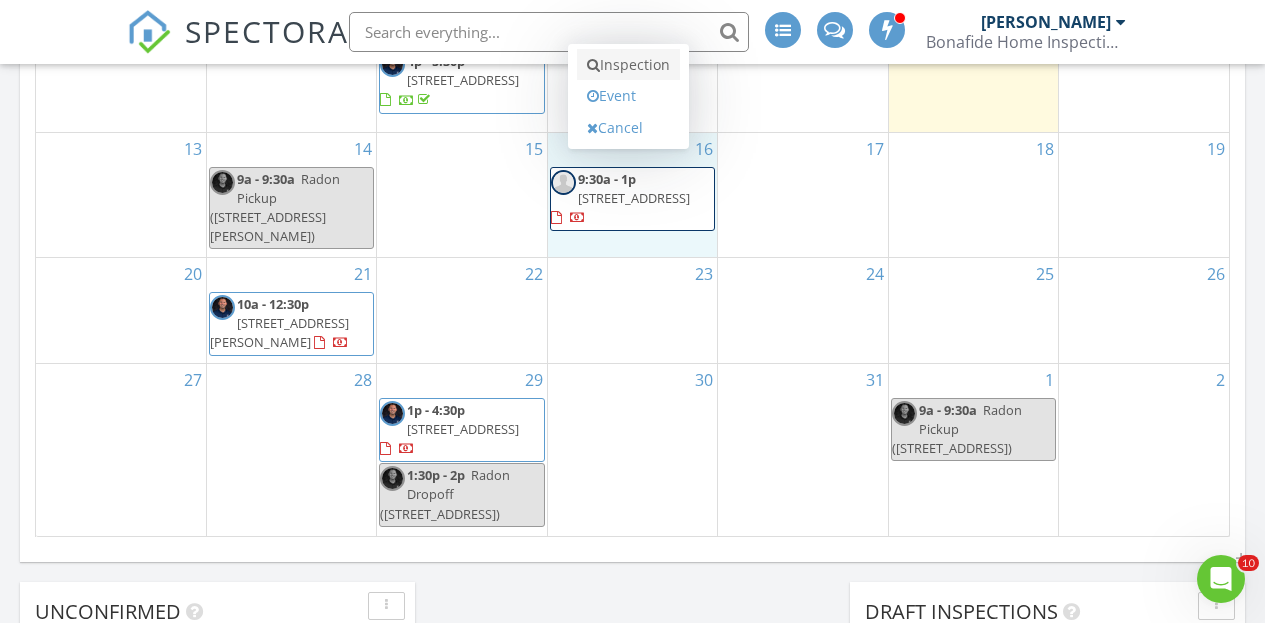 click on "Inspection" at bounding box center (628, 65) 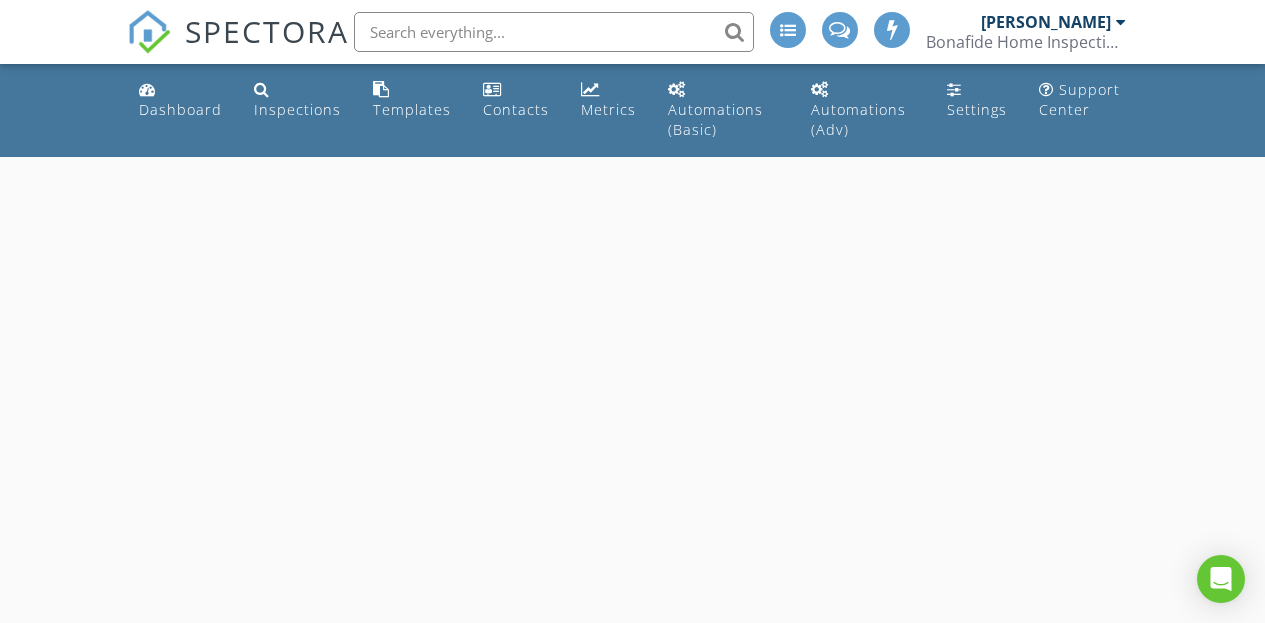 scroll, scrollTop: 0, scrollLeft: 0, axis: both 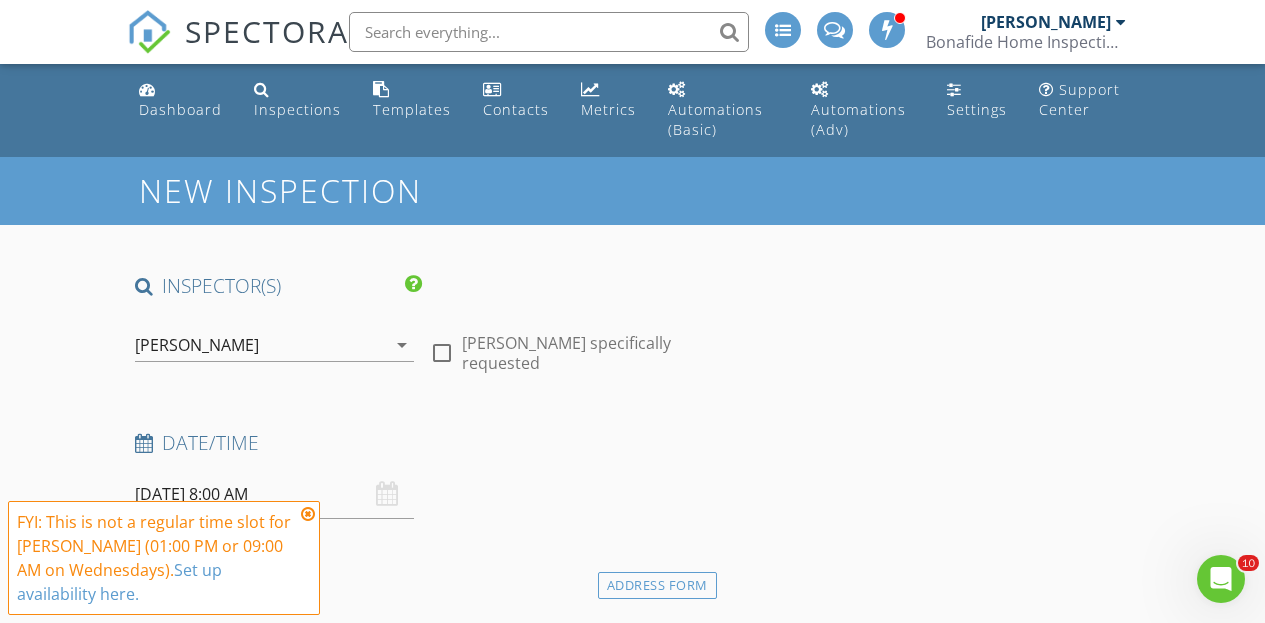 click at bounding box center (308, 514) 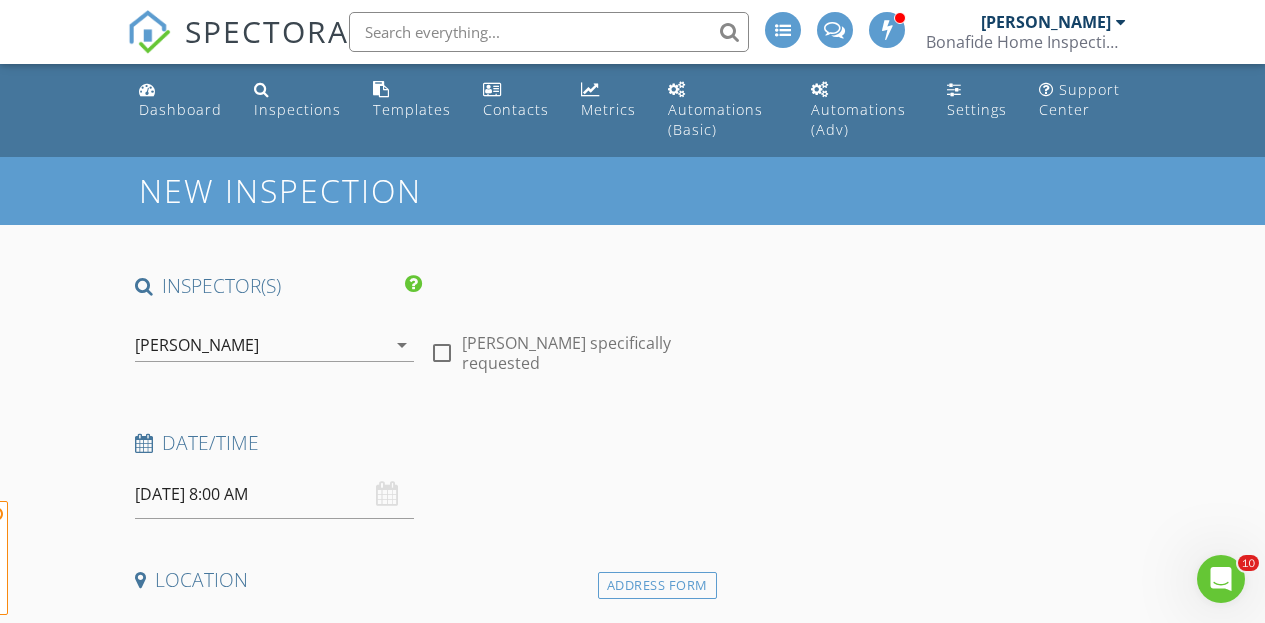 click on "FYI: This is not a regular time slot for [PERSON_NAME] (01:00 PM or 09:00 AM on Wednesdays).  Set up availability here." at bounding box center [164, 558] 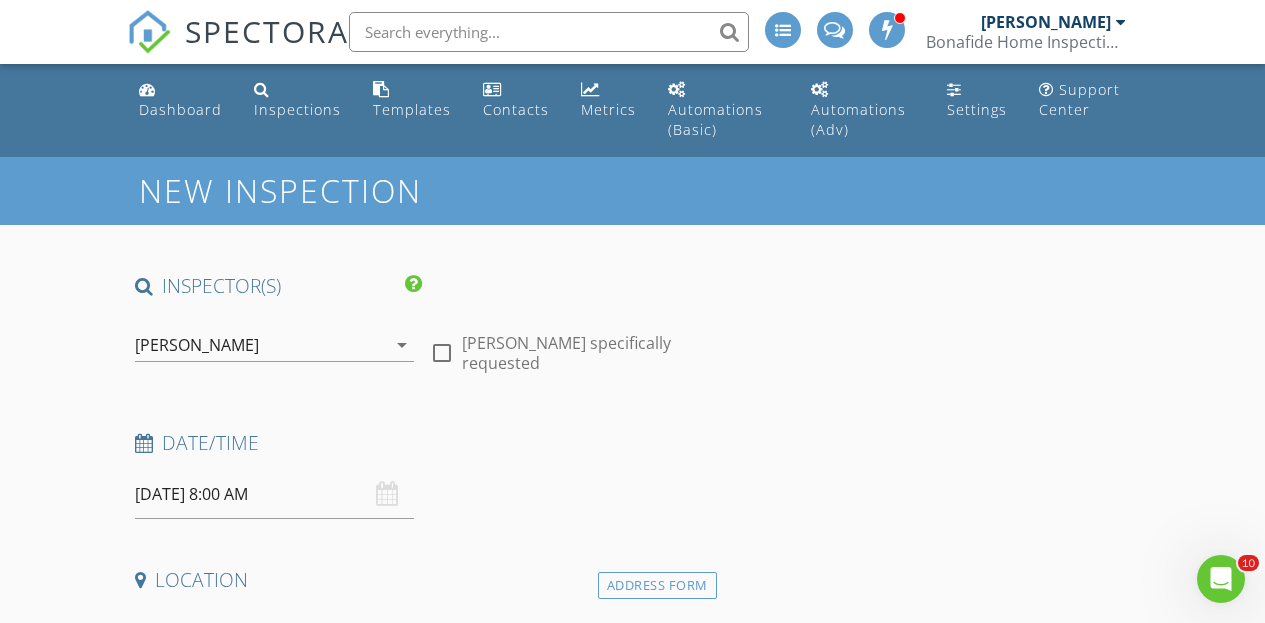 click on "[DATE] 8:00 AM" at bounding box center (274, 494) 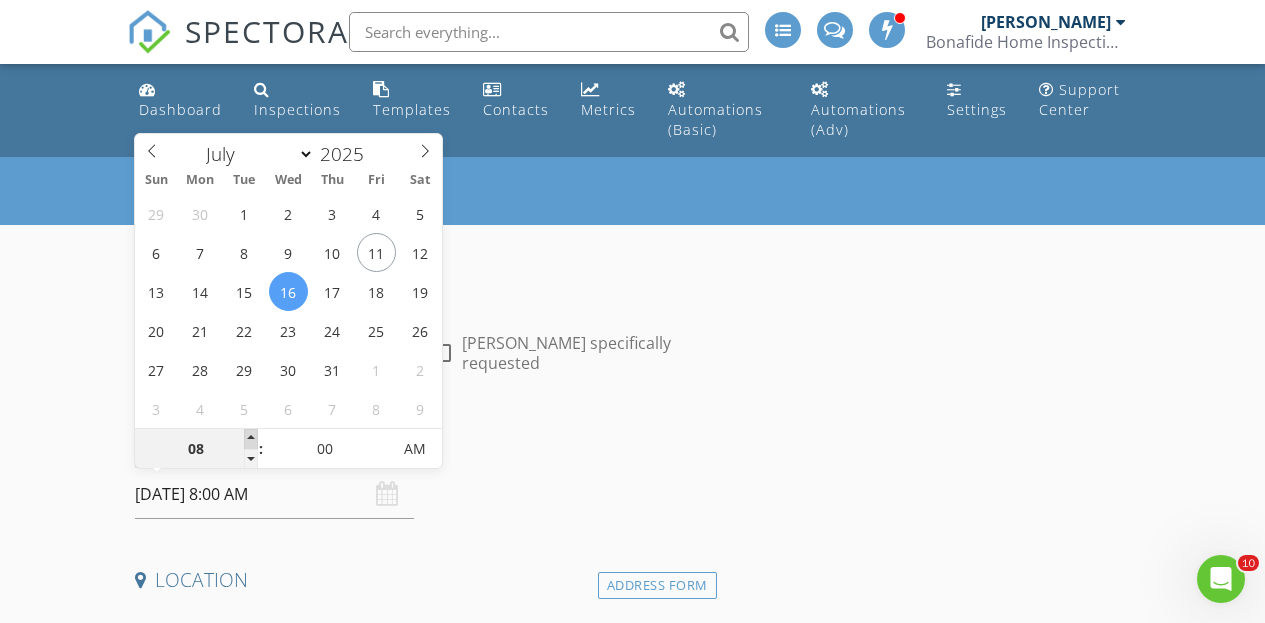 type on "09" 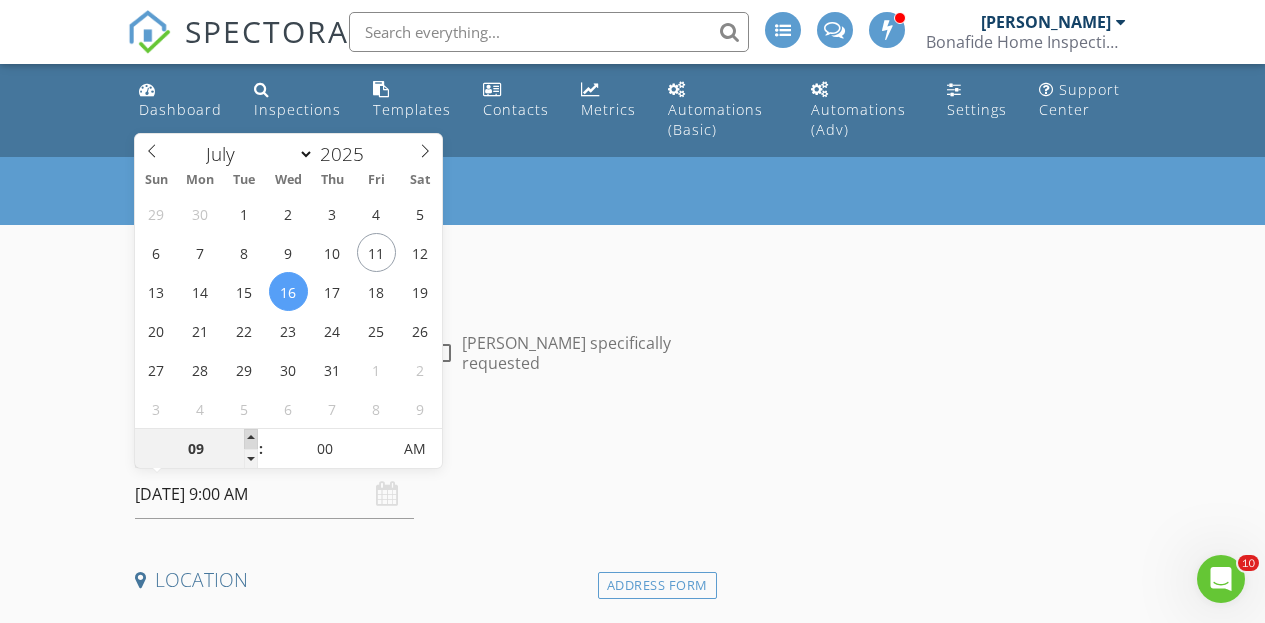 click at bounding box center (251, 439) 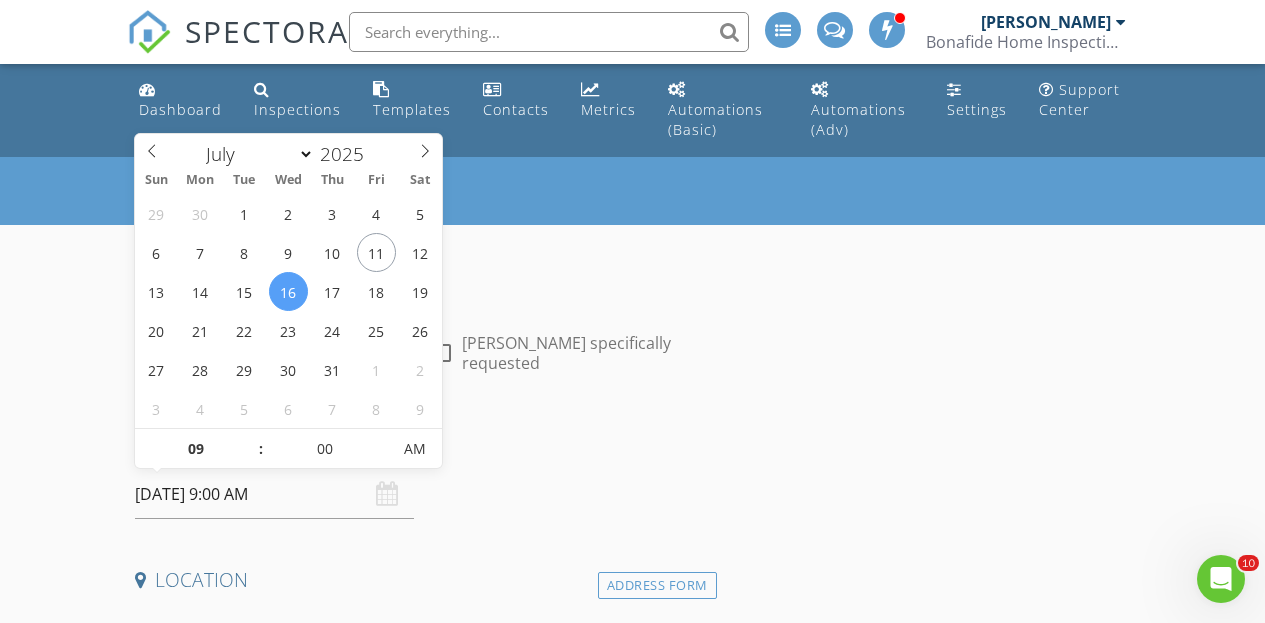 click on "New Inspection
INSPECTOR(S)
check_box   [PERSON_NAME]   PRIMARY   check_box_outline_blank   [PERSON_NAME]     [PERSON_NAME] arrow_drop_down   check_box_outline_blank [PERSON_NAME] specifically requested
Date/Time
[DATE] 9:00 AM
Location
Address Form       Can't find your address?   Click here.
client
check_box Enable Client CC email for this inspection   Client Search     check_box_outline_blank Client is a Company/Organization     First Name   Last Name   Email   CC Email   Phone         Tags         Notes   Private Notes
ADD ADDITIONAL client
SERVICES
check_box_outline_blank   Residential Inspection   Home Inspection less than 1000 sq. ft. check_box_outline_blank   Condo   Condominium Home Inspection check_box_outline_blank   Re-Inspection    Re-Inspection of Property       Radon" at bounding box center (632, 1810) 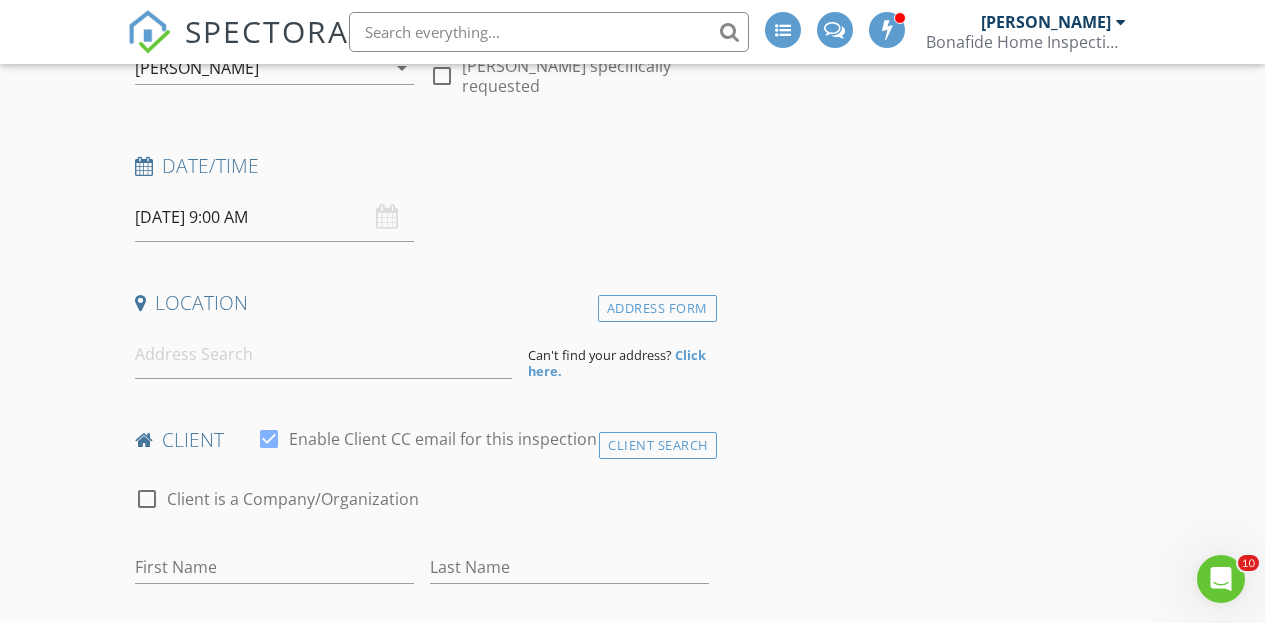 scroll, scrollTop: 294, scrollLeft: 0, axis: vertical 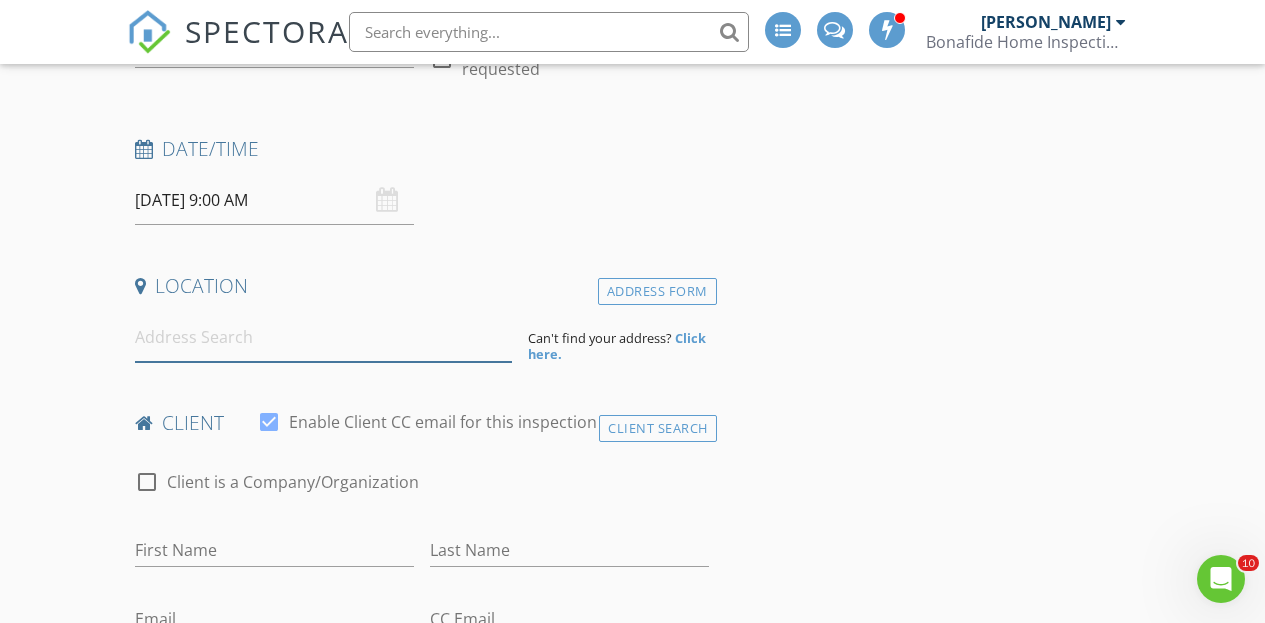 click at bounding box center (324, 337) 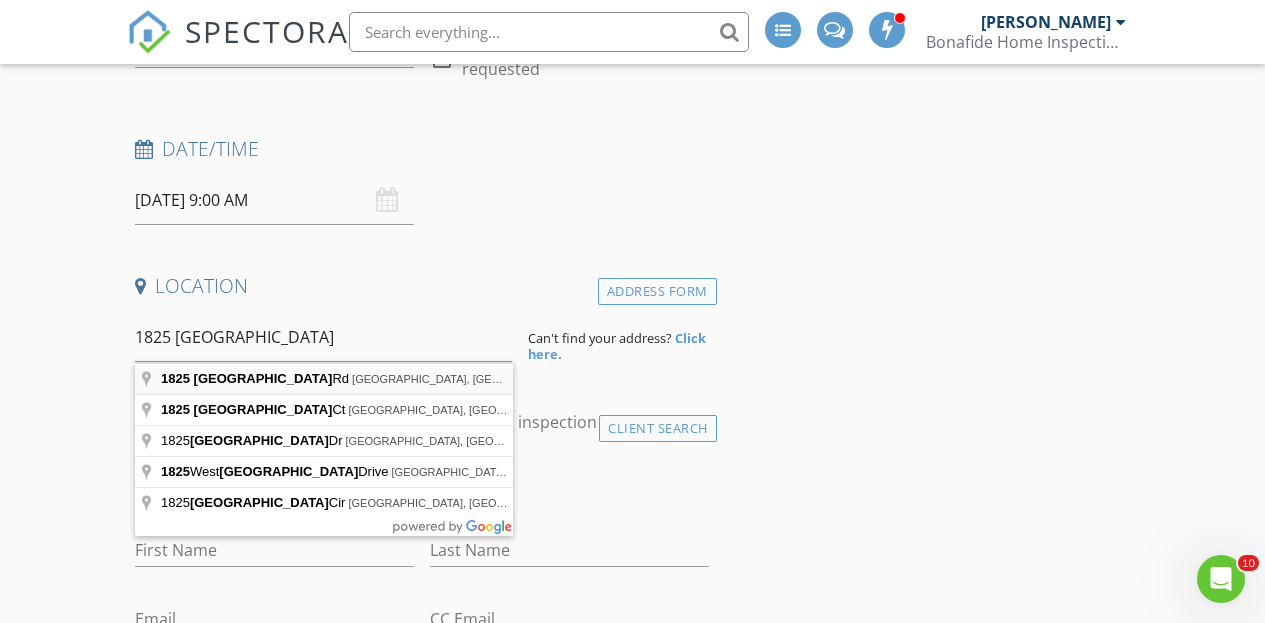 type on "1825 Lakeview Rd, East Cleveland, OH, USA" 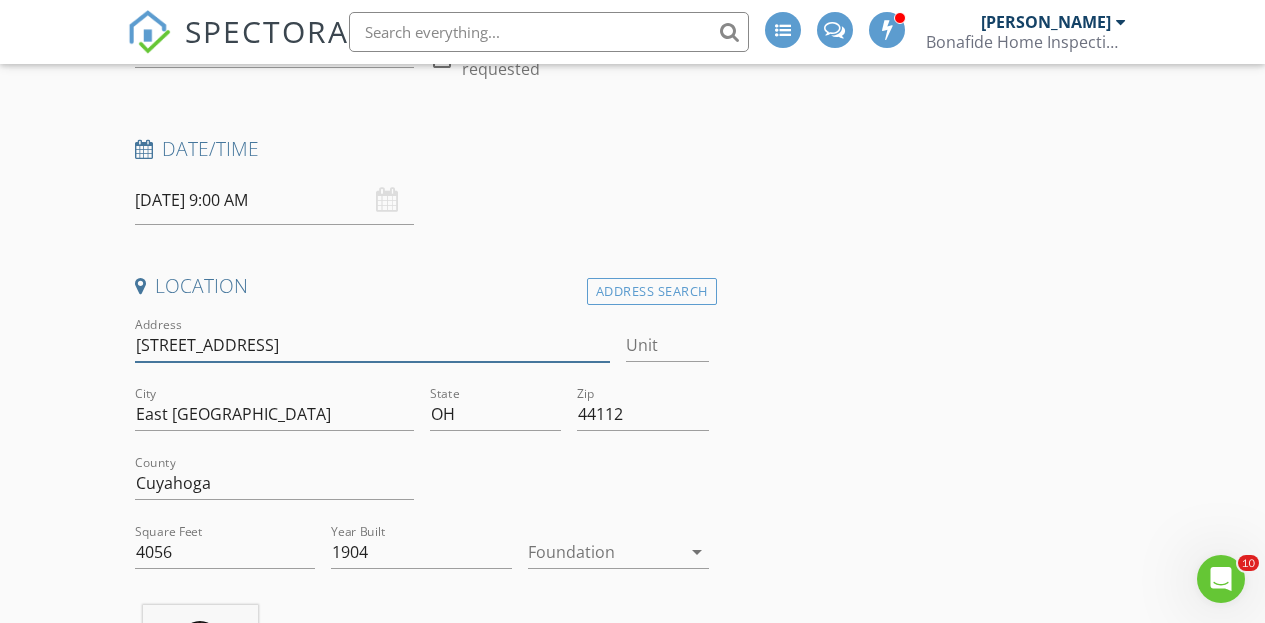 click on "1825 Lakeview Rd" at bounding box center (373, 345) 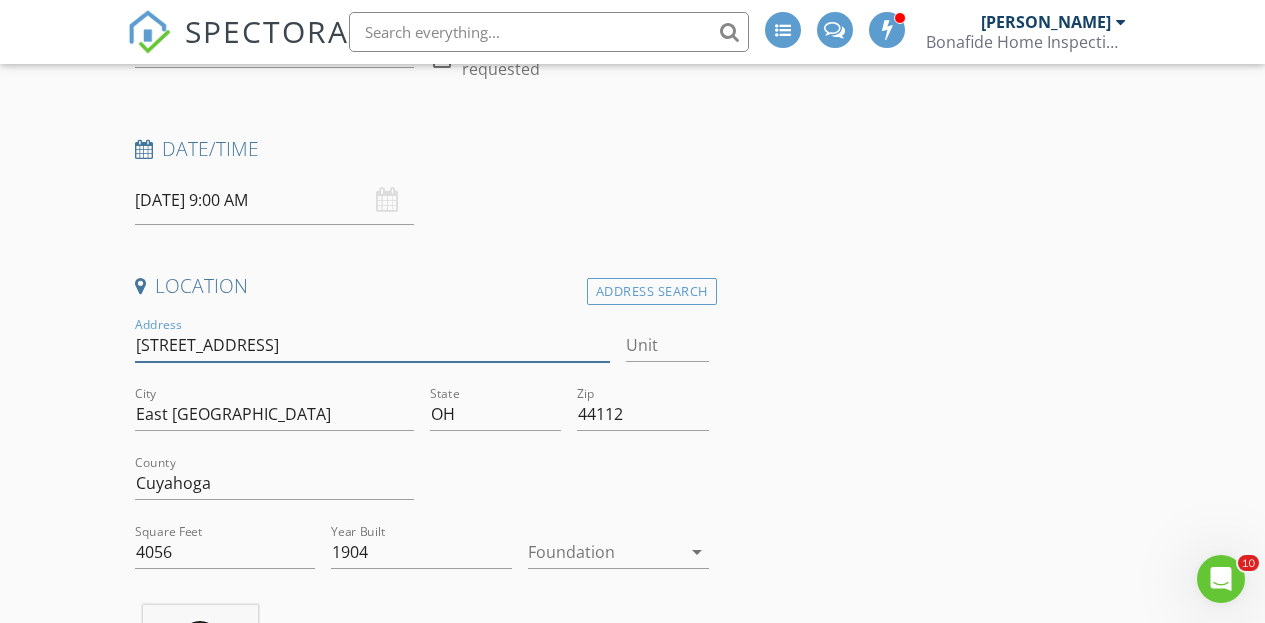 click on "1825 Lakeview Rd" at bounding box center [373, 345] 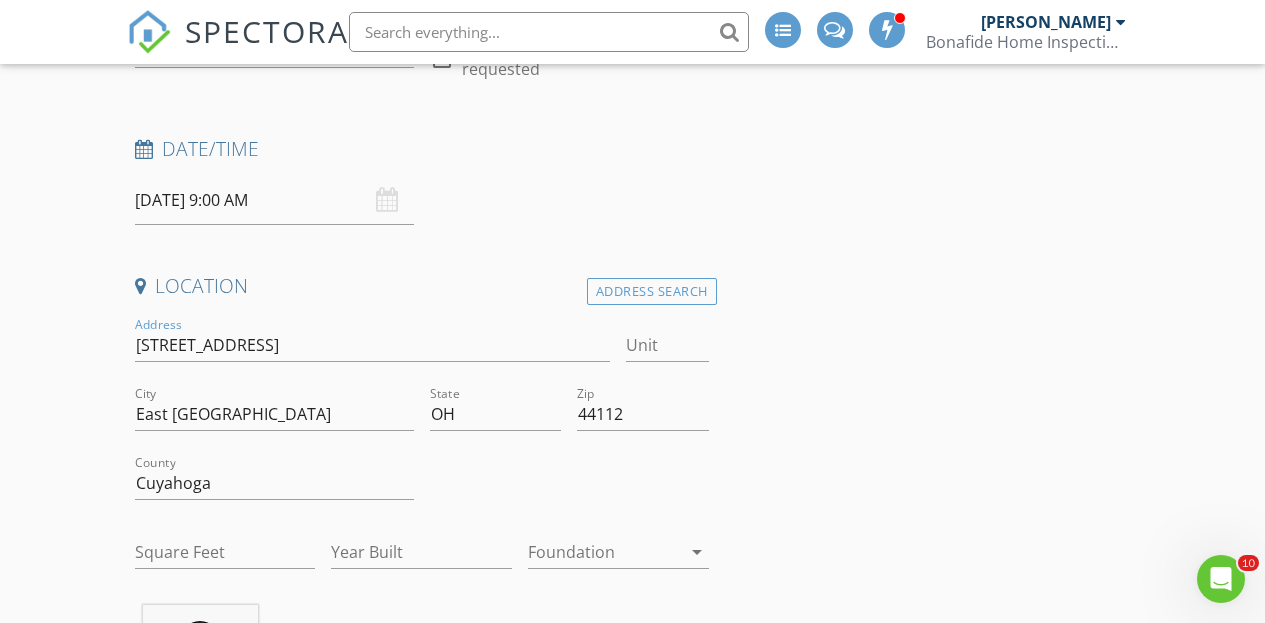 click at bounding box center [604, 552] 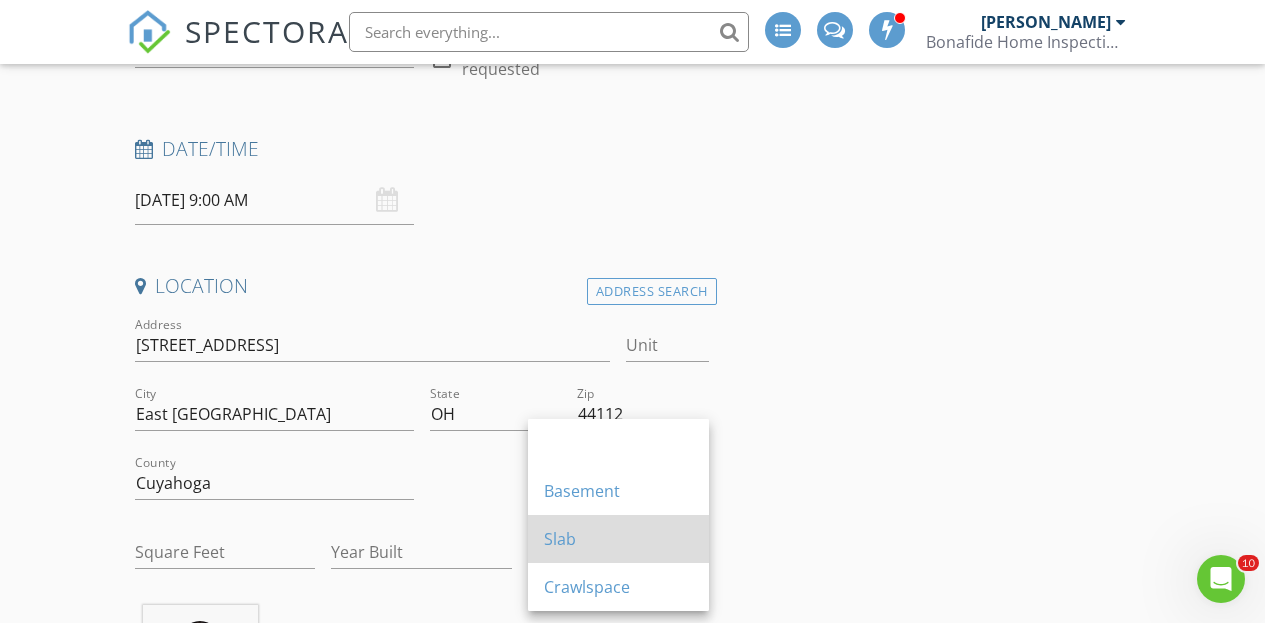 type on "4056" 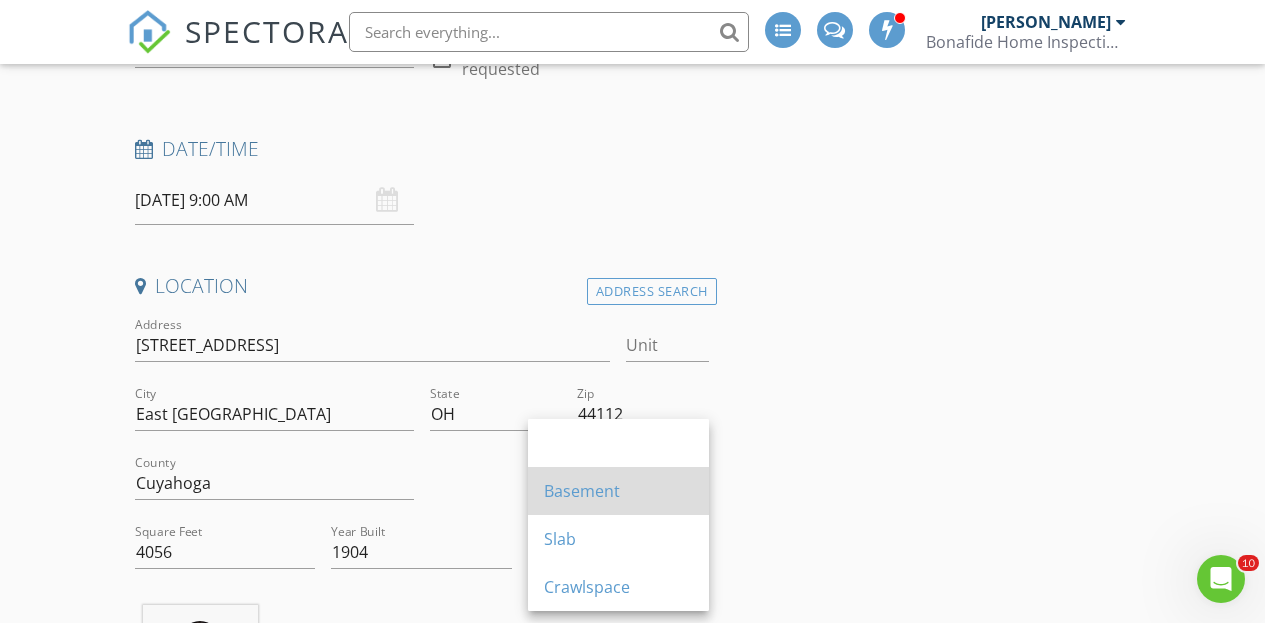 click on "Basement" at bounding box center (618, 491) 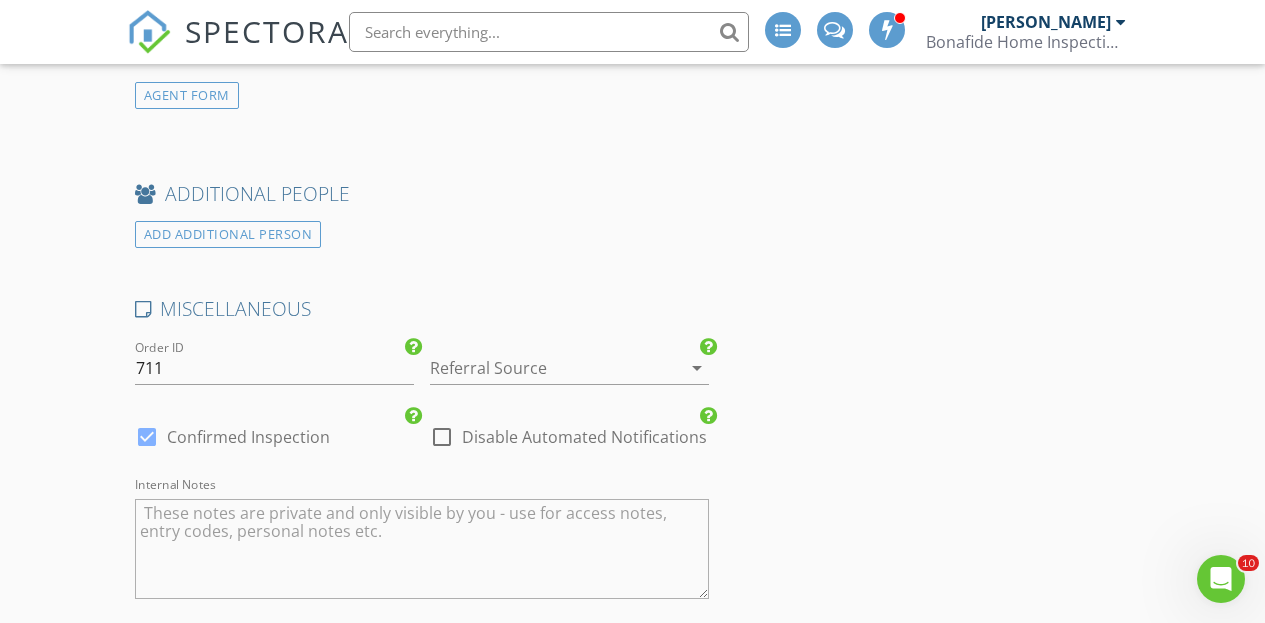 scroll, scrollTop: 2701, scrollLeft: 0, axis: vertical 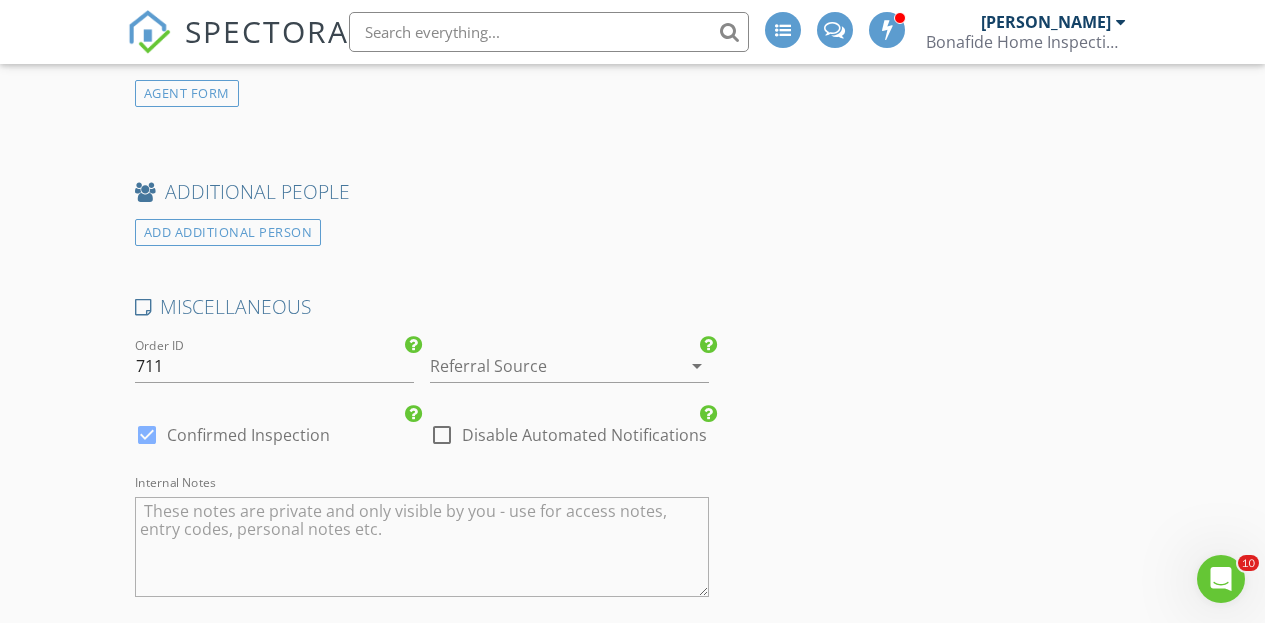 click at bounding box center [541, 366] 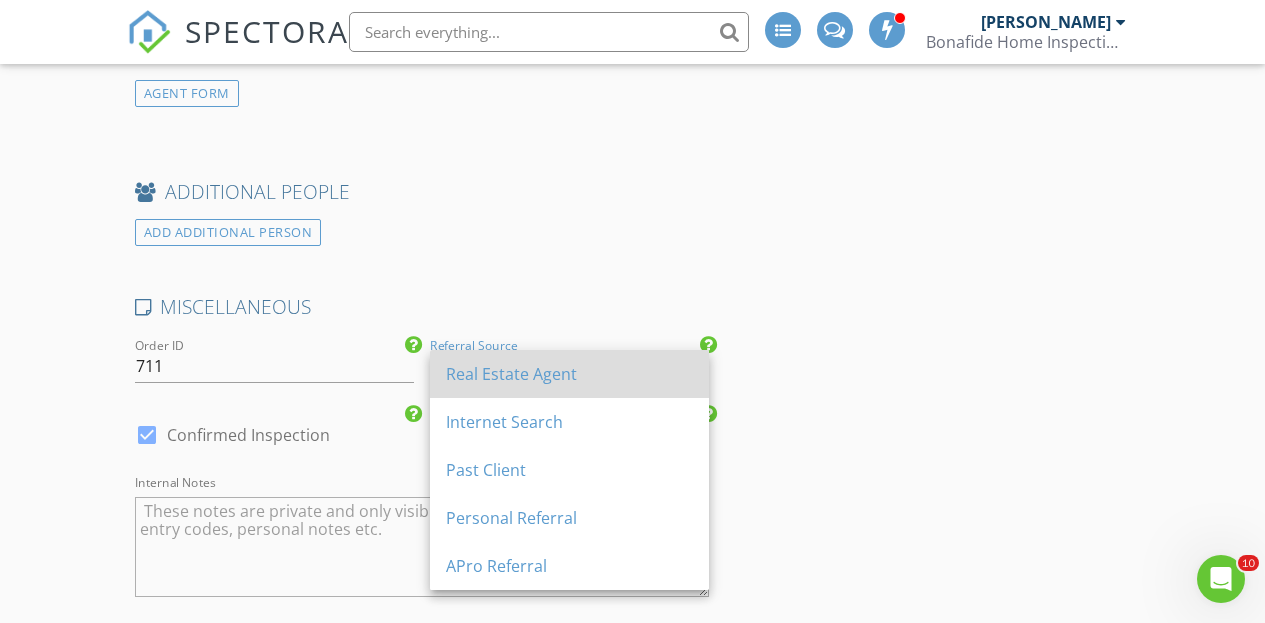 click on "Real Estate Agent" at bounding box center (569, 374) 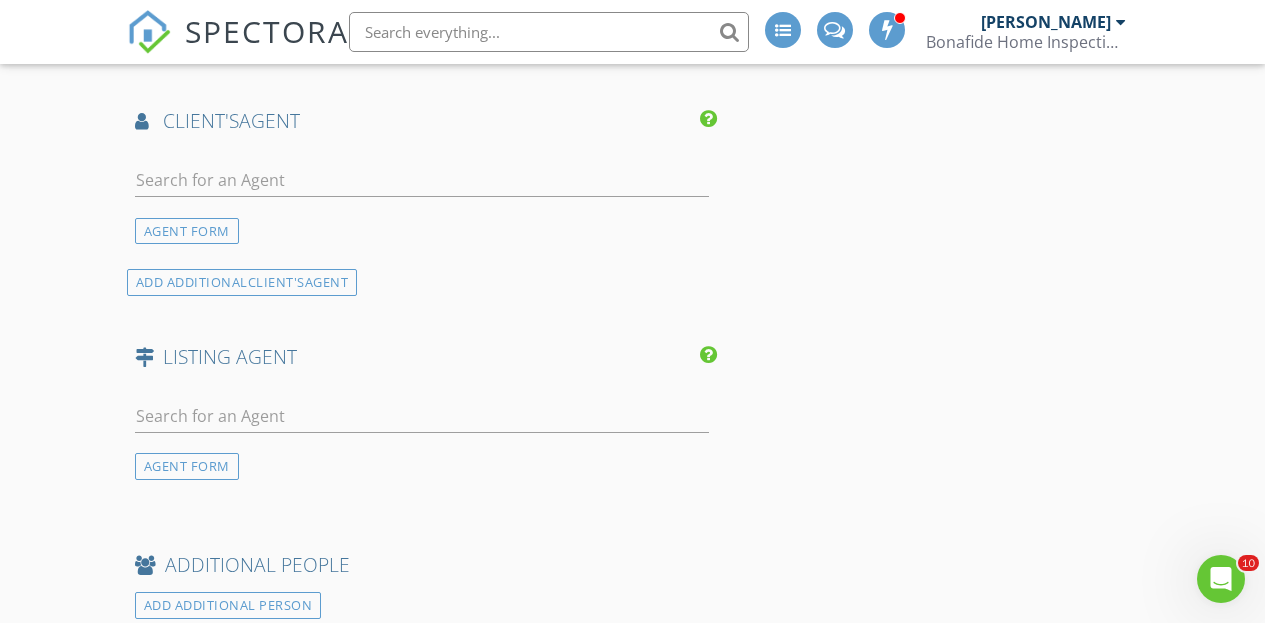 scroll, scrollTop: 2299, scrollLeft: 0, axis: vertical 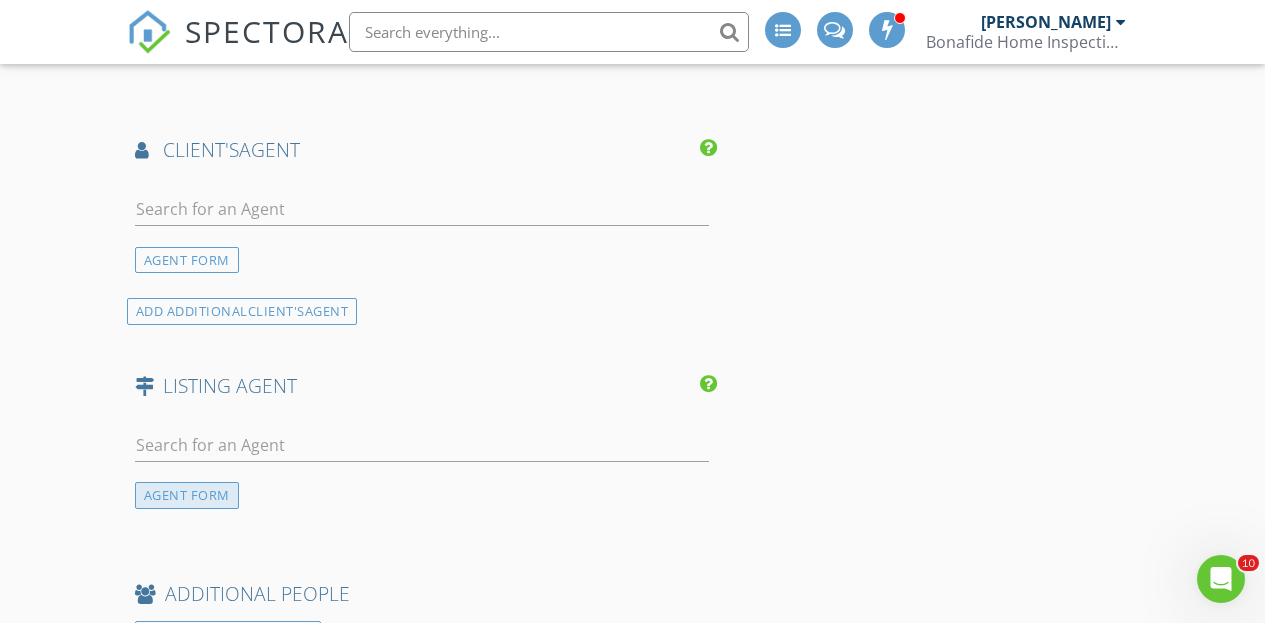 click on "AGENT FORM" at bounding box center (187, 495) 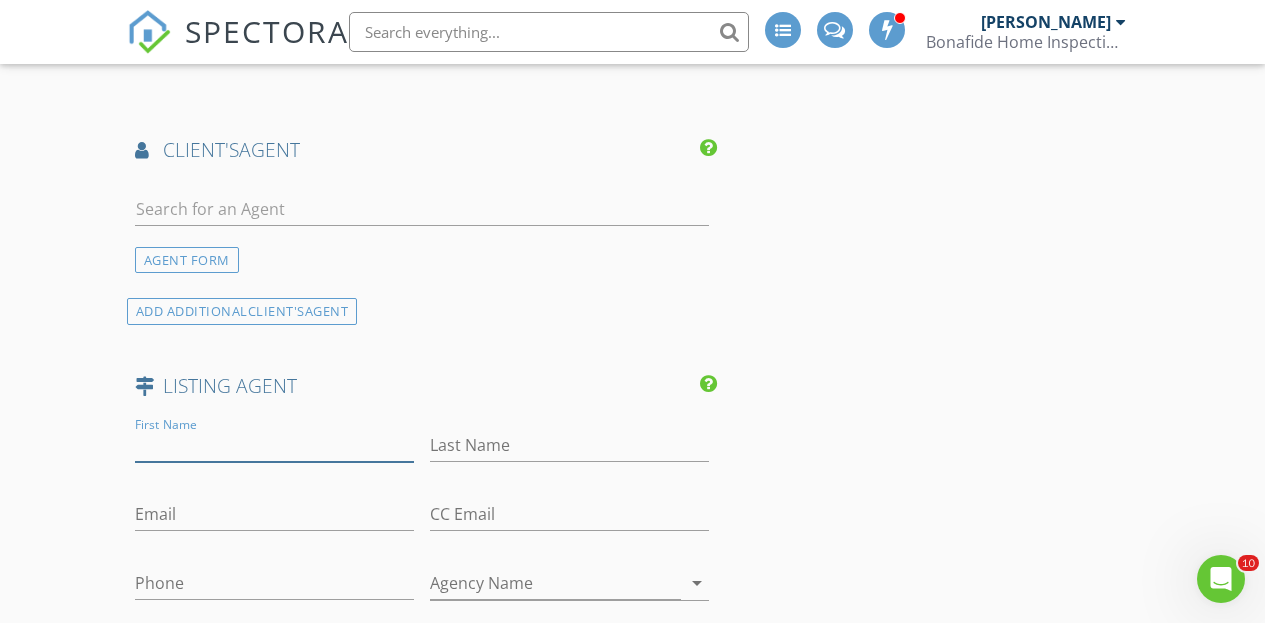 click on "First Name" at bounding box center [274, 445] 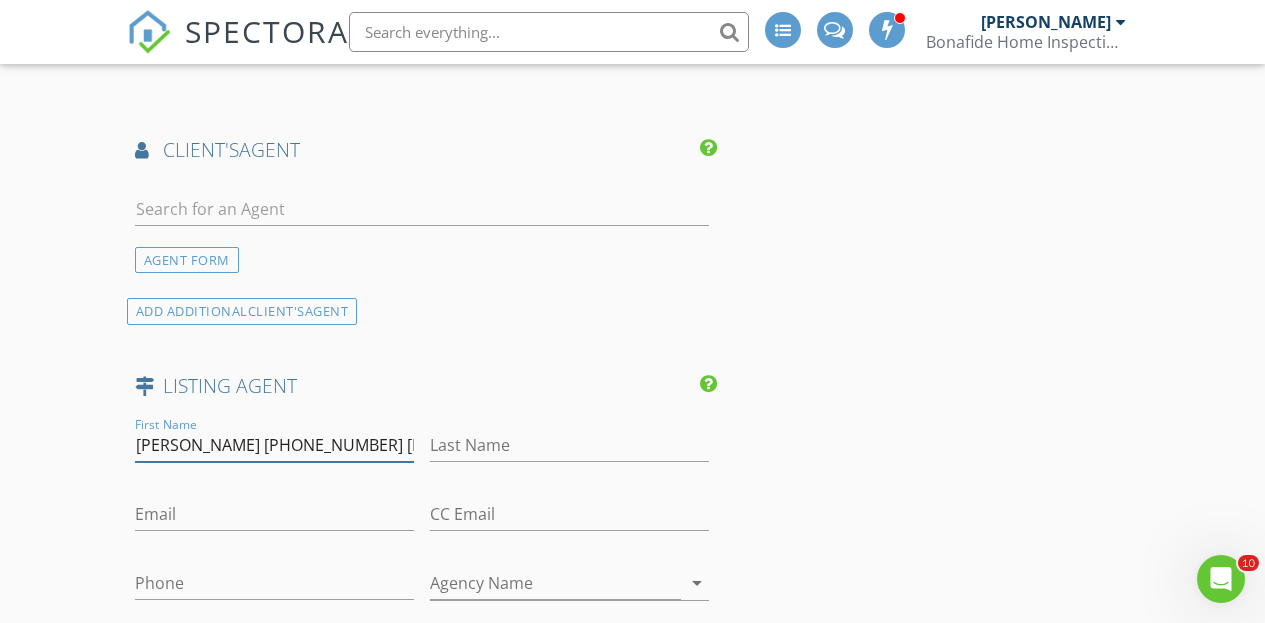 scroll, scrollTop: 0, scrollLeft: 141, axis: horizontal 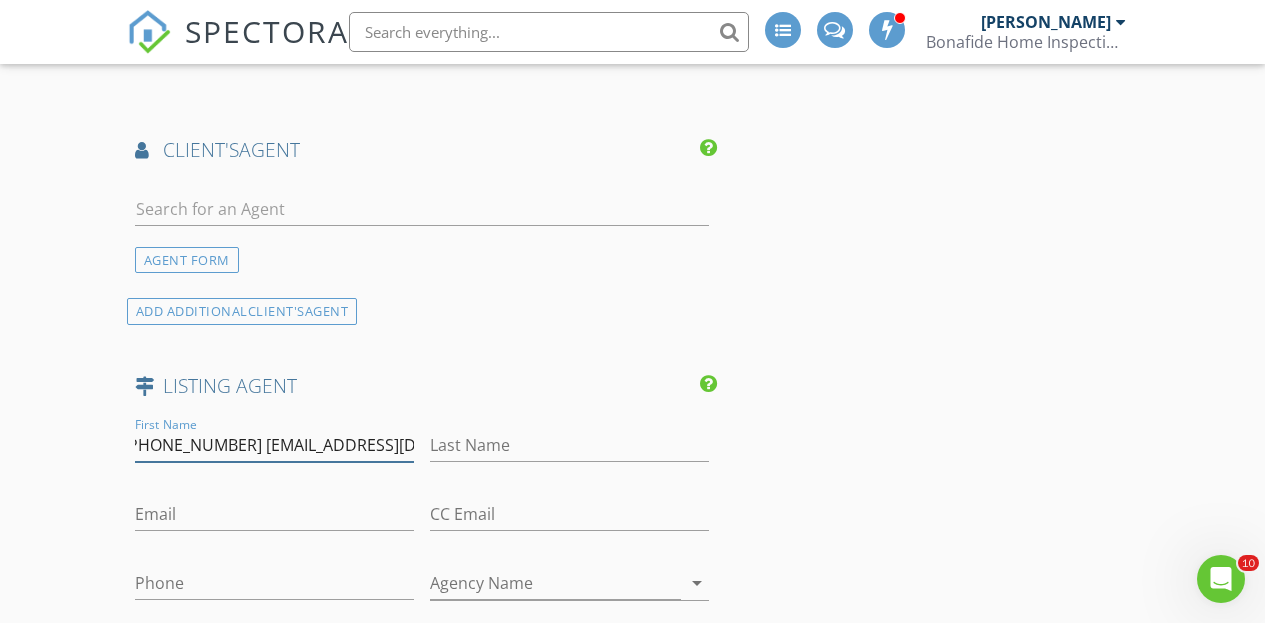 click on "Ericka R Dowdley 380-260-4600 dcorbett227@gmail.com" at bounding box center (274, 445) 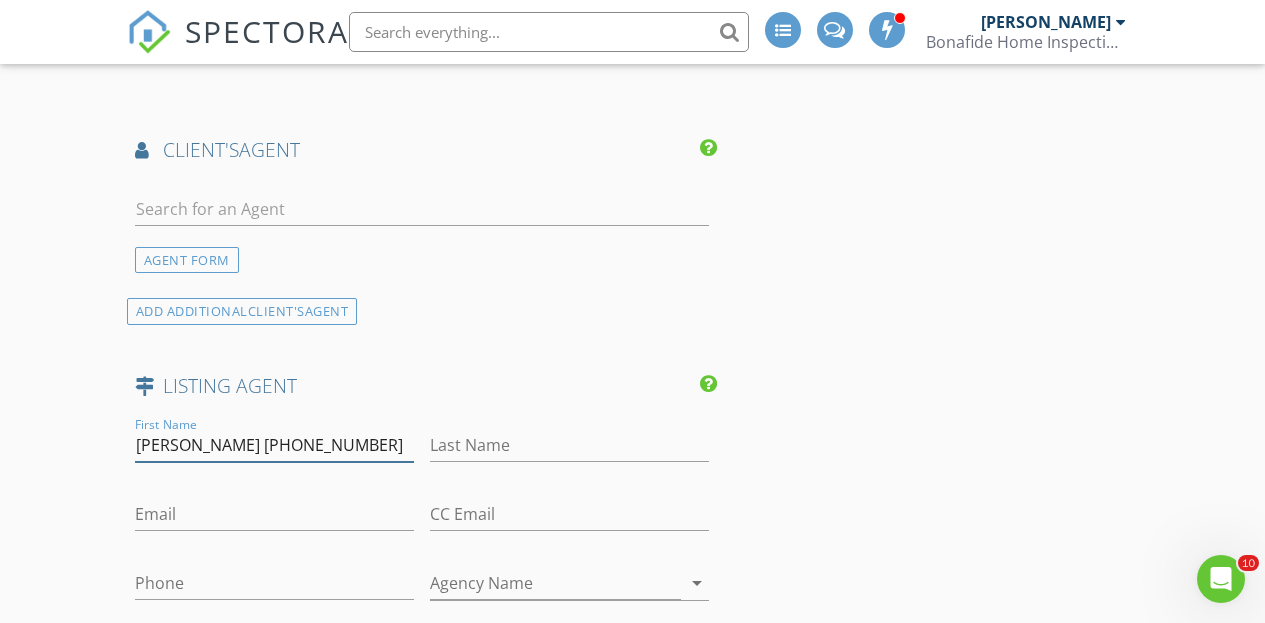 scroll, scrollTop: 0, scrollLeft: 0, axis: both 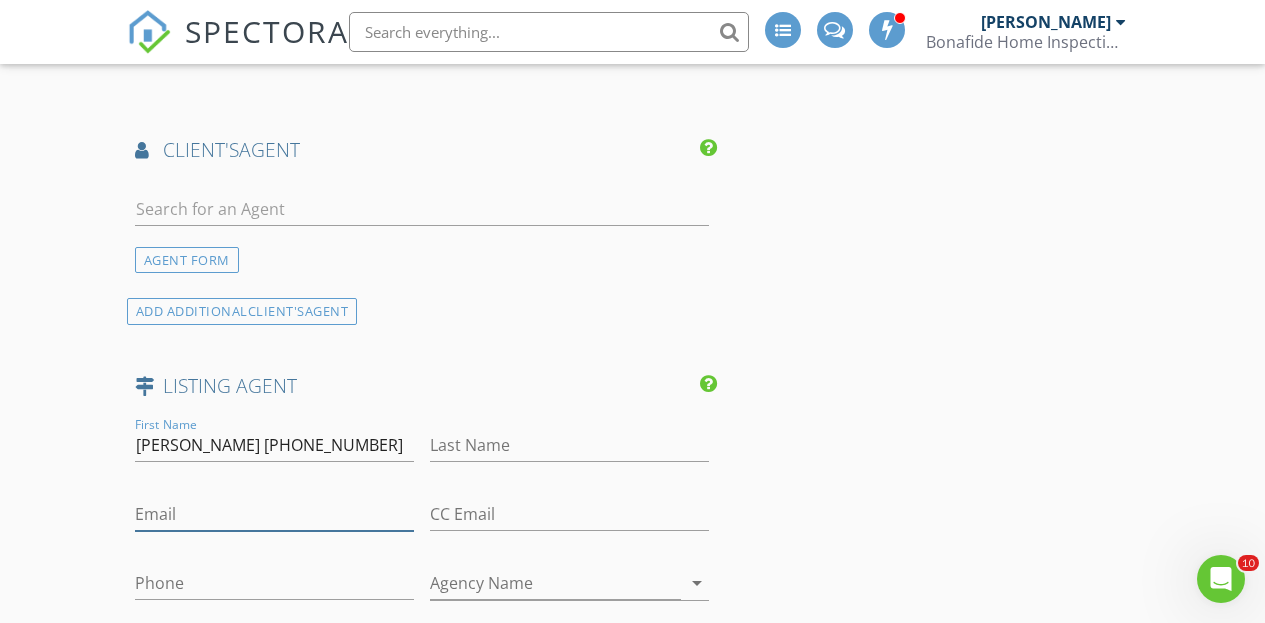 click on "Email" at bounding box center (274, 514) 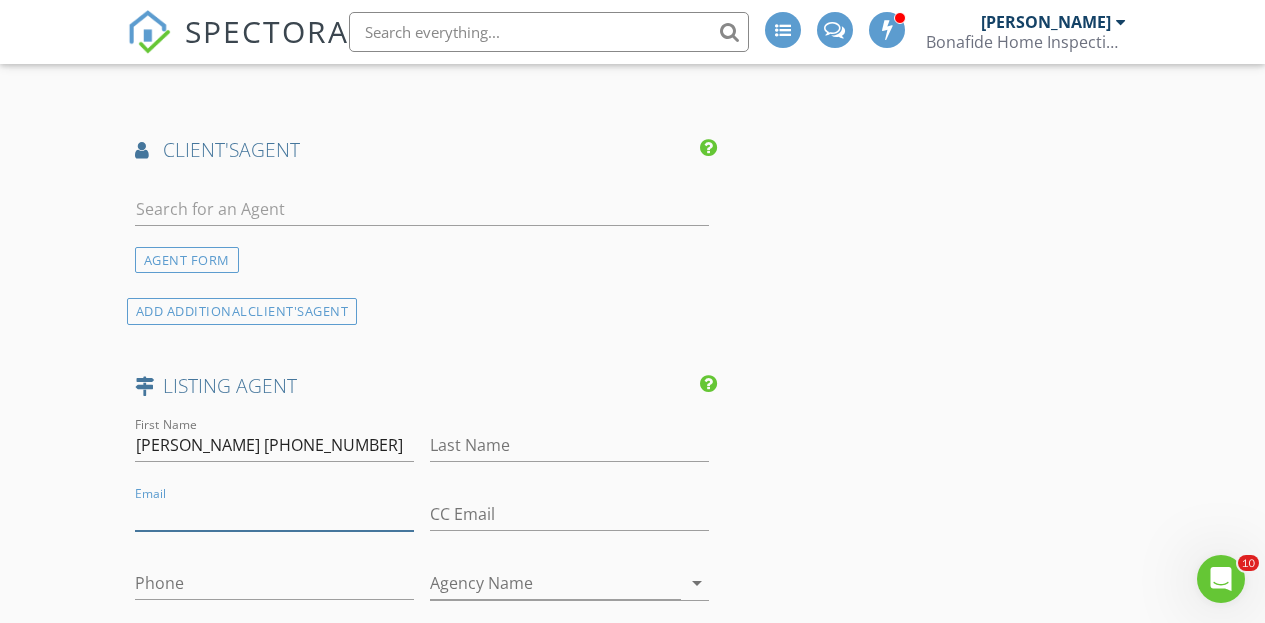 paste on "dcorbett227@gmail.com" 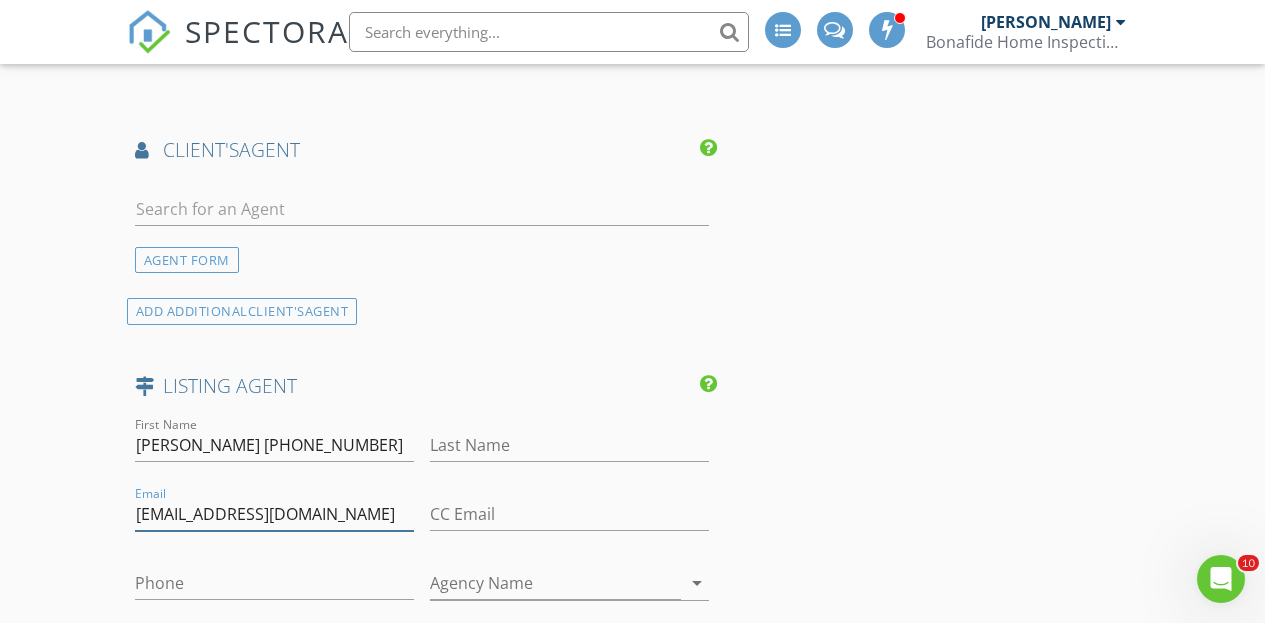 type on "dcorbett227@gmail.com" 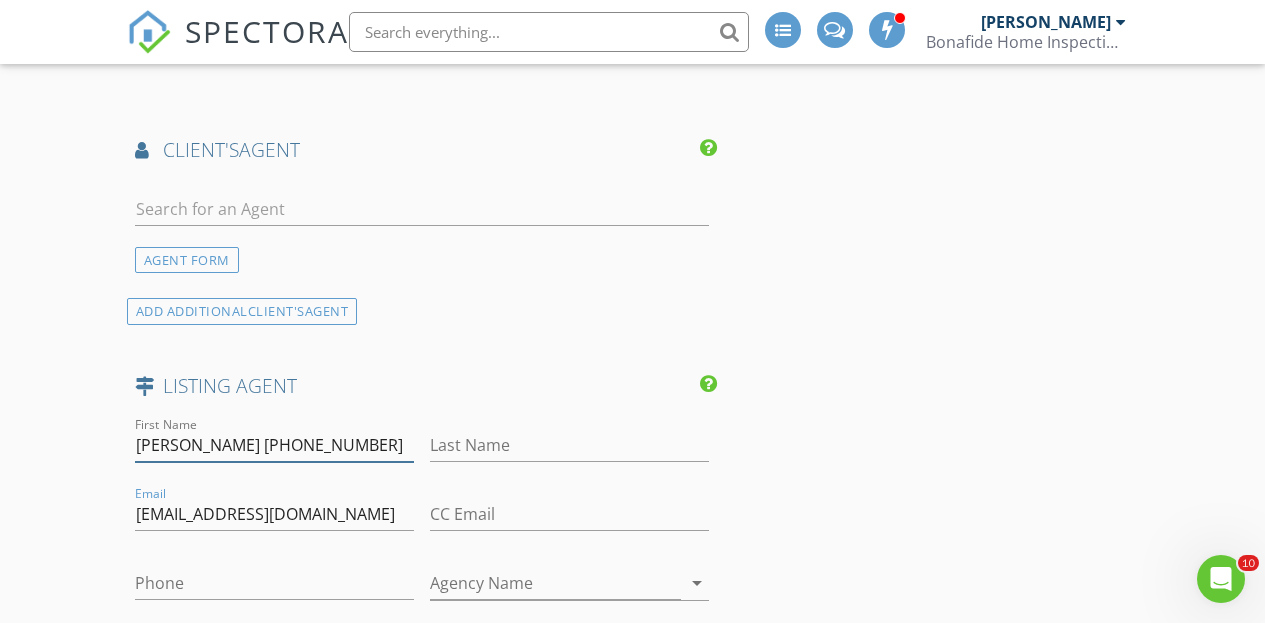 click on "Ericka R Dowdley 380-260-4600" at bounding box center [274, 445] 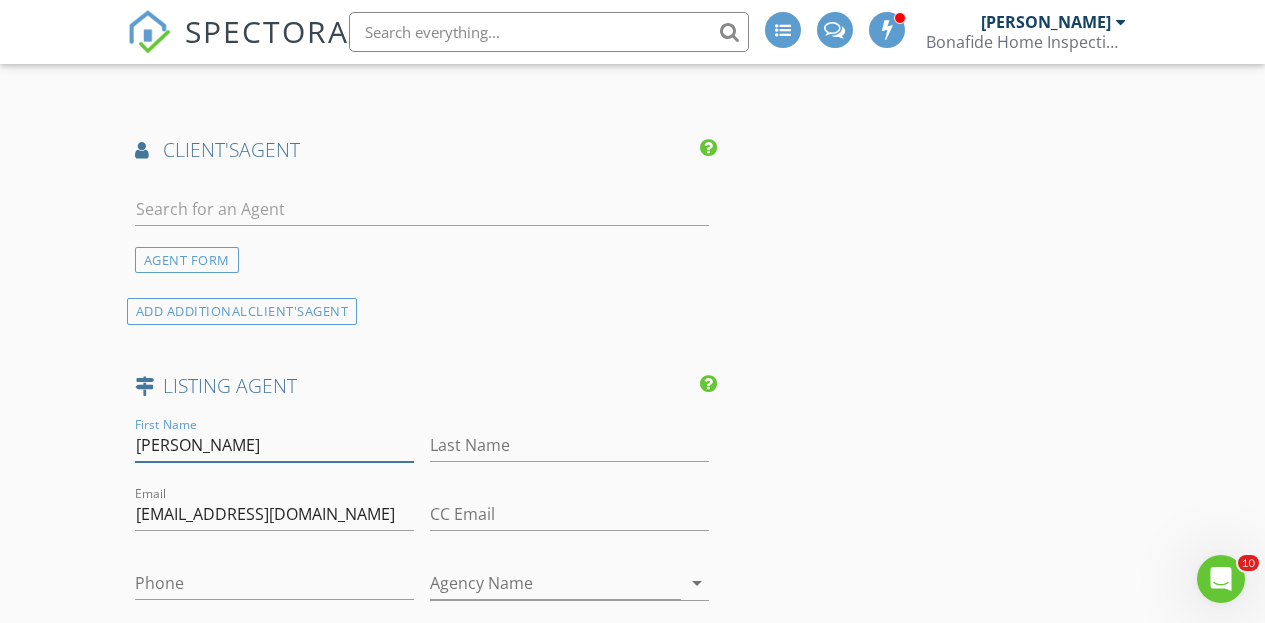 drag, startPoint x: 268, startPoint y: 446, endPoint x: 389, endPoint y: 441, distance: 121.103264 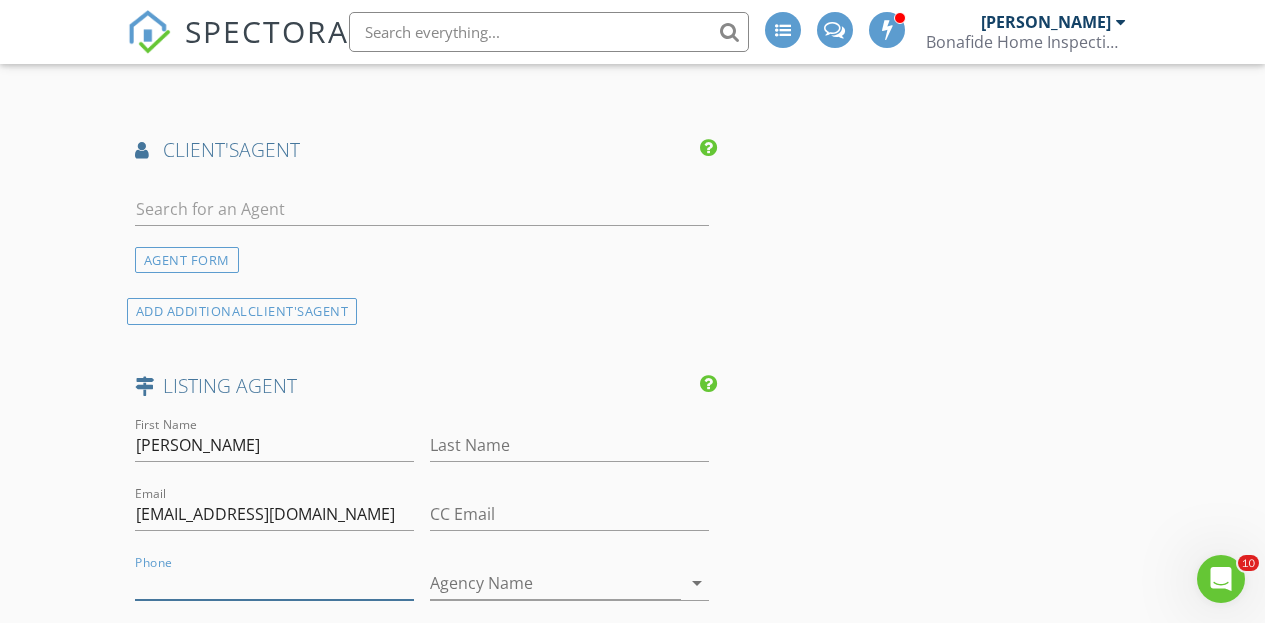 click on "Phone" at bounding box center [274, 583] 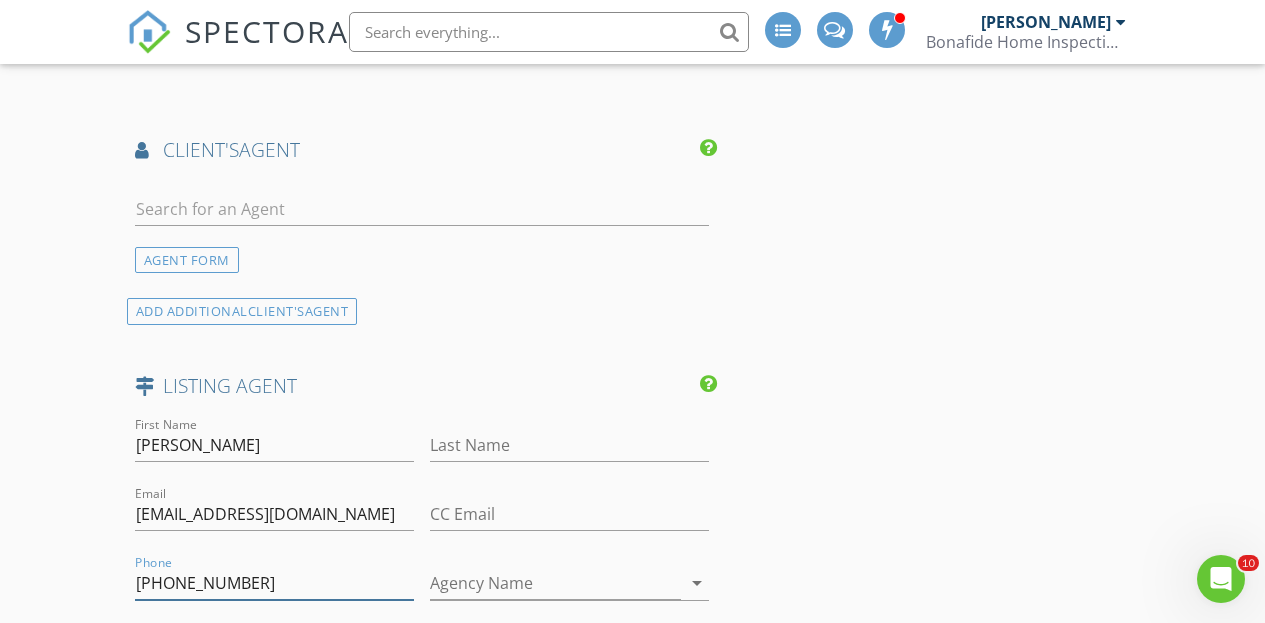 type on "380-260-4600" 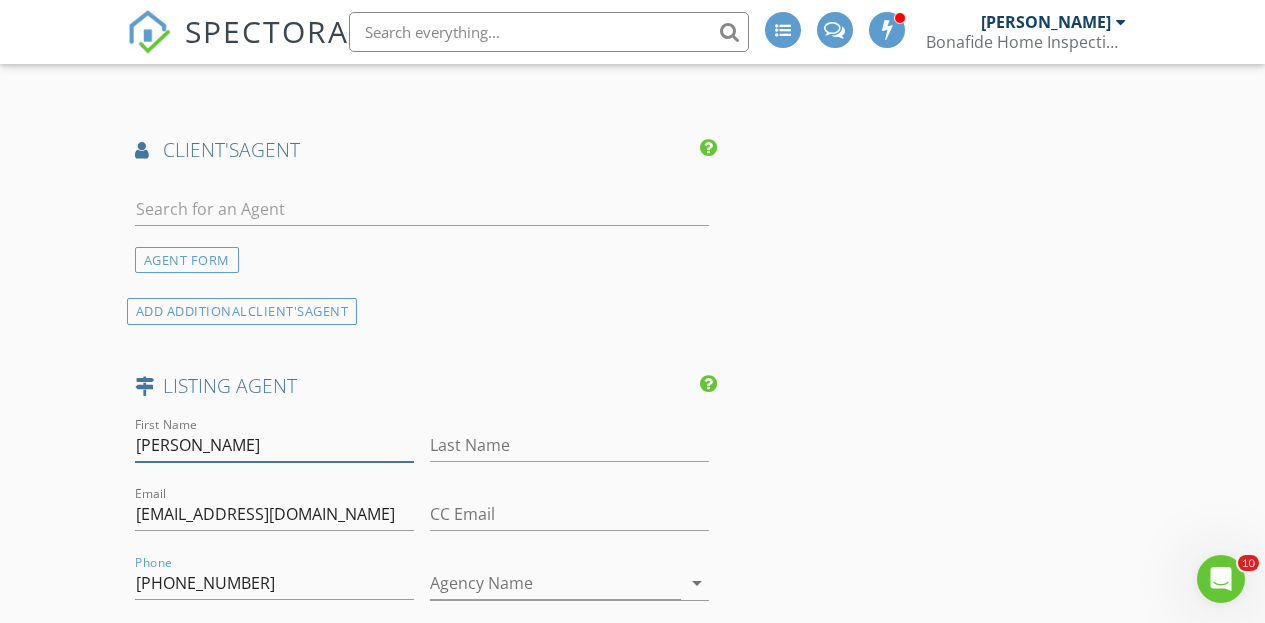 click on "Ericka R Dowdley" at bounding box center [274, 445] 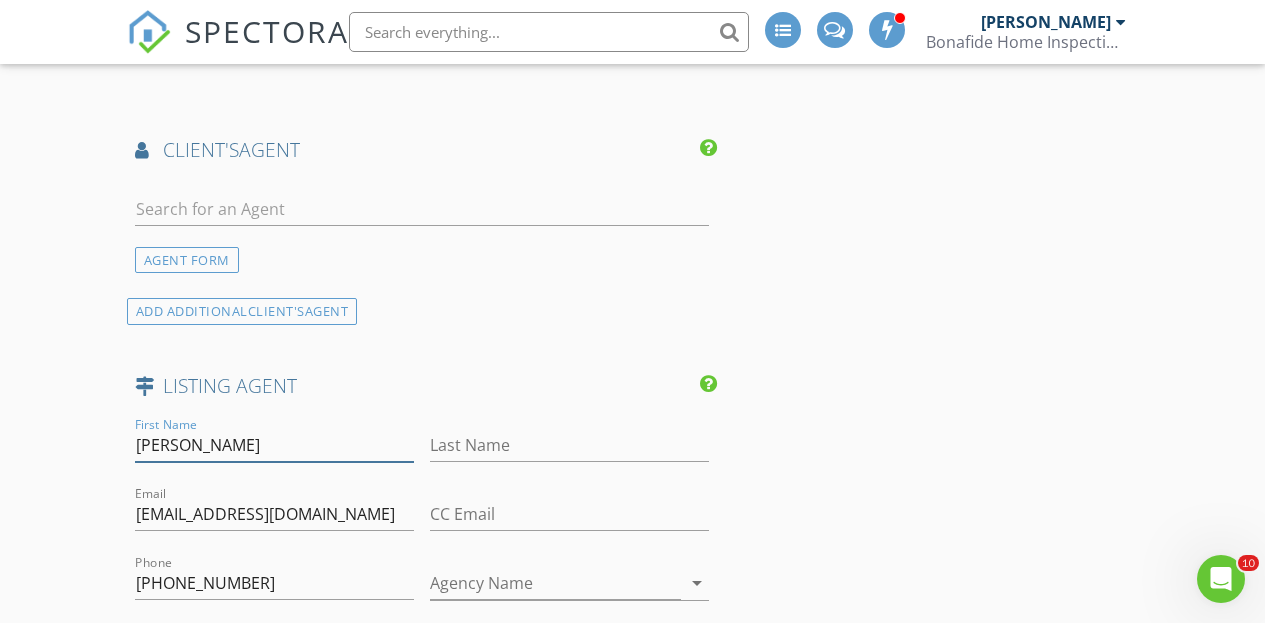 drag, startPoint x: 200, startPoint y: 446, endPoint x: 260, endPoint y: 447, distance: 60.00833 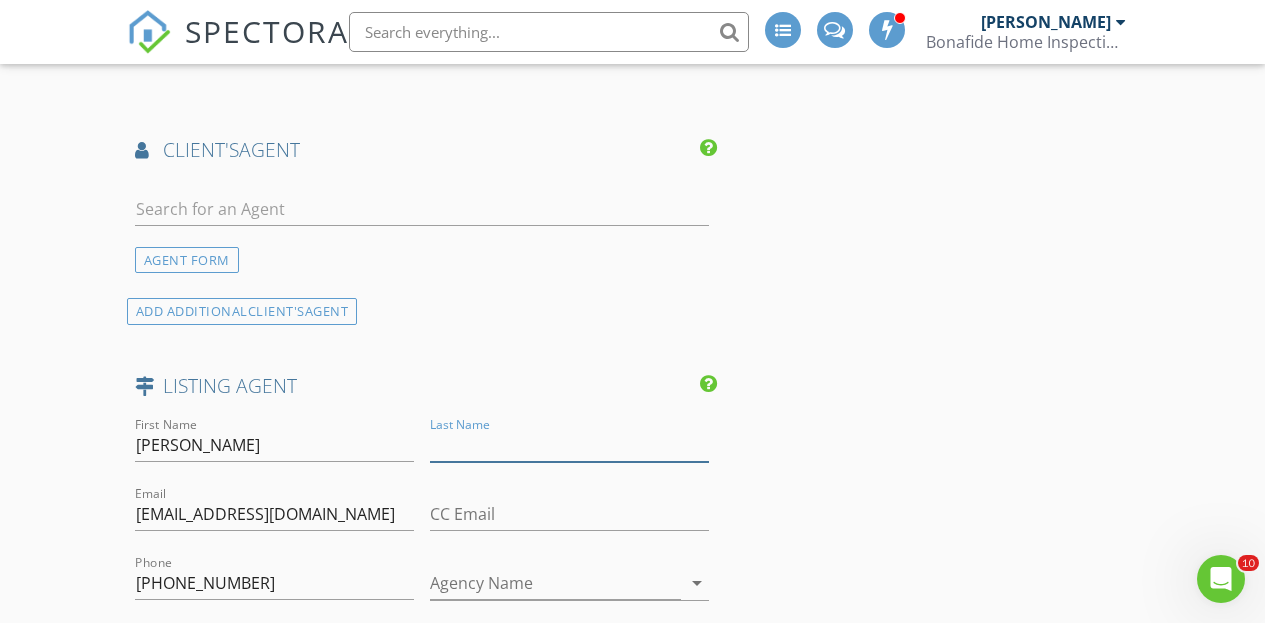 click on "Last Name" at bounding box center [569, 445] 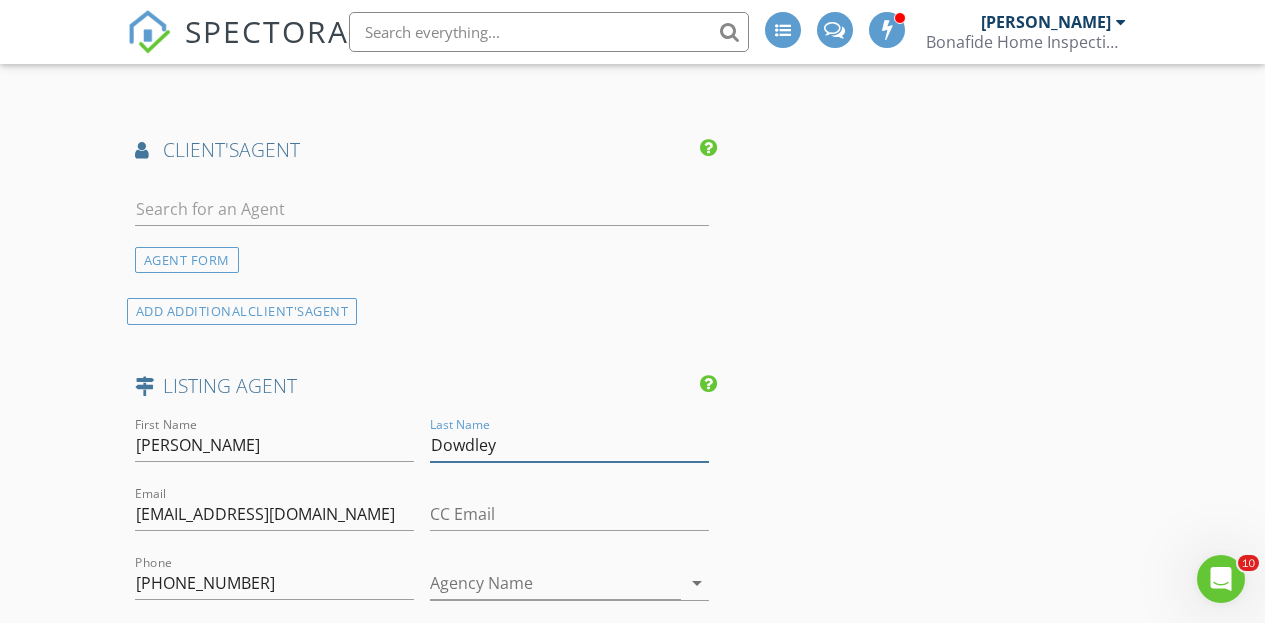 type on "Dowdley" 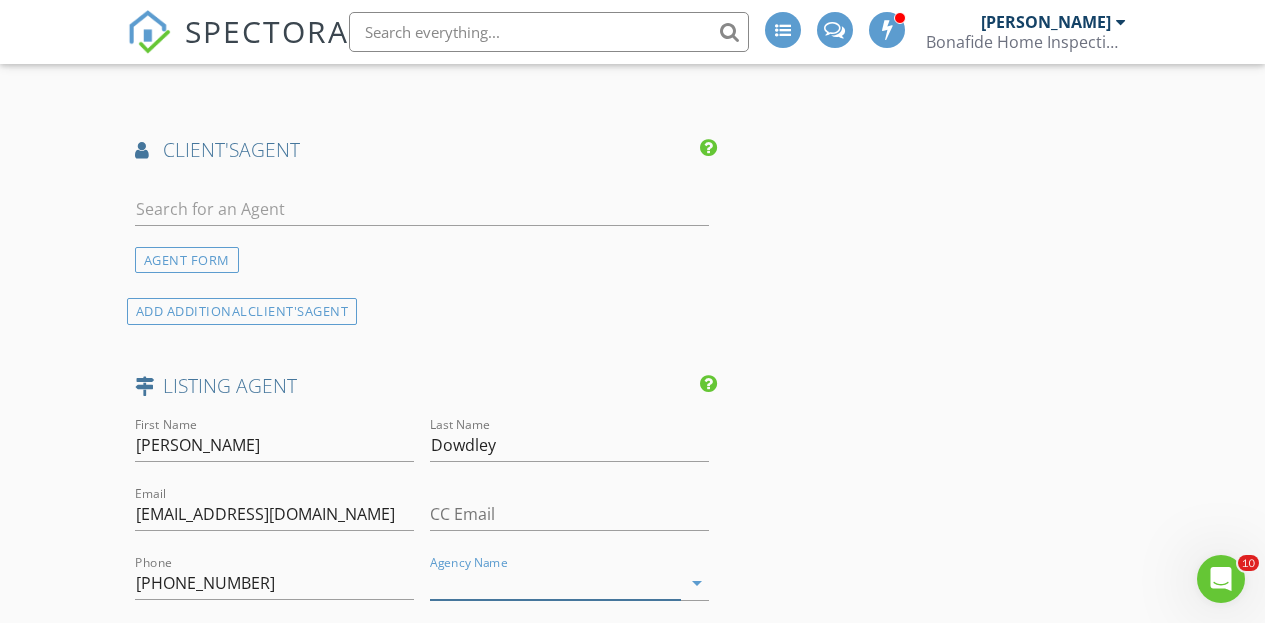 click on "Agency Name" at bounding box center (555, 583) 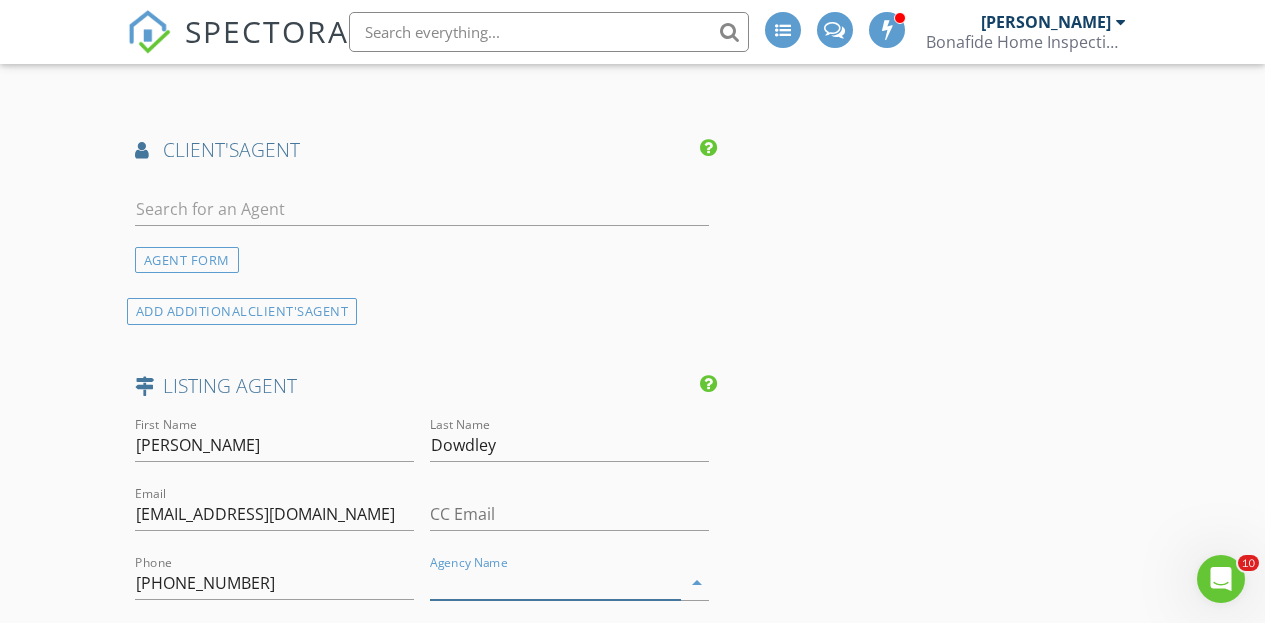 paste on "Just Listed Real Estate OH" 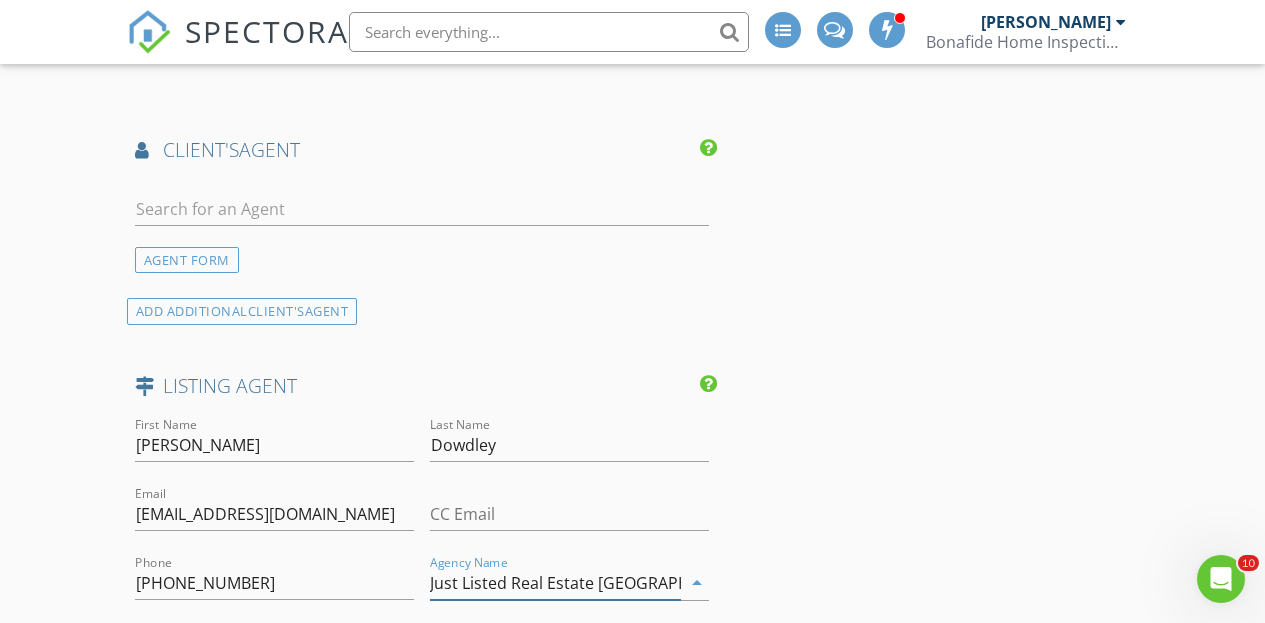 scroll, scrollTop: 2118, scrollLeft: 0, axis: vertical 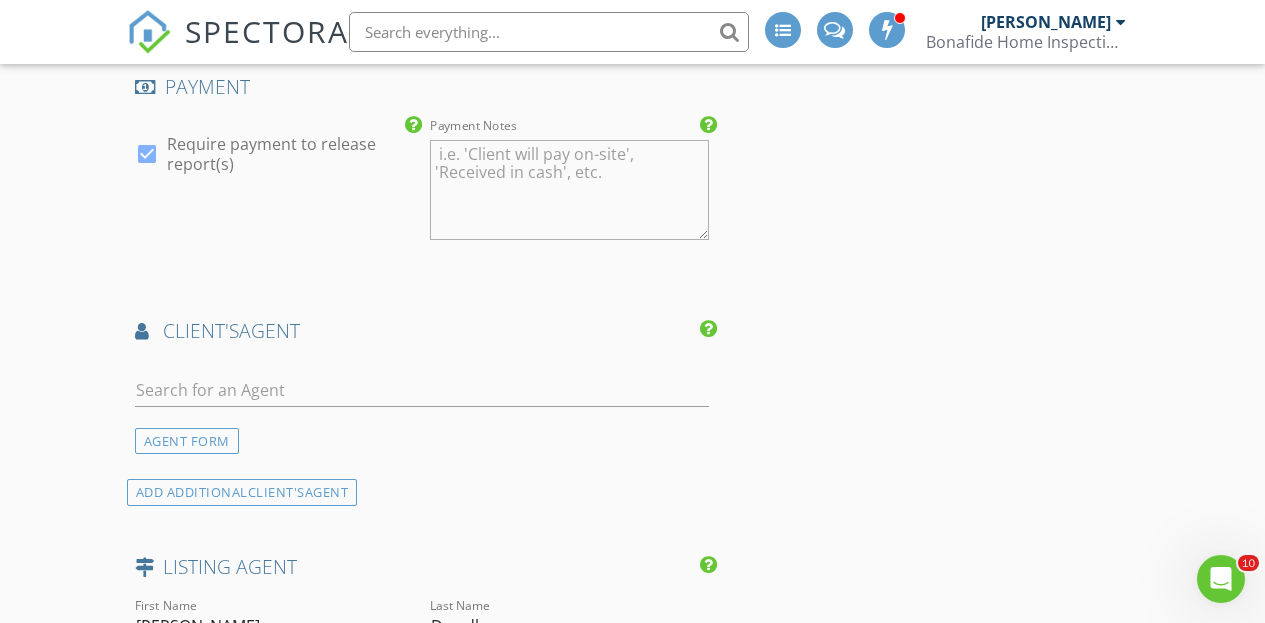 type on "Just Listed Real Estate OH" 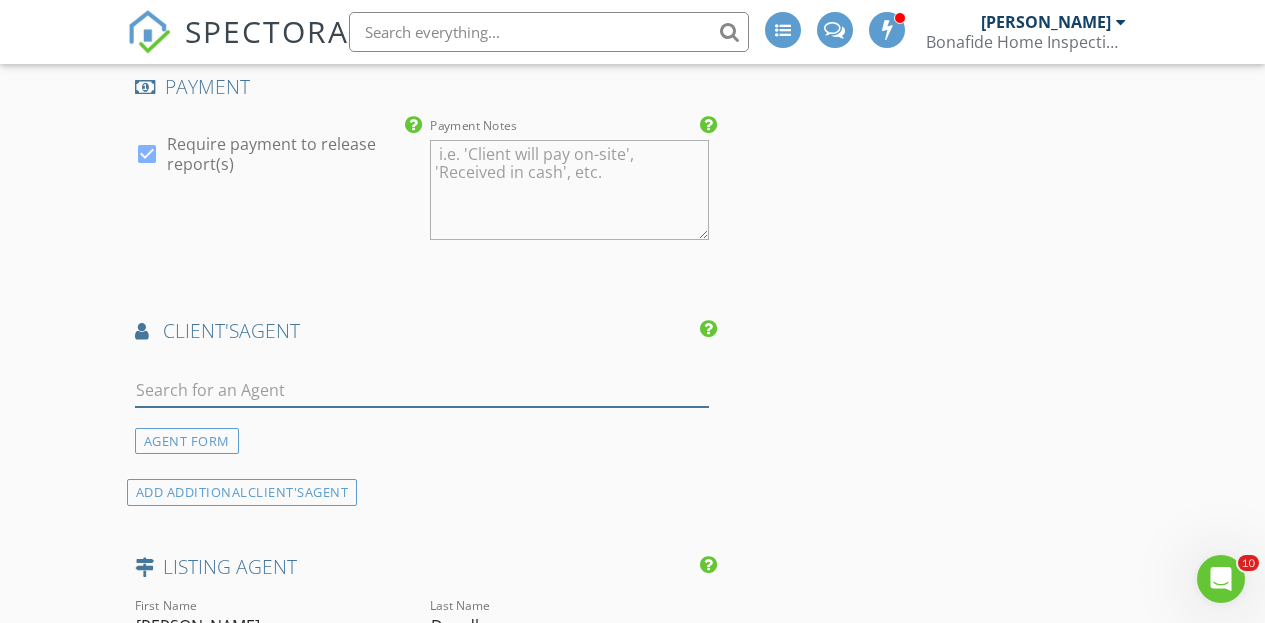 click at bounding box center (422, 390) 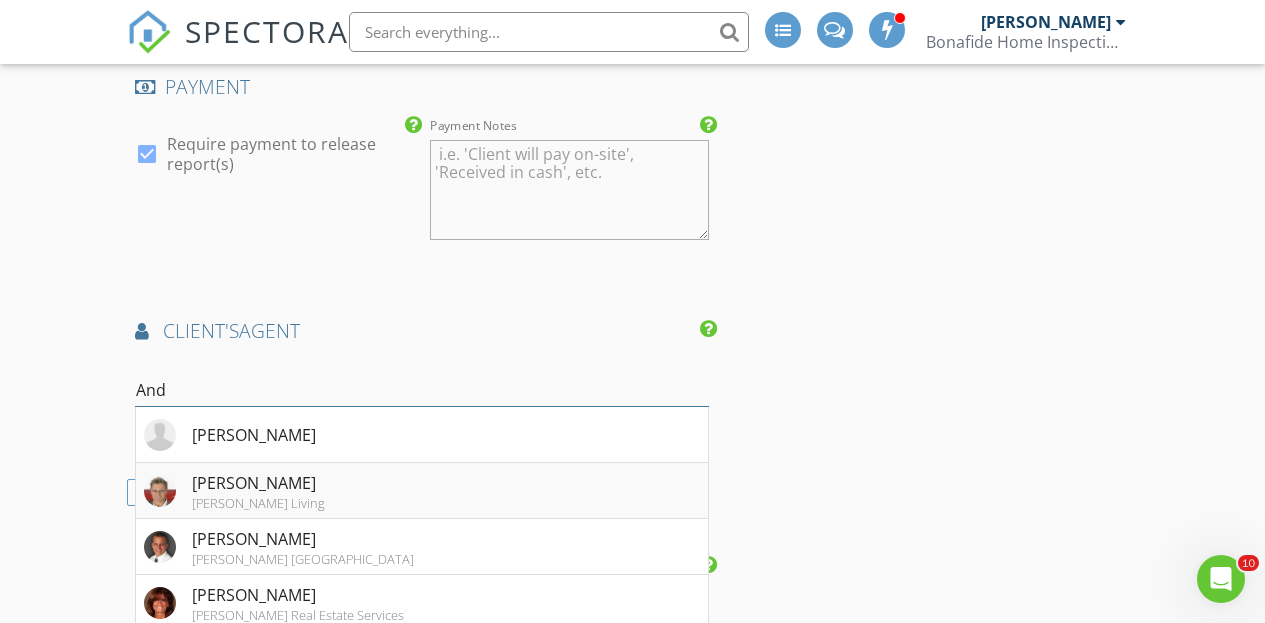 type on "And" 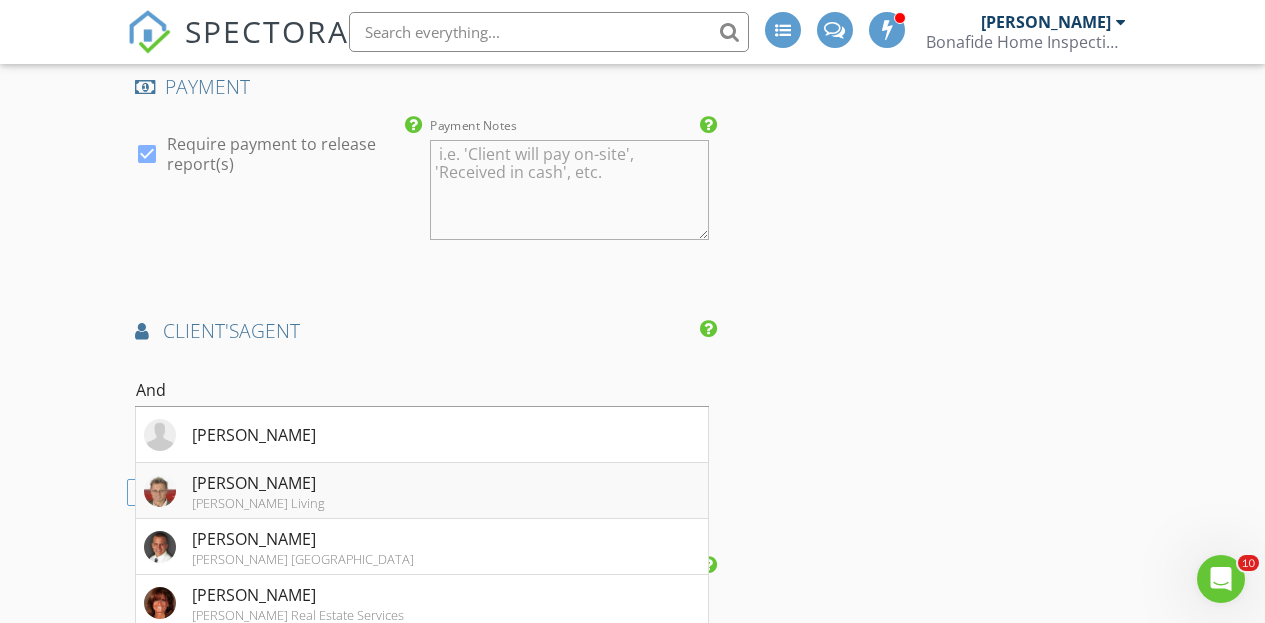 click on "Andrei Soumatin" at bounding box center (258, 483) 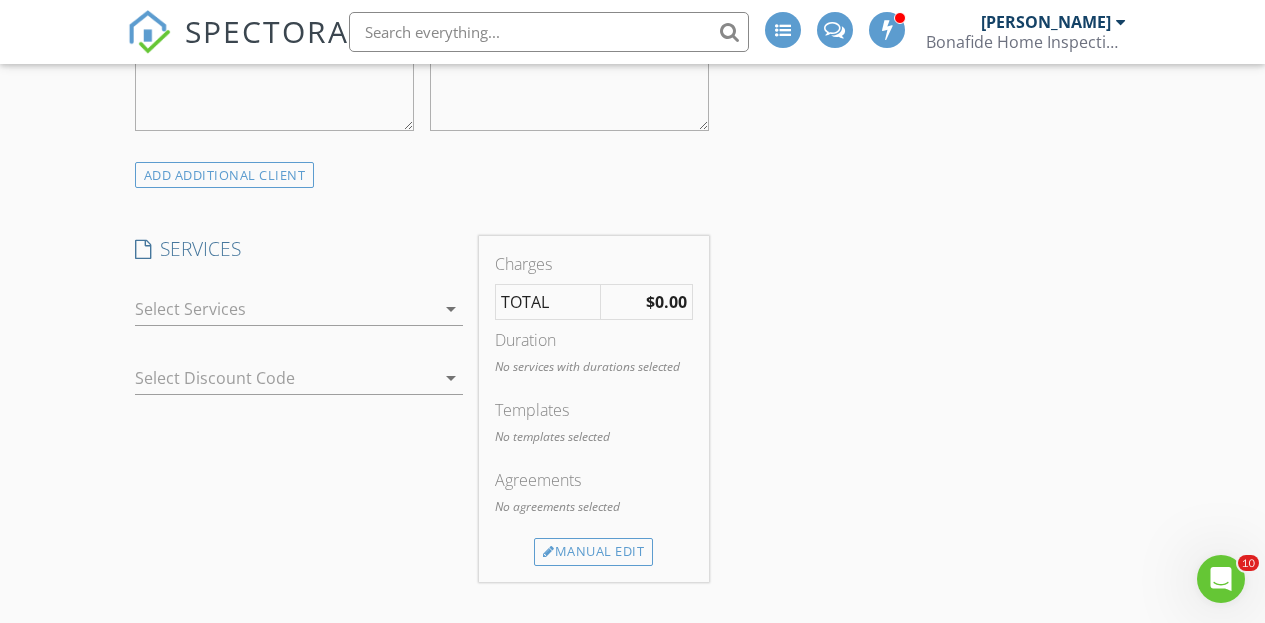 scroll, scrollTop: 1424, scrollLeft: 0, axis: vertical 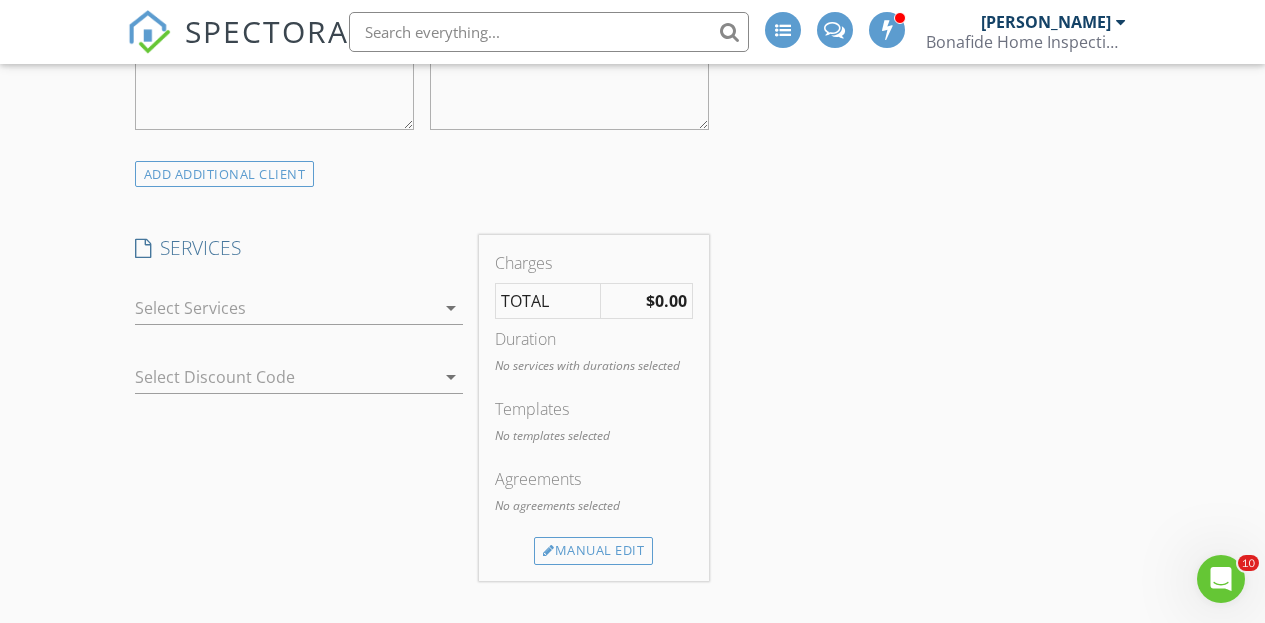click on "arrow_drop_down" at bounding box center [299, 308] 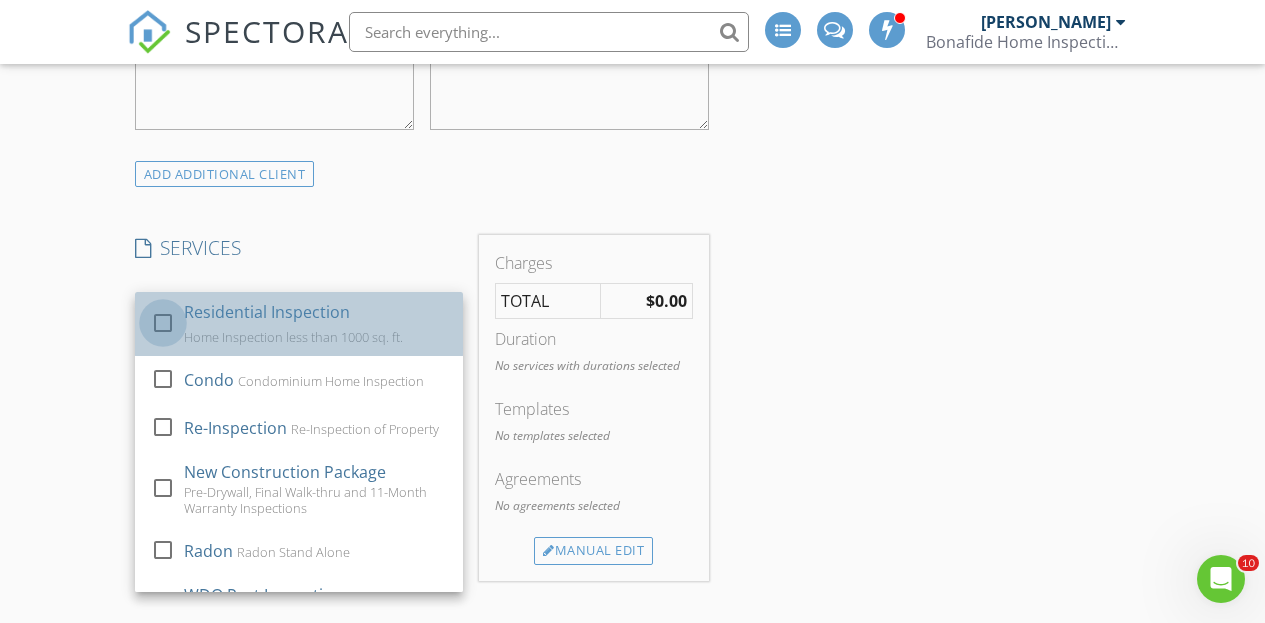 click at bounding box center [163, 322] 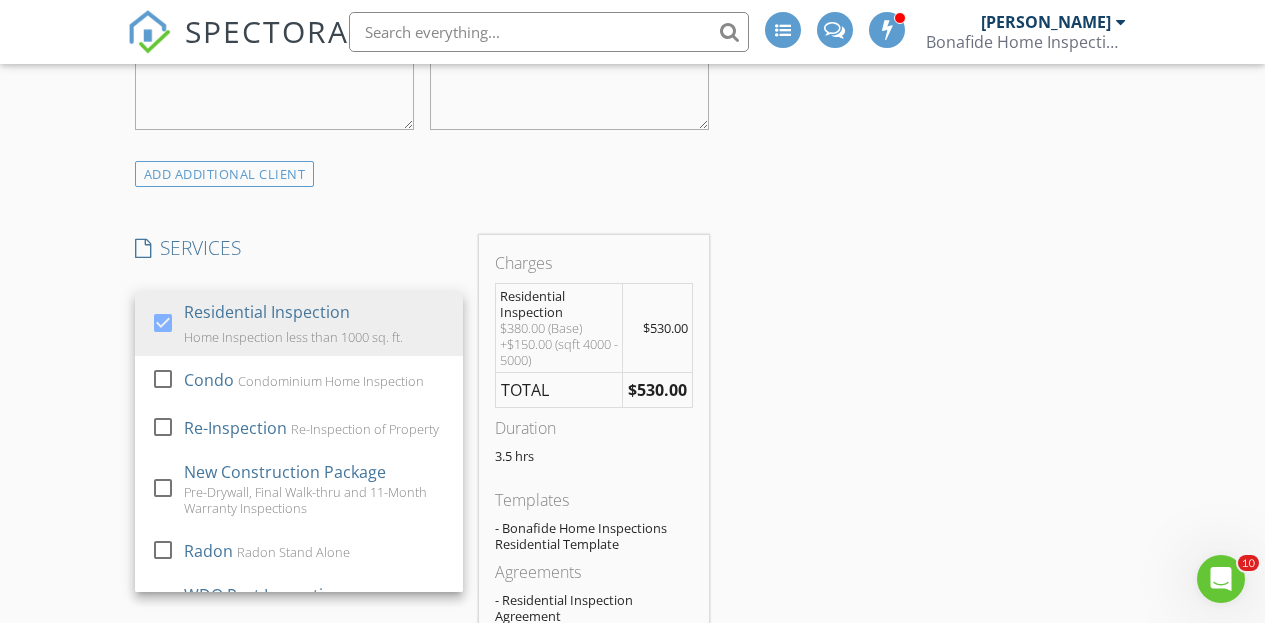 click on "New Inspection
INSPECTOR(S)
check_box   Bo Reuter   PRIMARY   check_box_outline_blank   Dan Lewis     Bo Reuter arrow_drop_down   check_box_outline_blank Bo Reuter specifically requested
Date/Time
07/16/2025 9:00 AM
Location
Address Search       Address 1825 Lakeview Rd   Unit   City East Cleveland   State OH   Zip 44112   County Cuyahoga     Square Feet 4056   Year Built 1904   Foundation Basement arrow_drop_down     Bo Reuter     22.0 miles     (37 minutes)
client
check_box Enable Client CC email for this inspection   Client Search     check_box_outline_blank Client is a Company/Organization     First Name   Last Name   Email   CC Email   Phone         Tags         Notes   Private Notes
ADD ADDITIONAL client
SERVICES
check_box   Residential Inspection     Condo" at bounding box center (632, 1024) 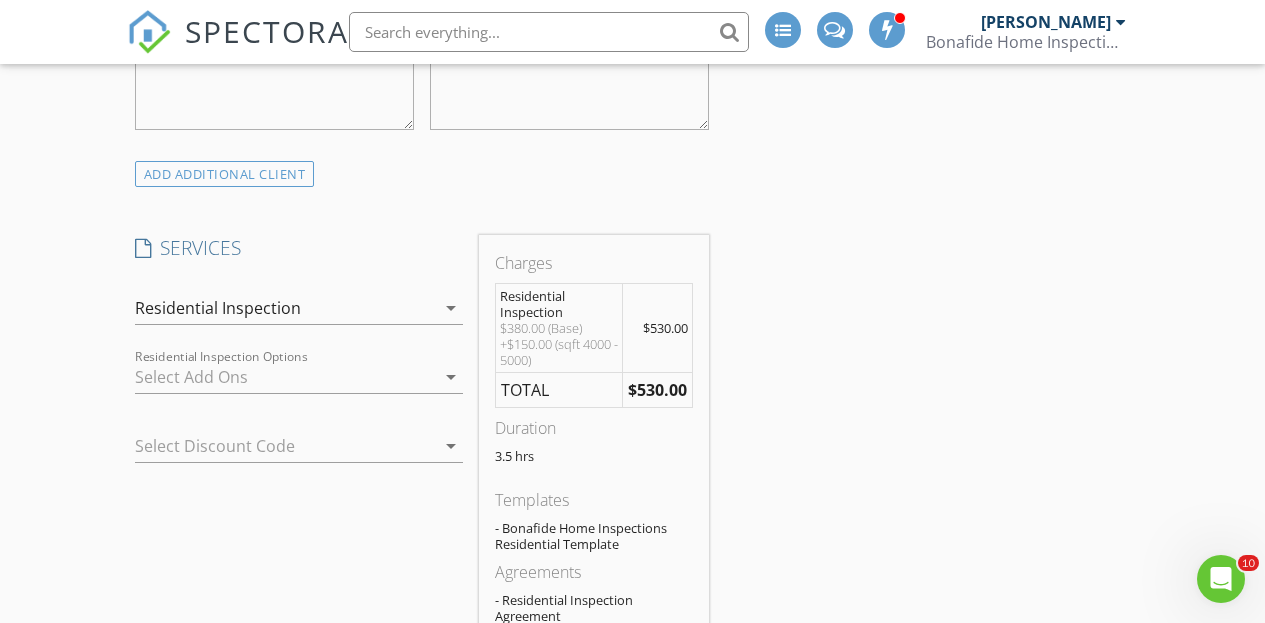 click at bounding box center (285, 377) 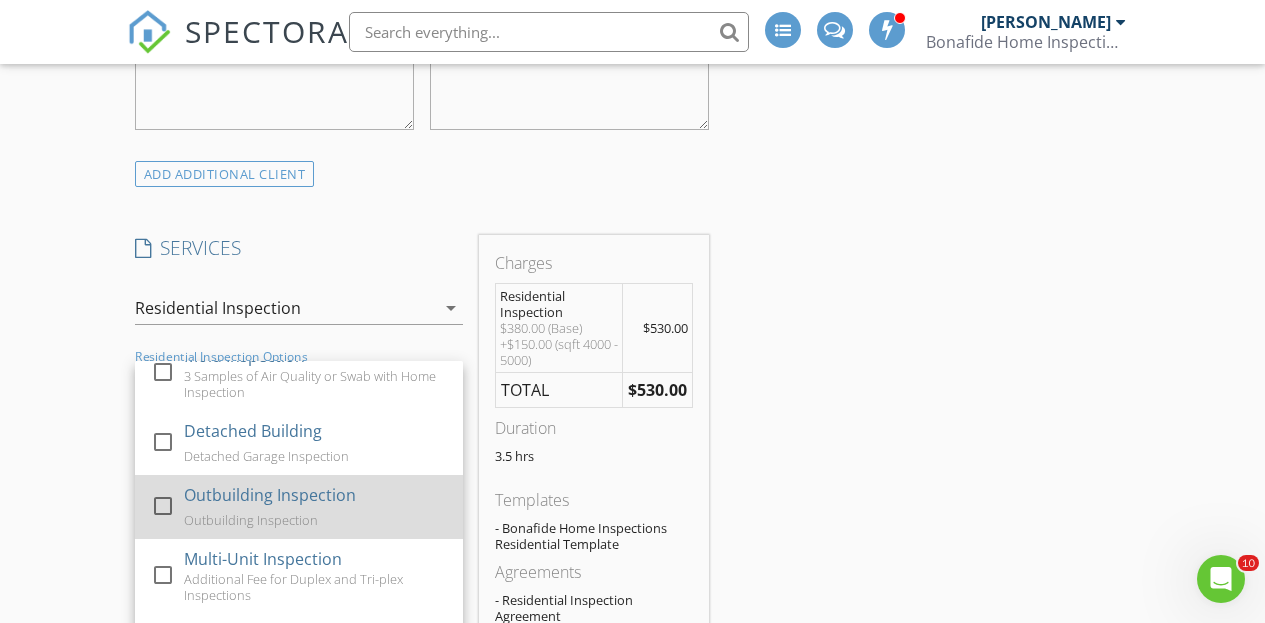 scroll, scrollTop: 217, scrollLeft: 0, axis: vertical 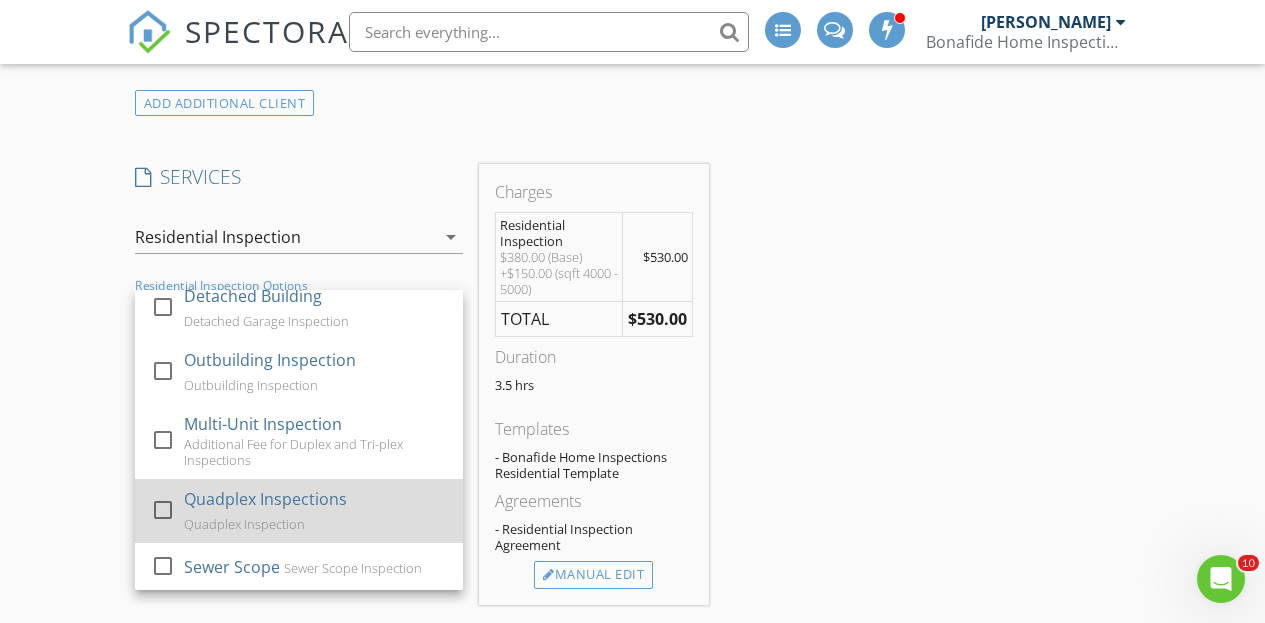 click at bounding box center (163, 509) 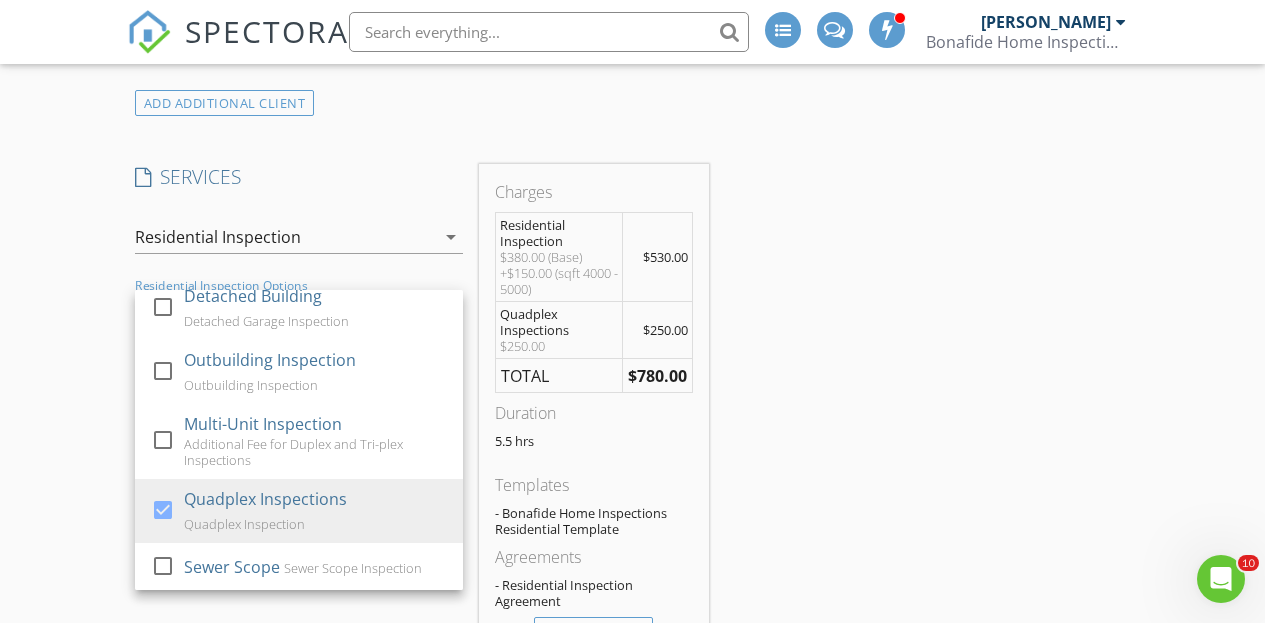 click on "New Inspection
INSPECTOR(S)
check_box   Bo Reuter   PRIMARY   check_box_outline_blank   Dan Lewis     Bo Reuter arrow_drop_down   check_box_outline_blank Bo Reuter specifically requested
Date/Time
07/16/2025 9:00 AM
Location
Address Search       Address 1825 Lakeview Rd   Unit   City East Cleveland   State OH   Zip 44112   County Cuyahoga     Square Feet 4056   Year Built 1904   Foundation Basement arrow_drop_down     Bo Reuter     22.0 miles     (37 minutes)
client
check_box Enable Client CC email for this inspection   Client Search     check_box_outline_blank Client is a Company/Organization     First Name   Last Name   Email   CC Email   Phone         Tags         Notes   Private Notes
ADD ADDITIONAL client
SERVICES
check_box   Residential Inspection     Condo" at bounding box center [632, 982] 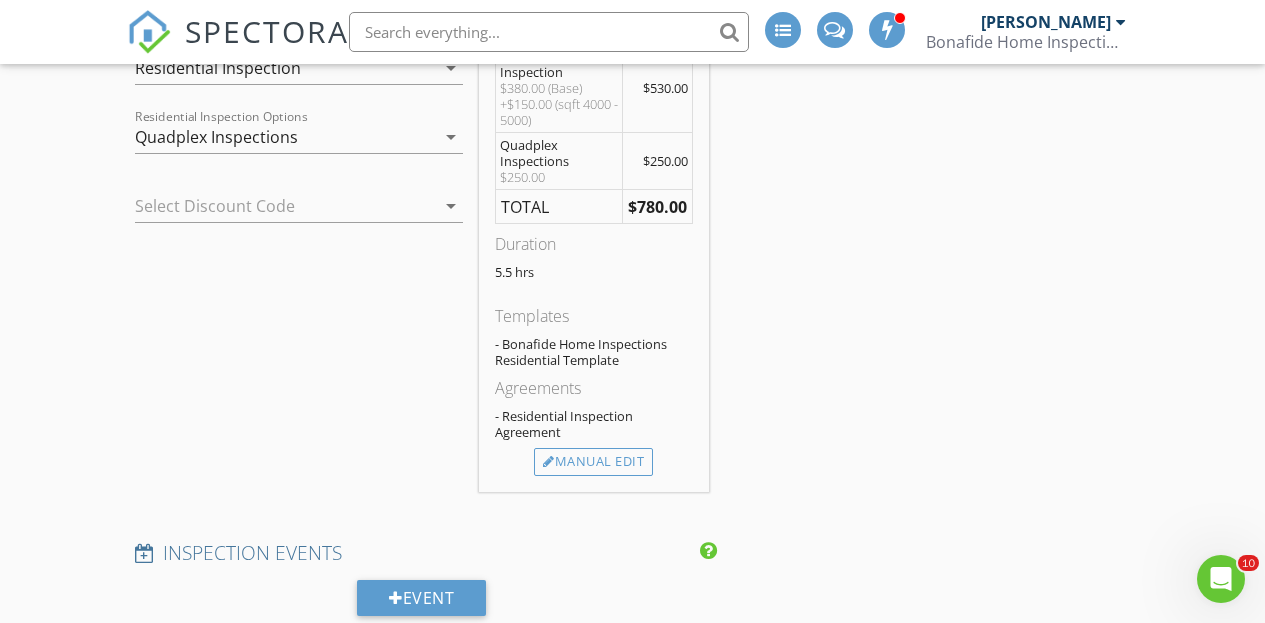 scroll, scrollTop: 1666, scrollLeft: 0, axis: vertical 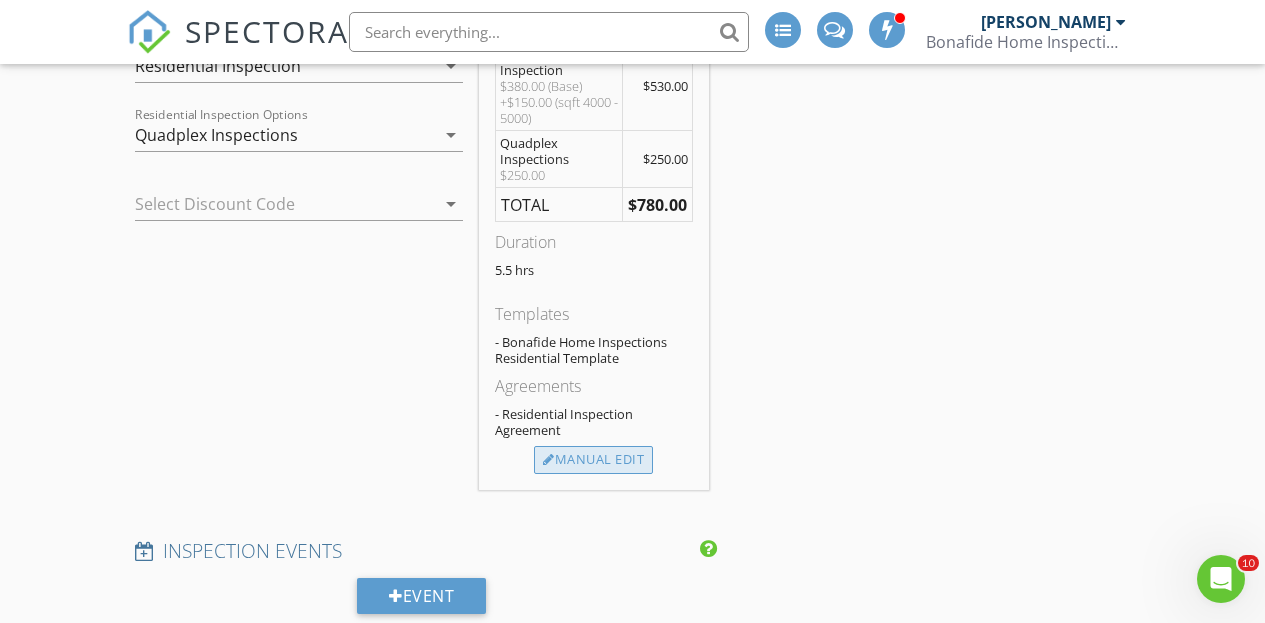 click on "Manual Edit" at bounding box center [593, 460] 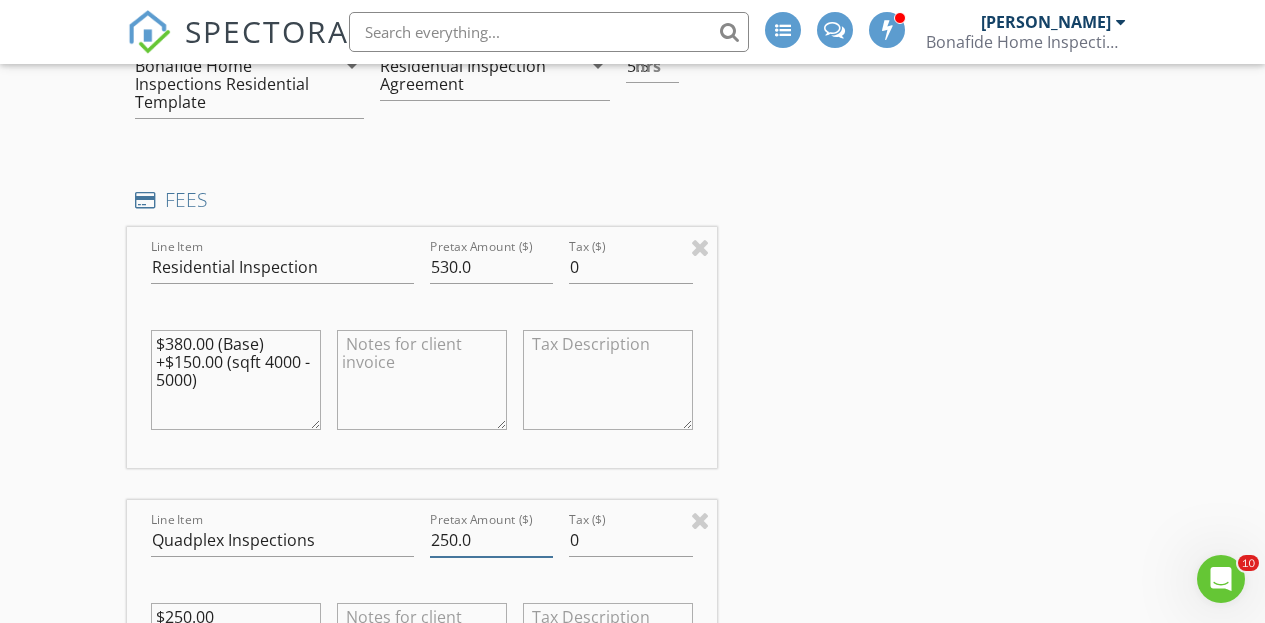 click on "250.0" at bounding box center (492, 540) 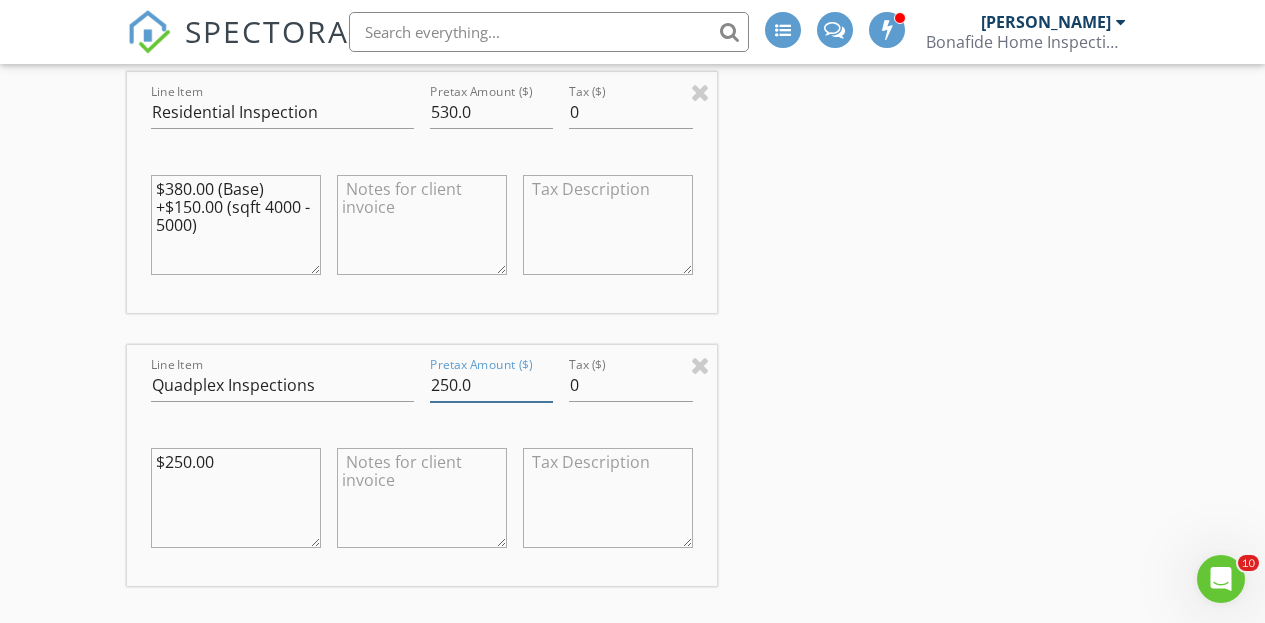 scroll, scrollTop: 1826, scrollLeft: 0, axis: vertical 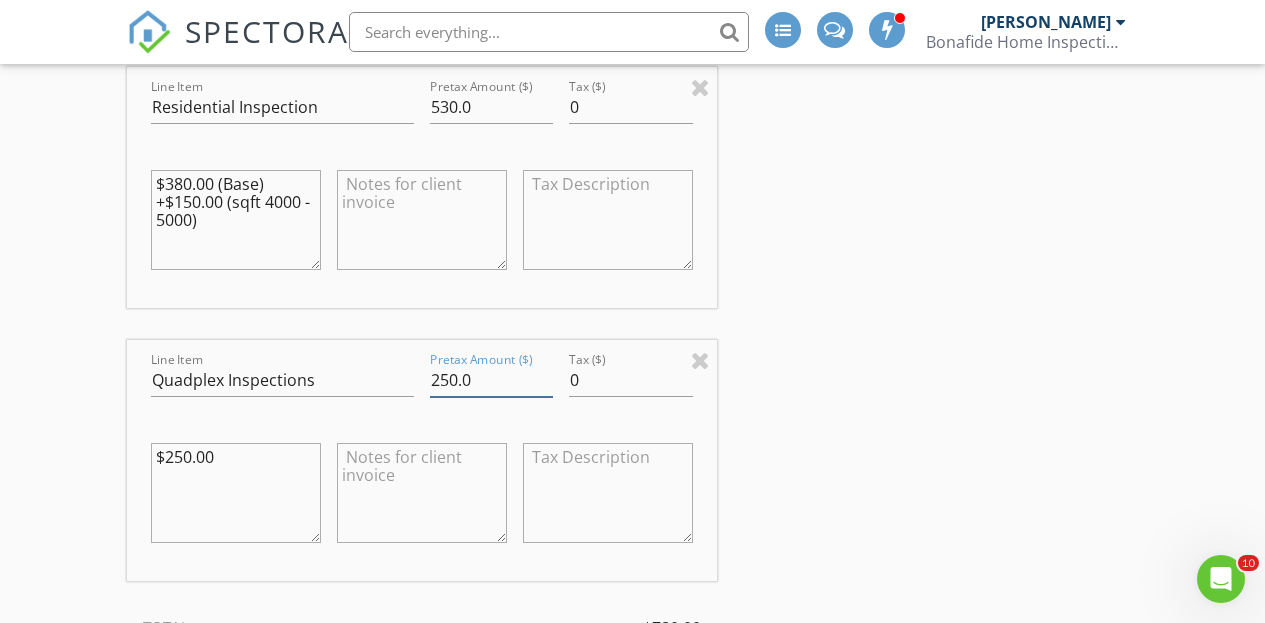 click on "250.0" at bounding box center [492, 380] 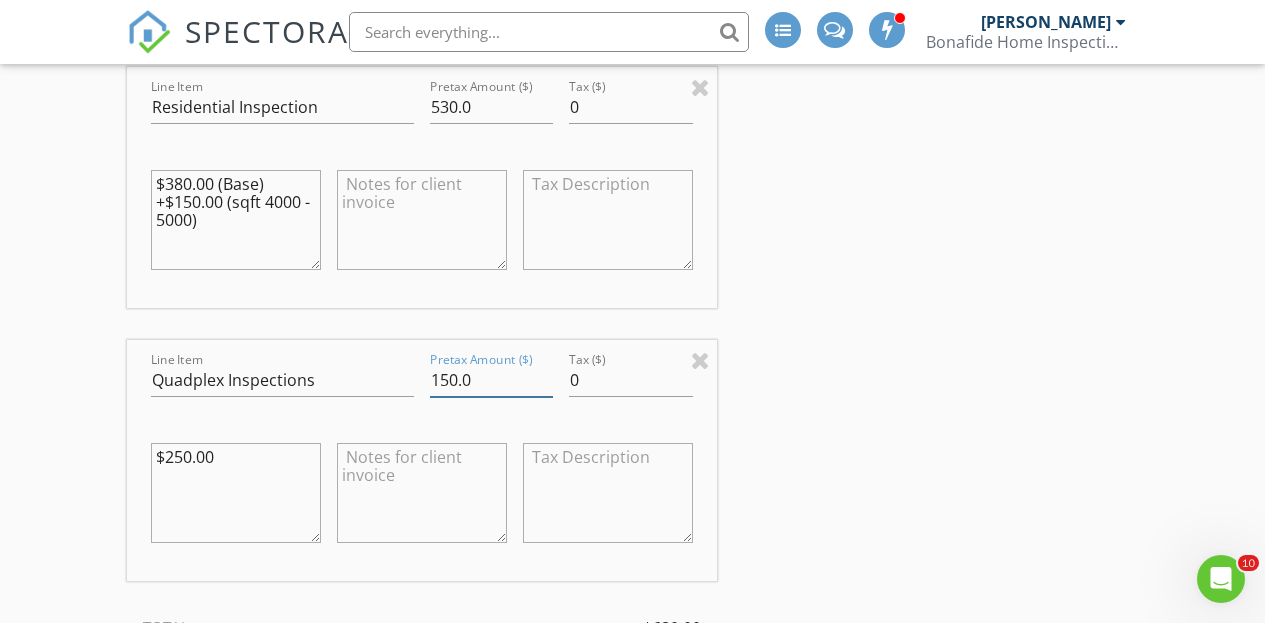 type on "150.0" 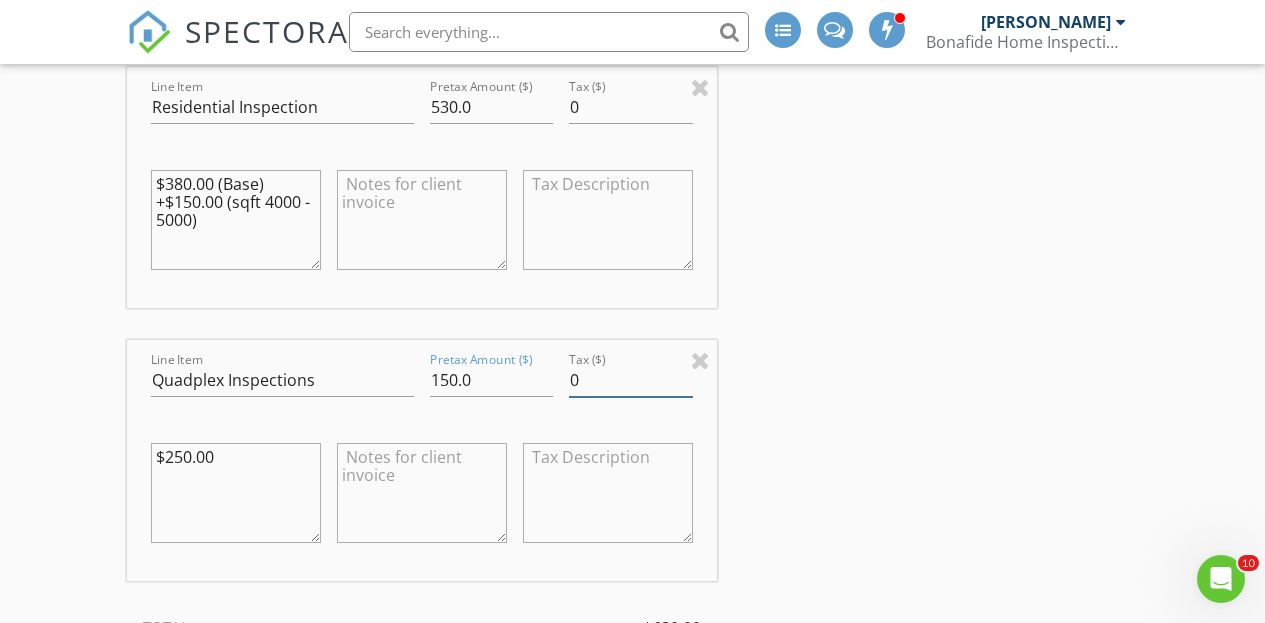 click on "INSPECTOR(S)
check_box   Bo Reuter   PRIMARY   check_box_outline_blank   Dan Lewis     Bo Reuter arrow_drop_down   check_box_outline_blank Bo Reuter specifically requested
Date/Time
07/16/2025 9:00 AM
Location
Address Search       Address 1825 Lakeview Rd   Unit   City East Cleveland   State OH   Zip 44112   County Cuyahoga     Square Feet 4056   Year Built 1904   Foundation Basement arrow_drop_down     Bo Reuter     22.0 miles     (37 minutes)
client
check_box Enable Client CC email for this inspection   Client Search     check_box_outline_blank Client is a Company/Organization     First Name   Last Name   Email   CC Email   Phone         Tags         Notes   Private Notes
ADD ADDITIONAL client
SERVICES
check_box   Residential Inspection   check_box_outline_blank   Condo" at bounding box center [633, 873] 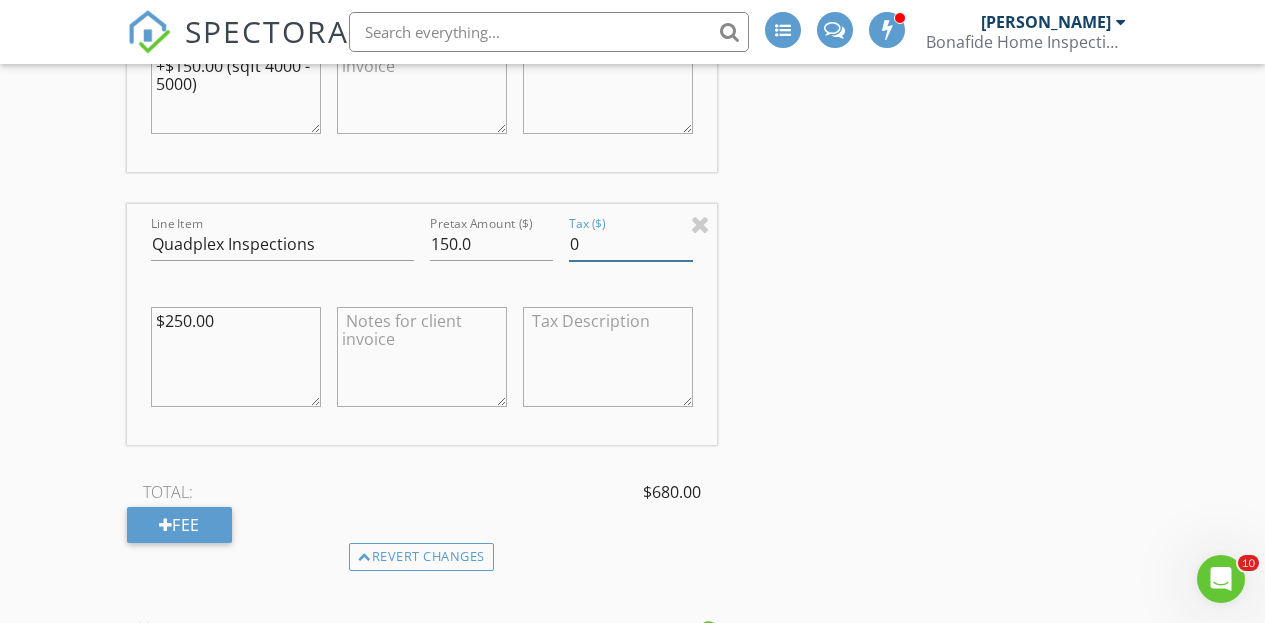 scroll, scrollTop: 2014, scrollLeft: 0, axis: vertical 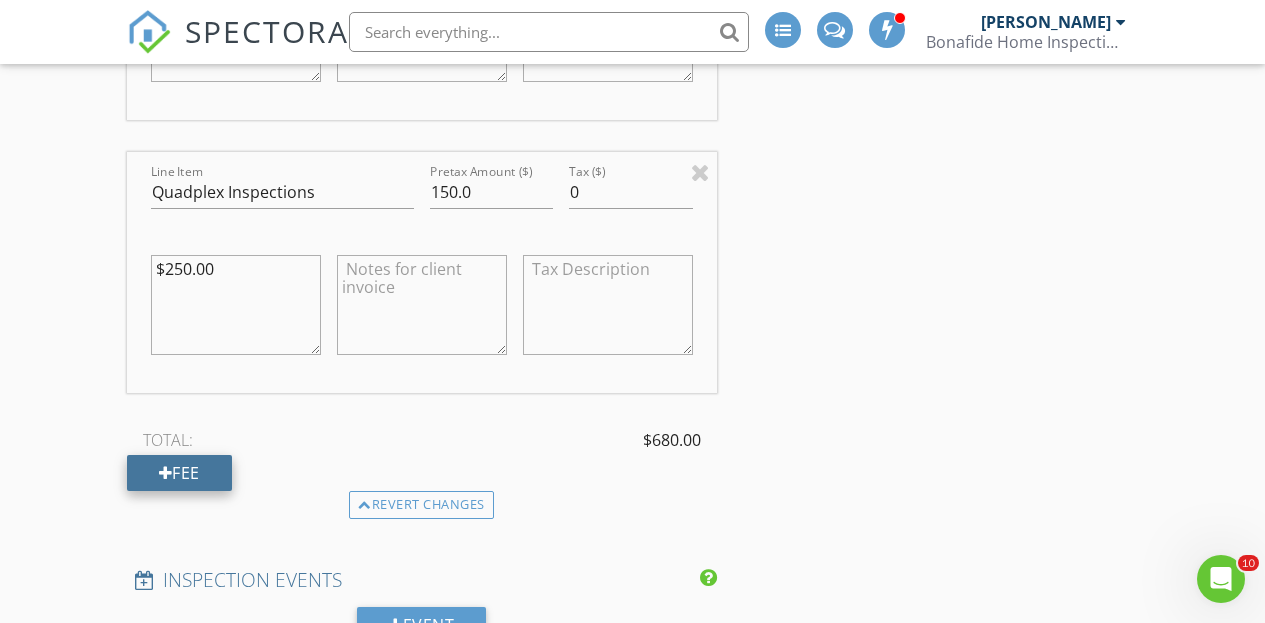 click on "Fee" at bounding box center [179, 473] 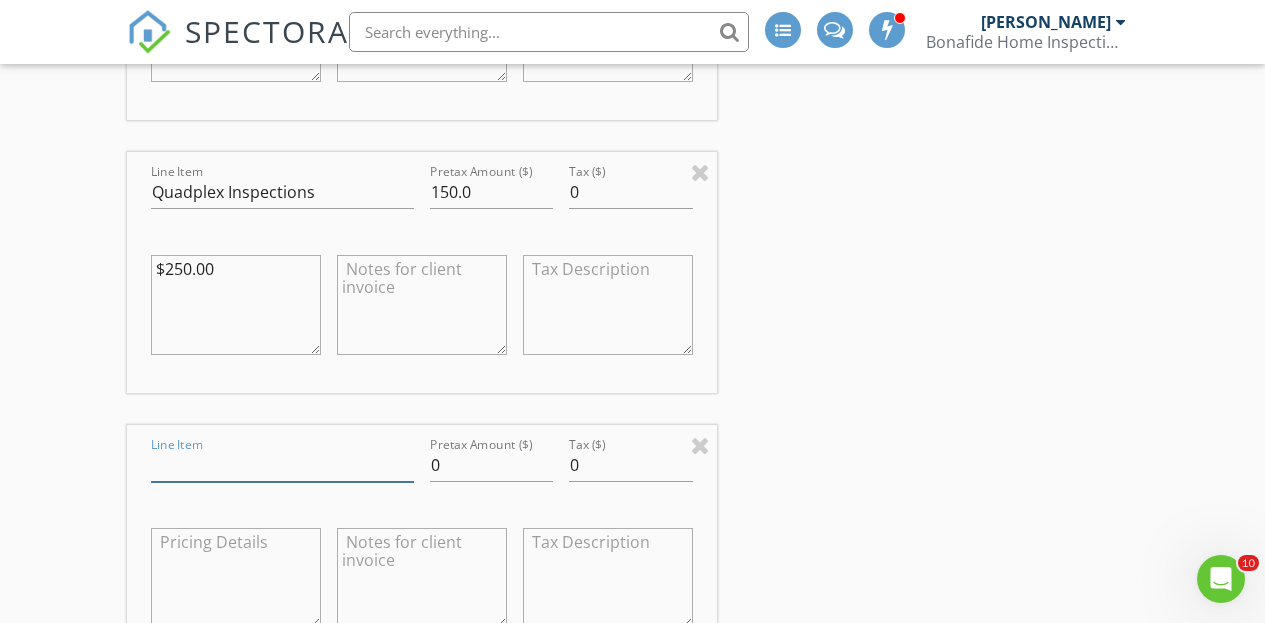 click on "Line Item" at bounding box center (282, 465) 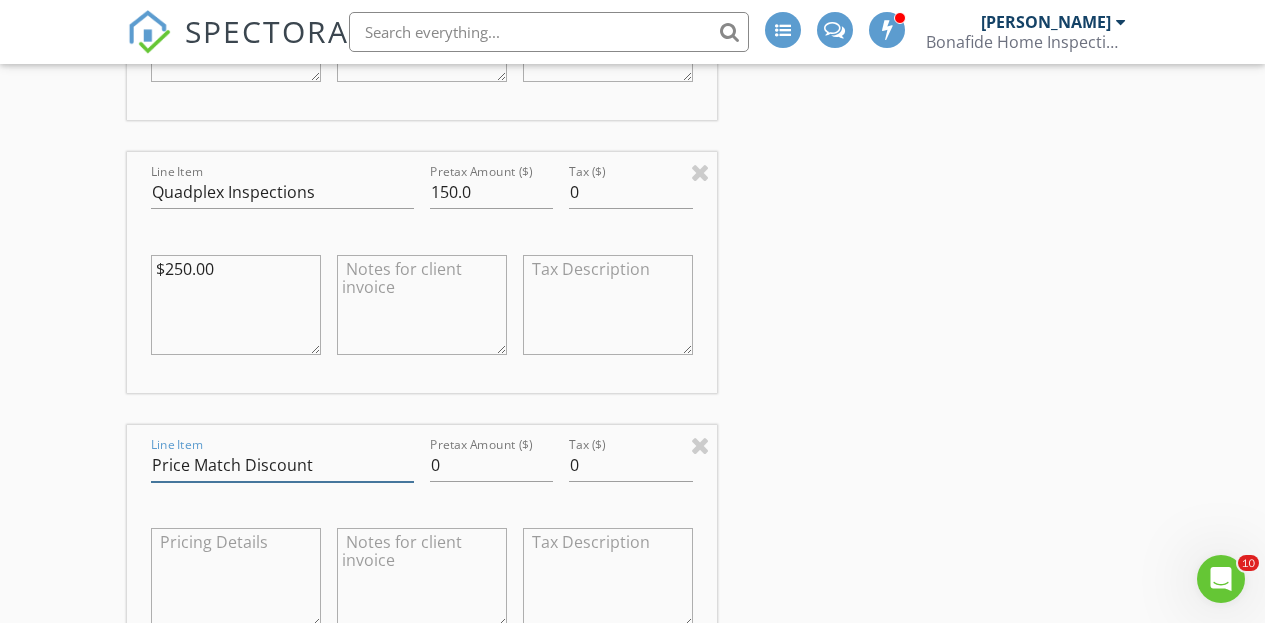 type on "Price Match Discount" 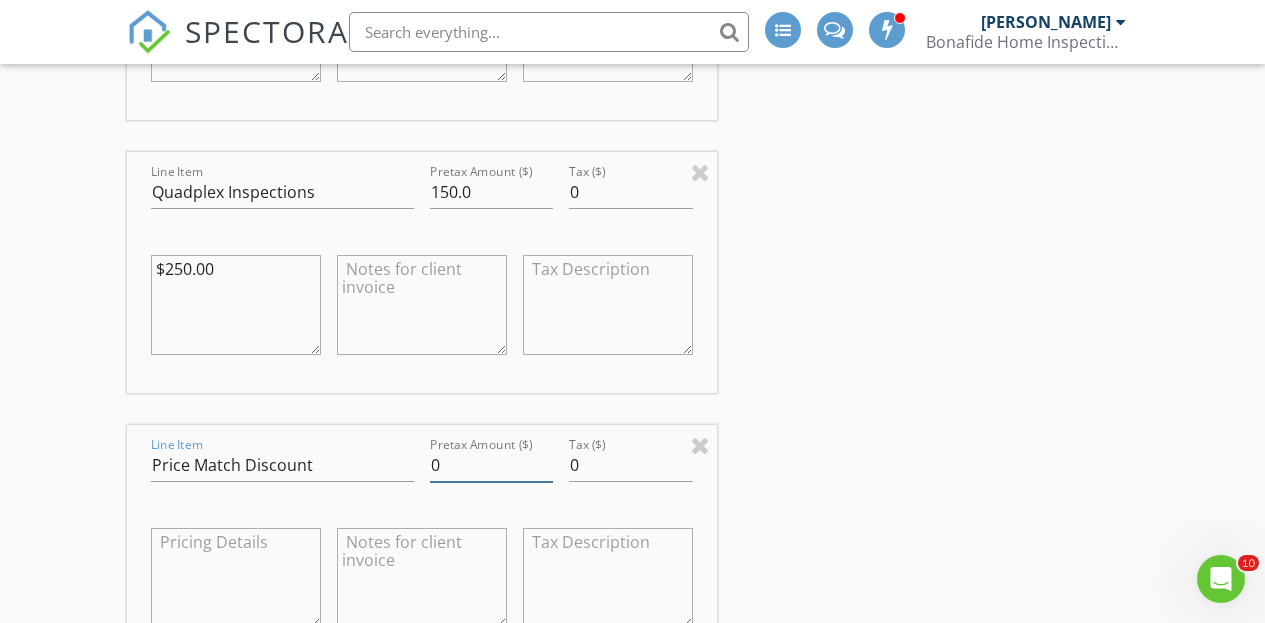 click on "0" at bounding box center (492, 465) 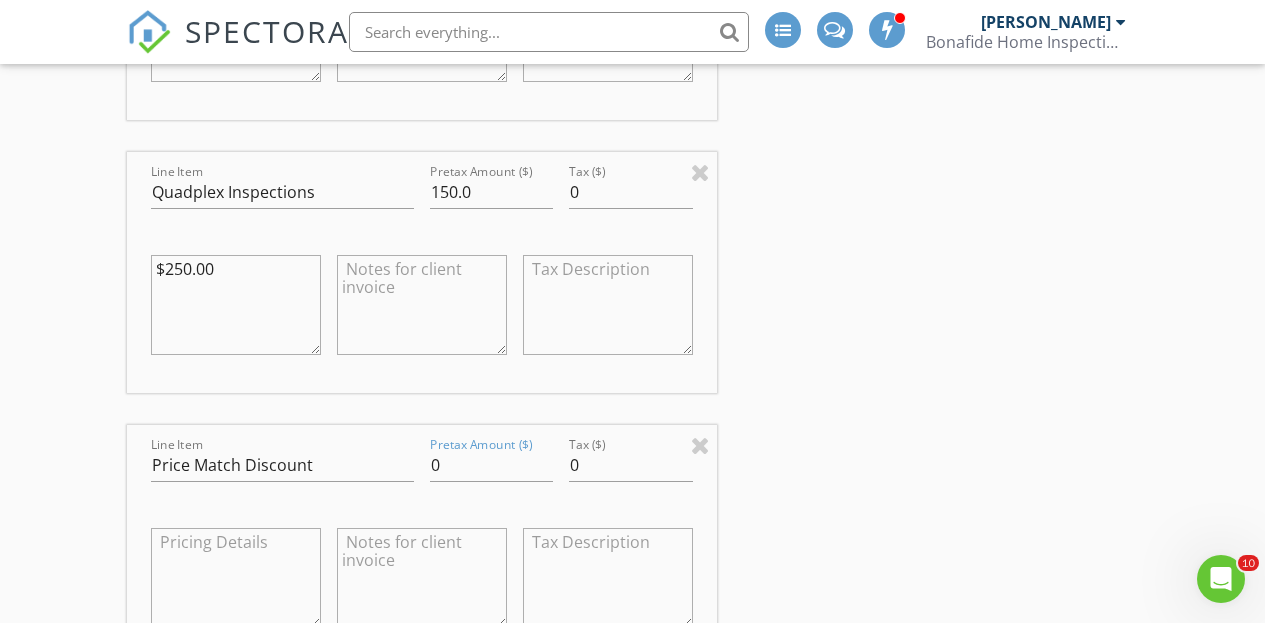 click on "$250.00" at bounding box center [236, 305] 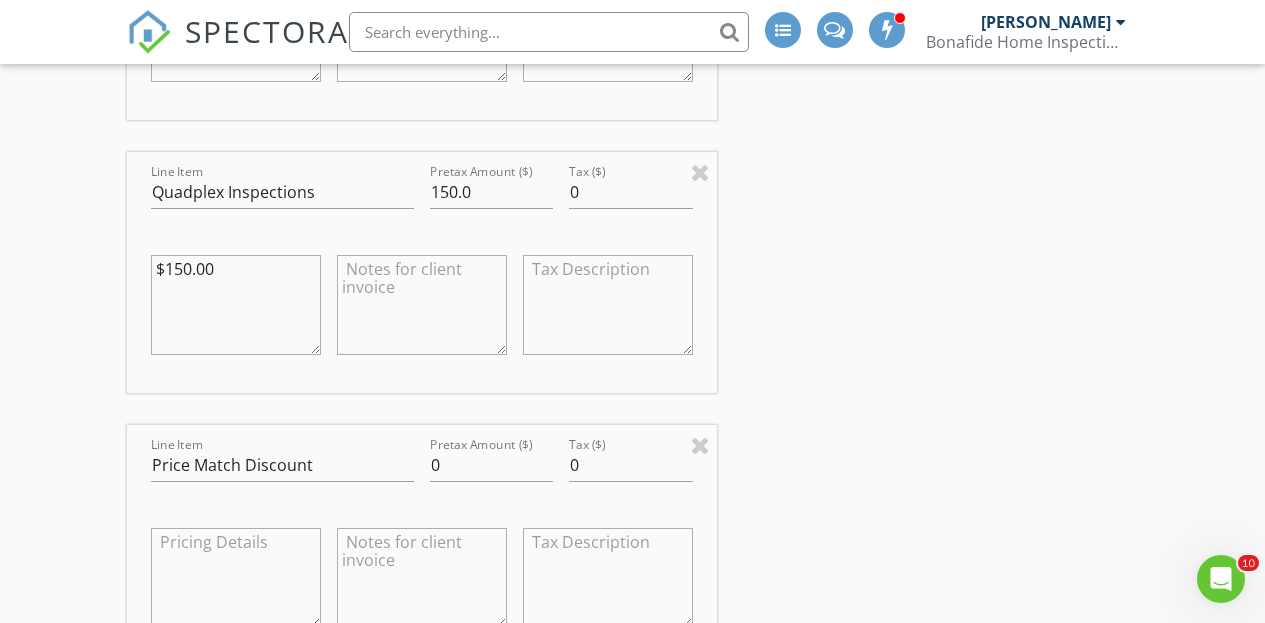 type on "$150.00" 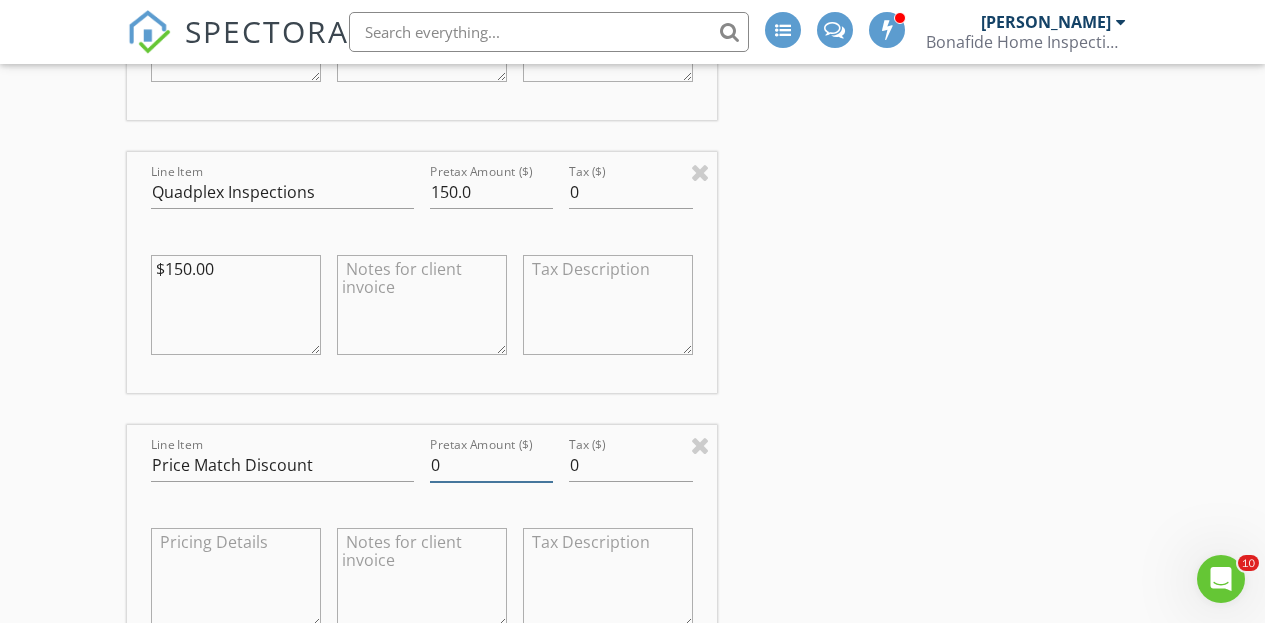 click on "0" at bounding box center [492, 465] 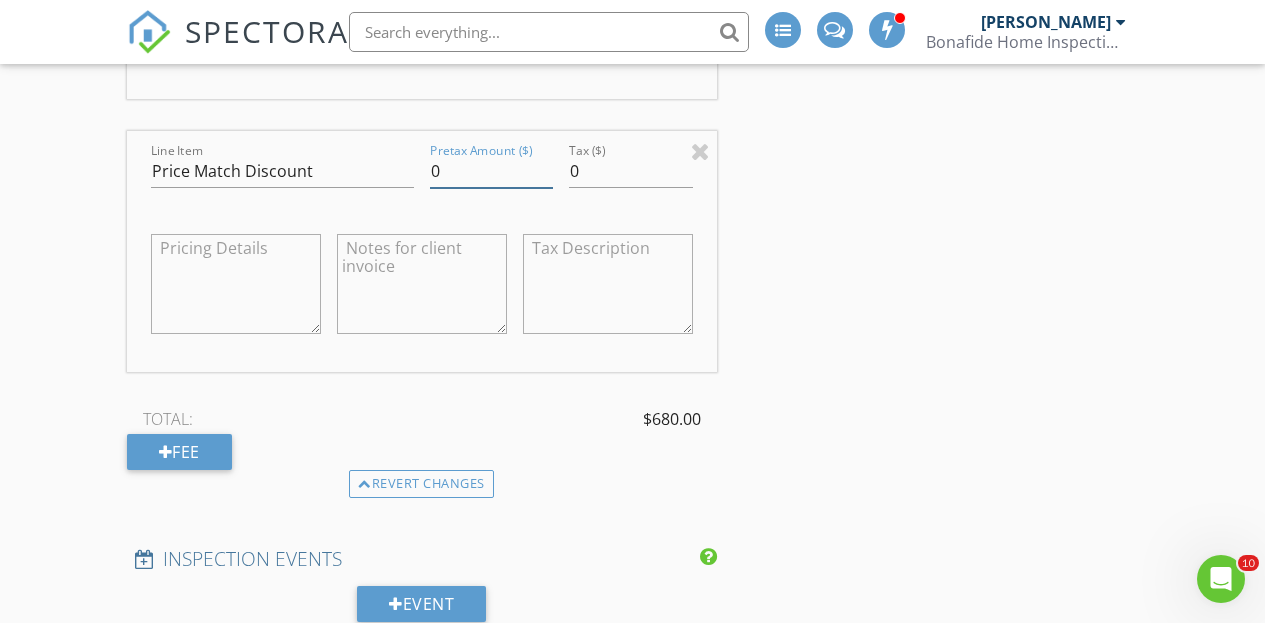 scroll, scrollTop: 2303, scrollLeft: 0, axis: vertical 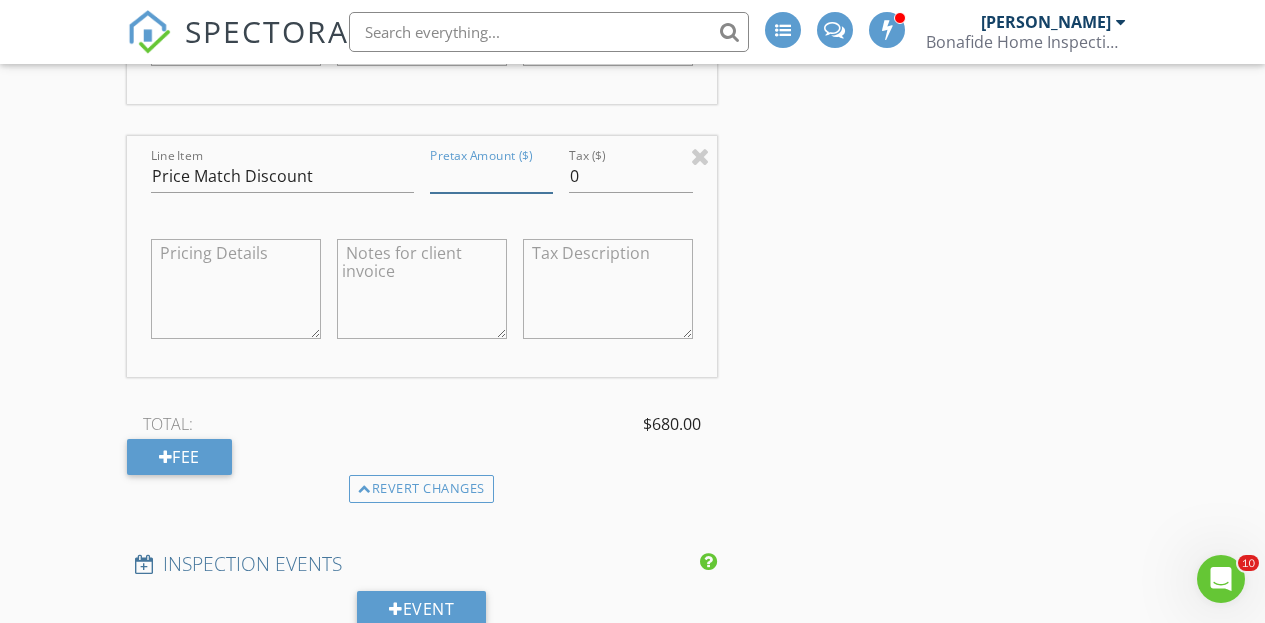 click on "Pretax Amount ($)" at bounding box center (492, 176) 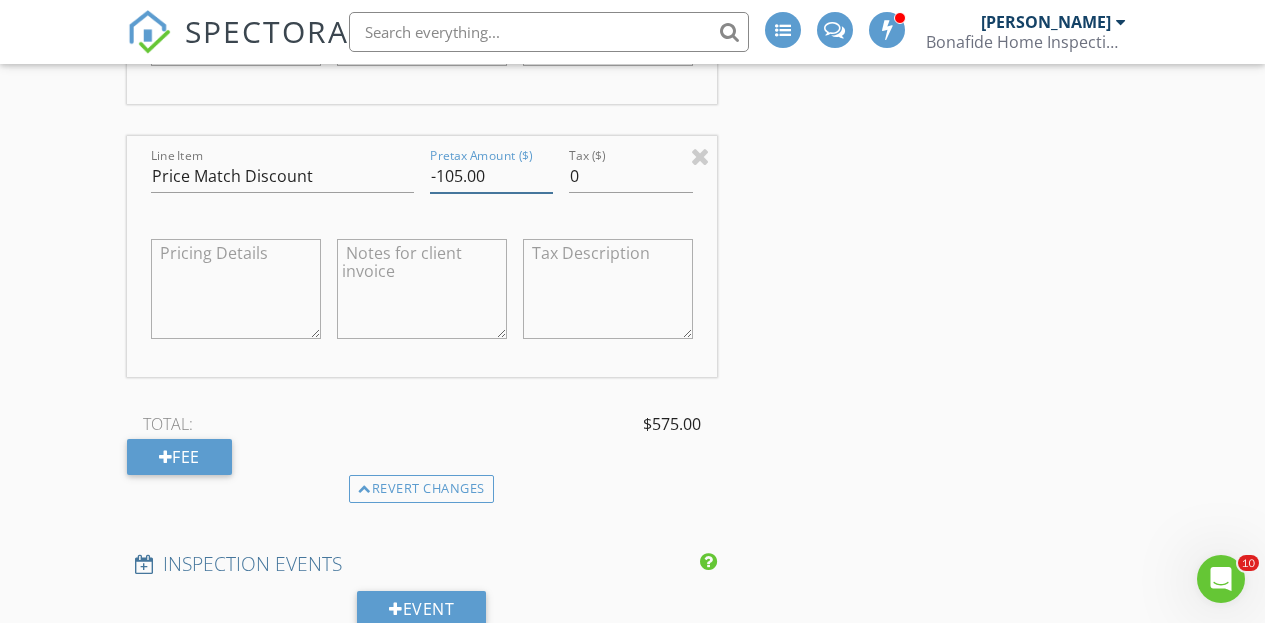 type on "-105.00" 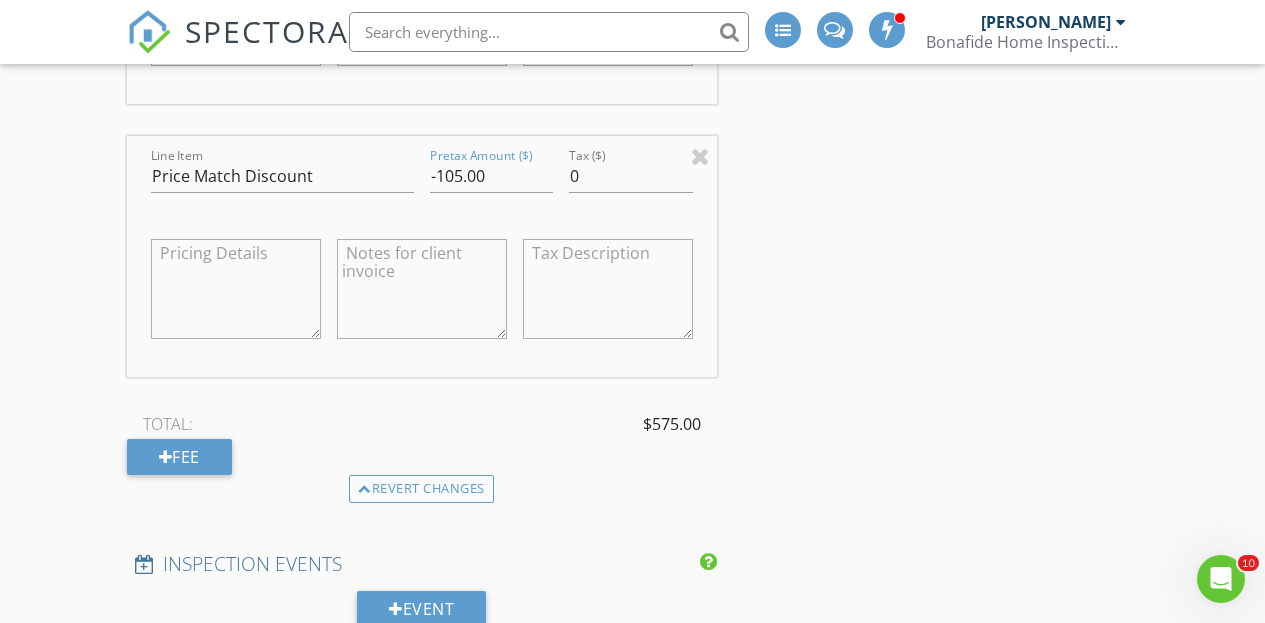 click at bounding box center (422, 291) 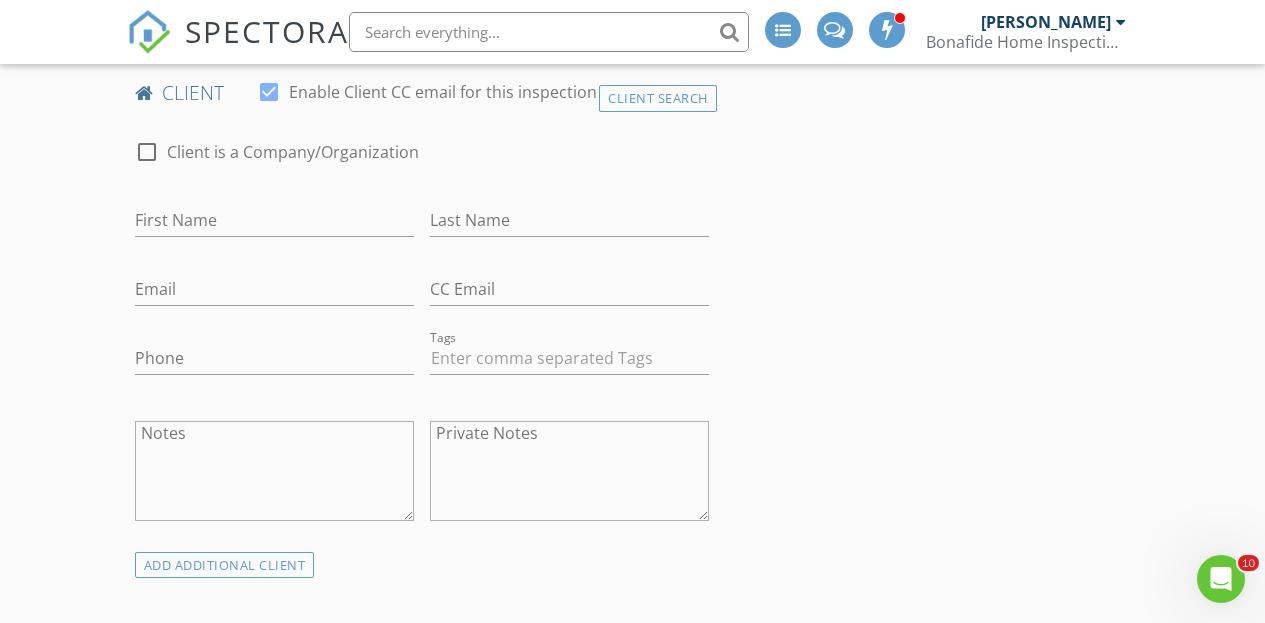 scroll, scrollTop: 1008, scrollLeft: 0, axis: vertical 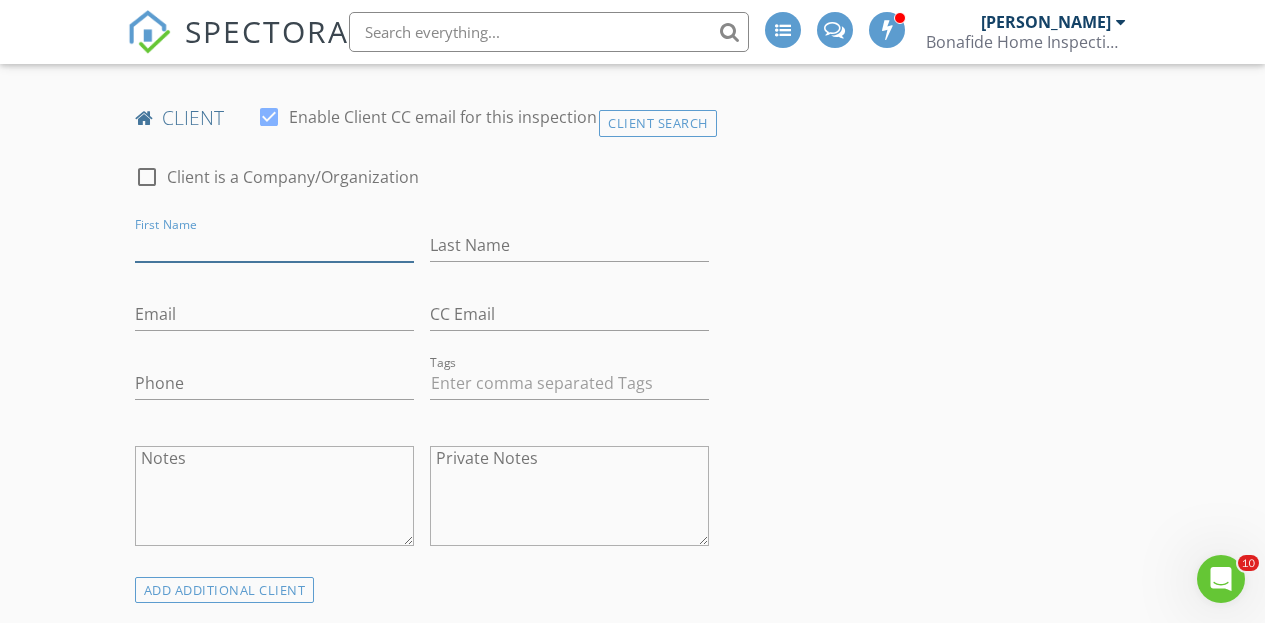 click on "First Name" at bounding box center (274, 245) 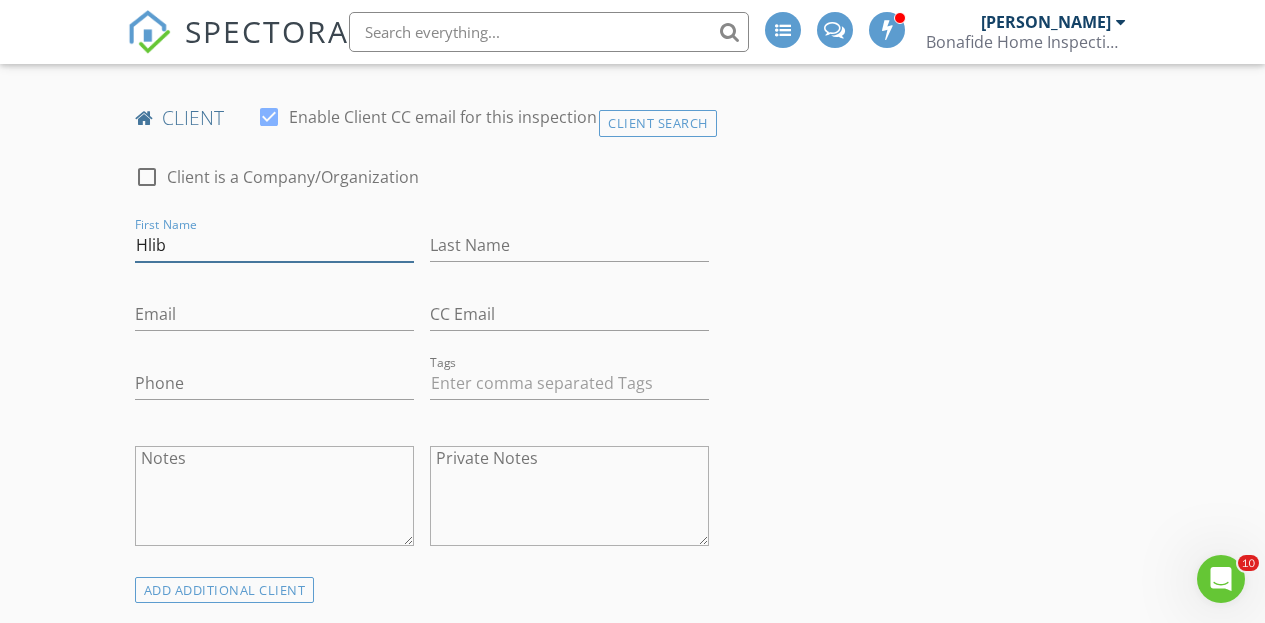 type on "Hlib" 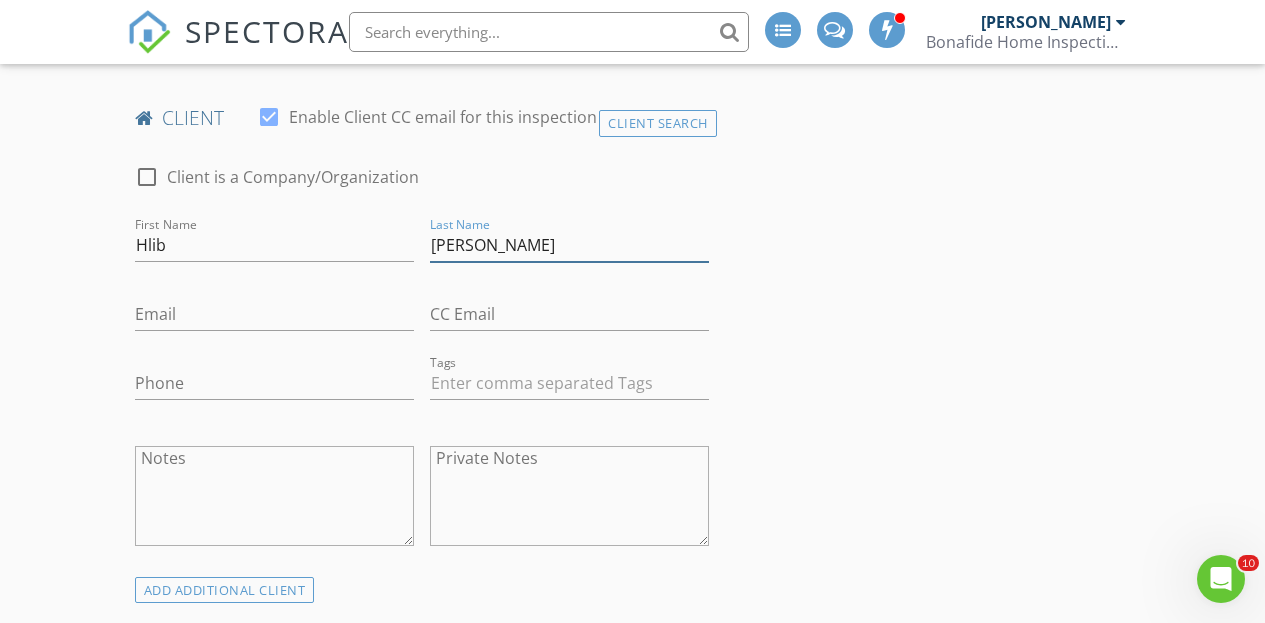 type on "[PERSON_NAME]" 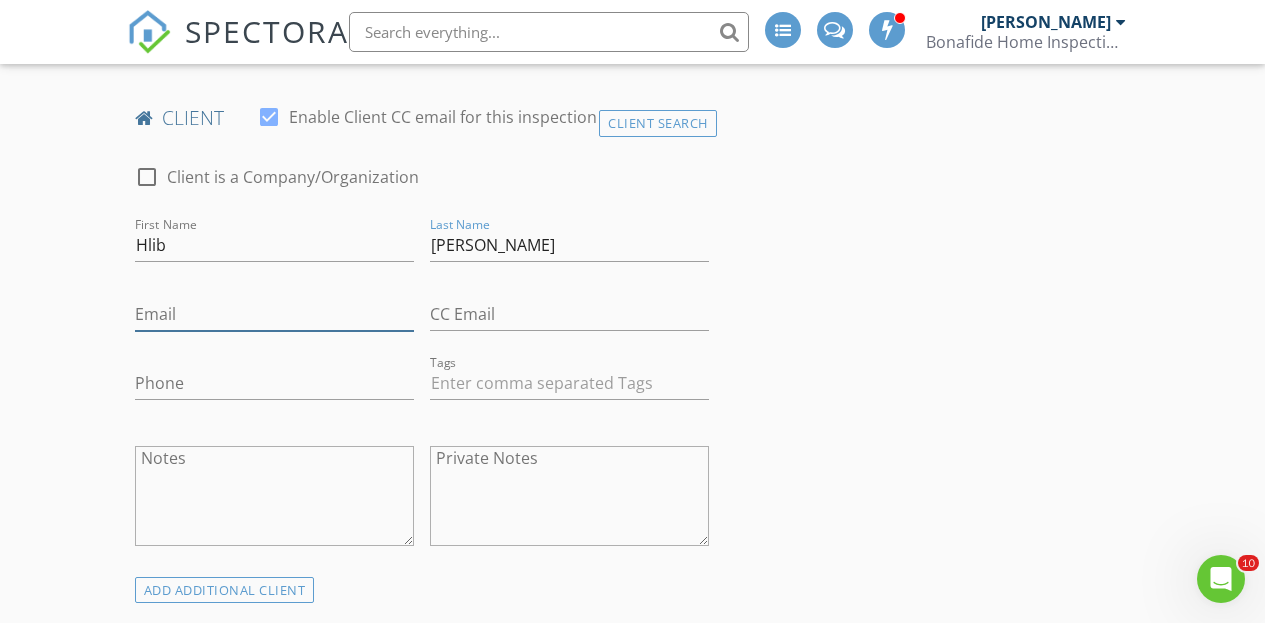 click on "Email" at bounding box center [274, 314] 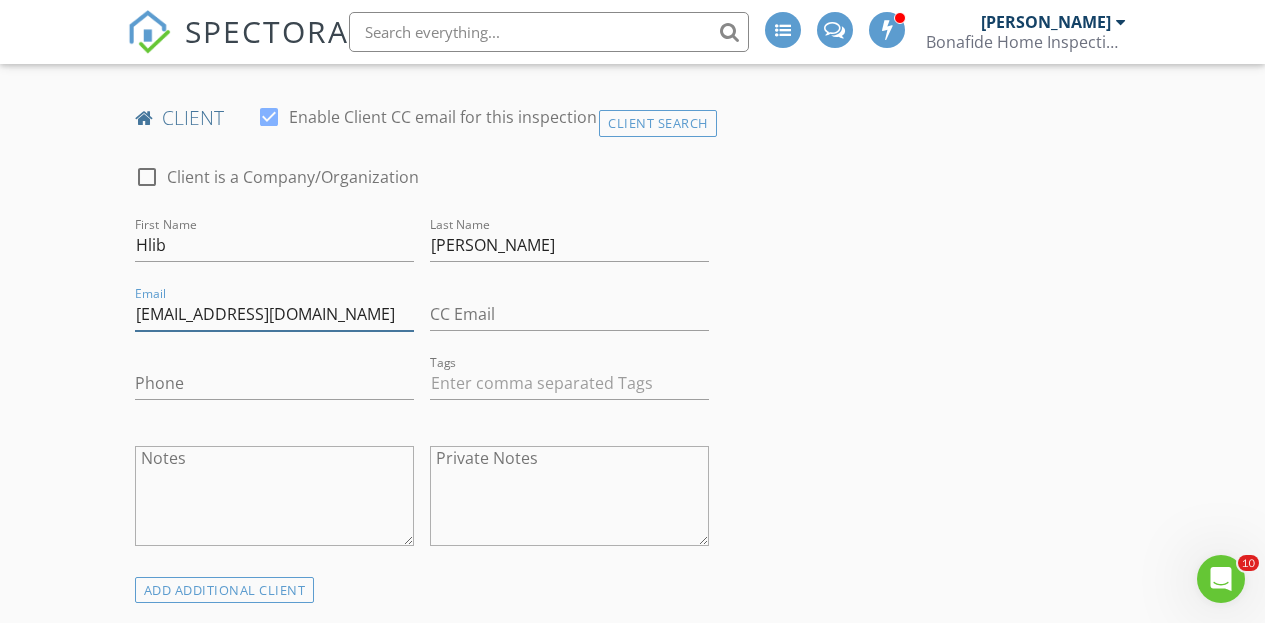 type on "[EMAIL_ADDRESS][DOMAIN_NAME]" 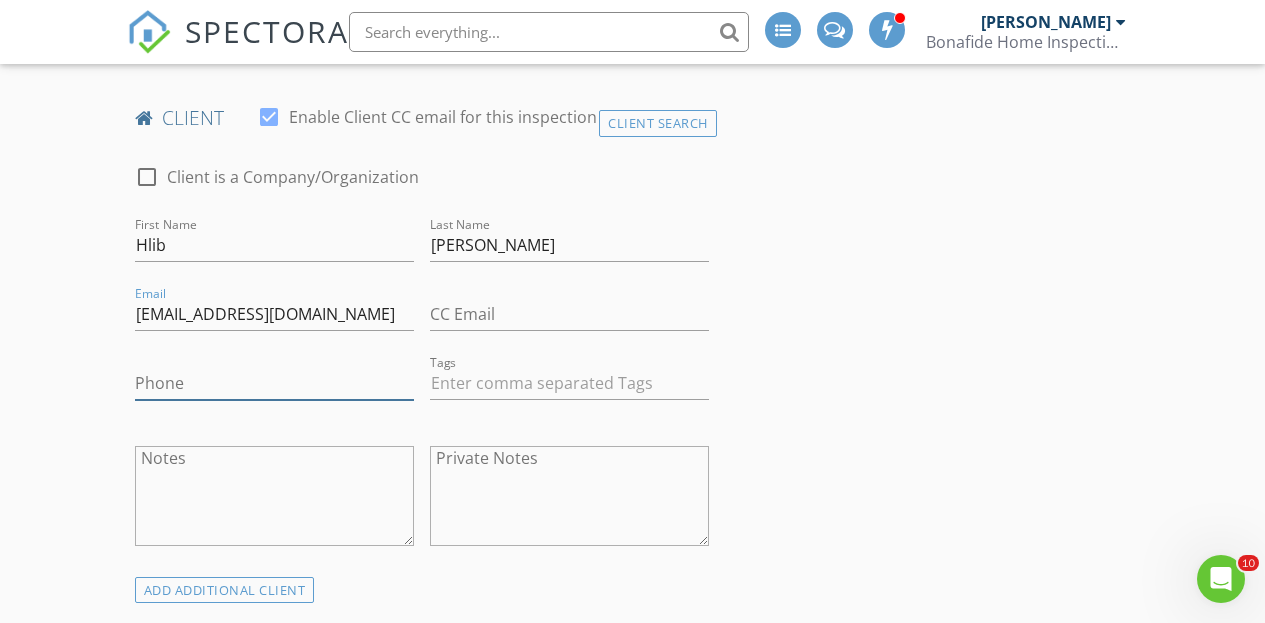 click on "Phone" at bounding box center (274, 383) 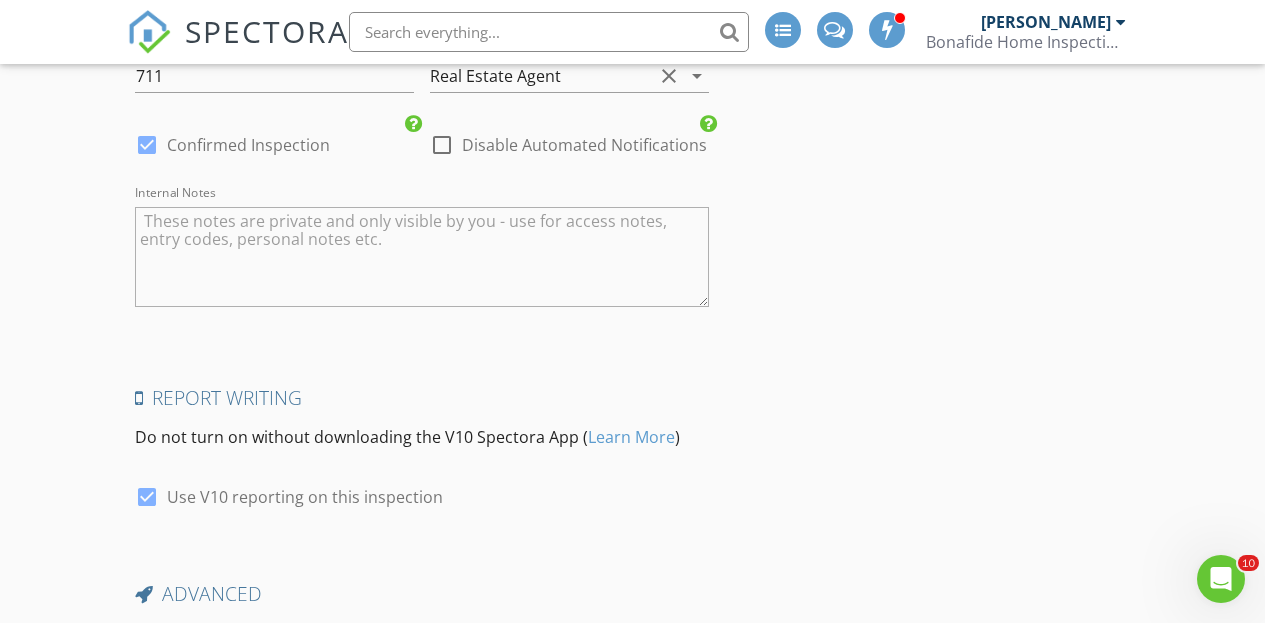 scroll, scrollTop: 4785, scrollLeft: 0, axis: vertical 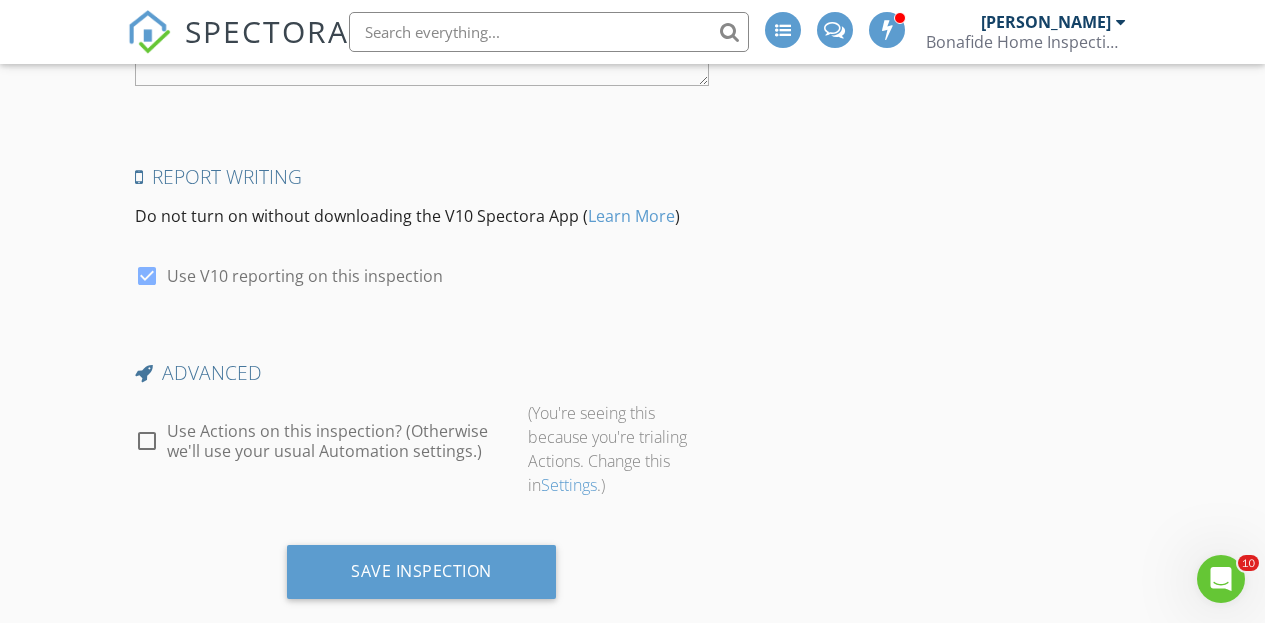 type on "[PHONE_NUMBER]" 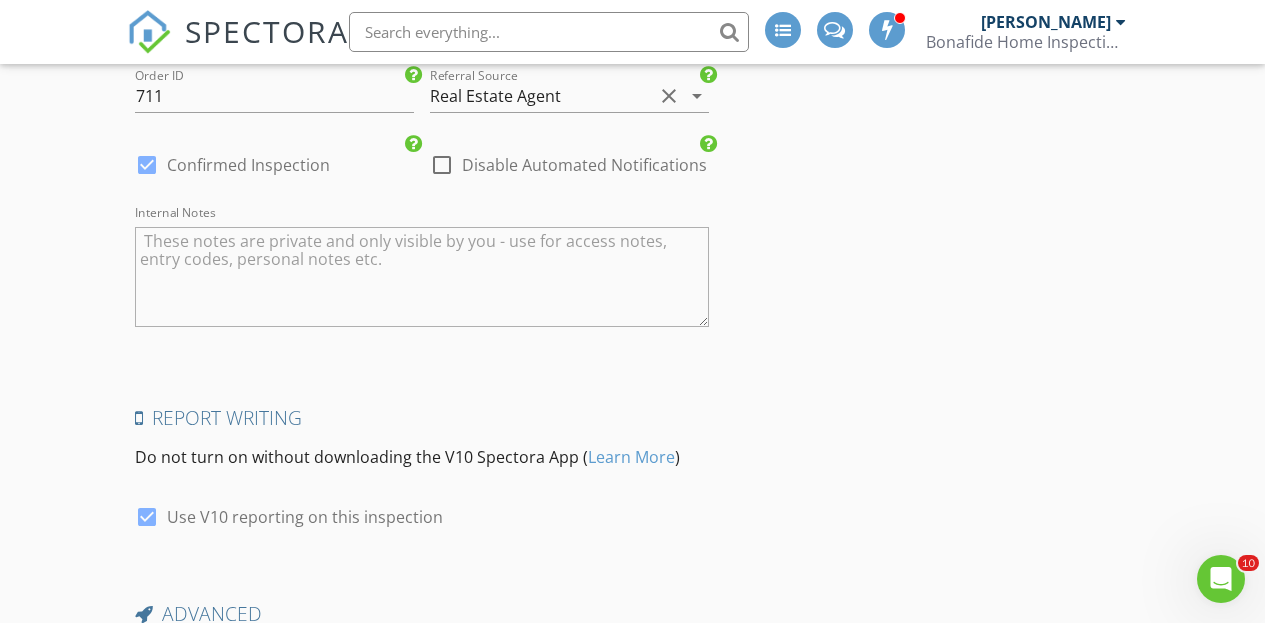 scroll, scrollTop: 4810, scrollLeft: 0, axis: vertical 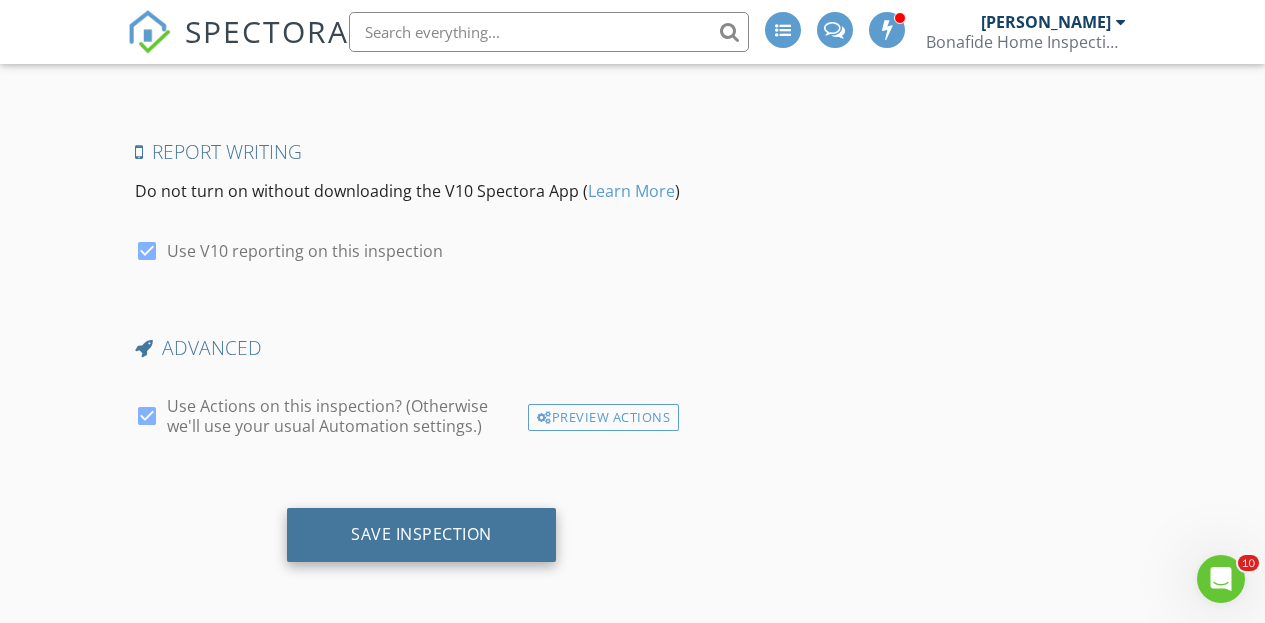 click on "Save Inspection" at bounding box center (421, 535) 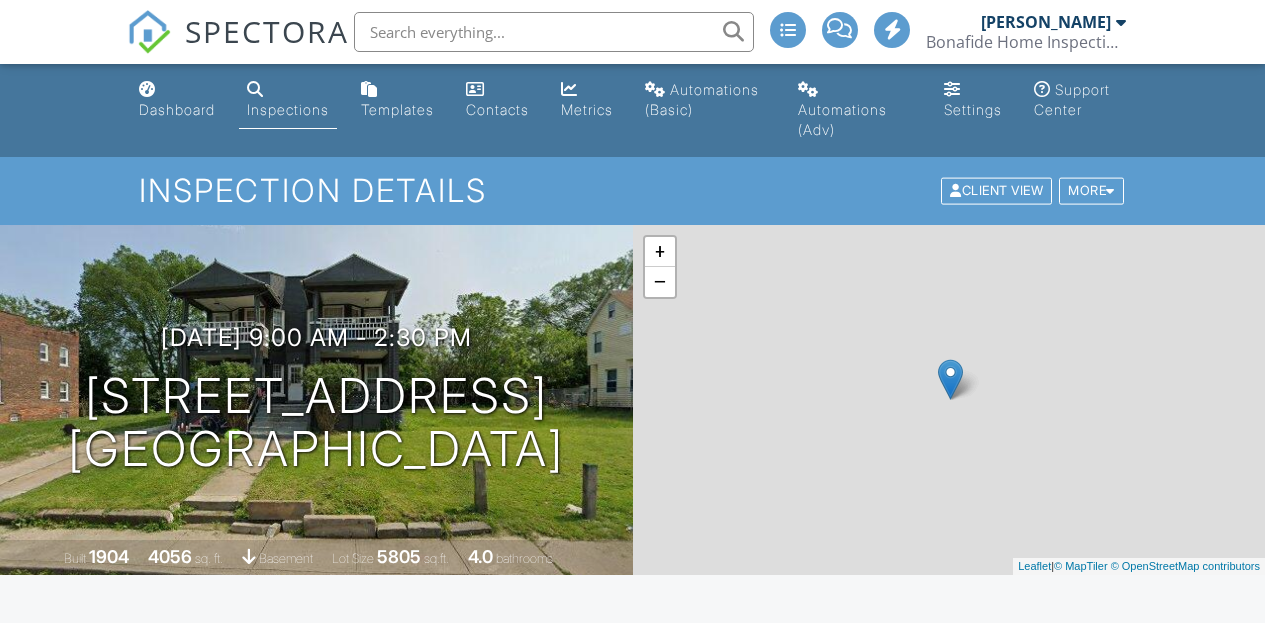scroll, scrollTop: 0, scrollLeft: 0, axis: both 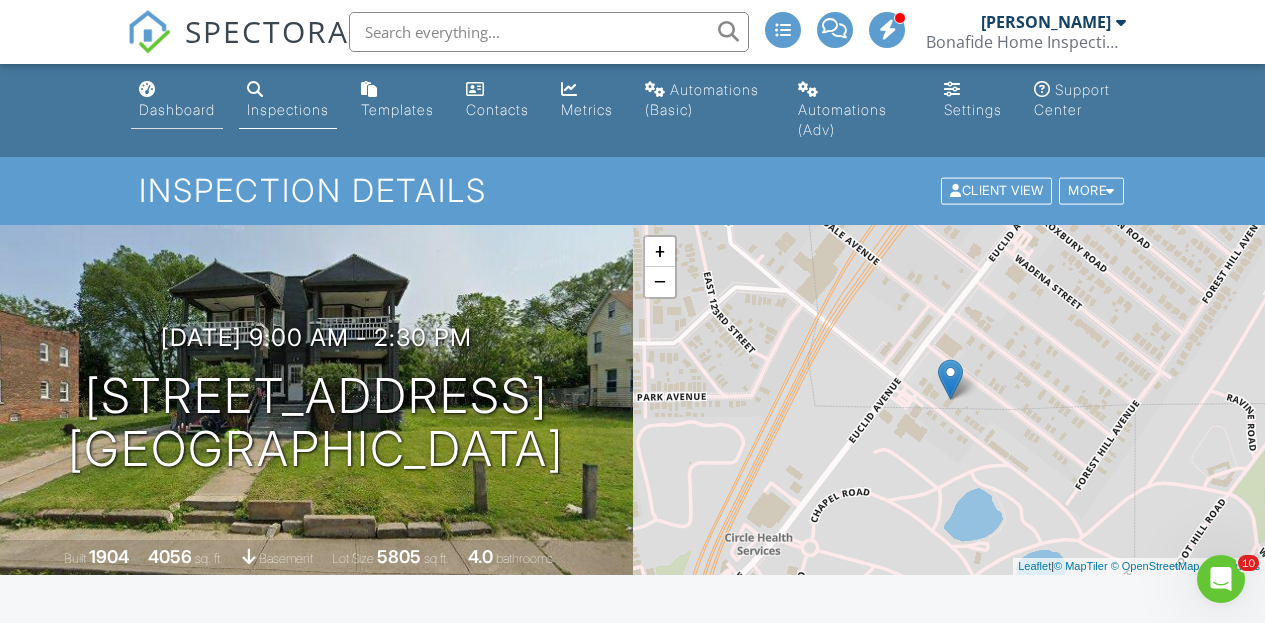 click on "Dashboard" at bounding box center (177, 109) 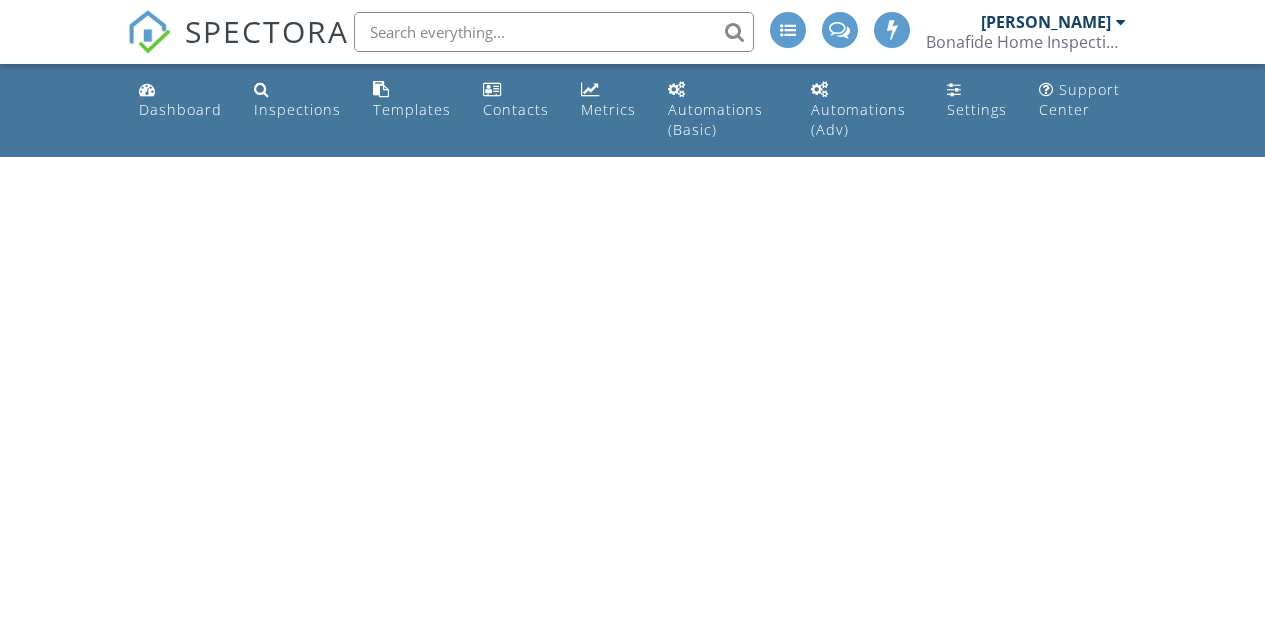 scroll, scrollTop: 0, scrollLeft: 0, axis: both 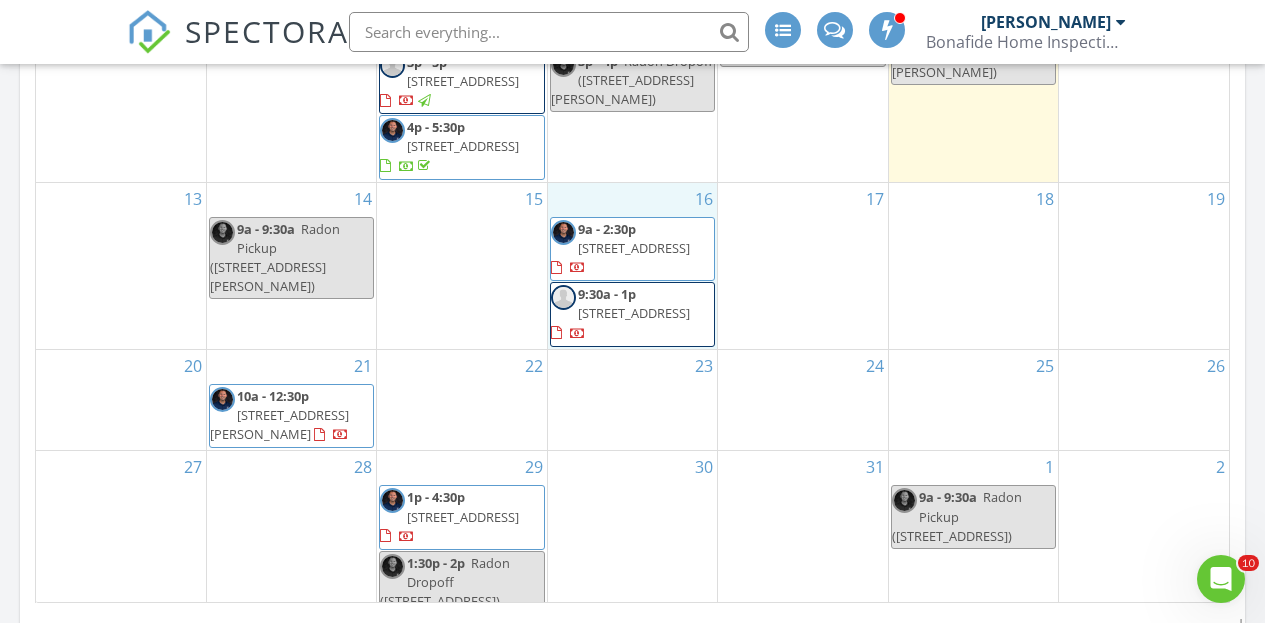click on "16
9a - 2:30p
[STREET_ADDRESS]
9:30a - 1p
[STREET_ADDRESS]" at bounding box center (632, 266) 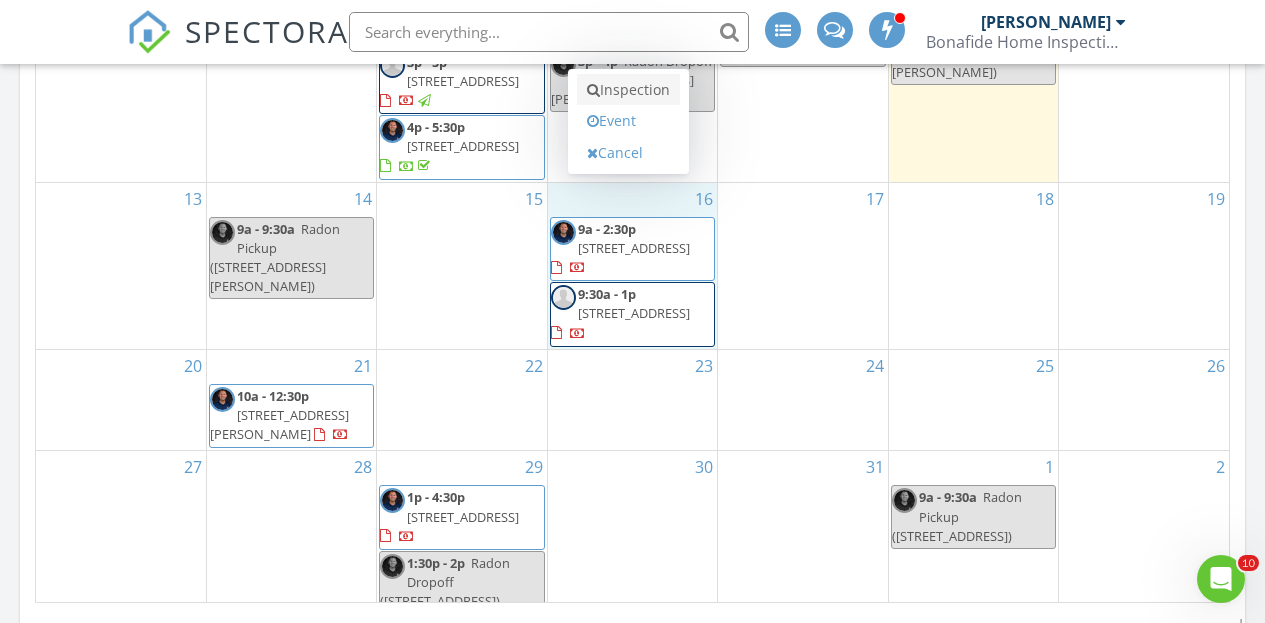 click on "Inspection" at bounding box center [628, 90] 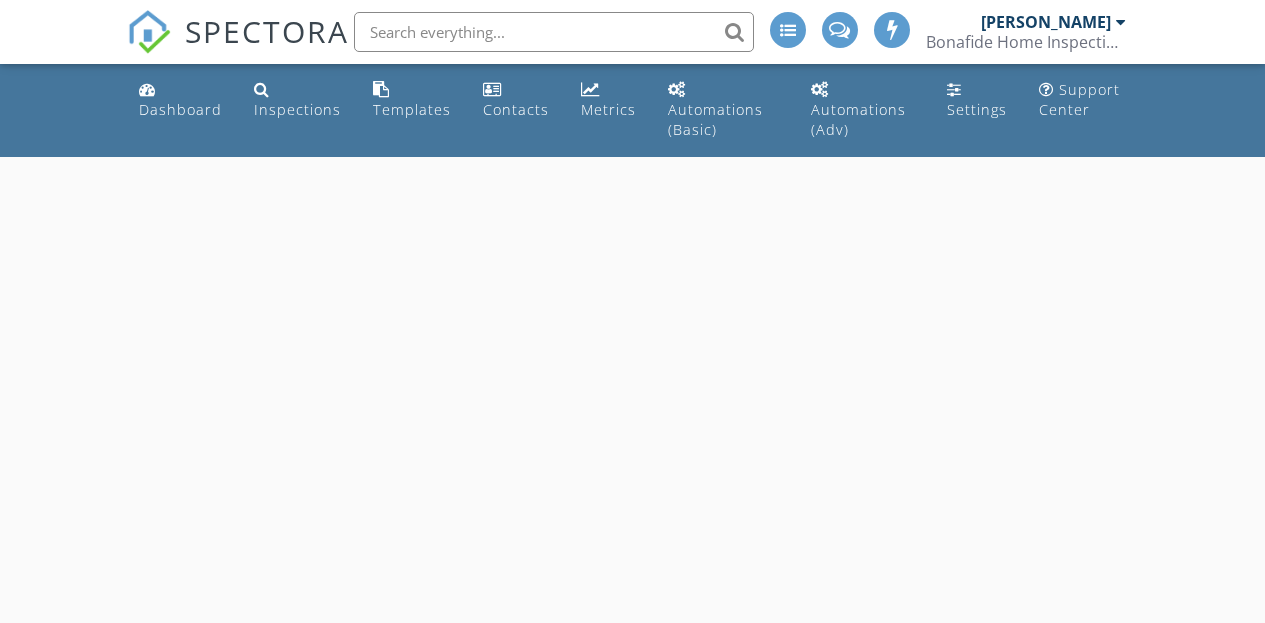 scroll, scrollTop: 0, scrollLeft: 0, axis: both 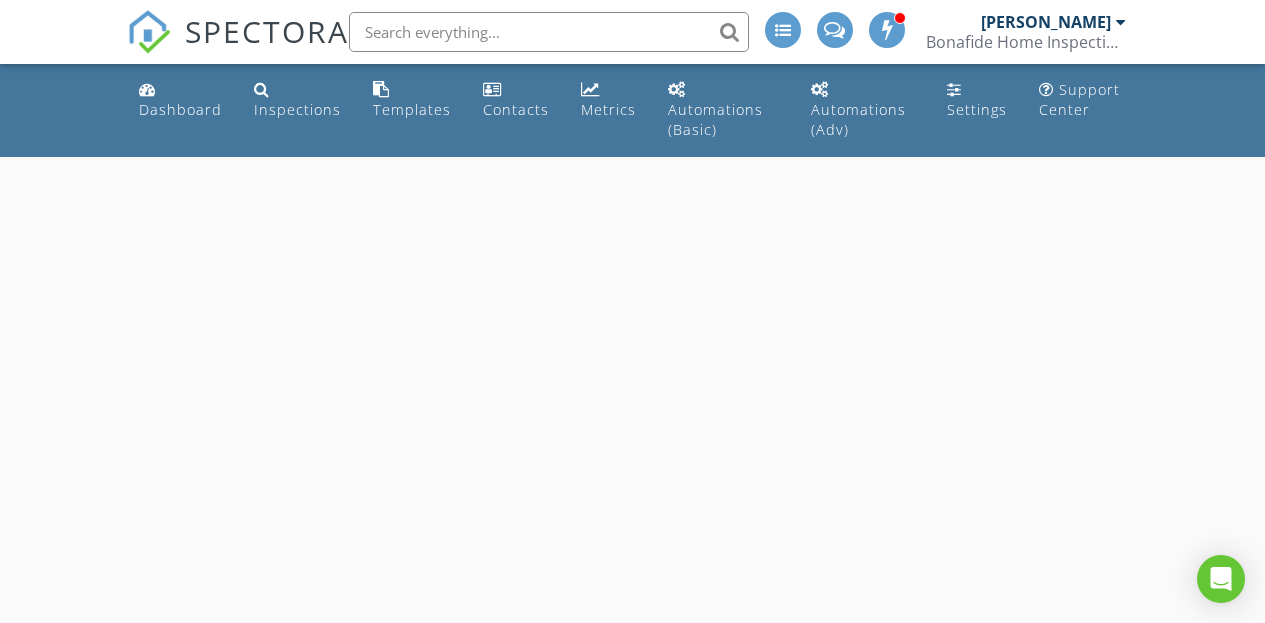 select on "6" 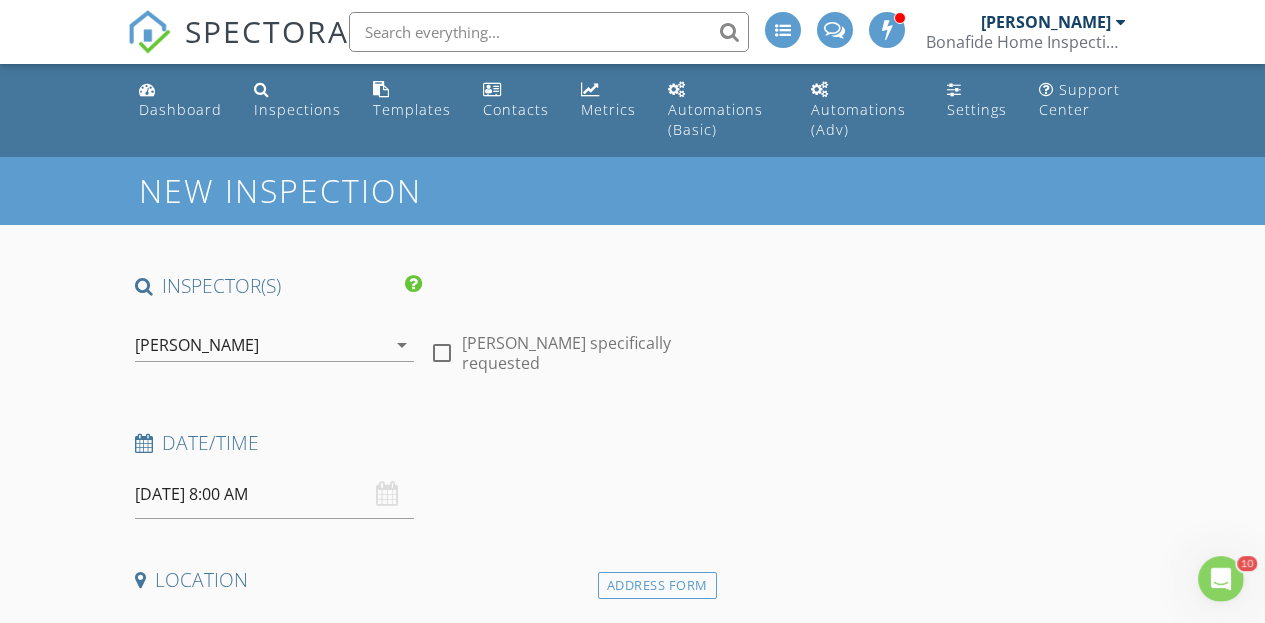 scroll, scrollTop: 0, scrollLeft: 0, axis: both 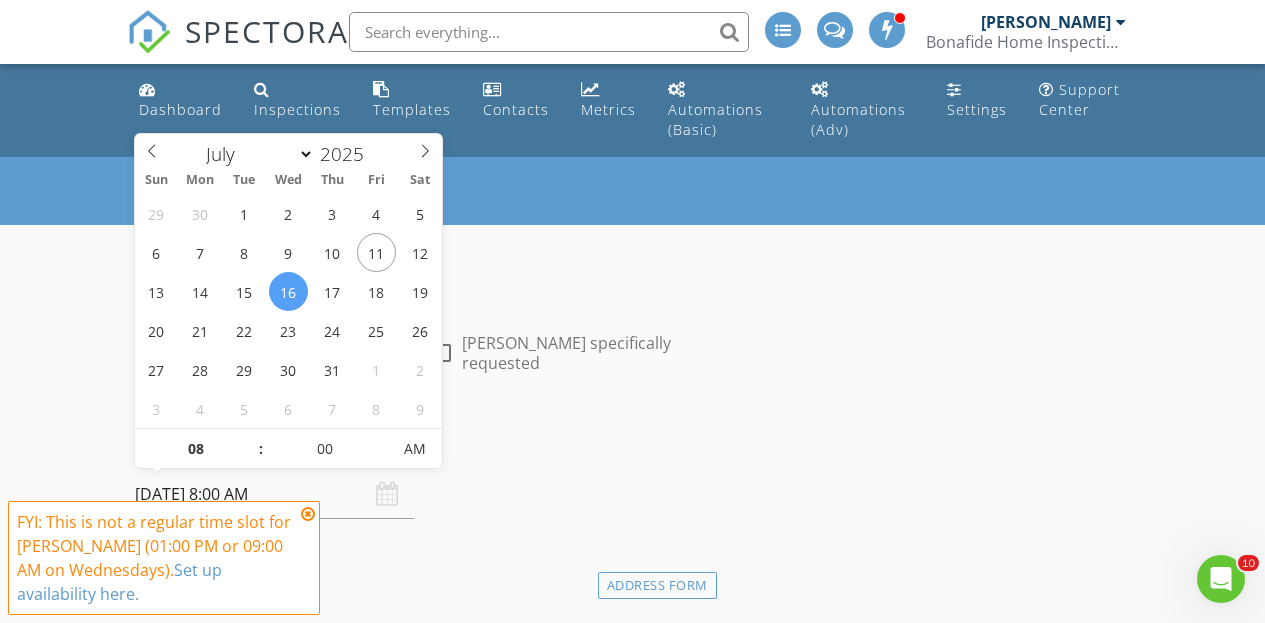 click on "[DATE] 8:00 AM" at bounding box center (274, 494) 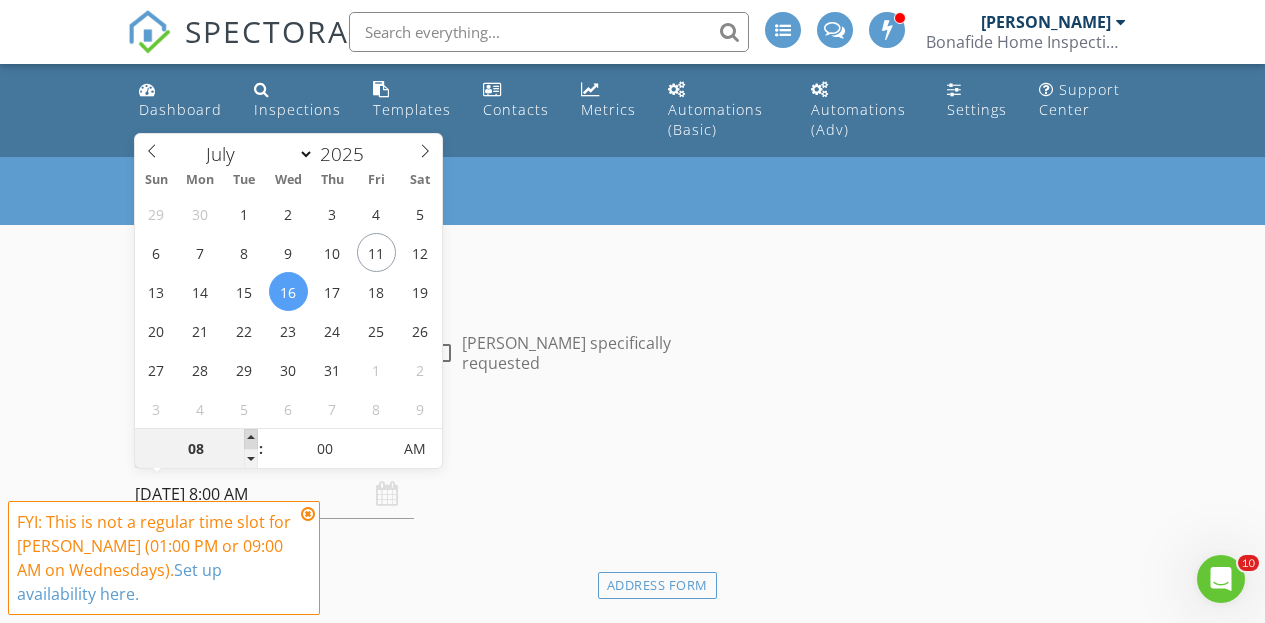 type on "09" 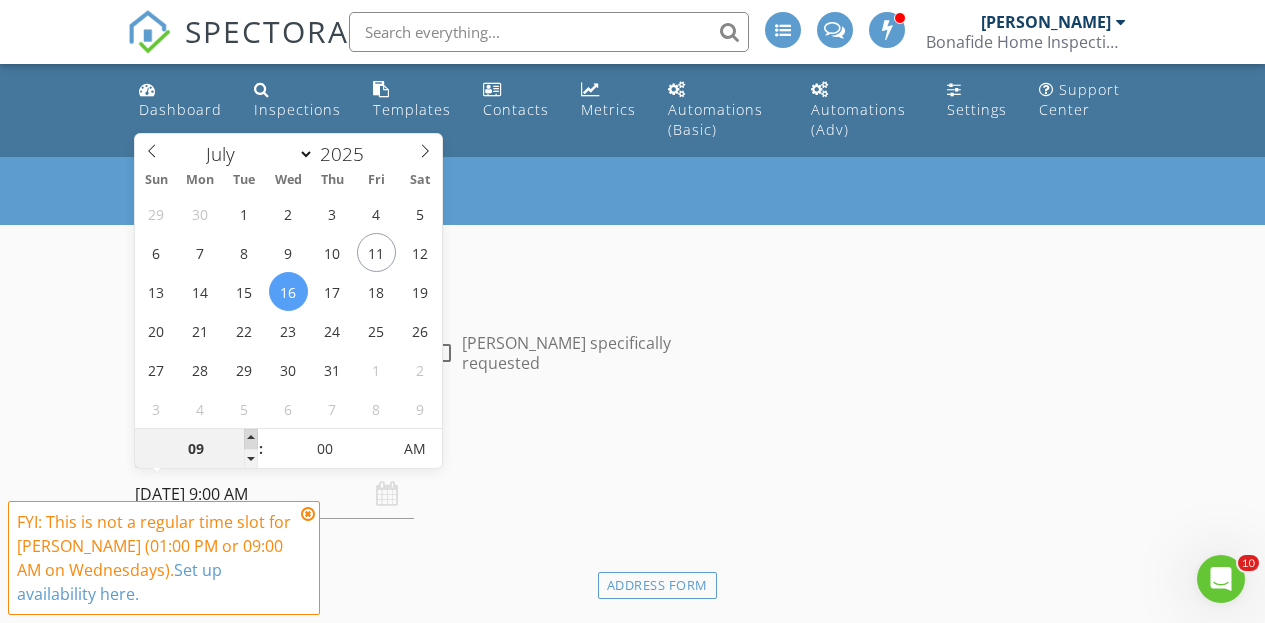 click at bounding box center (251, 439) 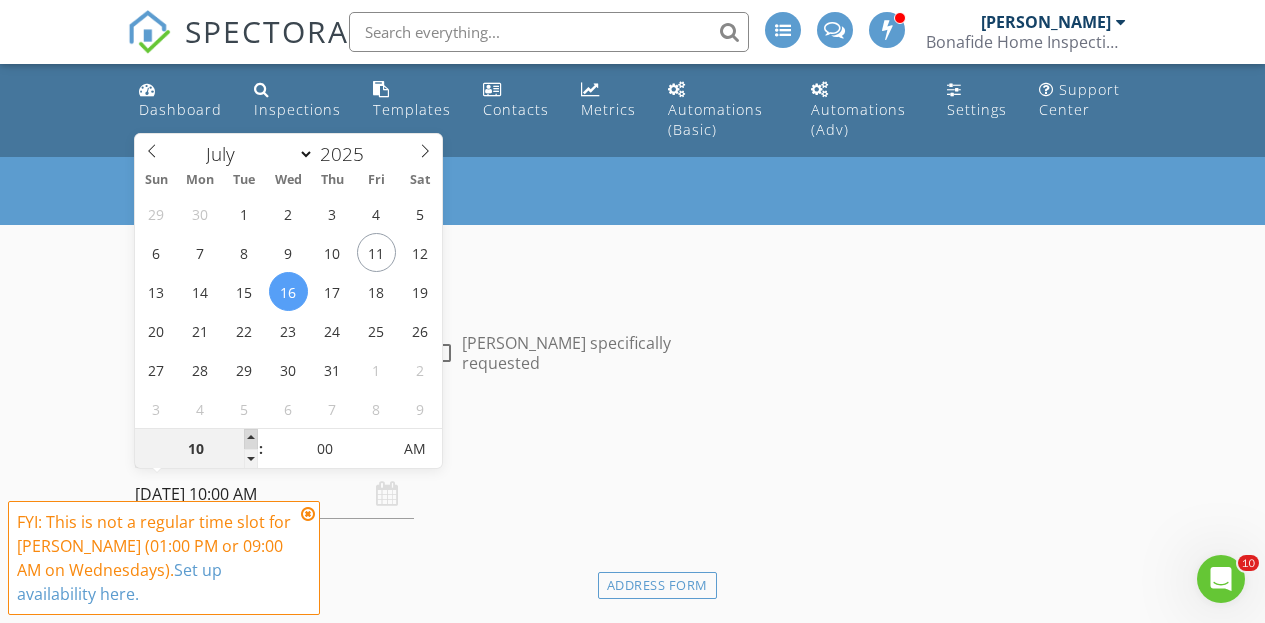 click at bounding box center (251, 439) 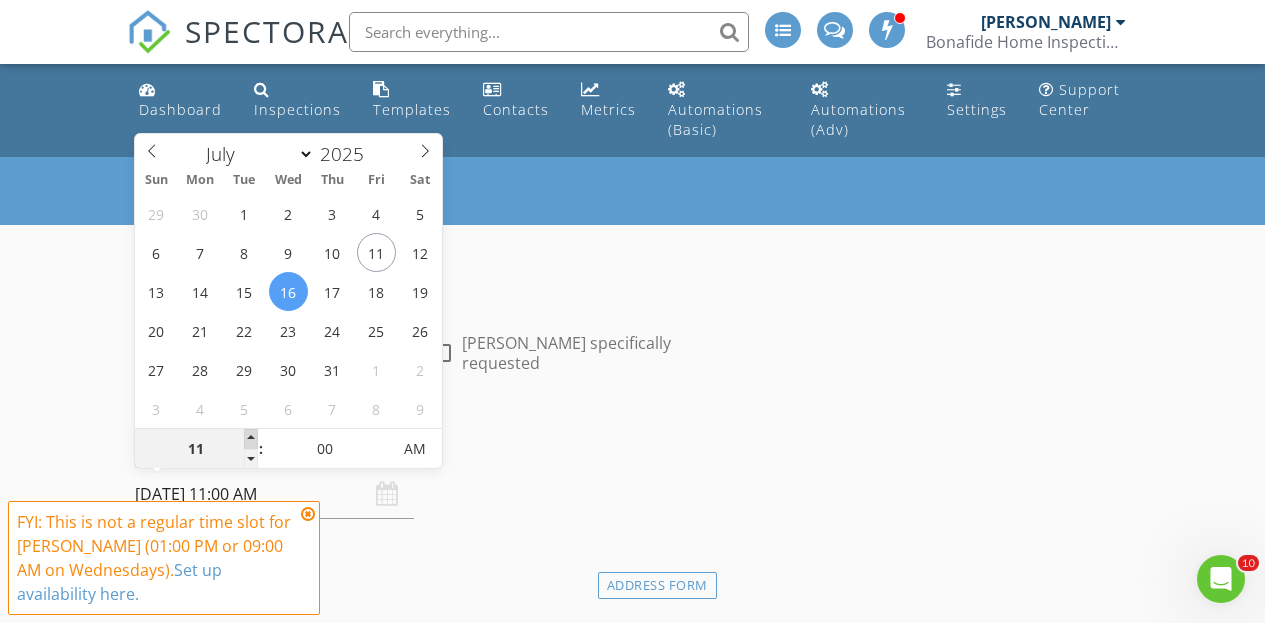 click at bounding box center [251, 439] 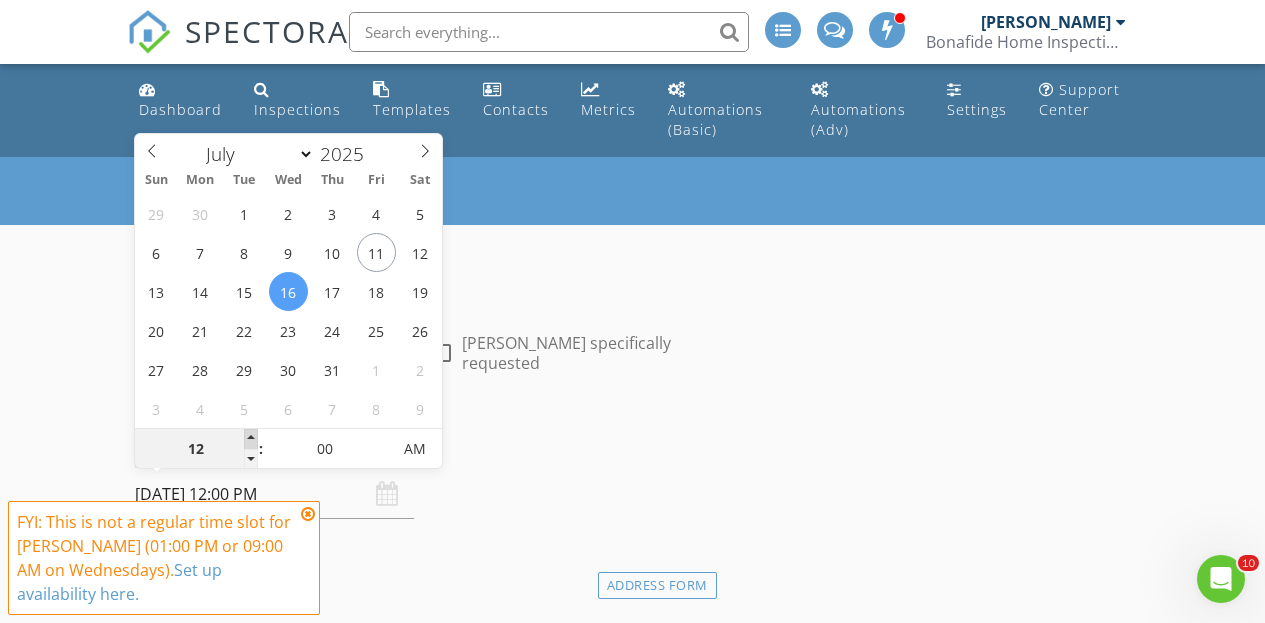 click at bounding box center (251, 439) 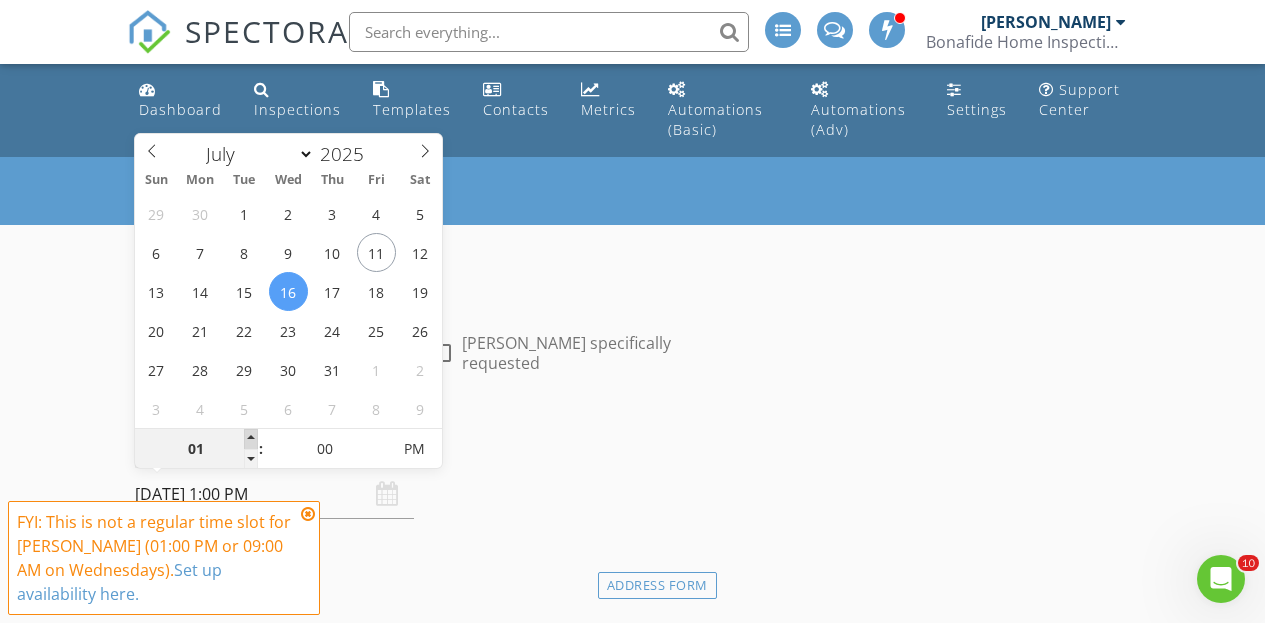 click at bounding box center [251, 439] 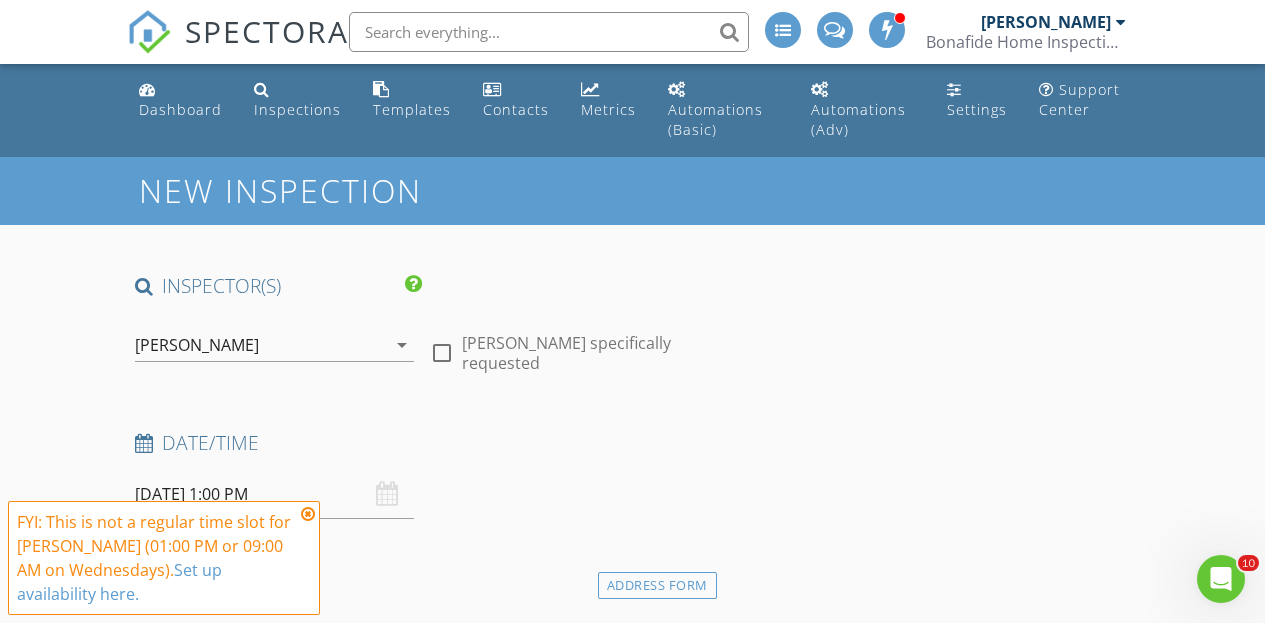 click at bounding box center (308, 514) 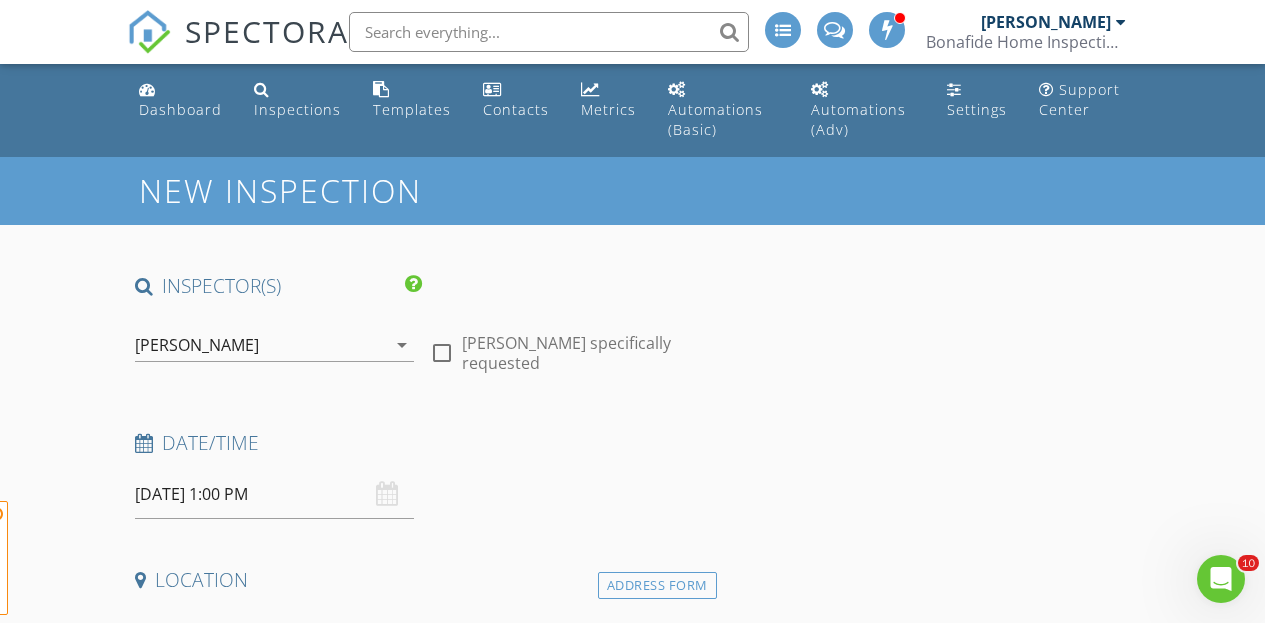 click on "New Inspection
INSPECTOR(S)
check_box   Bo Reuter   PRIMARY   check_box_outline_blank   Dan Lewis     Bo Reuter arrow_drop_down   check_box_outline_blank Bo Reuter specifically requested
Date/Time
07/16/2025 1:00 PM
Location
Address Form       Can't find your address?   Click here.
client
check_box Enable Client CC email for this inspection   Client Search     check_box_outline_blank Client is a Company/Organization     First Name   Last Name   Email   CC Email   Phone         Tags         Notes   Private Notes
ADD ADDITIONAL client
SERVICES
check_box_outline_blank   Residential Inspection   Home Inspection less than 1000 sq. ft. check_box_outline_blank   Condo   Condominium Home Inspection check_box_outline_blank   Re-Inspection    Re-Inspection of Property       Radon" at bounding box center (632, 1810) 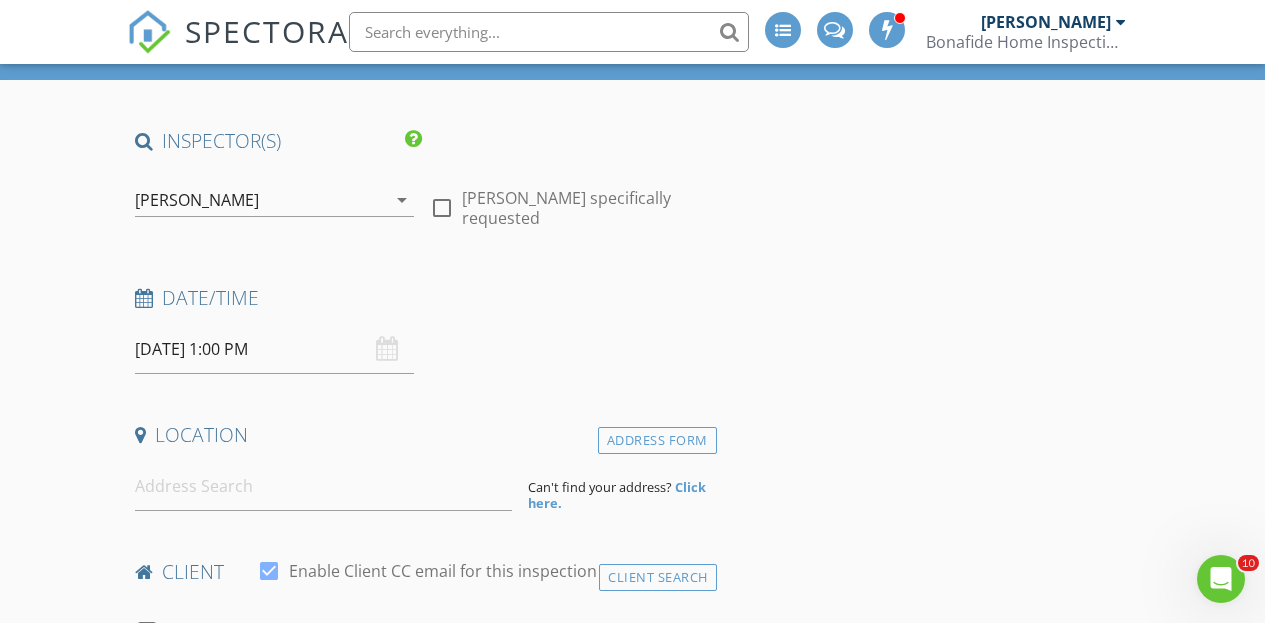 scroll, scrollTop: 228, scrollLeft: 0, axis: vertical 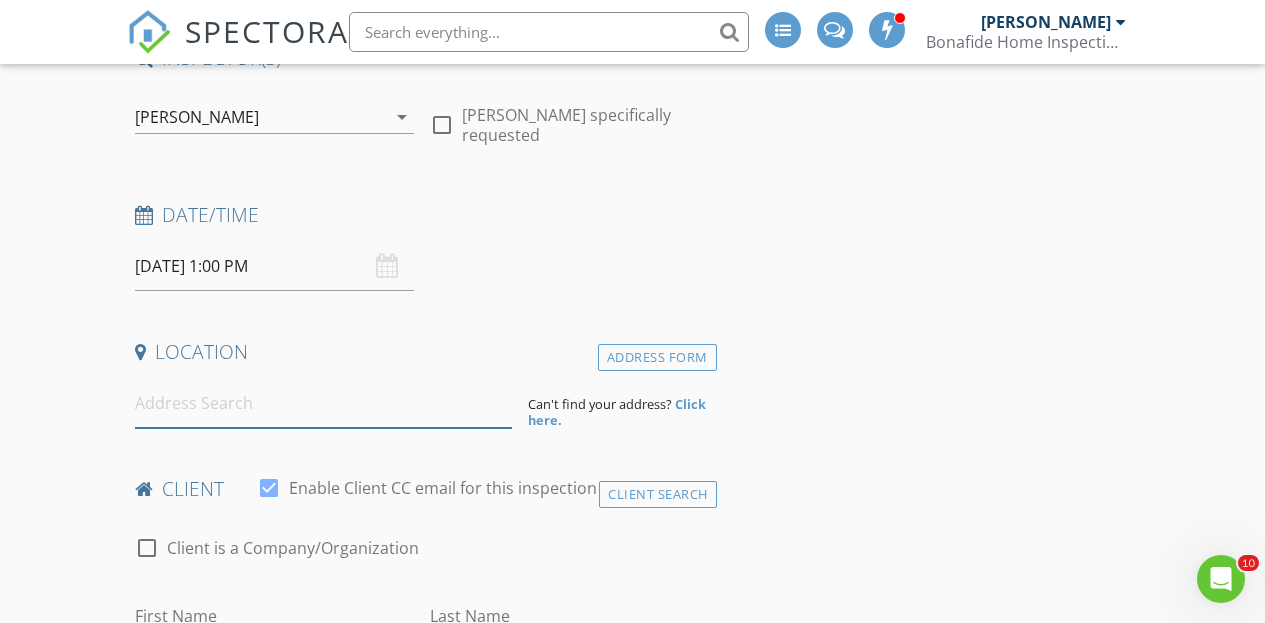 click at bounding box center (324, 403) 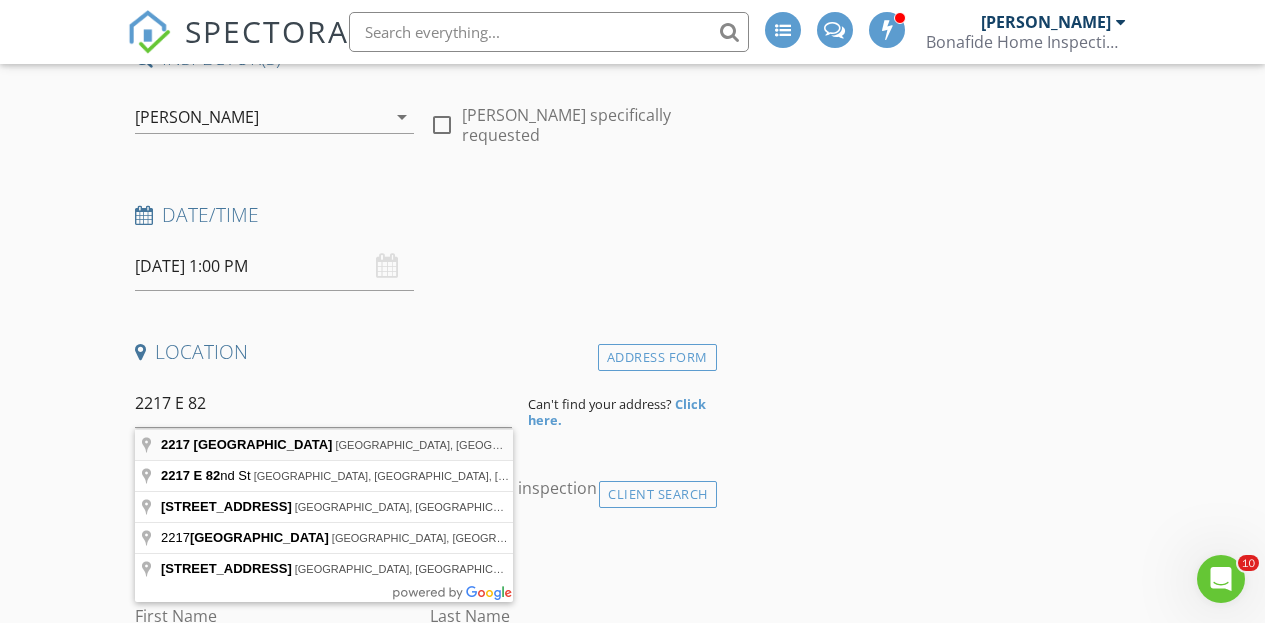 type on "2217 East 82nd Street, Cleveland, OH, USA" 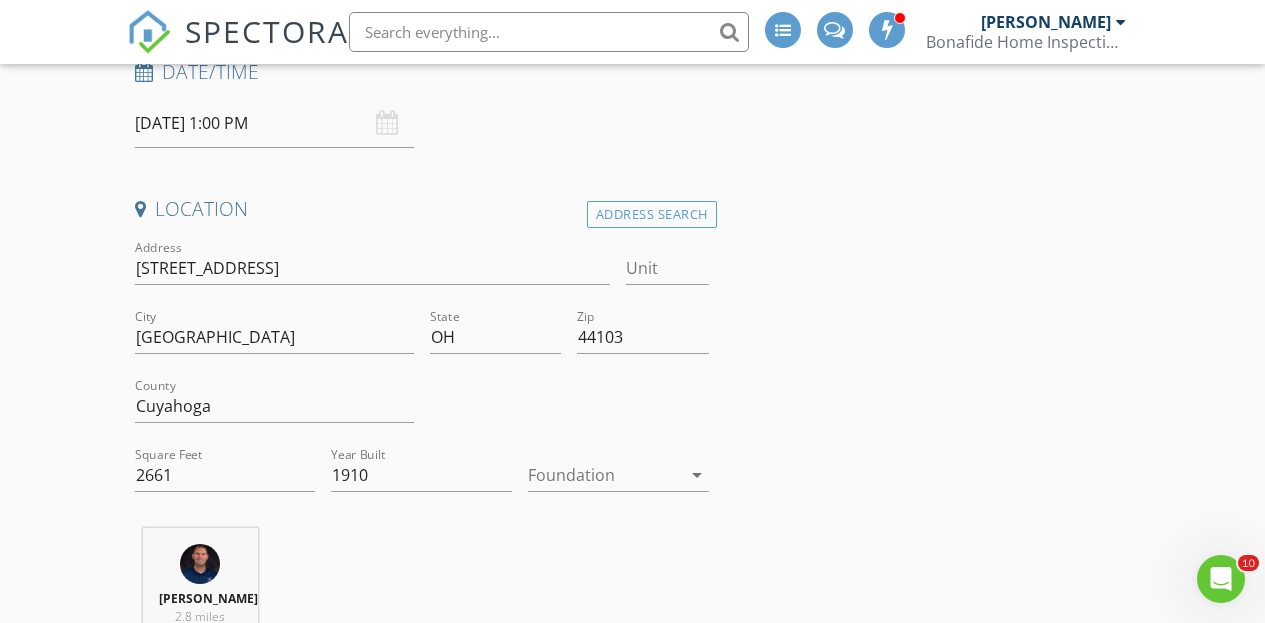 scroll, scrollTop: 406, scrollLeft: 0, axis: vertical 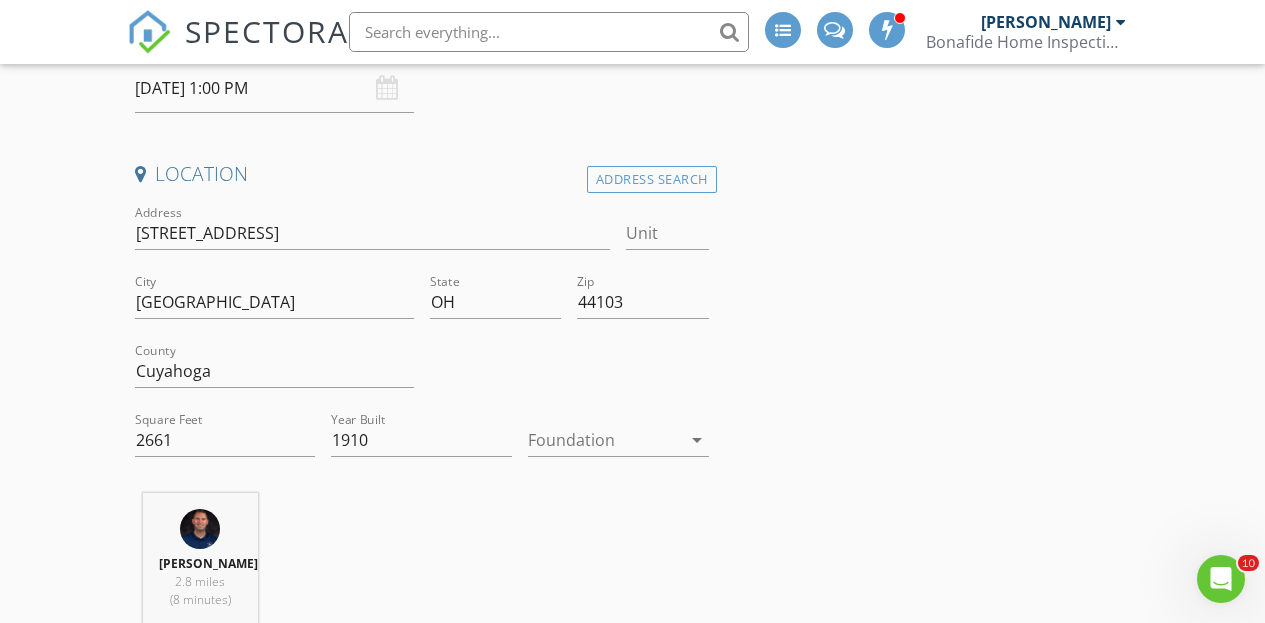 click at bounding box center [604, 440] 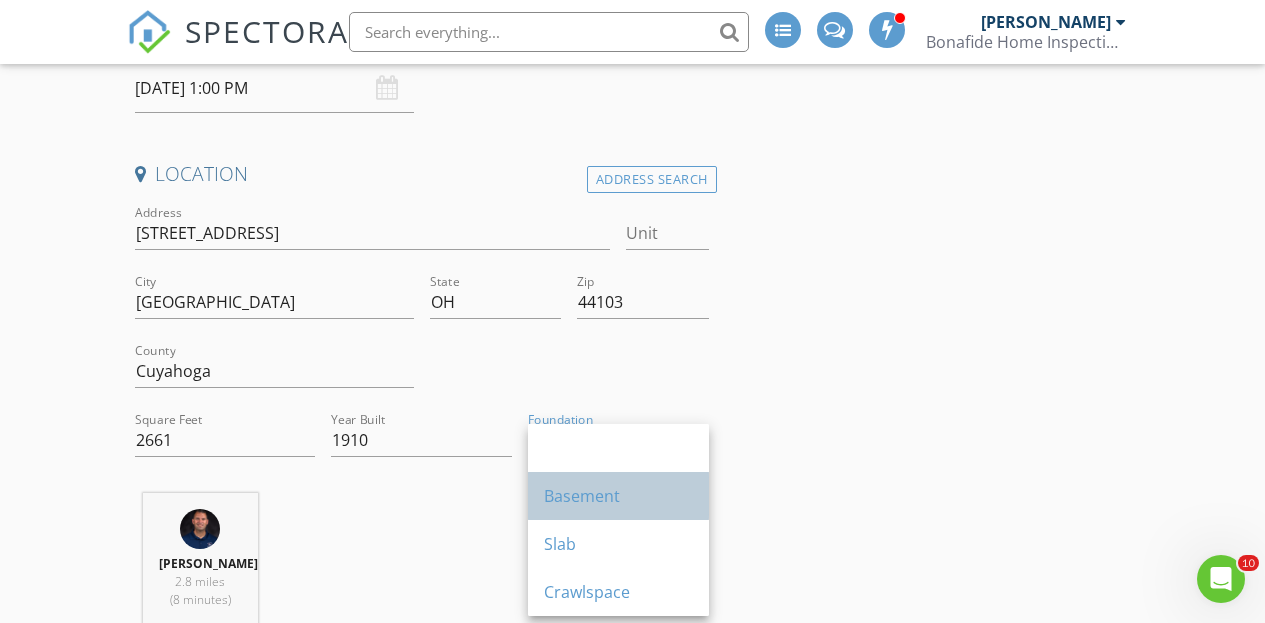 click on "Basement" at bounding box center (618, 496) 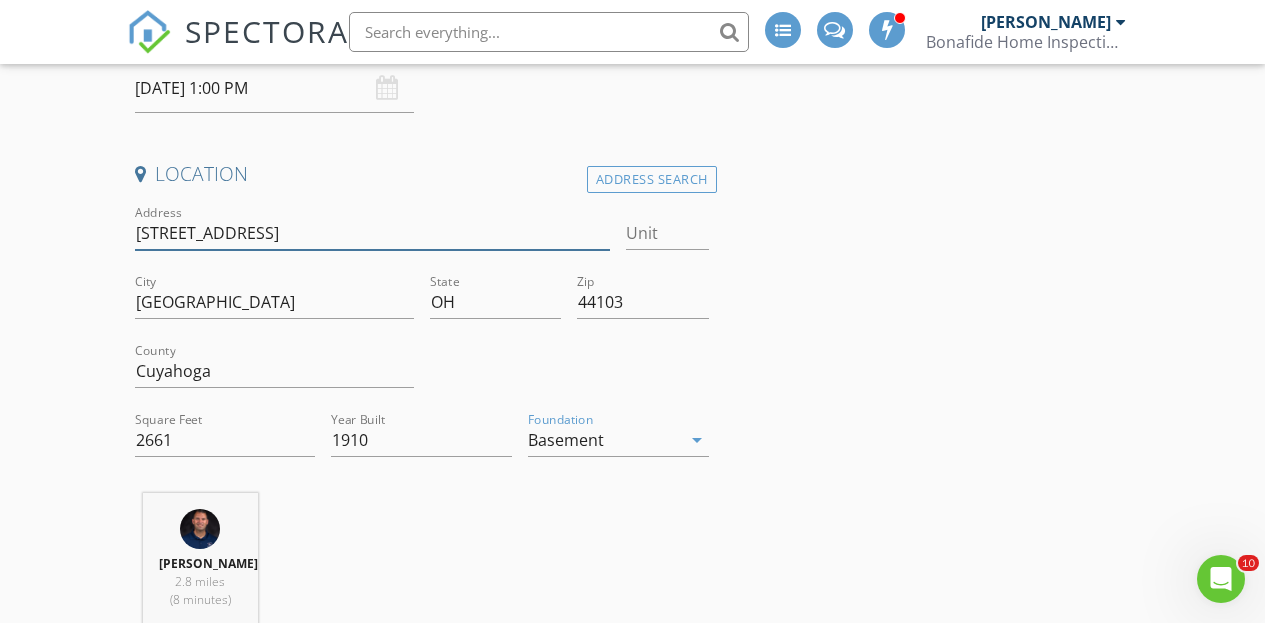 click on "2217 E 82nd St" at bounding box center [373, 233] 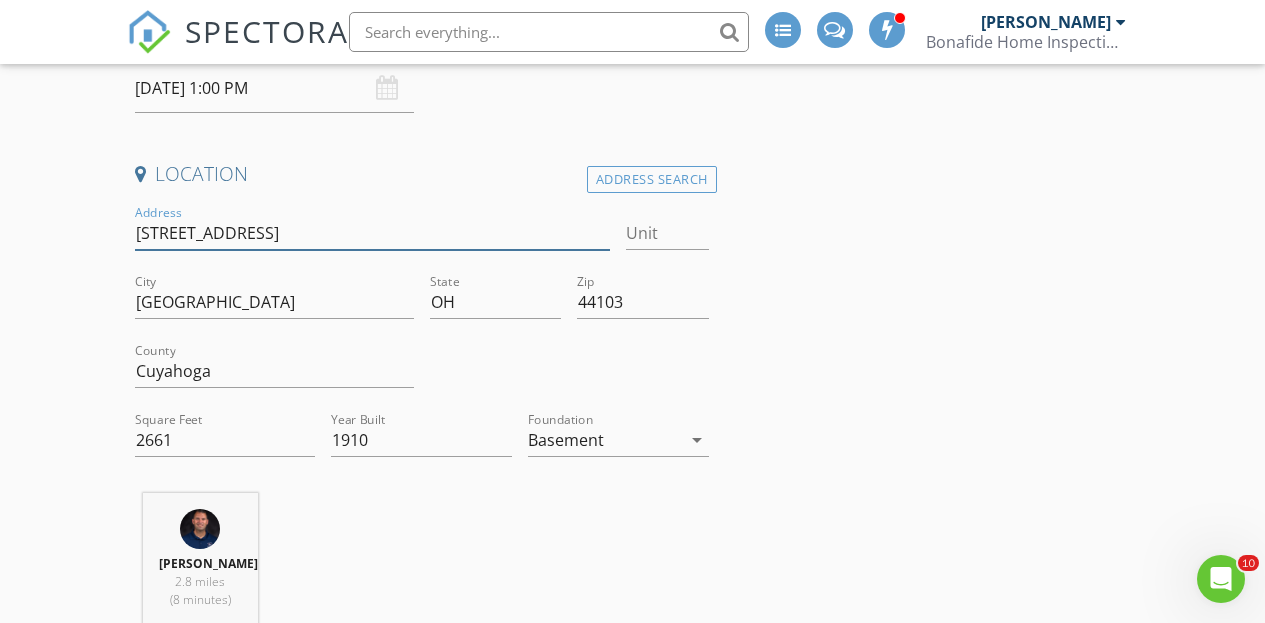 click on "2217 E 82nd St" at bounding box center (373, 233) 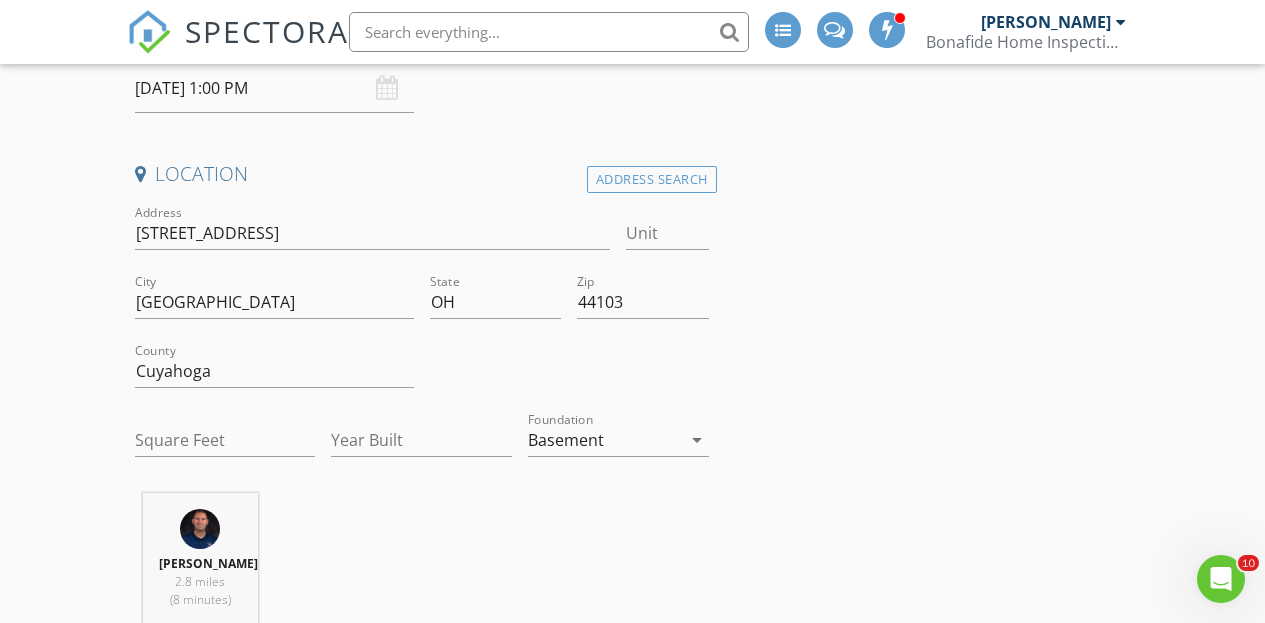 type on "2661" 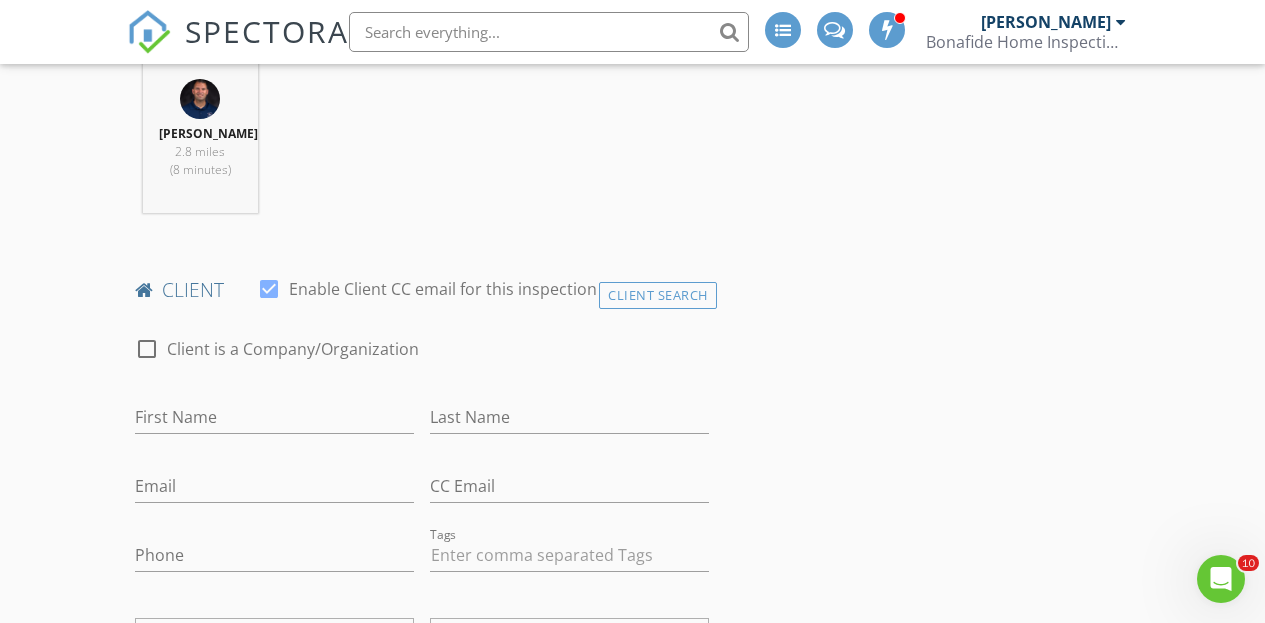 scroll, scrollTop: 906, scrollLeft: 0, axis: vertical 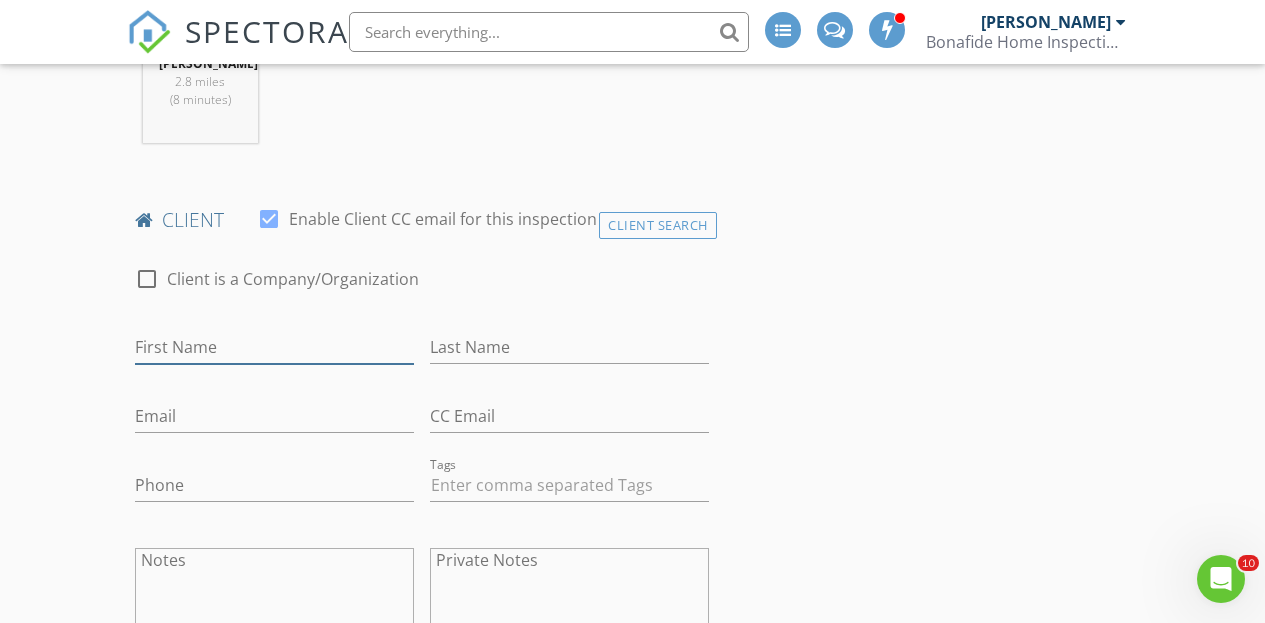 click on "First Name" at bounding box center [274, 347] 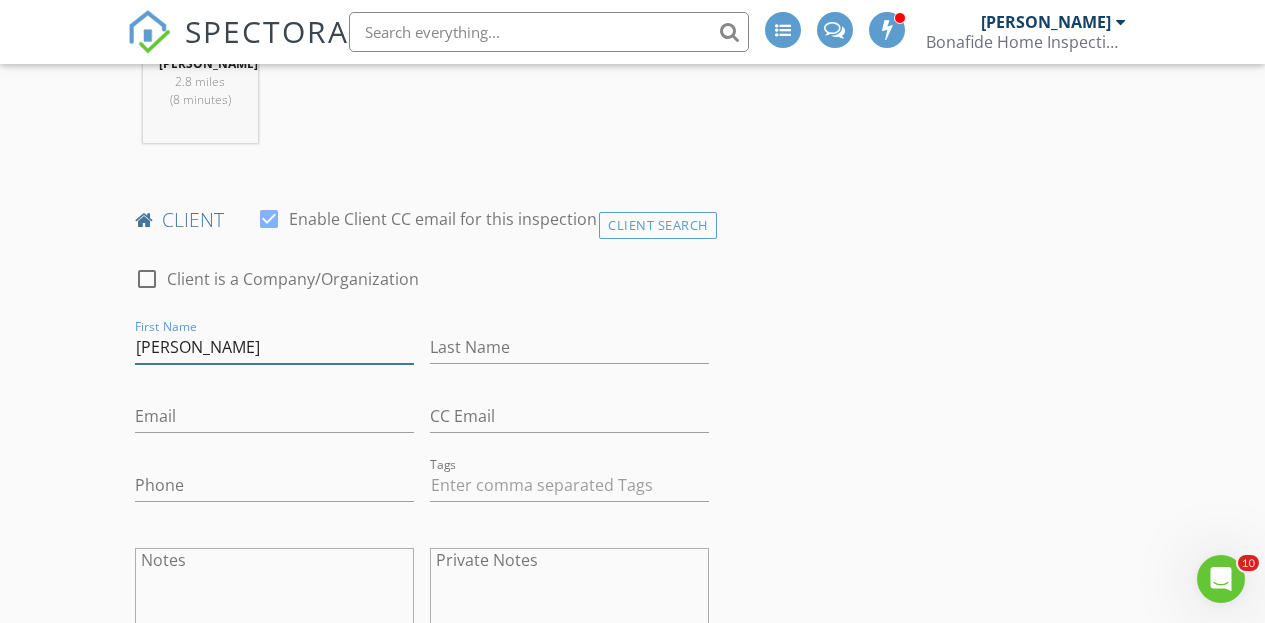 type on "Dmitrii" 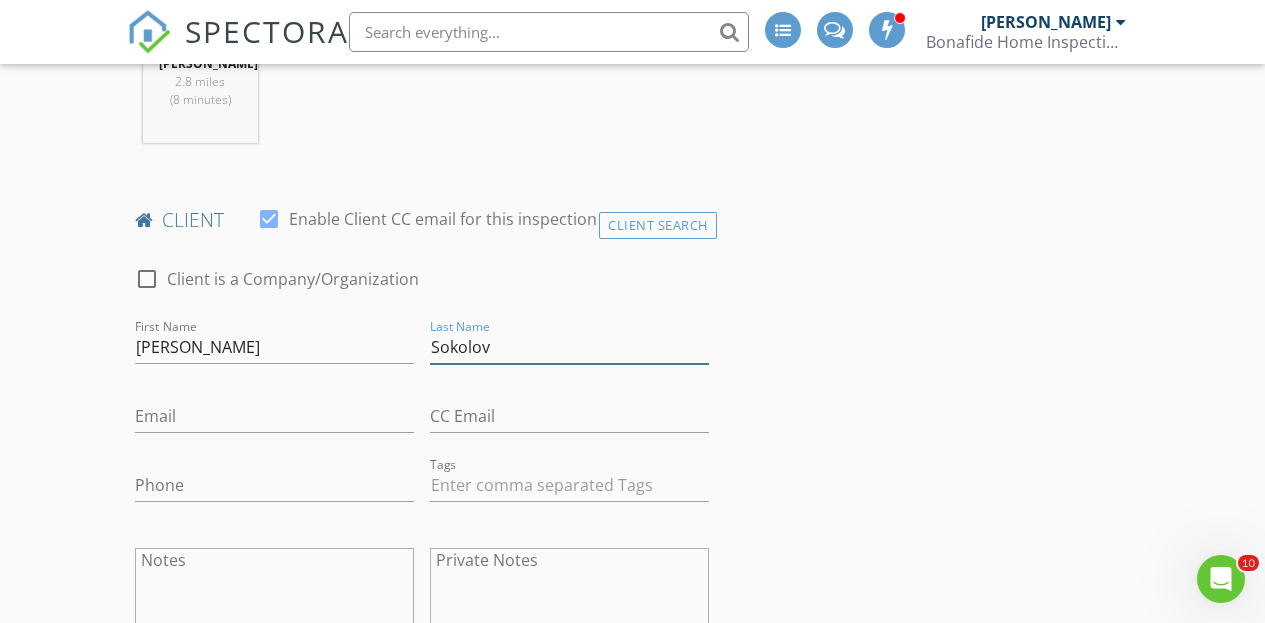 type on "Sokolov" 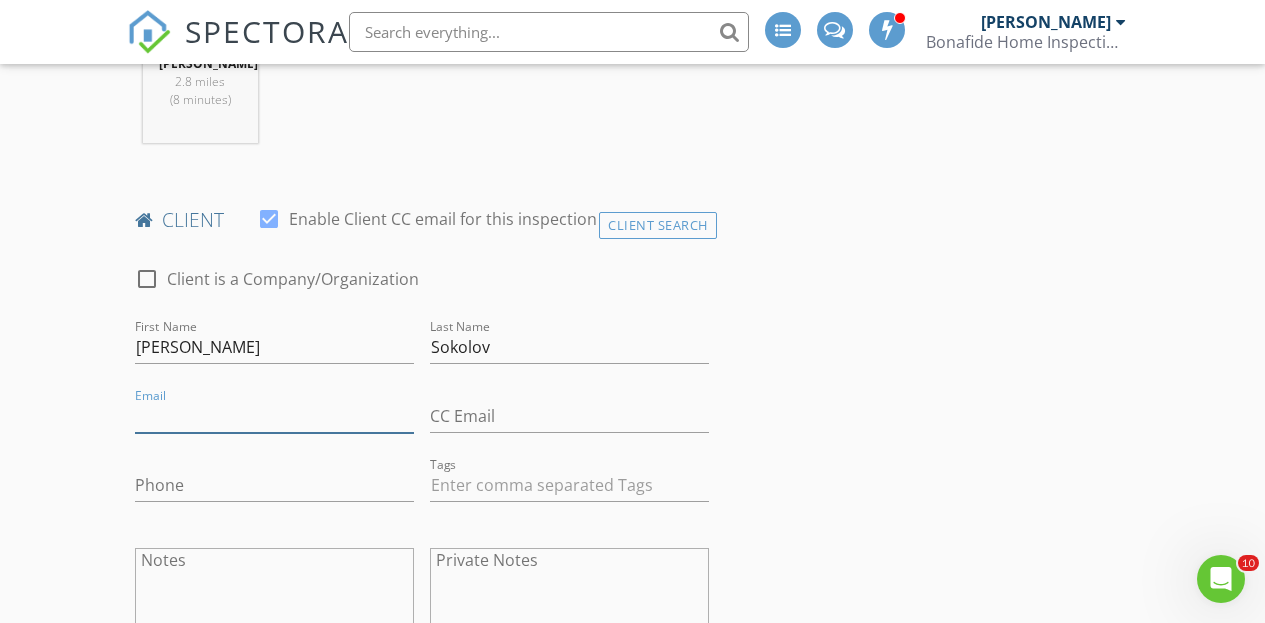 click on "Email" at bounding box center [274, 416] 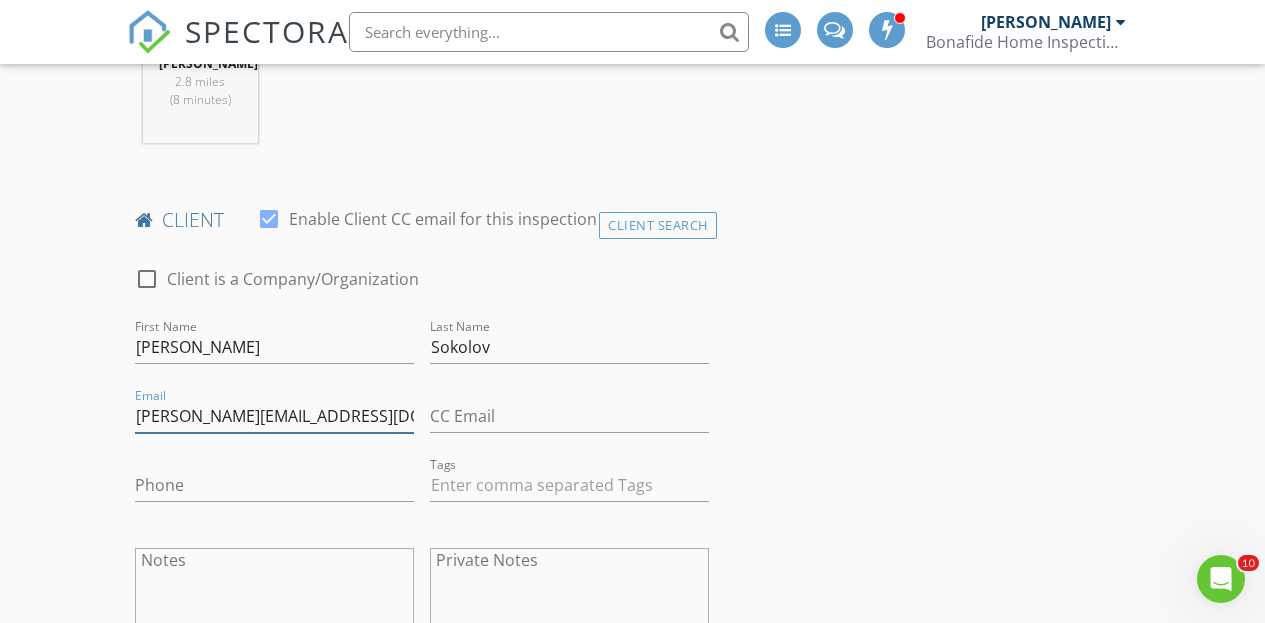 type on "dmitrii.sok@icloud.com" 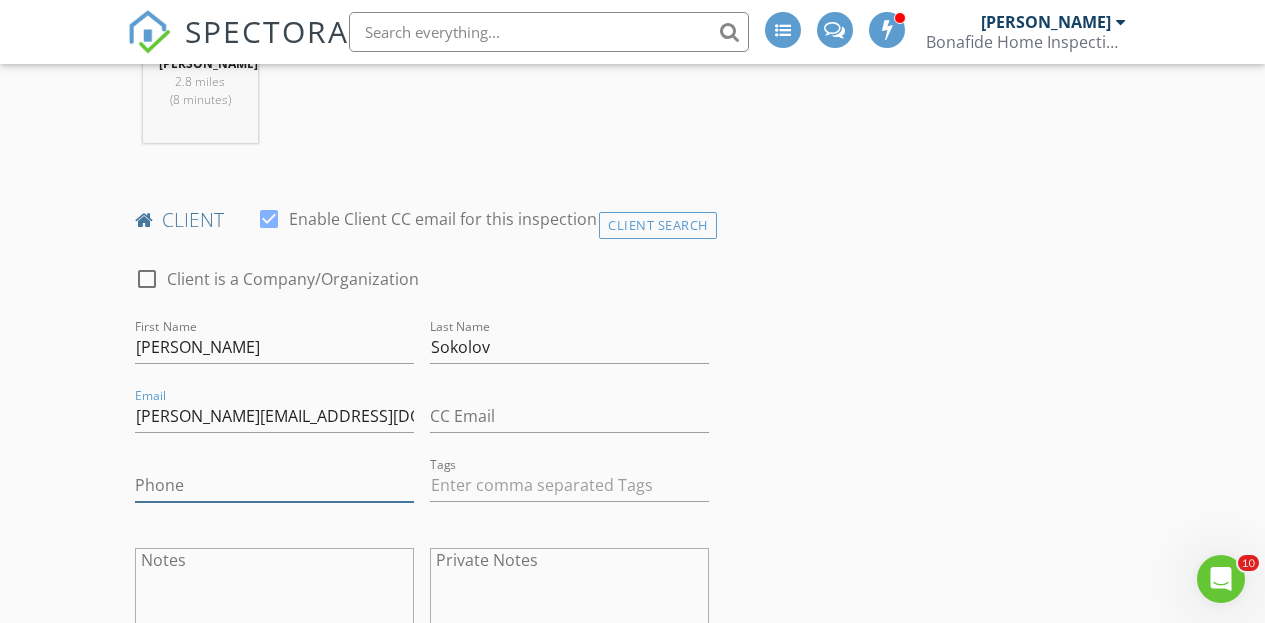 click on "Phone" at bounding box center (274, 485) 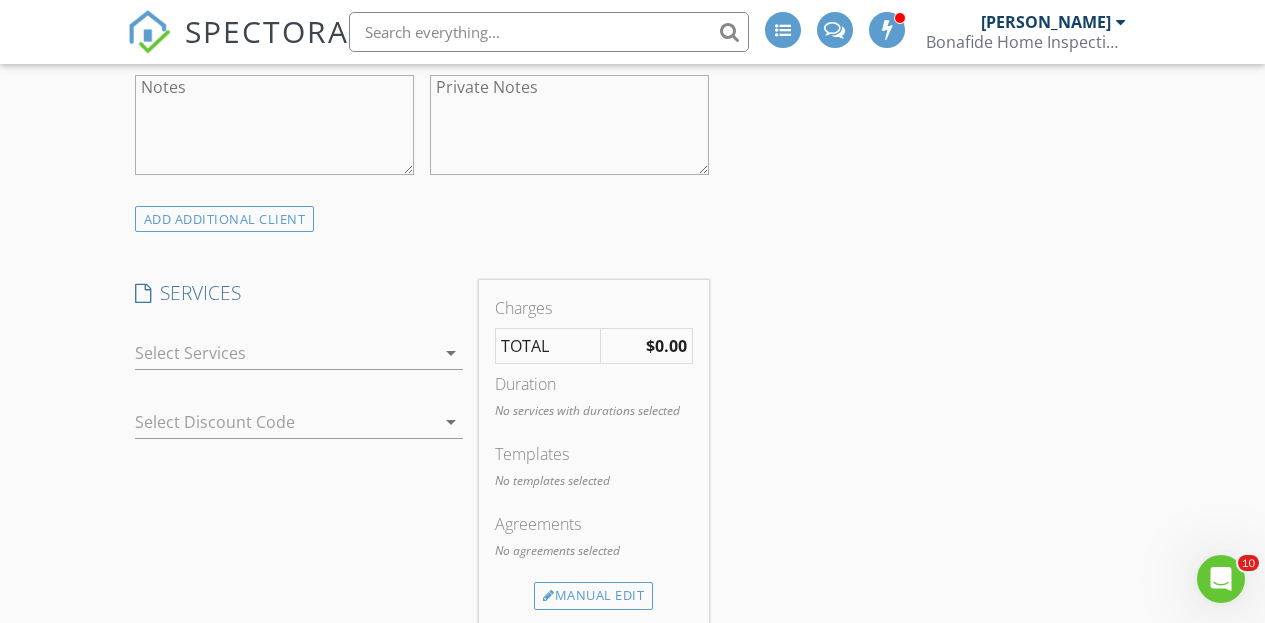 scroll, scrollTop: 1380, scrollLeft: 0, axis: vertical 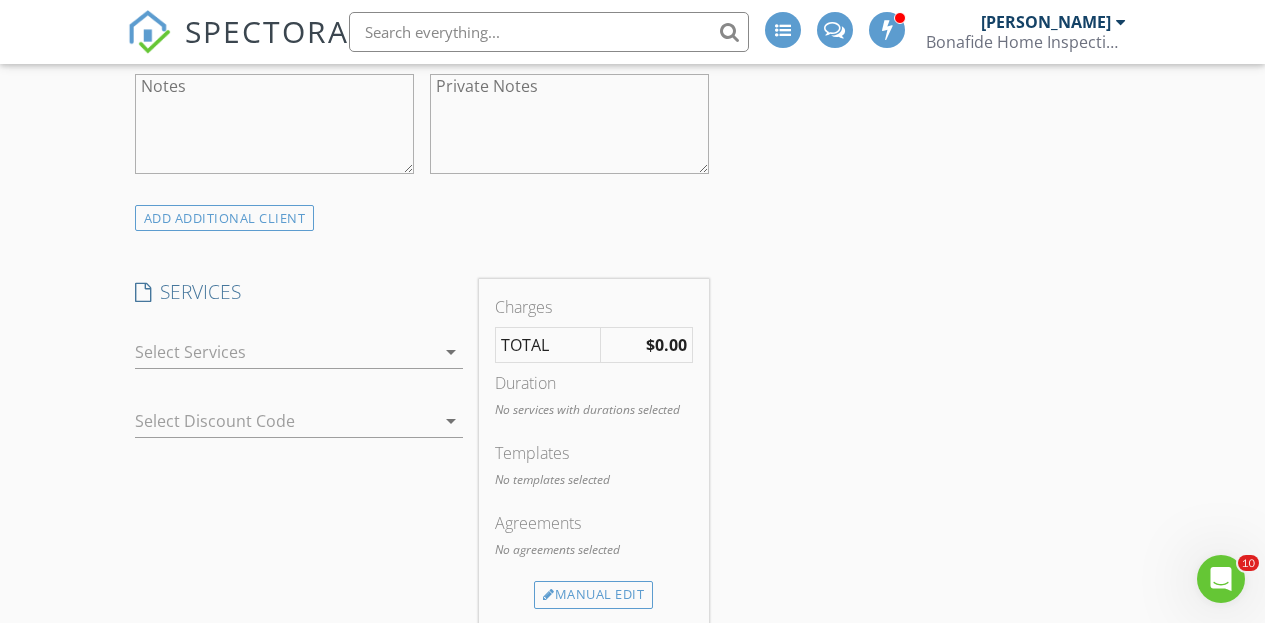 type on "213-598-5519" 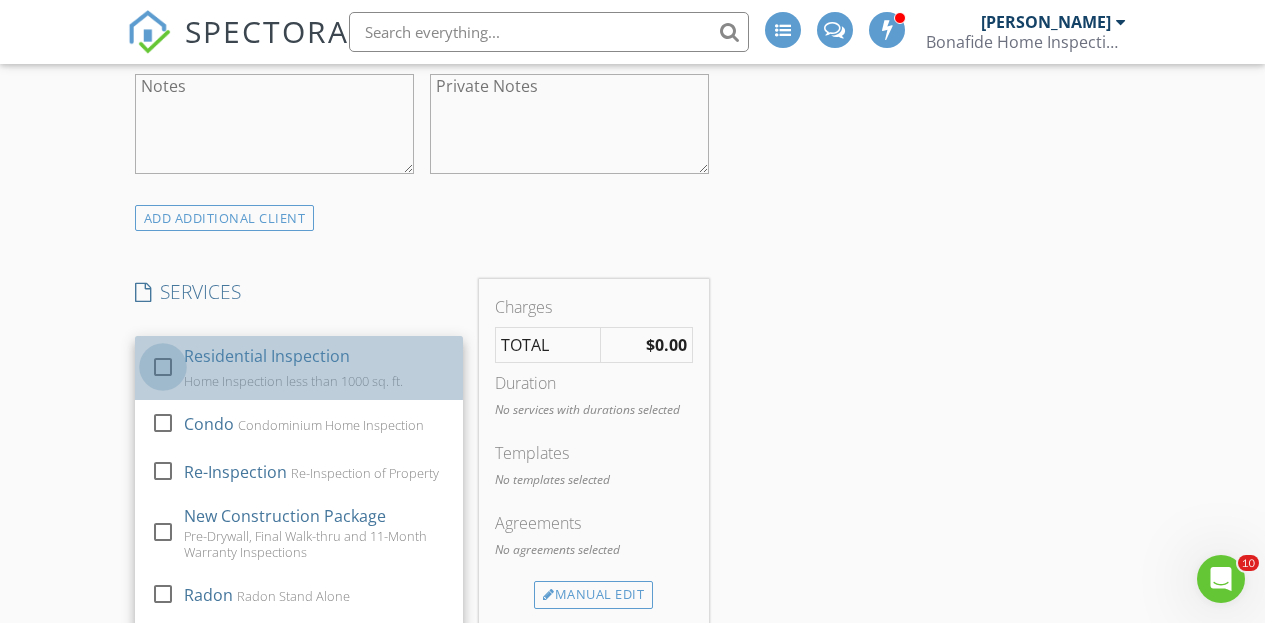 click at bounding box center (163, 366) 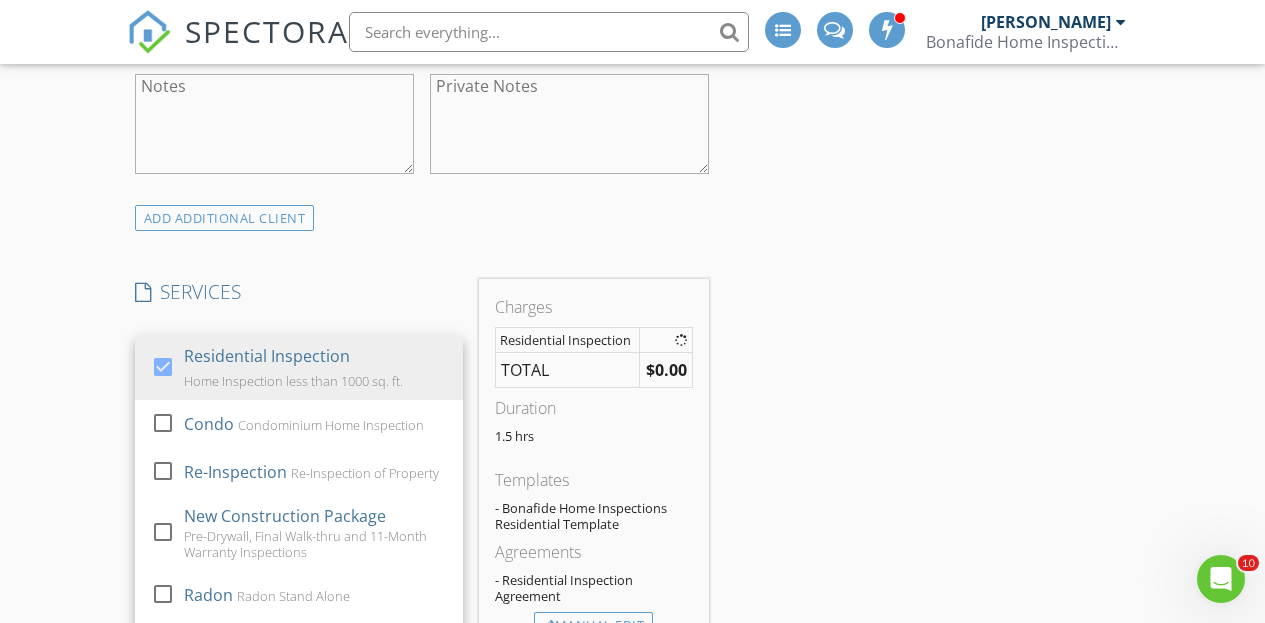 click on "New Inspection
INSPECTOR(S)
check_box   Bo Reuter   PRIMARY   check_box_outline_blank   Dan Lewis     Bo Reuter arrow_drop_down   check_box_outline_blank Bo Reuter specifically requested
Date/Time
07/16/2025 1:00 PM
Location
Address Search       Address 2217 E 82nd St   Unit   City Cleveland   State OH   Zip 44103   County Cuyahoga     Square Feet 2661   Year Built 1910   Foundation Basement arrow_drop_down     Bo Reuter     2.8 miles     (8 minutes)
client
check_box Enable Client CC email for this inspection   Client Search     check_box_outline_blank Client is a Company/Organization     First Name Dmitrii   Last Name Sokolov   Email dmitrii.sok@icloud.com   CC Email   Phone 213-598-5519         Tags         Notes   Private Notes
ADD ADDITIONAL client
SERVICES" at bounding box center [632, 650] 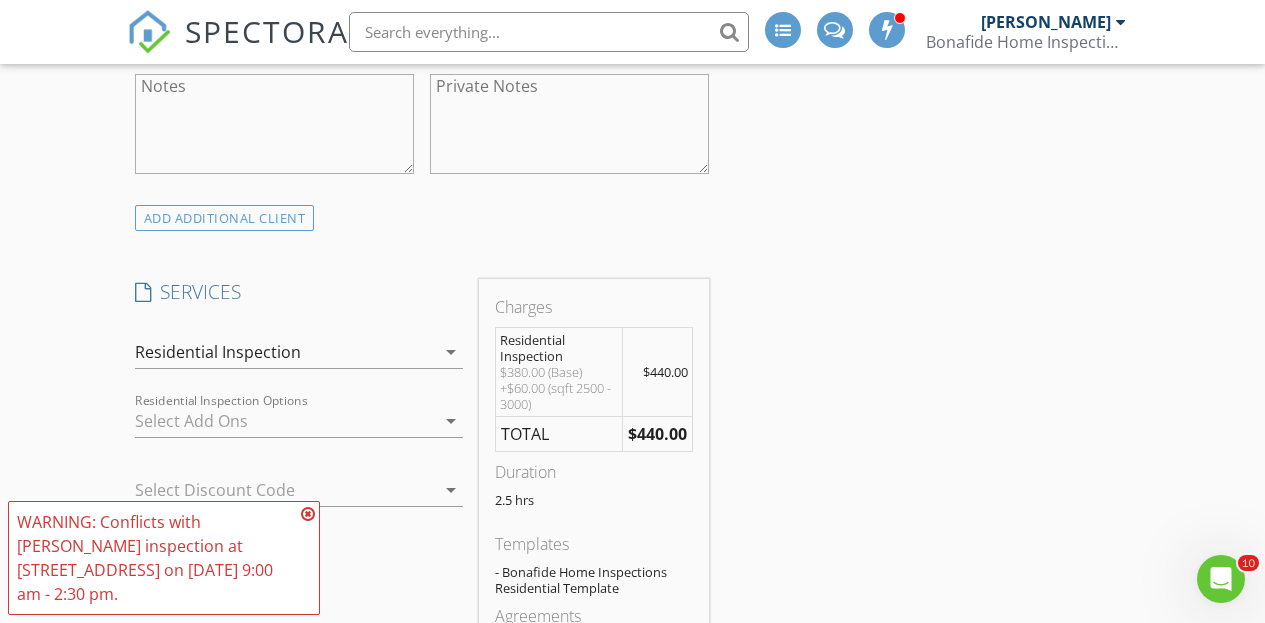 click on "check_box_outline_blank   Radon Inspection   Radon Test with Home Inspection check_box_outline_blank   WDO Inspection   Pest Inspection with Home Inspection check_box_outline_blank   Mold Inspection   3 Samples of Air Quality or Swab with Home Inspection check_box_outline_blank   Detached Building   Detached Garage Inspection check_box_outline_blank   Outbuilding Inspection   Outbuilding Inspection  check_box_outline_blank   Multi-Unit Inspection   Additional Fee for Duplex and Tri-plex Inspections check_box_outline_blank   Quadplex Inspections   Quadplex Inspection check_box_outline_blank   Sewer Scope   Sewer Scope Inspection Residential Inspection Options arrow_drop_down" at bounding box center (299, 425) 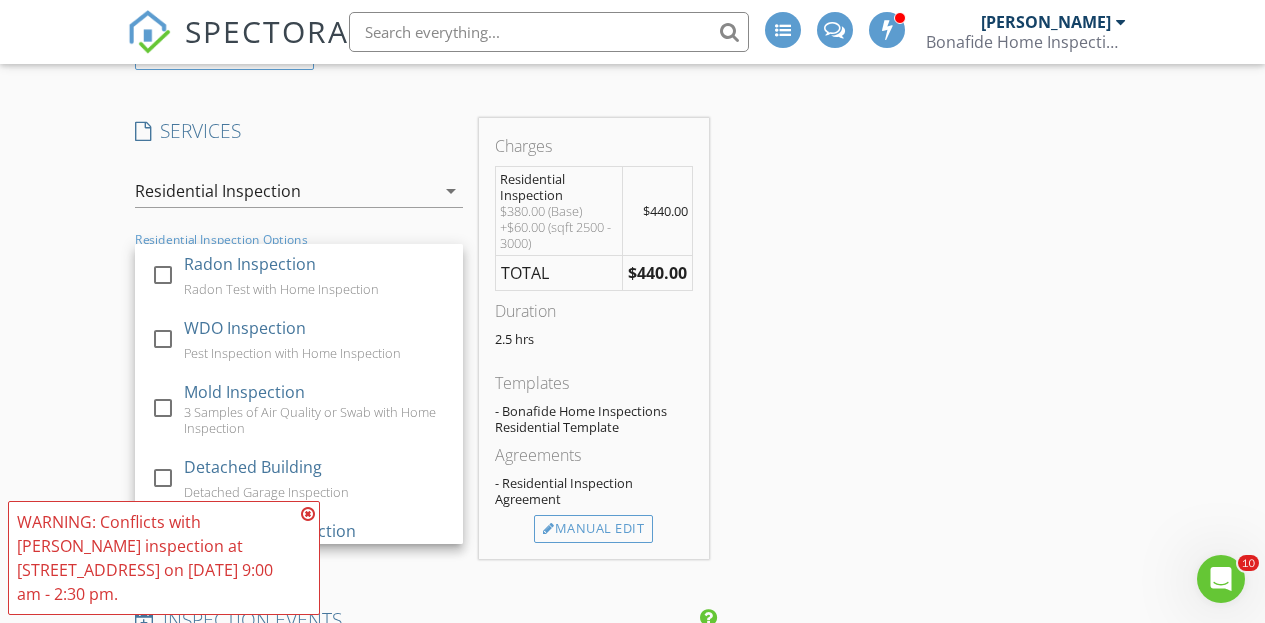 scroll, scrollTop: 1563, scrollLeft: 0, axis: vertical 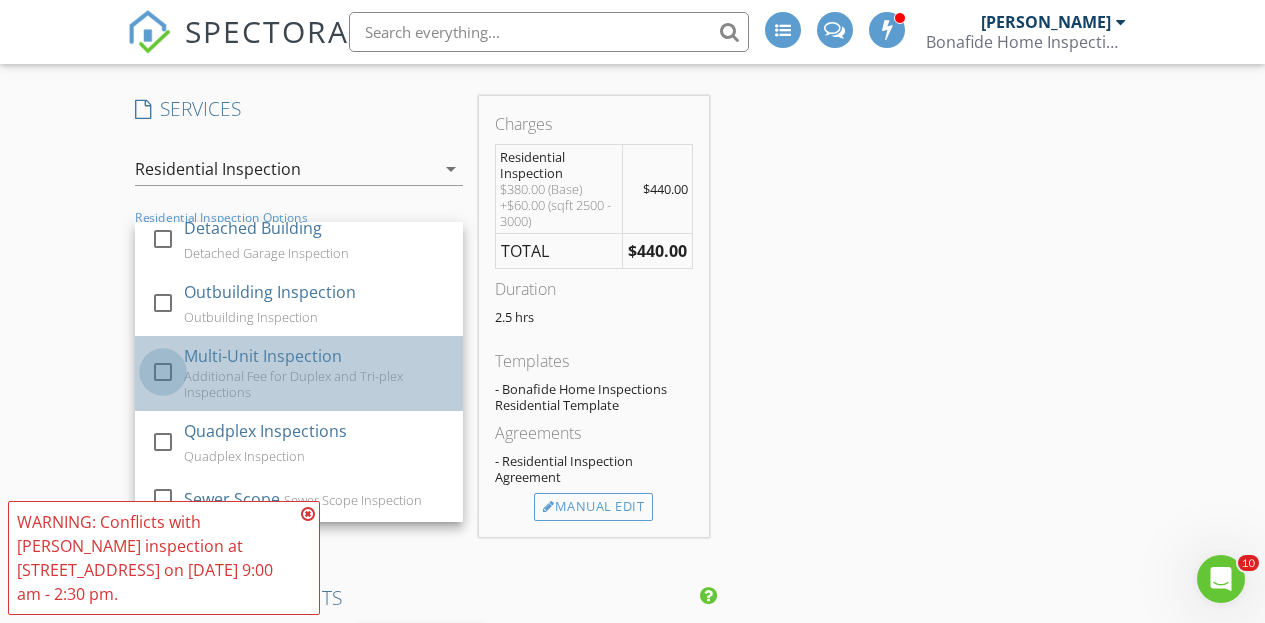 click at bounding box center (163, 372) 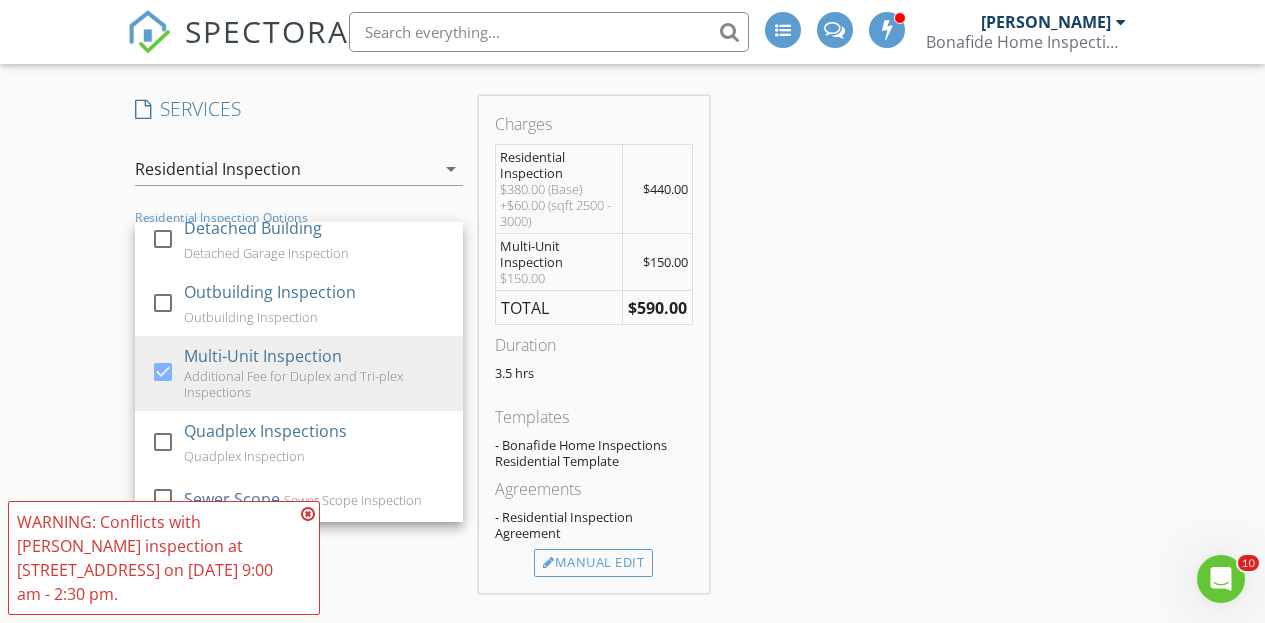 click on "New Inspection
INSPECTOR(S)
check_box   Bo Reuter   PRIMARY   check_box_outline_blank   Dan Lewis     Bo Reuter arrow_drop_down   check_box_outline_blank Bo Reuter specifically requested
Date/Time
07/16/2025 1:00 PM
Location
Address Search       Address 2217 E 82nd St   Unit   City Cleveland   State OH   Zip 44103   County Cuyahoga     Square Feet 2661   Year Built 1910   Foundation Basement arrow_drop_down     Bo Reuter     2.8 miles     (8 minutes)
client
check_box Enable Client CC email for this inspection   Client Search     check_box_outline_blank Client is a Company/Organization     First Name Dmitrii   Last Name Sokolov   Email dmitrii.sok@icloud.com   CC Email   Phone 213-598-5519         Tags         Notes   Private Notes
ADD ADDITIONAL client
SERVICES" at bounding box center (632, 528) 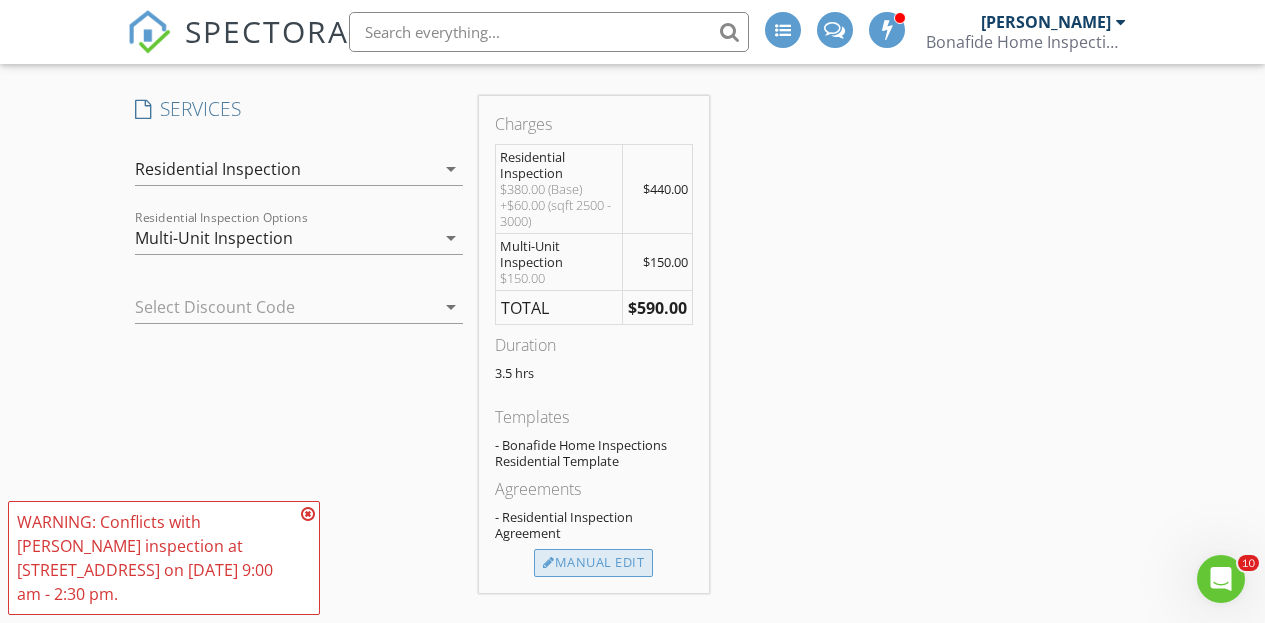 click on "Manual Edit" at bounding box center [593, 563] 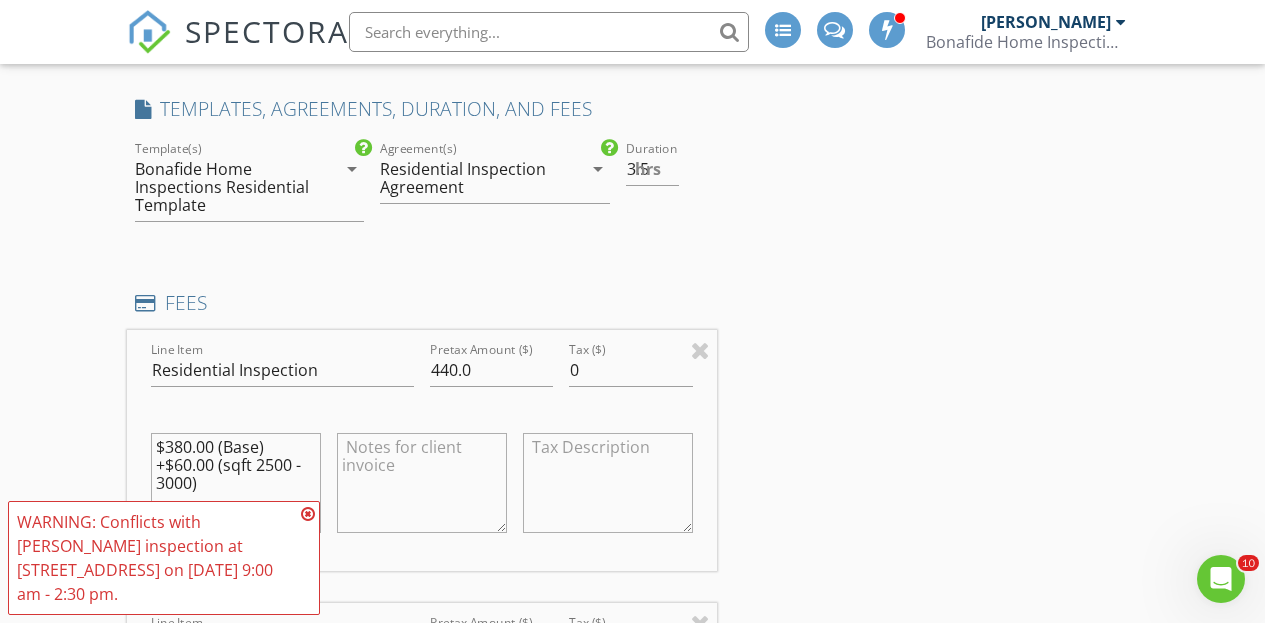 click at bounding box center (308, 514) 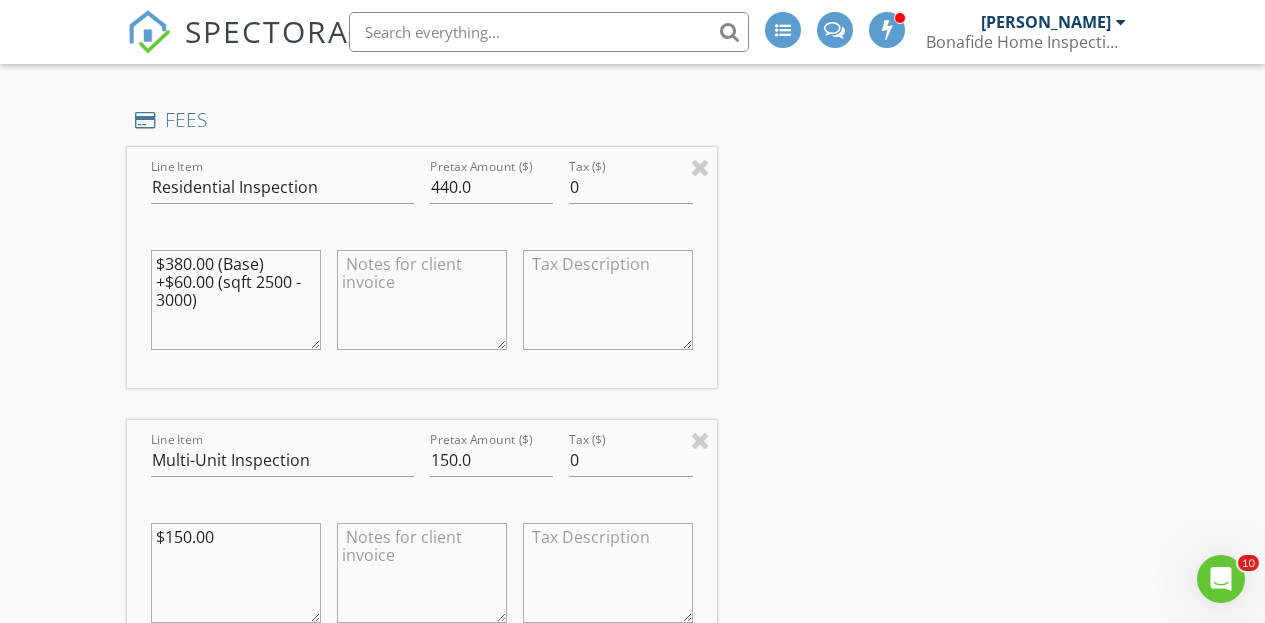 scroll, scrollTop: 1929, scrollLeft: 0, axis: vertical 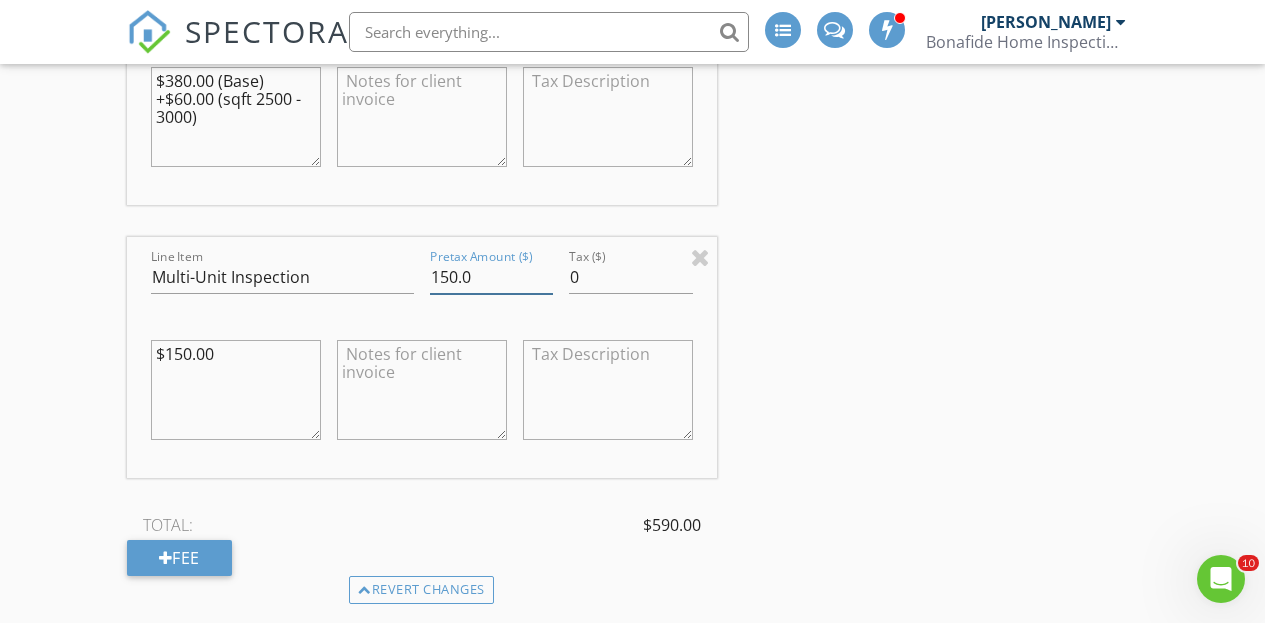 click on "150.0" at bounding box center (492, 277) 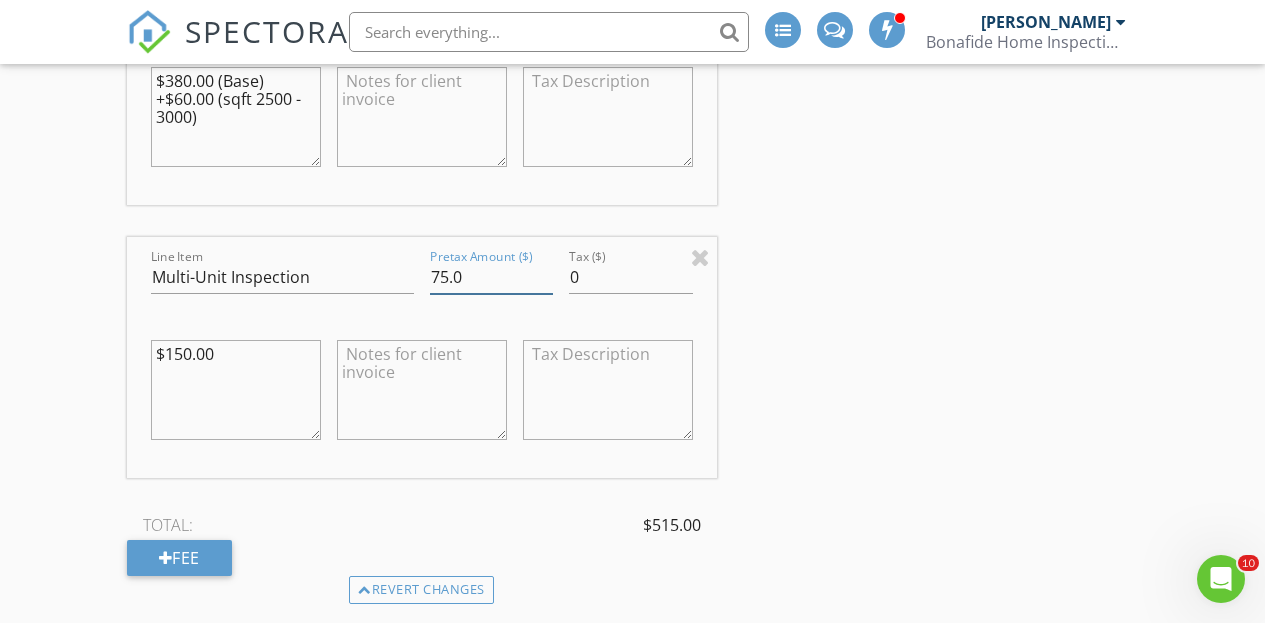 type on "75.0" 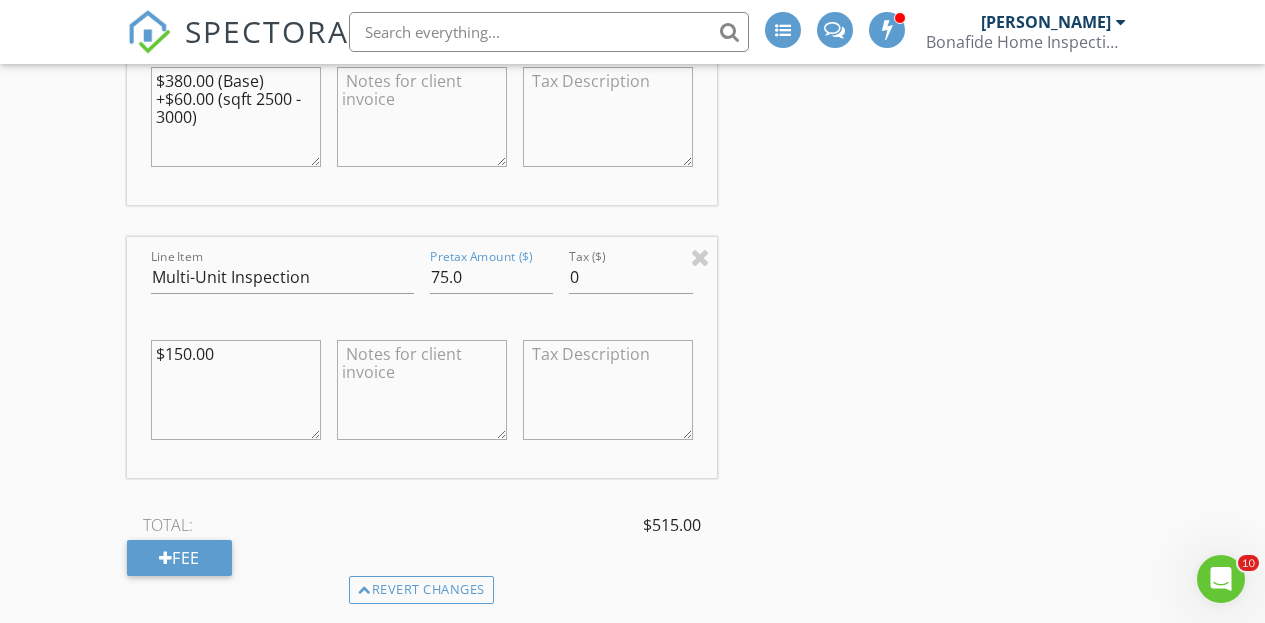 click on "New Inspection
INSPECTOR(S)
check_box   Bo Reuter   PRIMARY   check_box_outline_blank   Dan Lewis     Bo Reuter arrow_drop_down   check_box_outline_blank Bo Reuter specifically requested
Date/Time
07/16/2025 1:00 PM
Location
Address Search       Address 2217 E 82nd St   Unit   City Cleveland   State OH   Zip 44103   County Cuyahoga     Square Feet 2661   Year Built 1910   Foundation Basement arrow_drop_down     Bo Reuter     2.8 miles     (8 minutes)
client
check_box Enable Client CC email for this inspection   Client Search     check_box_outline_blank Client is a Company/Organization     First Name Dmitrii   Last Name Sokolov   Email dmitrii.sok@icloud.com   CC Email   Phone 213-598-5519         Tags         Notes   Private Notes
ADD ADDITIONAL client
SERVICES" at bounding box center (632, 350) 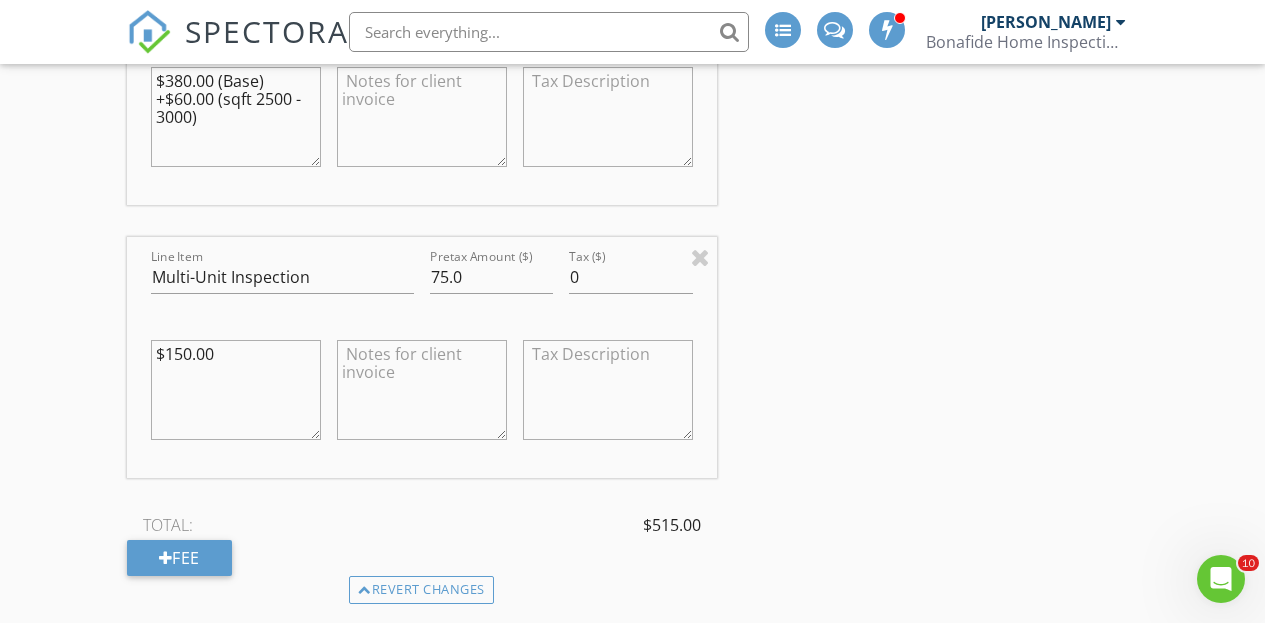click on "$150.00" at bounding box center (236, 390) 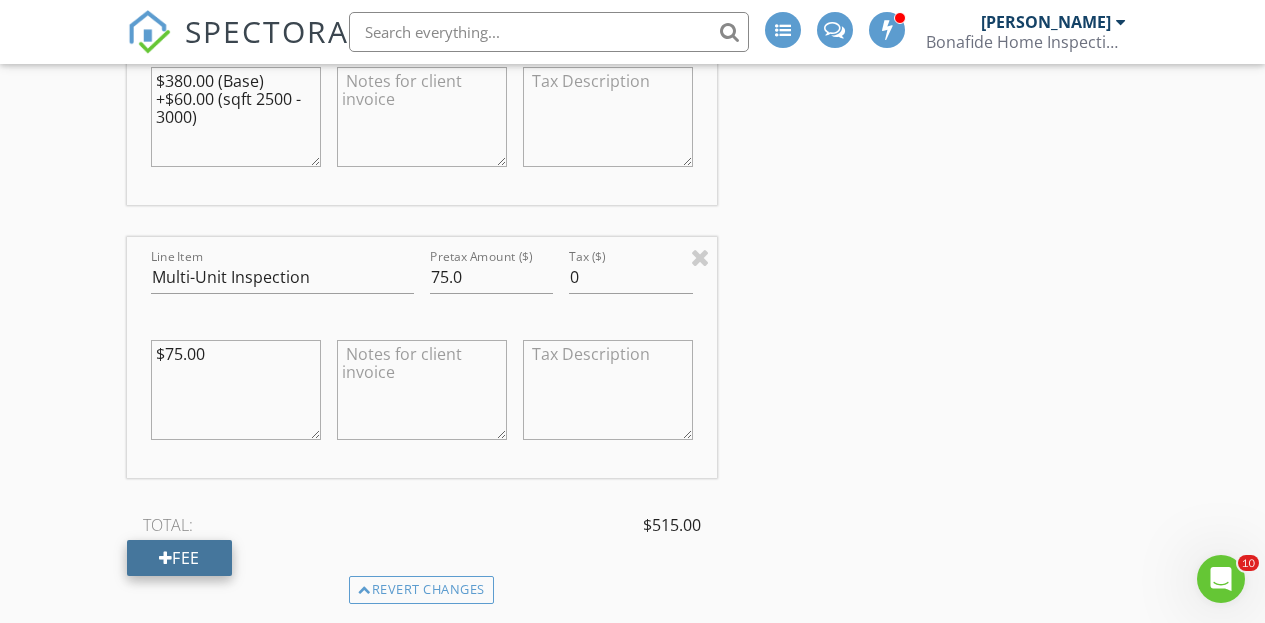type on "$75.00" 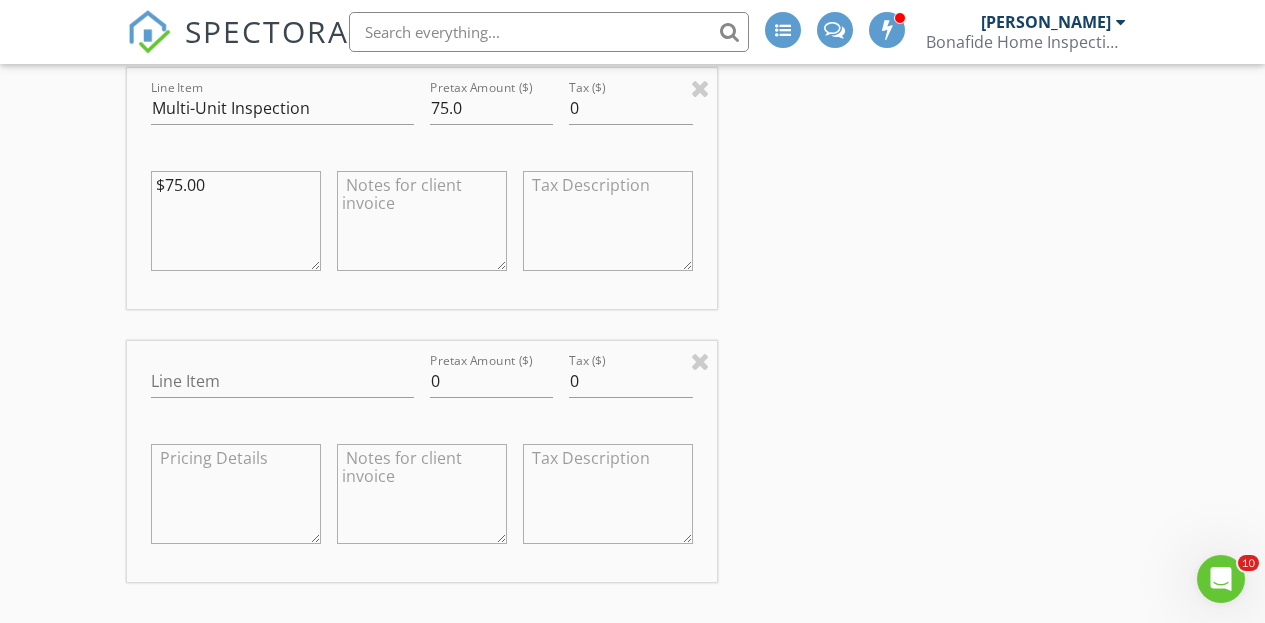 scroll, scrollTop: 2110, scrollLeft: 0, axis: vertical 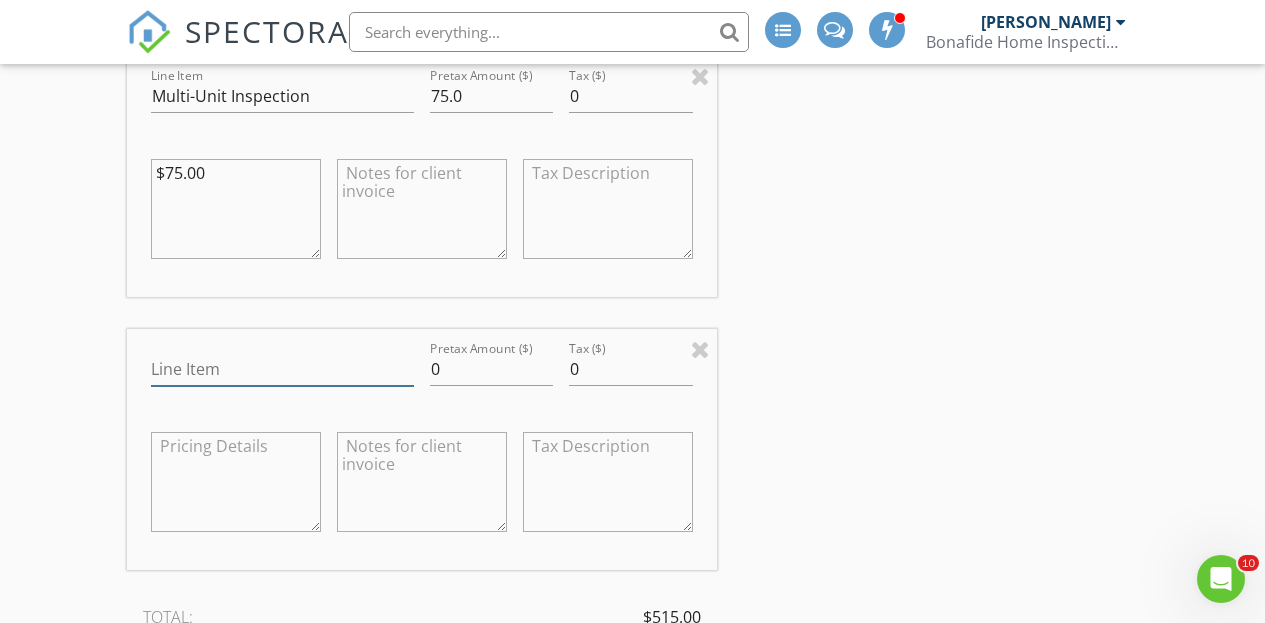 click on "Line Item" at bounding box center [282, 369] 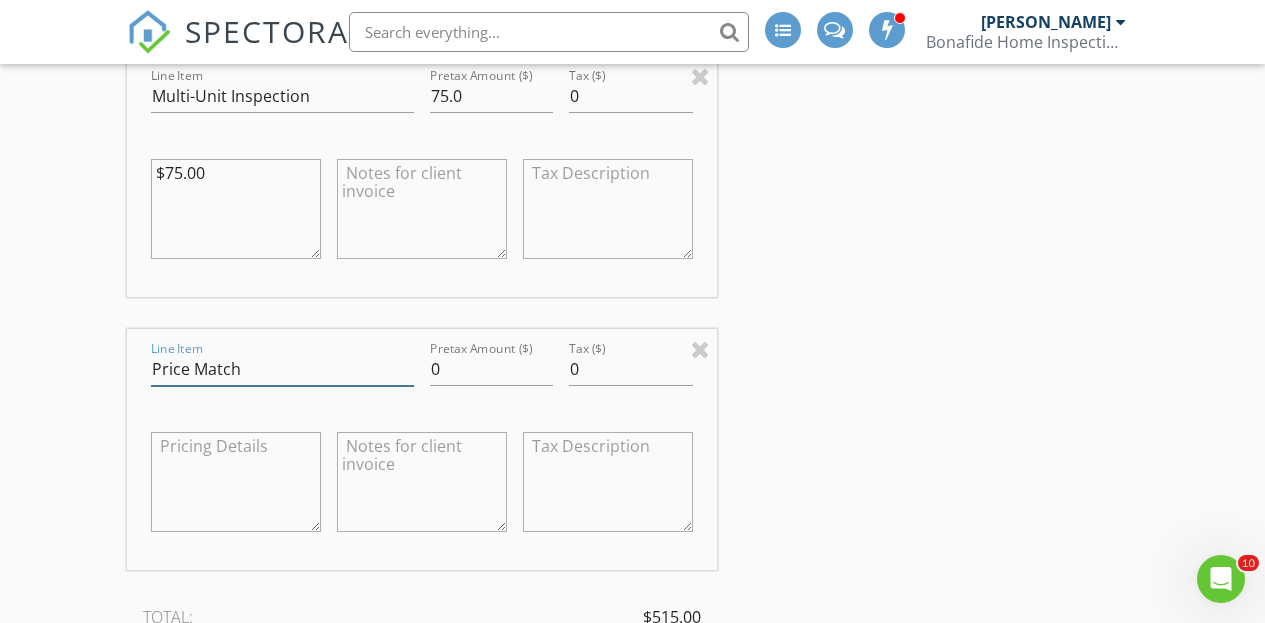 type on "Price Match Discount" 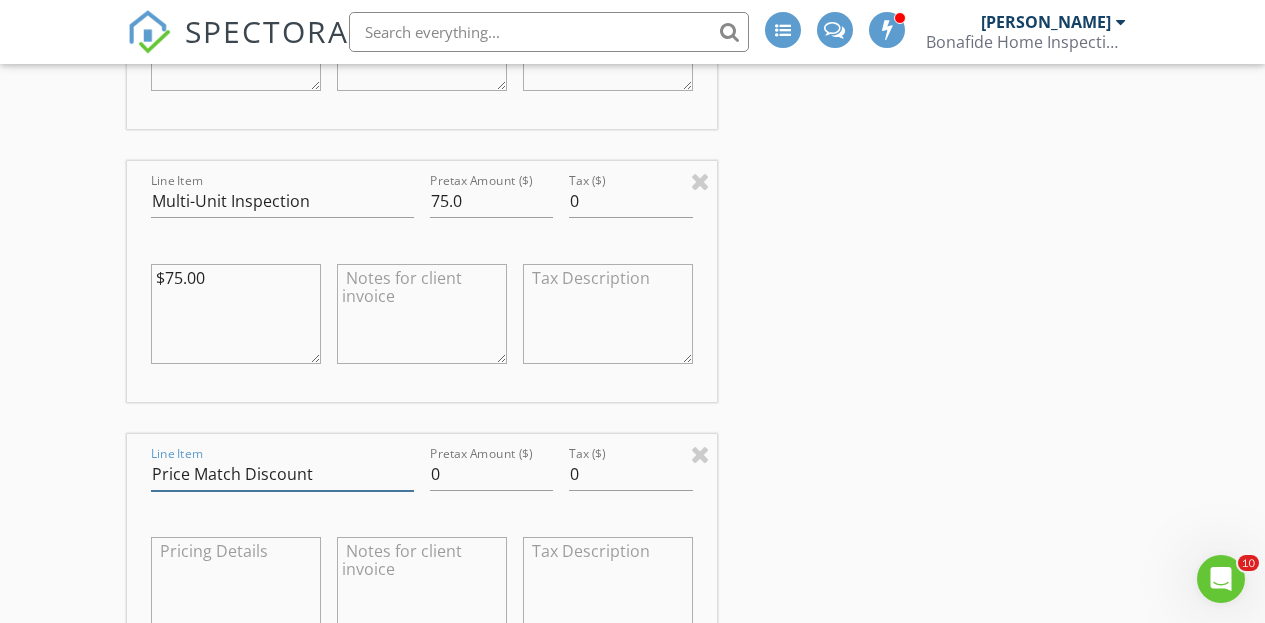 scroll, scrollTop: 2025, scrollLeft: 0, axis: vertical 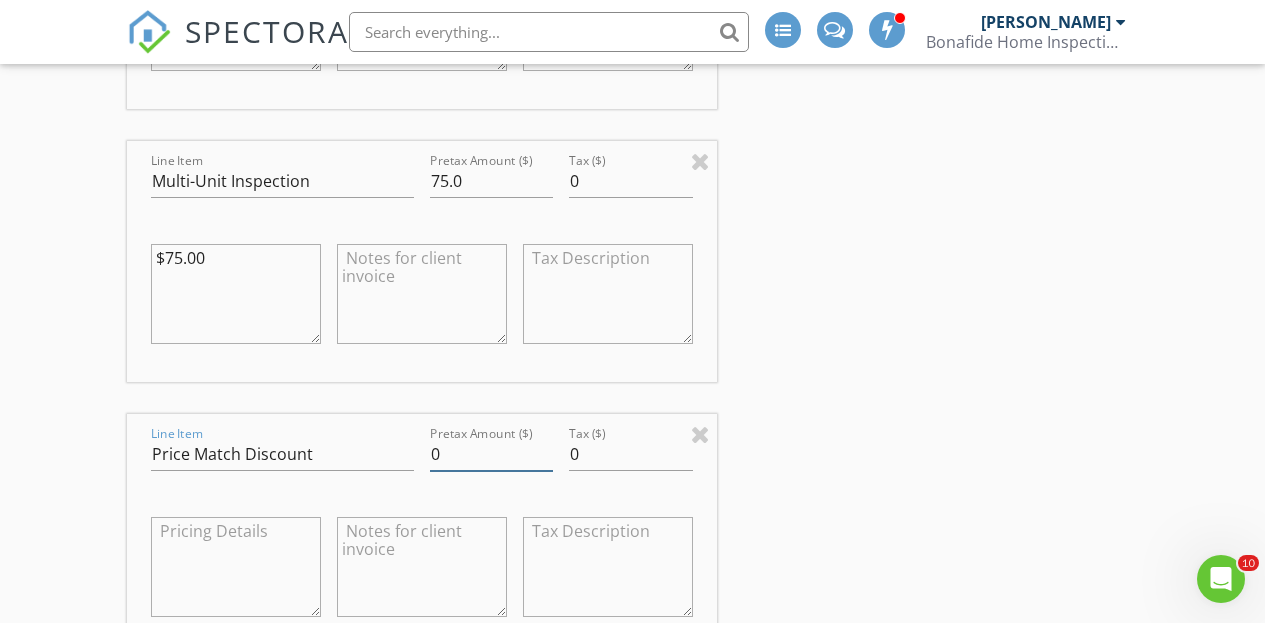 click on "0" at bounding box center (492, 454) 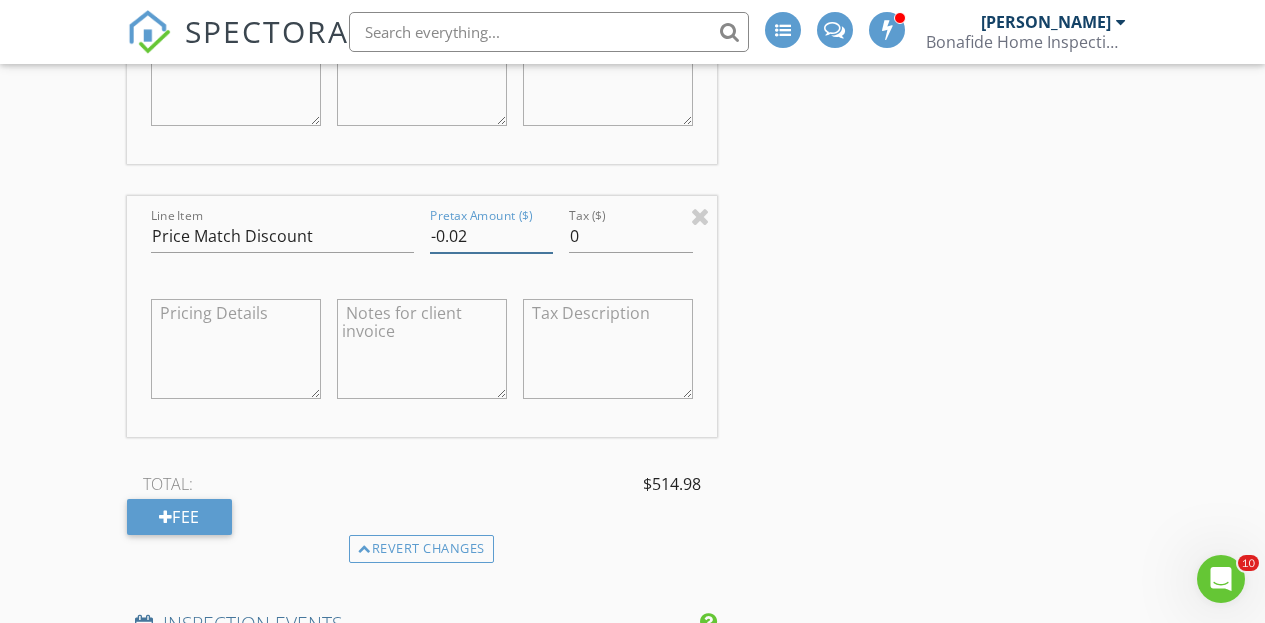 scroll, scrollTop: 2241, scrollLeft: 0, axis: vertical 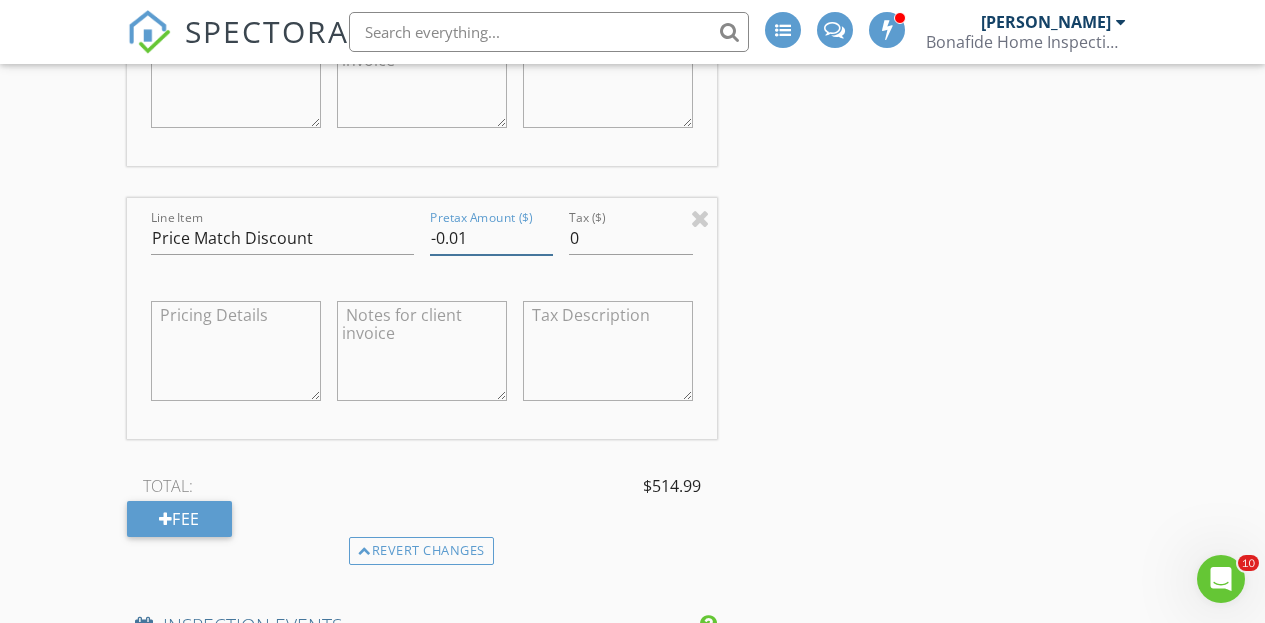 click on "-0.01" at bounding box center (492, 238) 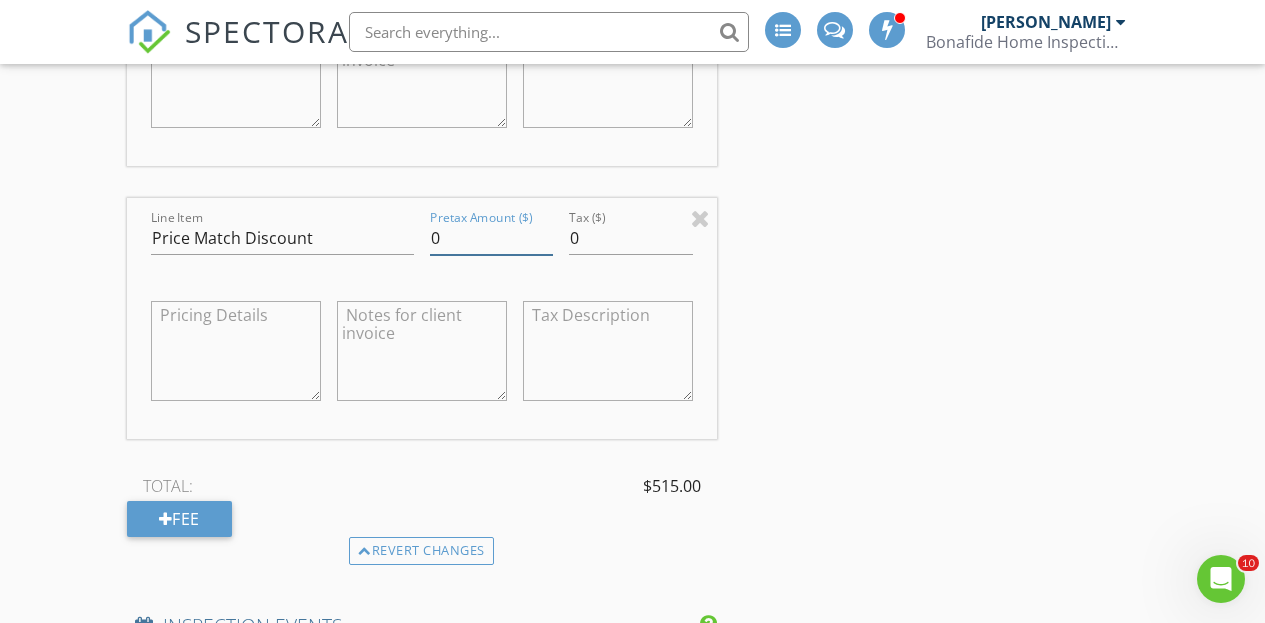 type on "0" 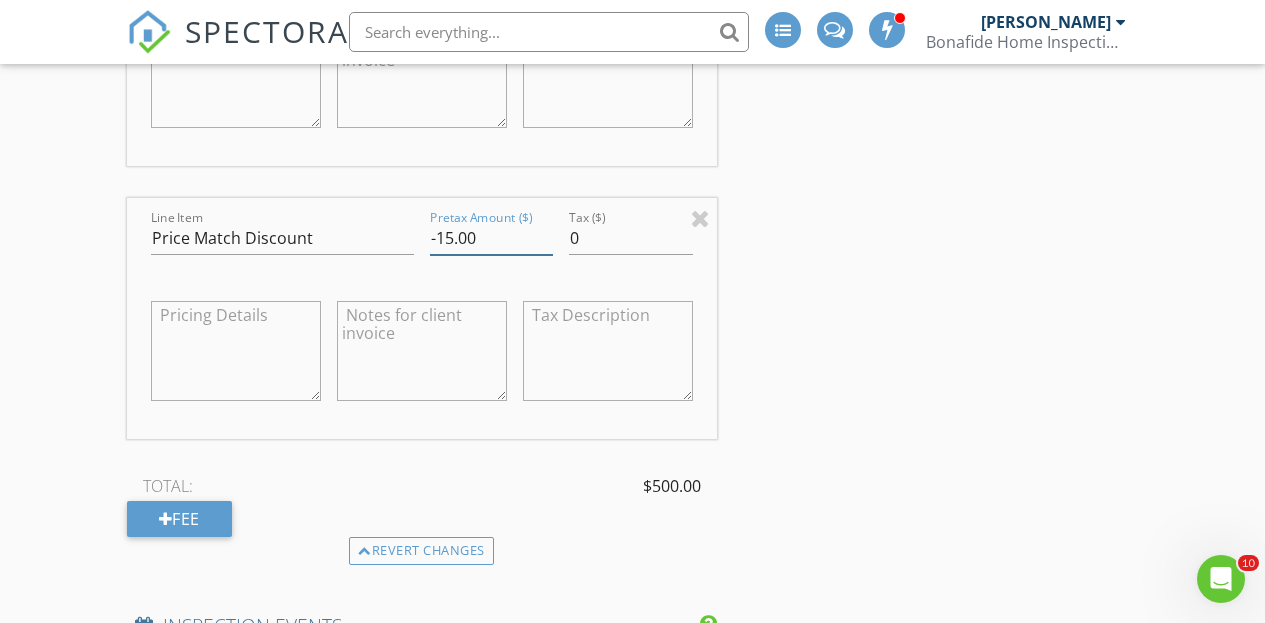 type on "-15.00" 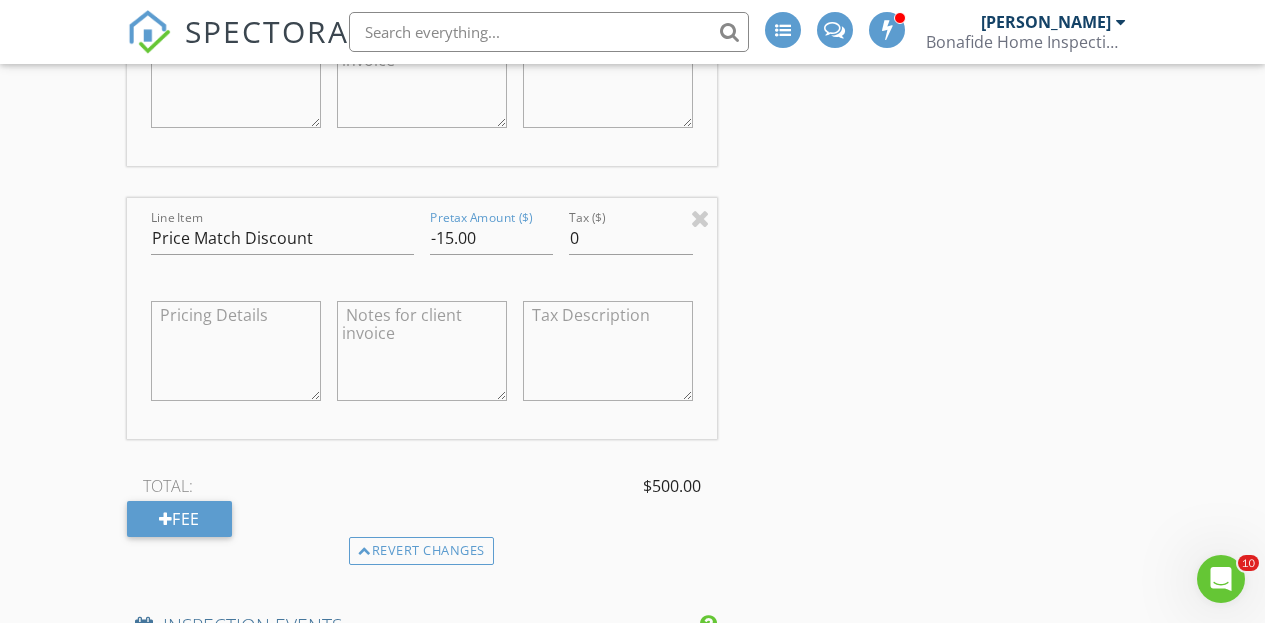 click on "INSPECTOR(S)
check_box   Bo Reuter   PRIMARY   check_box_outline_blank   Dan Lewis     Bo Reuter arrow_drop_down   check_box_outline_blank Bo Reuter specifically requested
Date/Time
07/16/2025 1:00 PM
Location
Address Search       Address 2217 E 82nd St   Unit   City Cleveland   State OH   Zip 44103   County Cuyahoga     Square Feet 2661   Year Built 1910   Foundation Basement arrow_drop_down     Bo Reuter     2.8 miles     (8 minutes)
client
check_box Enable Client CC email for this inspection   Client Search     check_box_outline_blank Client is a Company/Organization     First Name Dmitrii   Last Name Sokolov   Email dmitrii.sok@icloud.com   CC Email   Phone 213-598-5519         Tags         Notes   Private Notes
ADD ADDITIONAL client
SERVICES
check_box       Condo" at bounding box center (633, 209) 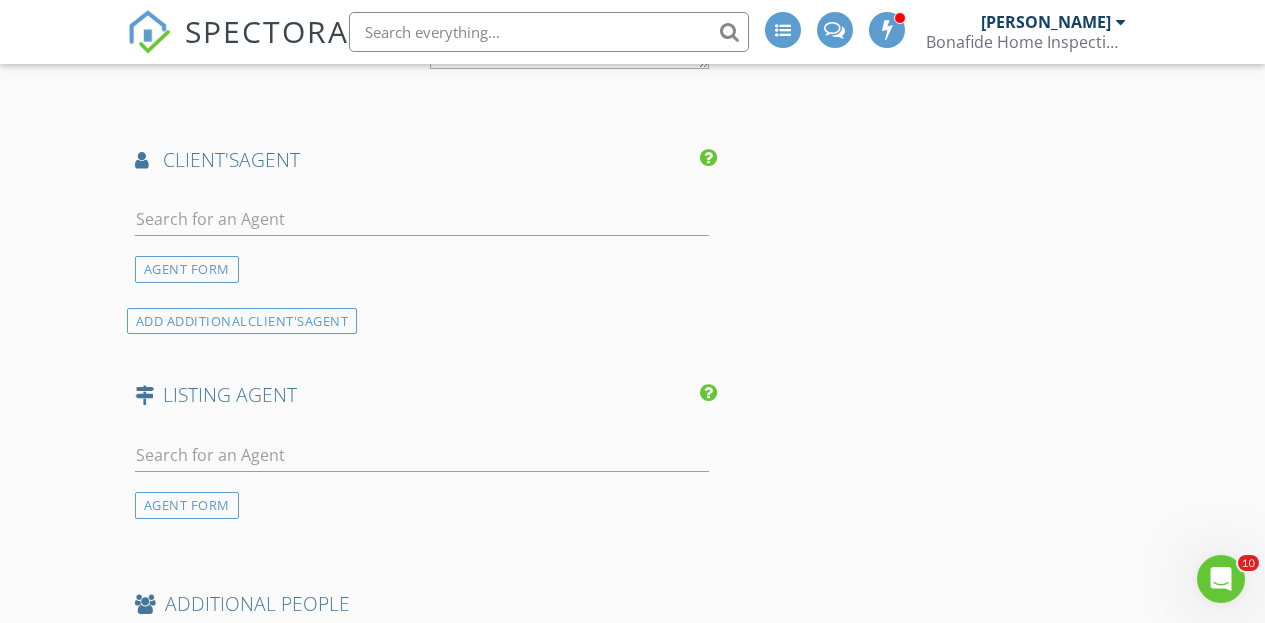 scroll, scrollTop: 3092, scrollLeft: 0, axis: vertical 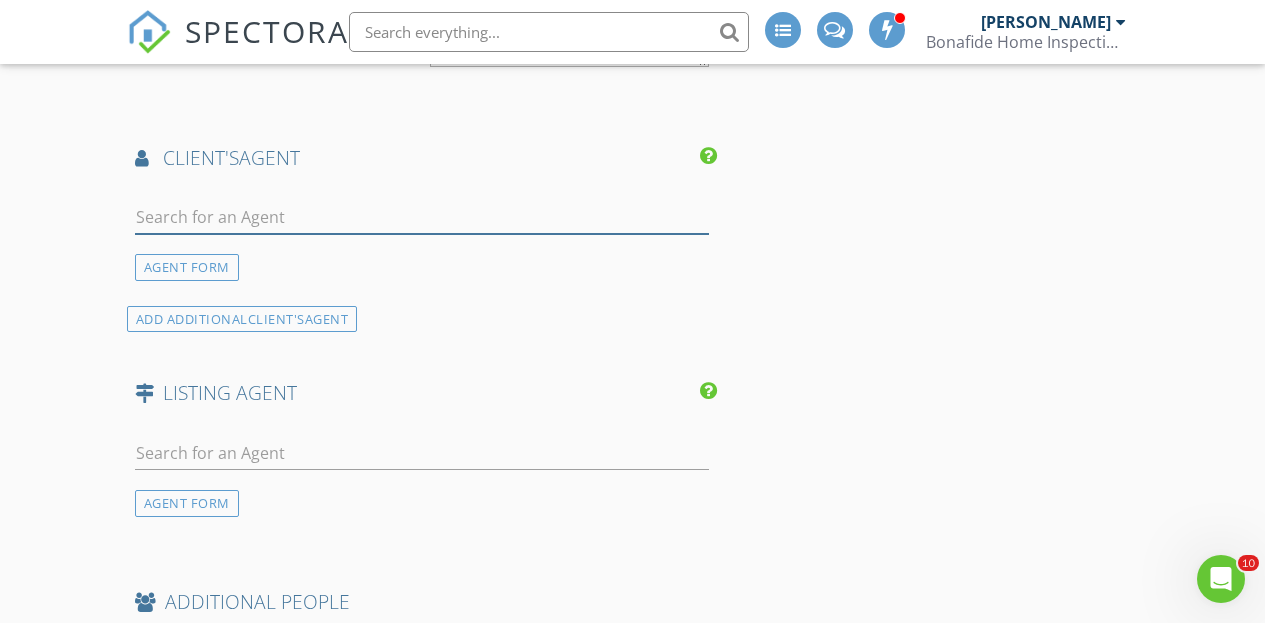 click at bounding box center (422, 217) 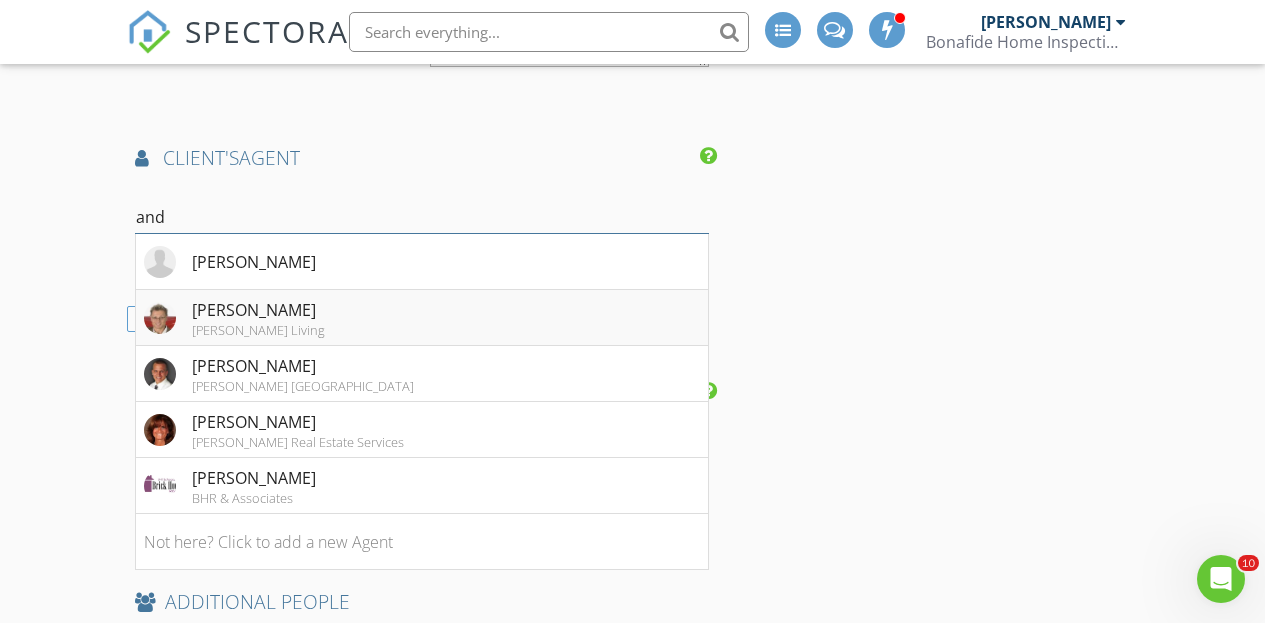 type on "and" 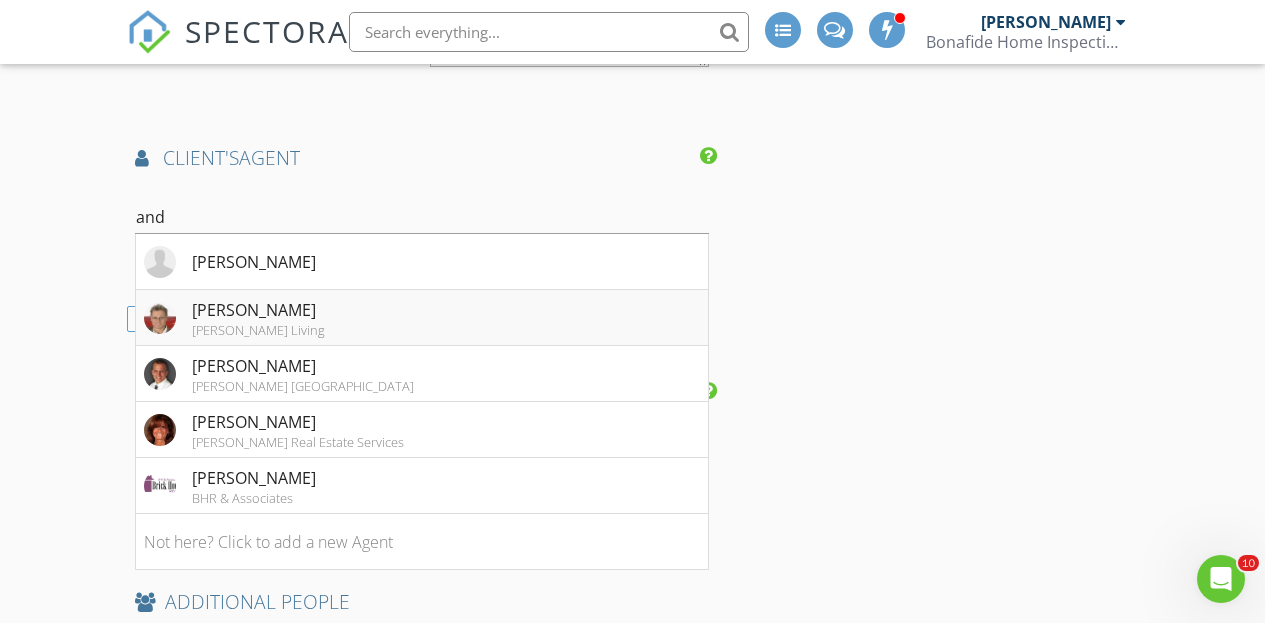 click at bounding box center [160, 318] 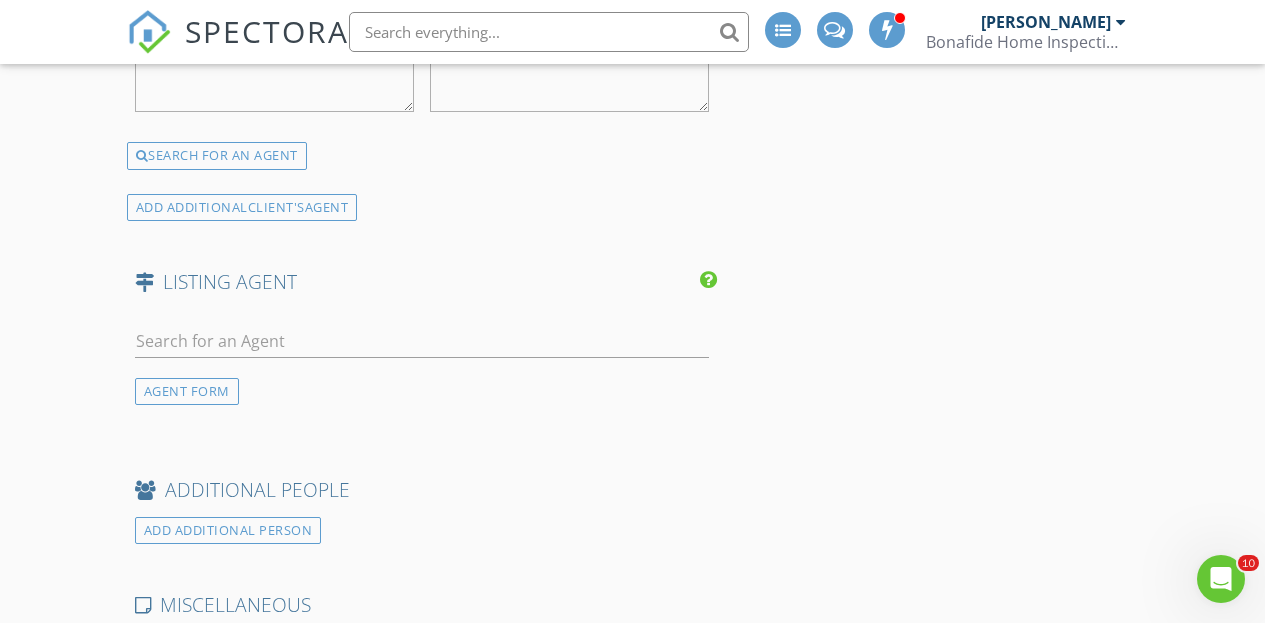 scroll, scrollTop: 3612, scrollLeft: 0, axis: vertical 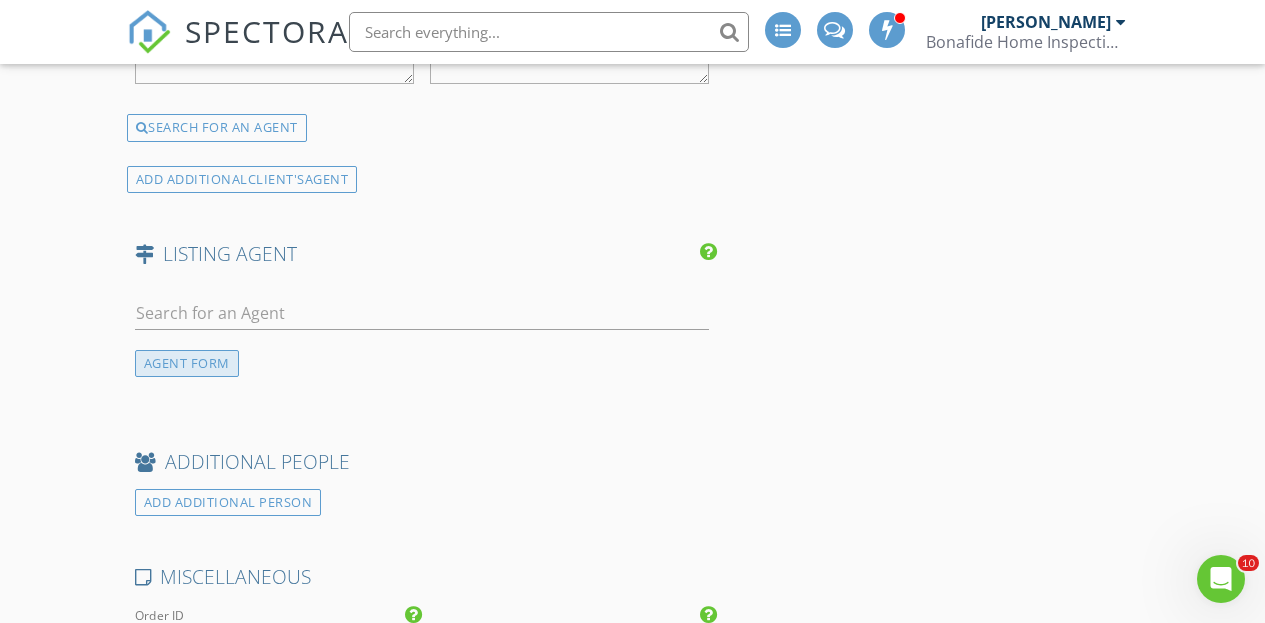 click on "AGENT FORM" at bounding box center [187, 363] 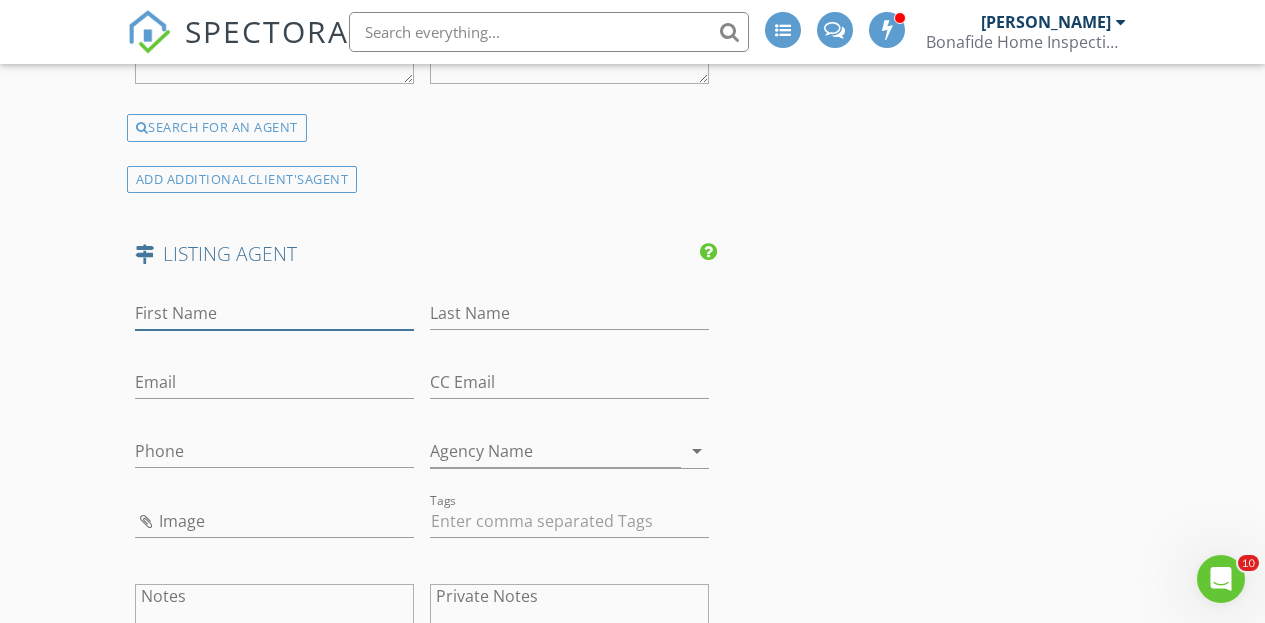 click on "First Name" at bounding box center [274, 313] 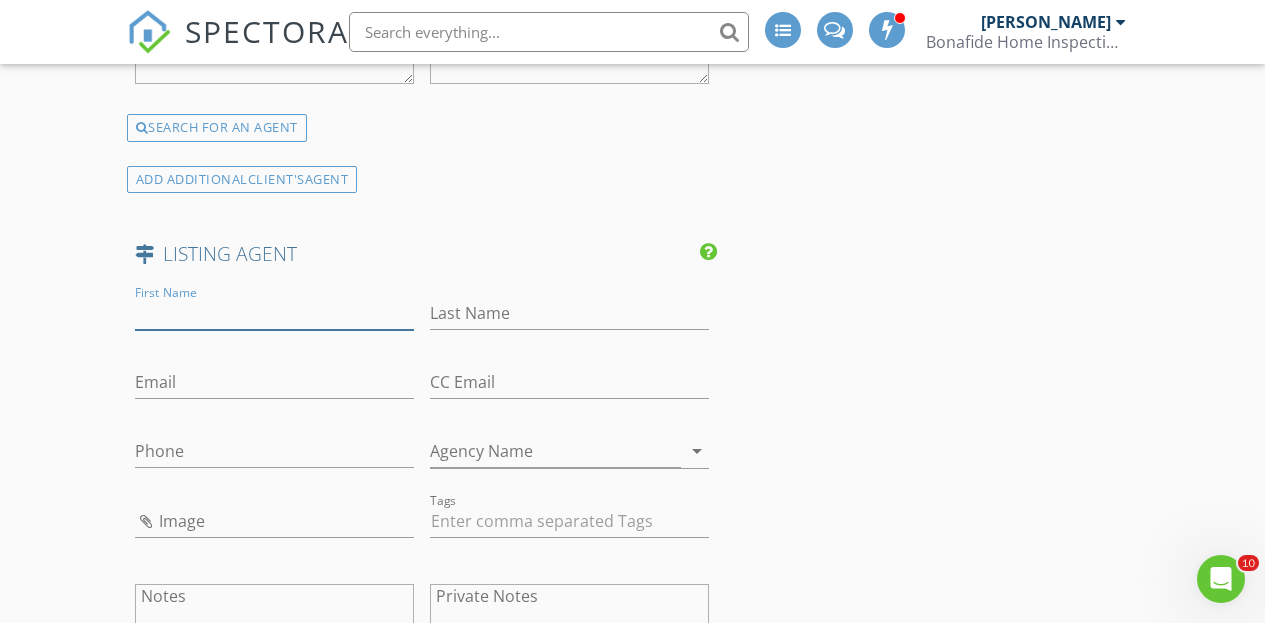 paste on "John Glatz 216-375-3035 mccraeka@gmail.com" 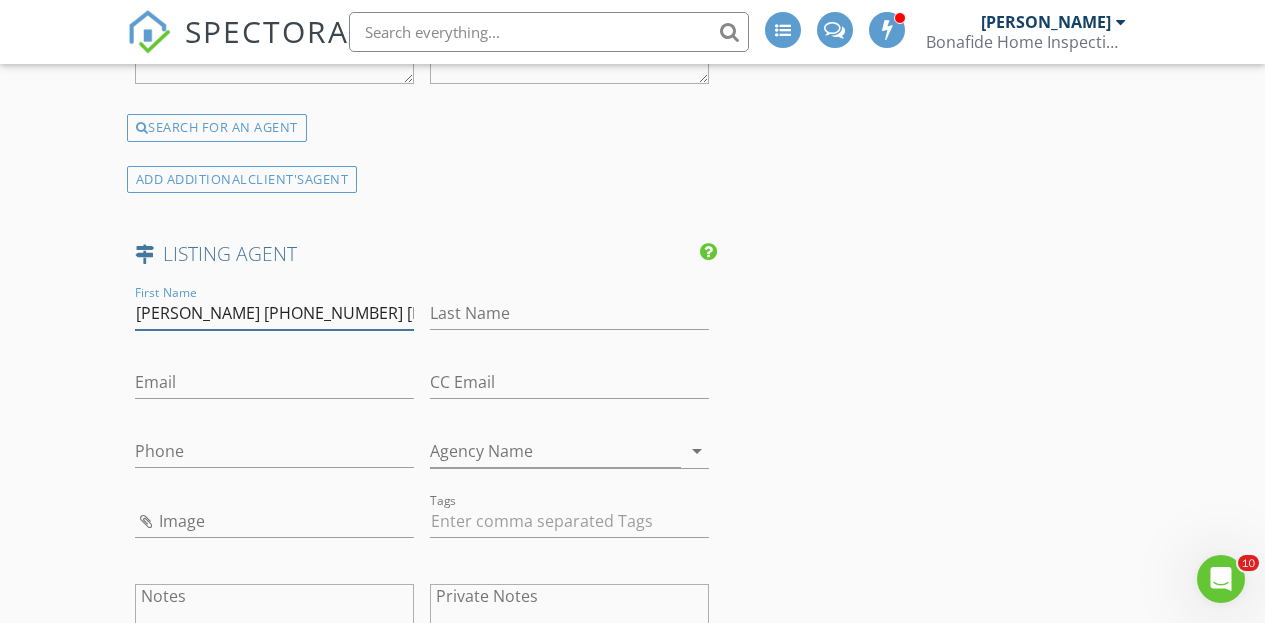 scroll, scrollTop: 0, scrollLeft: 70, axis: horizontal 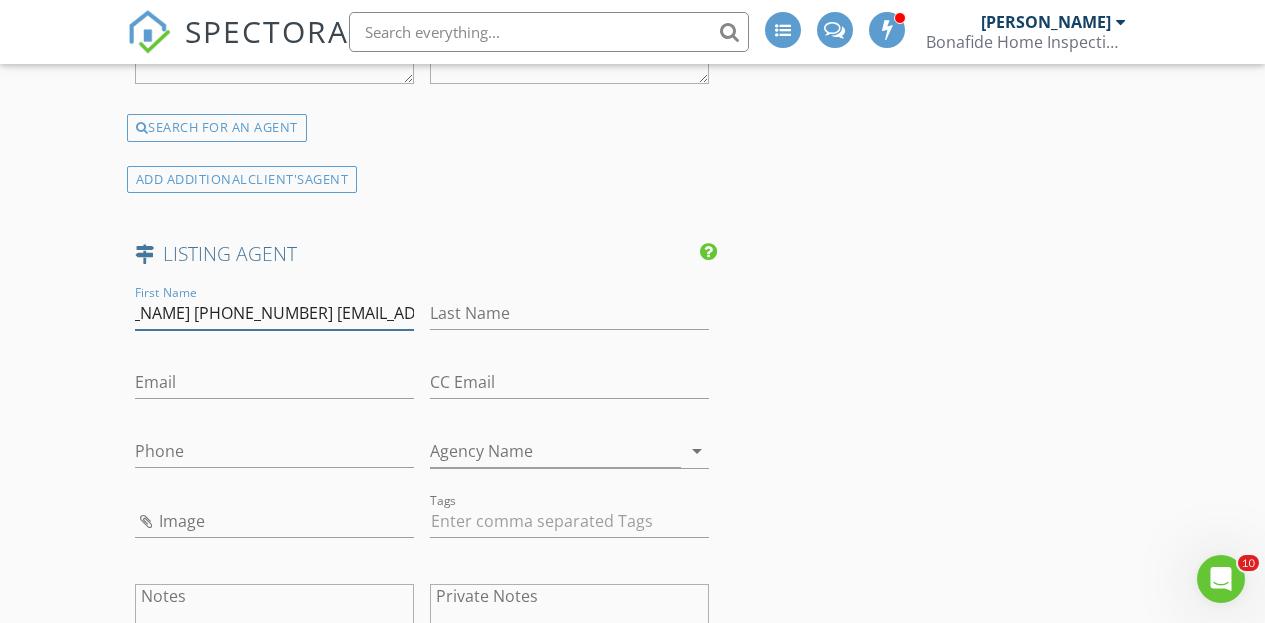 click on "John Glatz 216-375-3035 mccraeka@gmail.com" at bounding box center (274, 313) 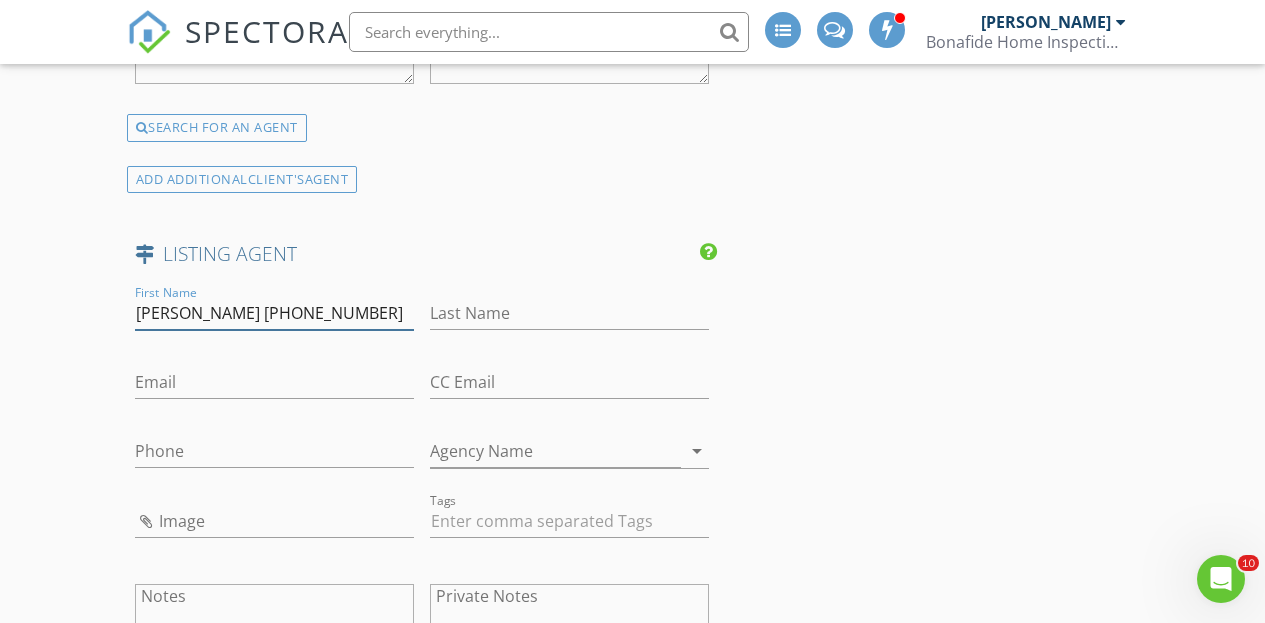 scroll, scrollTop: 0, scrollLeft: 0, axis: both 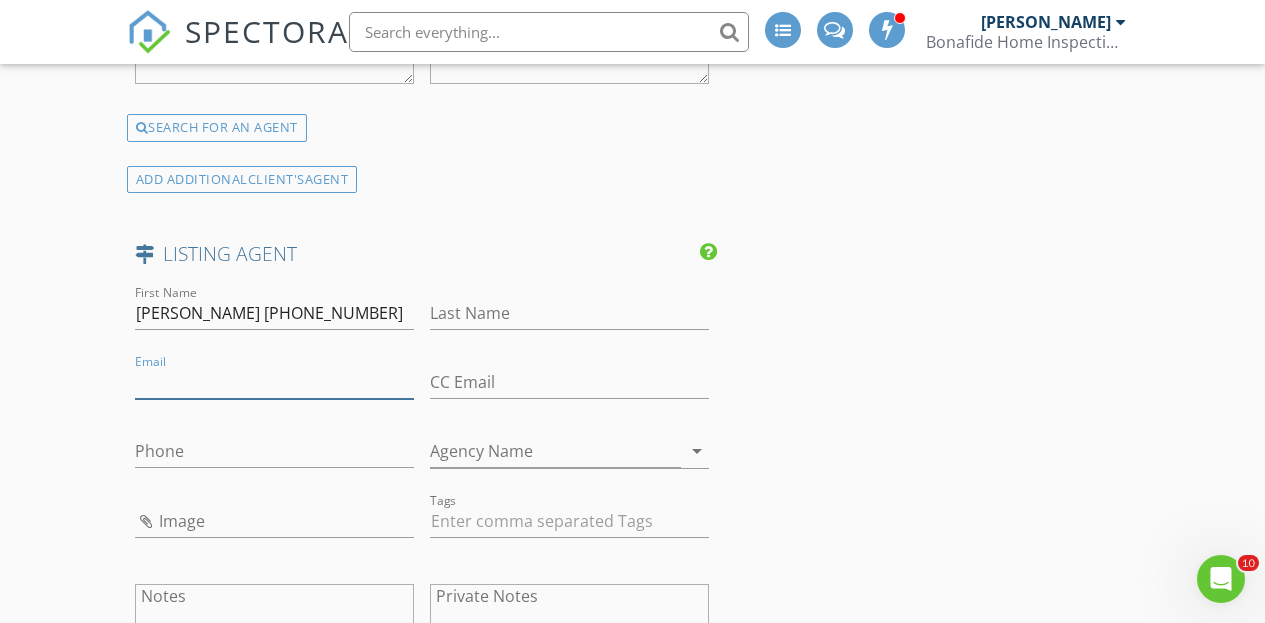 click on "Email" at bounding box center (274, 382) 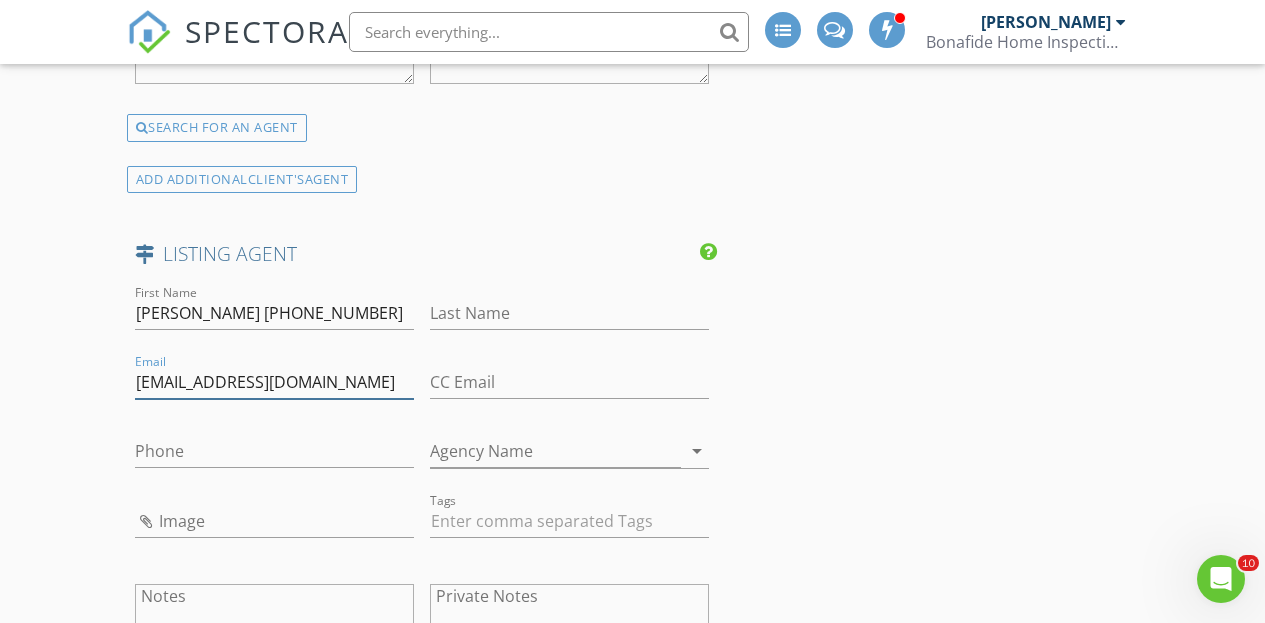 type on "mccraeka@gmail.com" 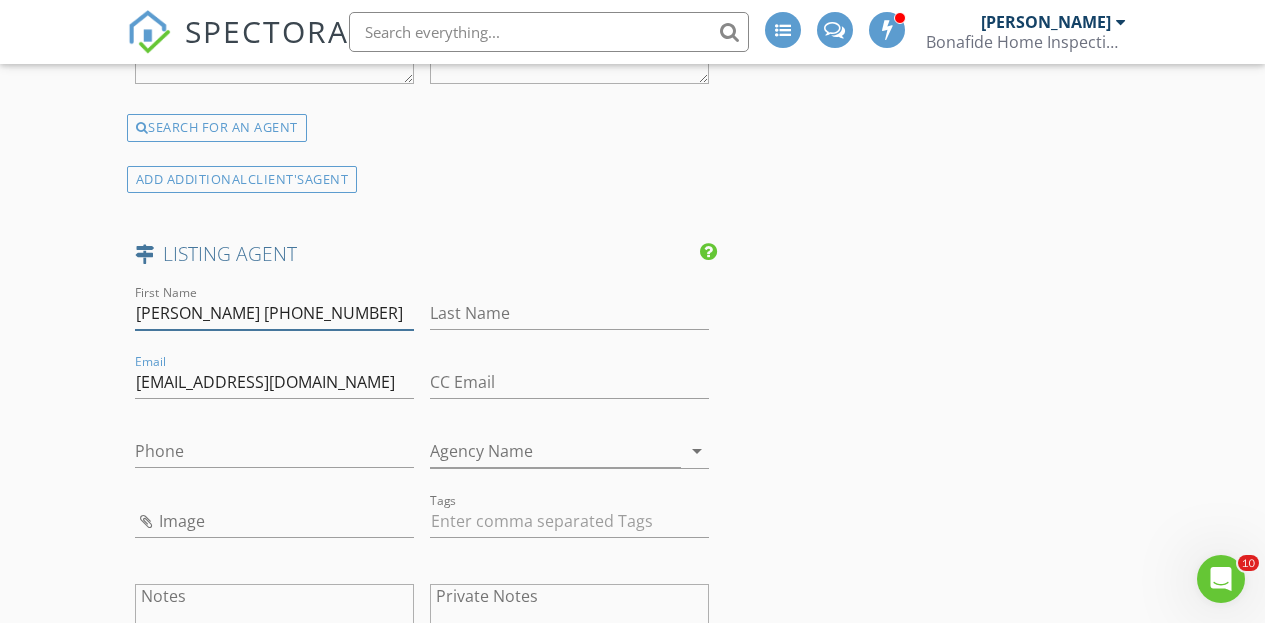 click on "John Glatz 216-375-3035" at bounding box center (274, 313) 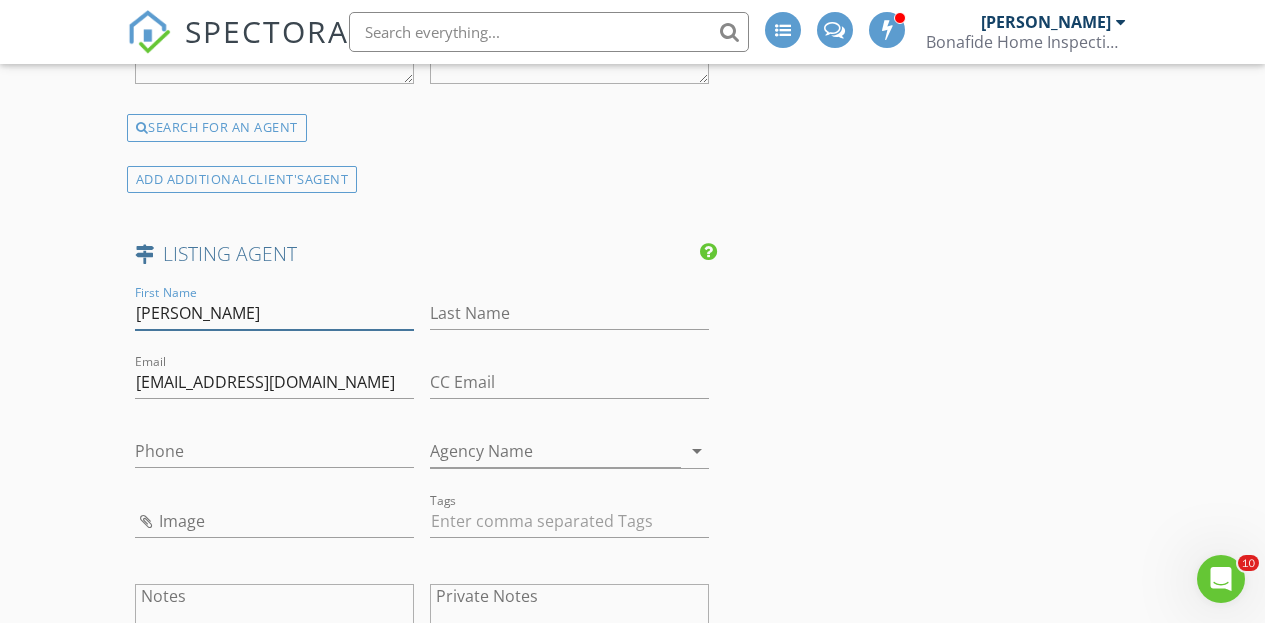 drag, startPoint x: 216, startPoint y: 314, endPoint x: 350, endPoint y: 314, distance: 134 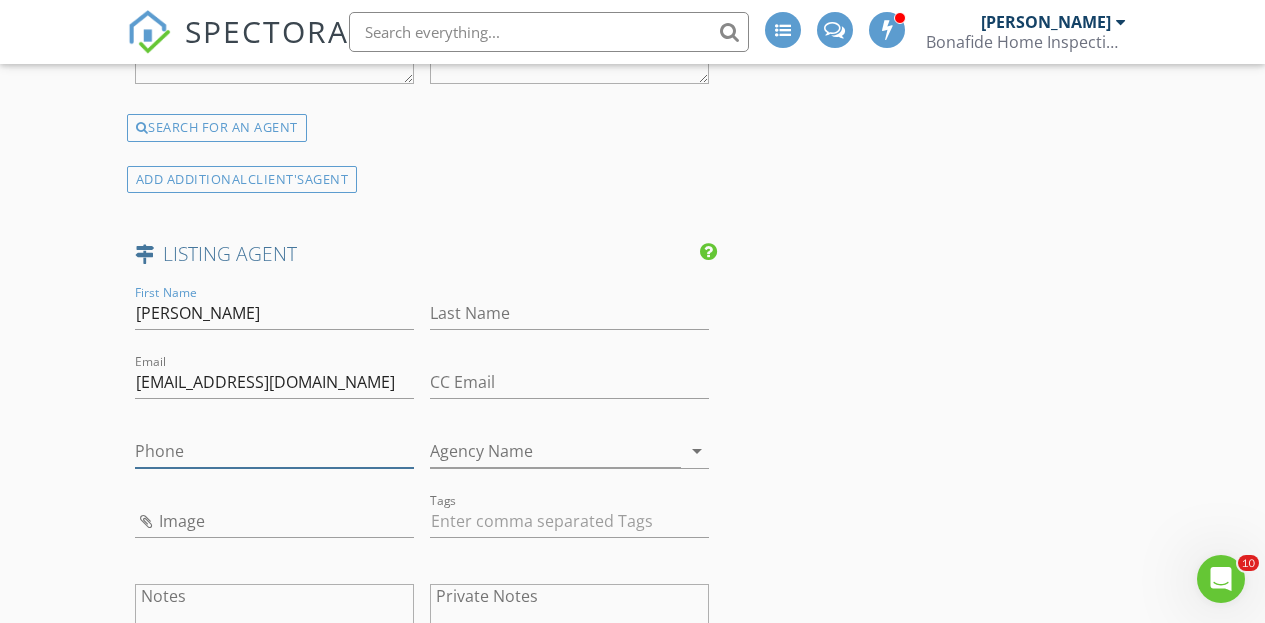 click on "Phone" at bounding box center (274, 451) 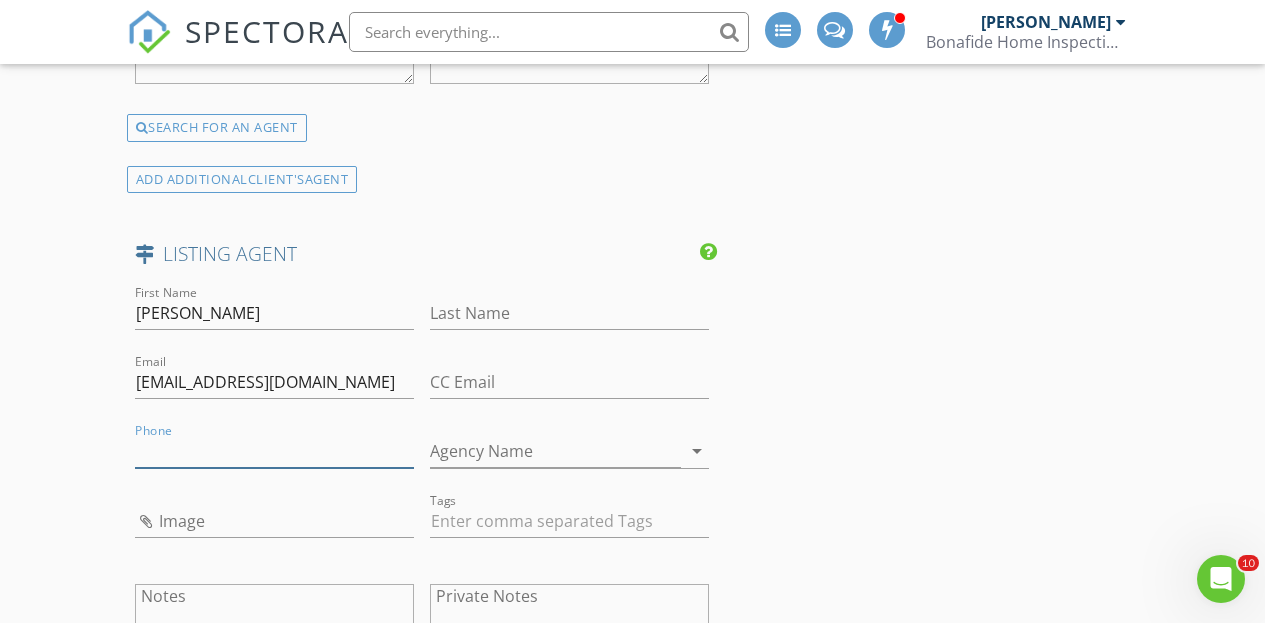 paste on "216-375-3035" 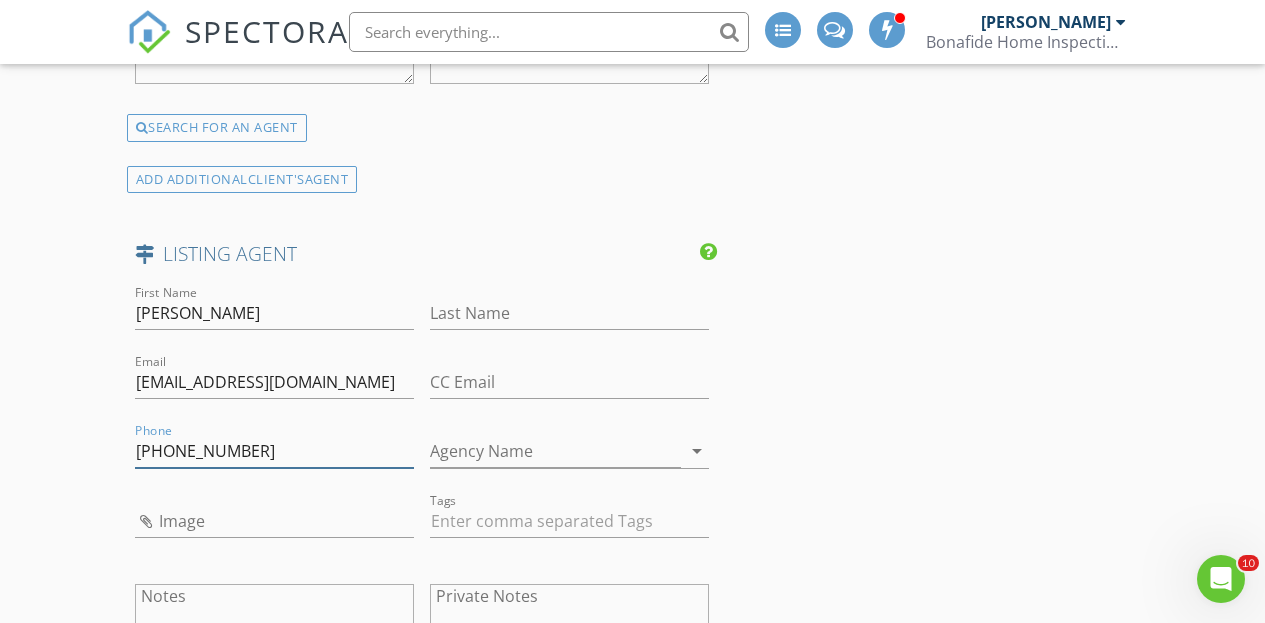 type on "216-375-3035" 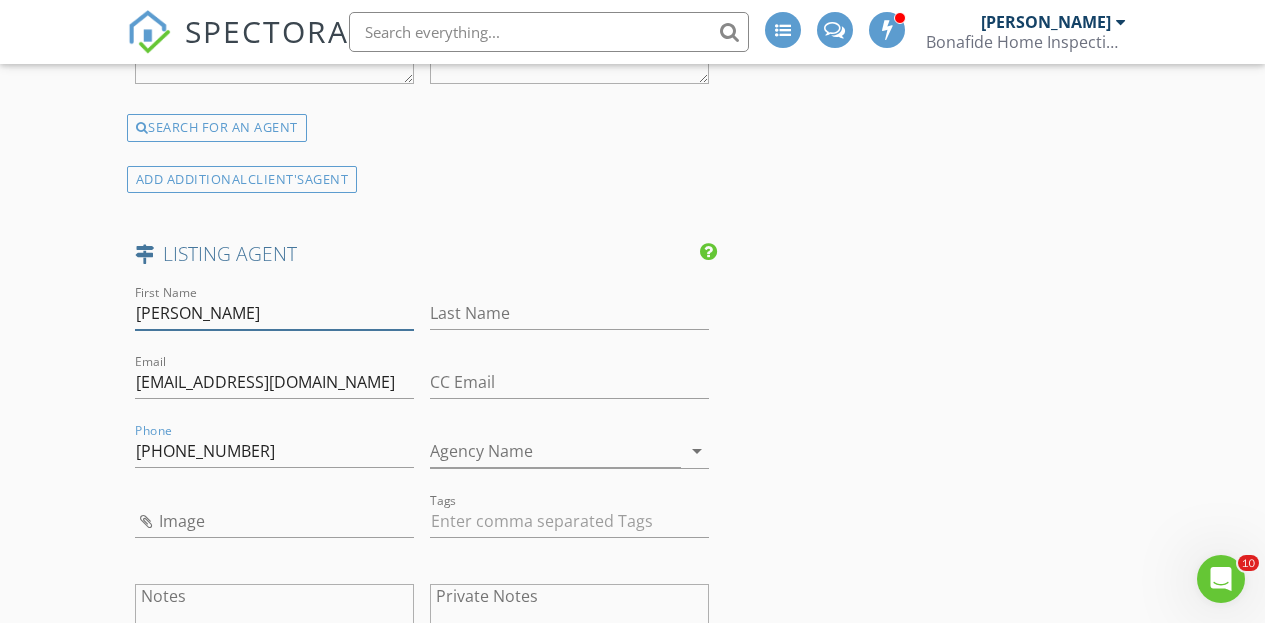 click on "John Glatz" at bounding box center [274, 313] 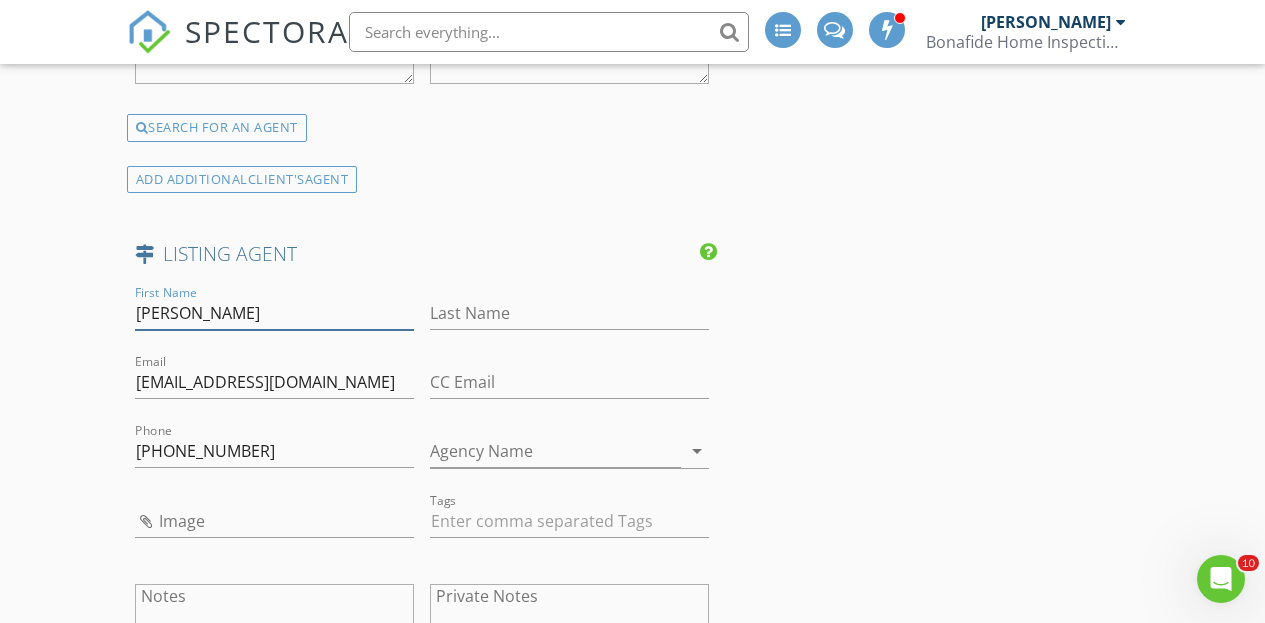 drag, startPoint x: 176, startPoint y: 310, endPoint x: 233, endPoint y: 308, distance: 57.035076 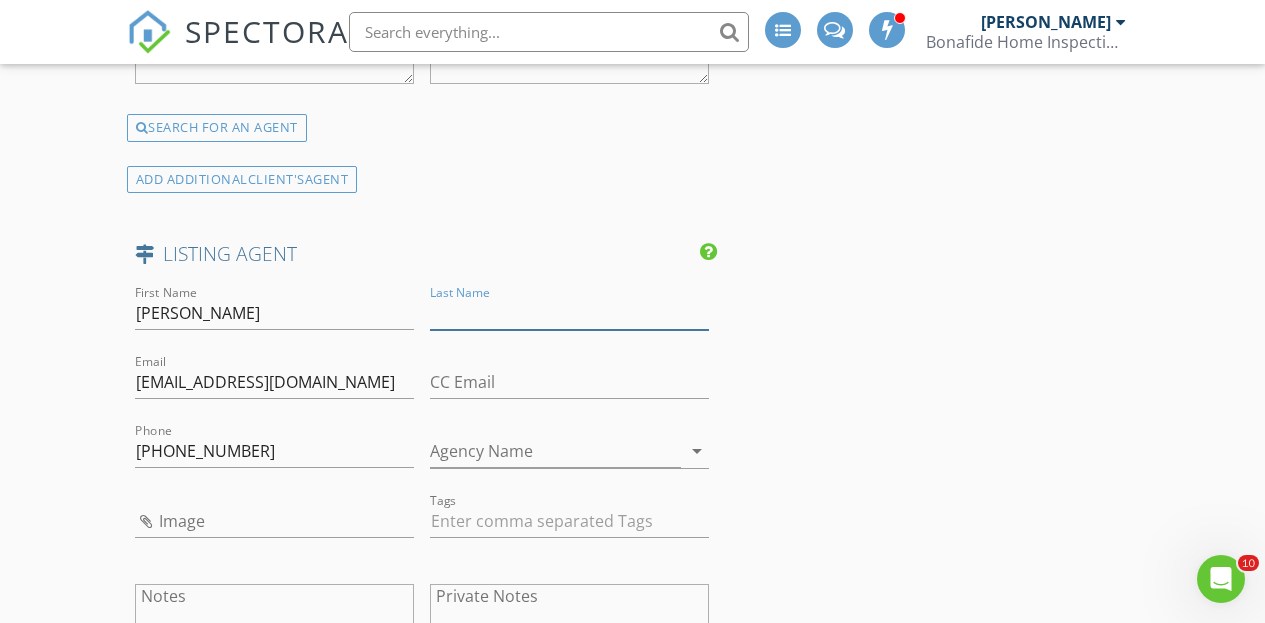 click on "Last Name" at bounding box center (569, 313) 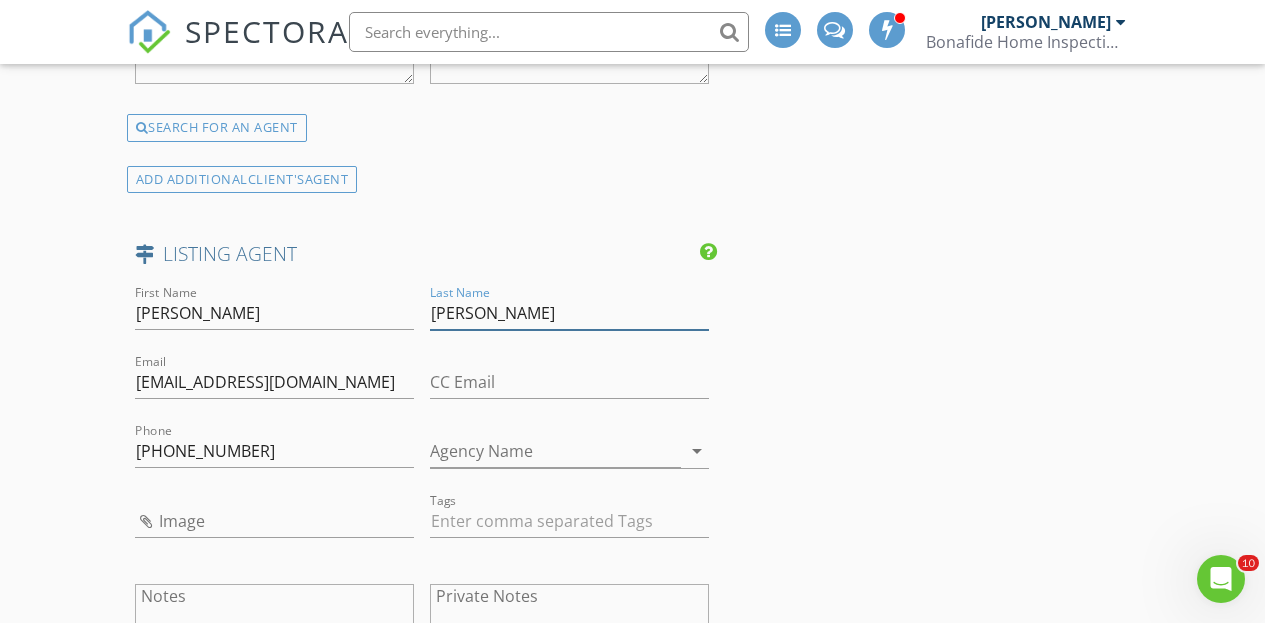 type on "Glatz" 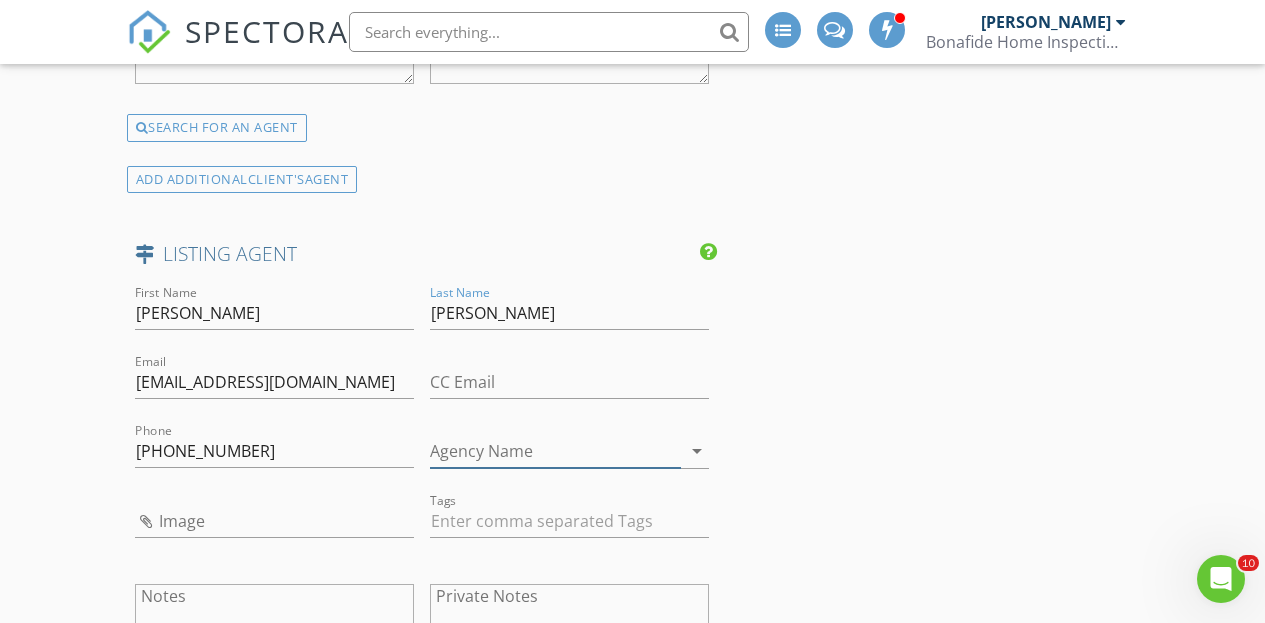 click on "Agency Name" at bounding box center (555, 451) 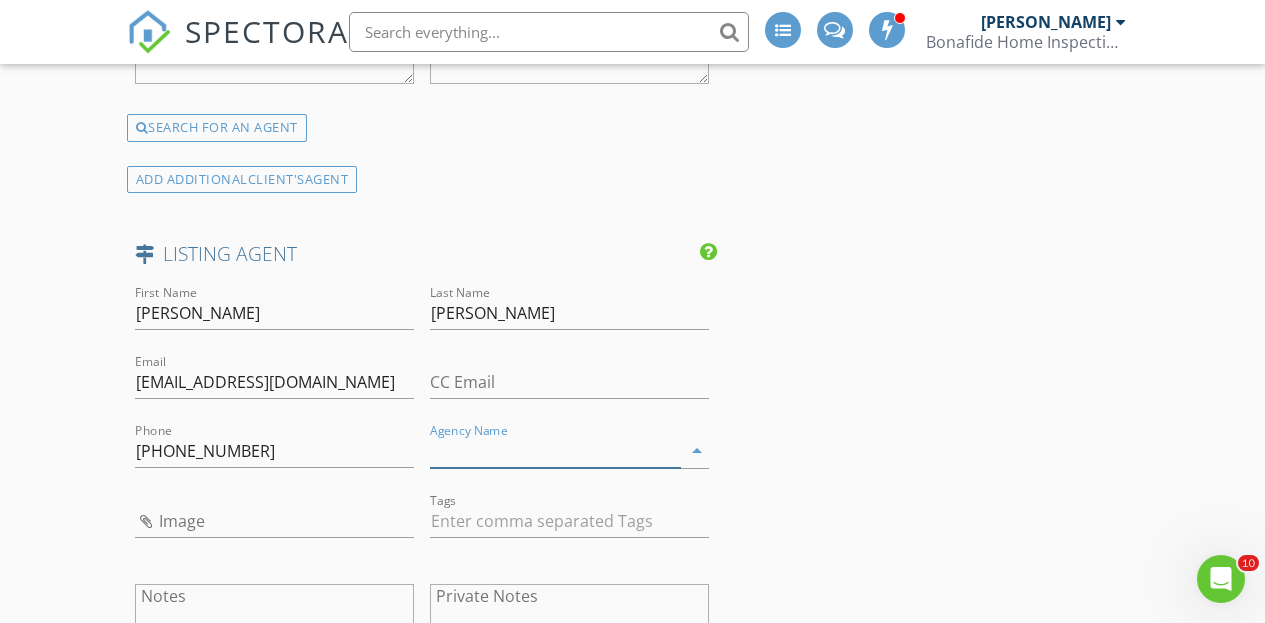 paste on "McCrae & Co. Real Estate, LLC" 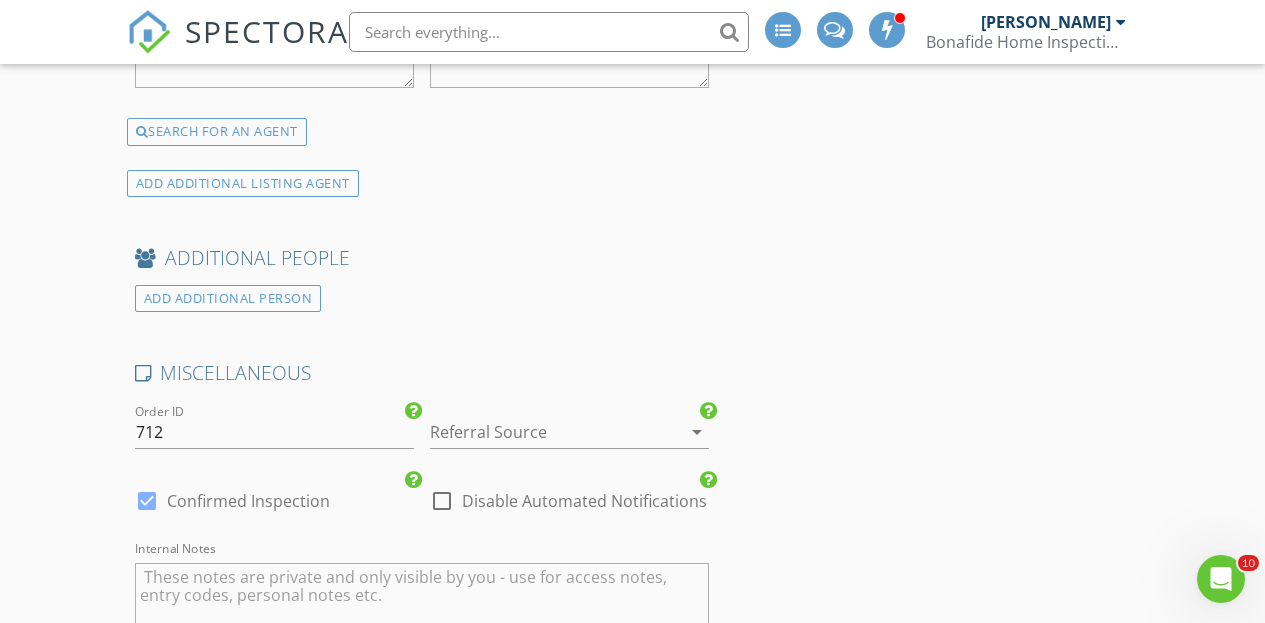 scroll, scrollTop: 4246, scrollLeft: 0, axis: vertical 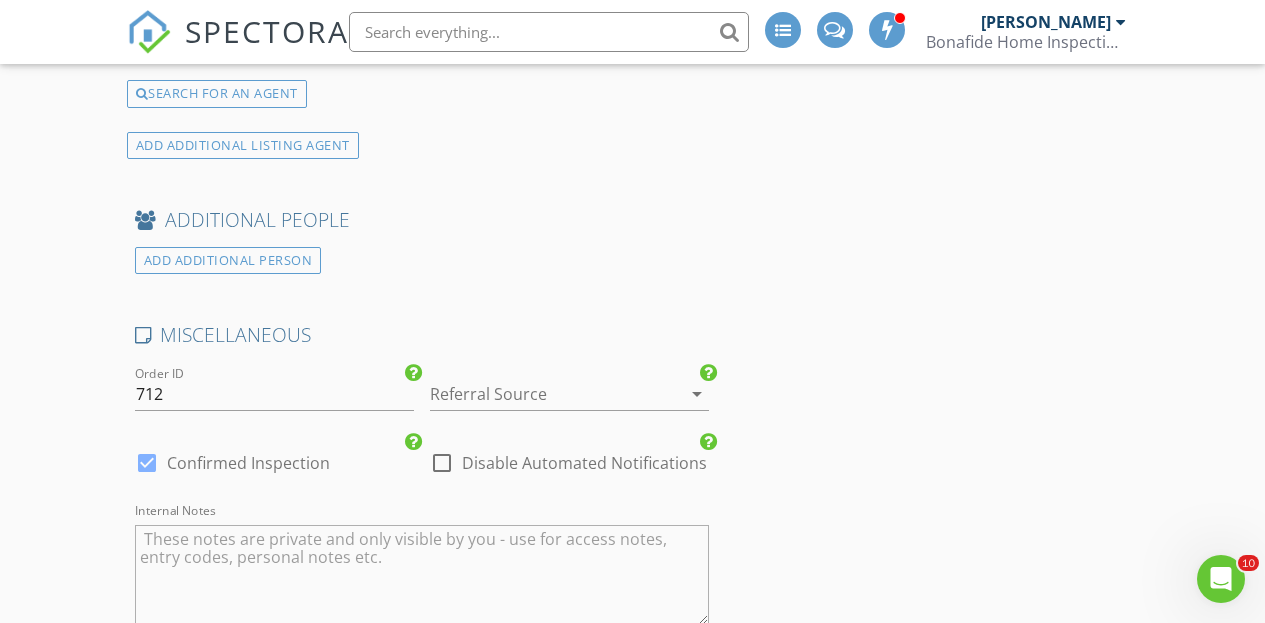 type on "McCrae & Co. Real Estate, LLC" 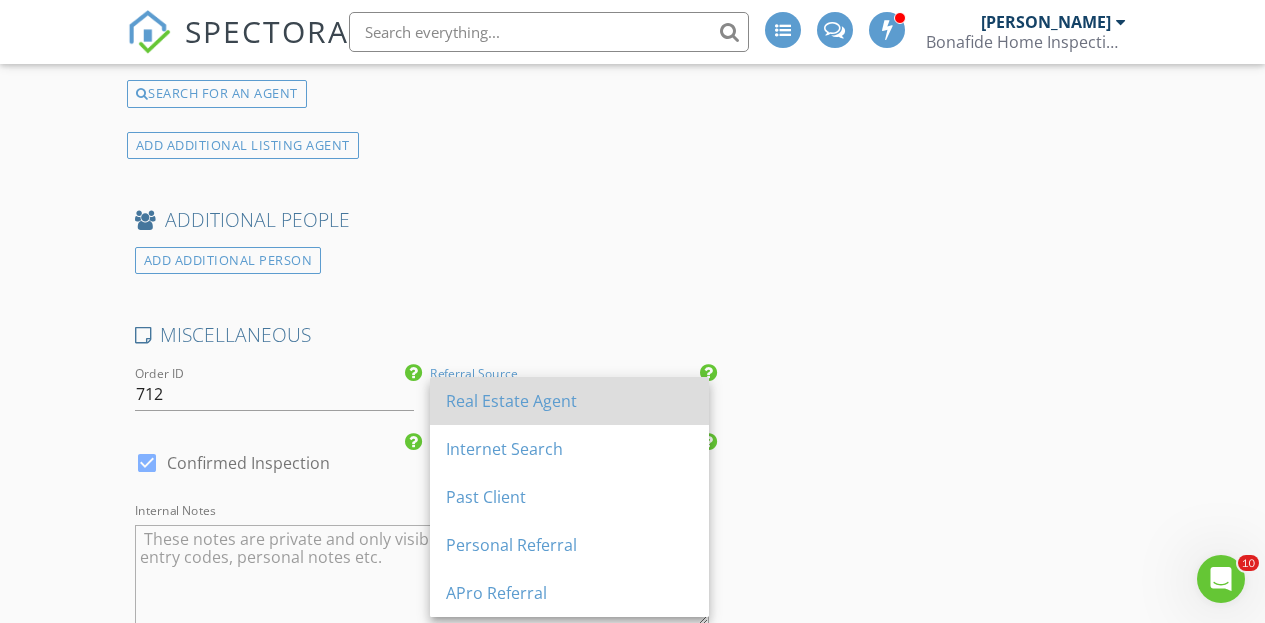click on "Real Estate Agent" at bounding box center [569, 401] 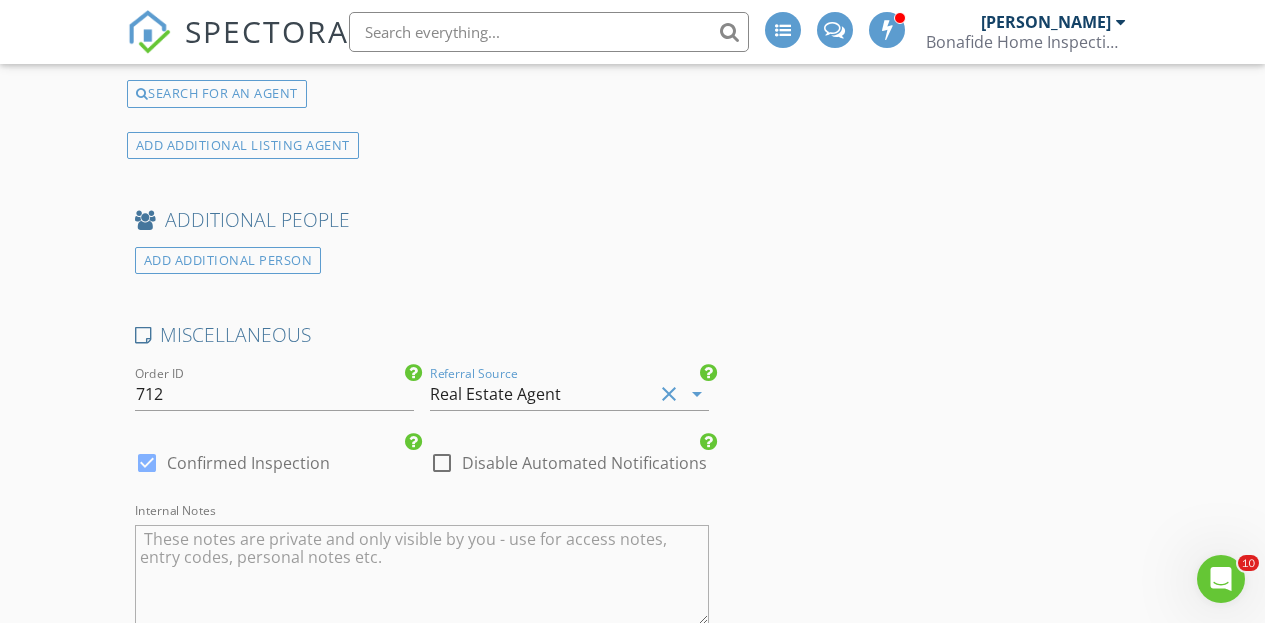 click on "New Inspection
INSPECTOR(S)
check_box   Bo Reuter   PRIMARY   check_box_outline_blank   Dan Lewis     Bo Reuter arrow_drop_down   check_box_outline_blank Bo Reuter specifically requested
Date/Time
07/16/2025 1:00 PM
Location
Address Search       Address 2217 E 82nd St   Unit   City Cleveland   State OH   Zip 44103   County Cuyahoga     Square Feet 2661   Year Built 1910   Foundation Basement arrow_drop_down     Bo Reuter     2.8 miles     (8 minutes)
client
check_box Enable Client CC email for this inspection   Client Search     check_box_outline_blank Client is a Company/Organization     First Name Dmitrii   Last Name Sokolov   Email dmitrii.sok@icloud.com   CC Email   Phone 213-598-5519         Tags         Notes   Private Notes
ADD ADDITIONAL client
SERVICES" at bounding box center (632, -1445) 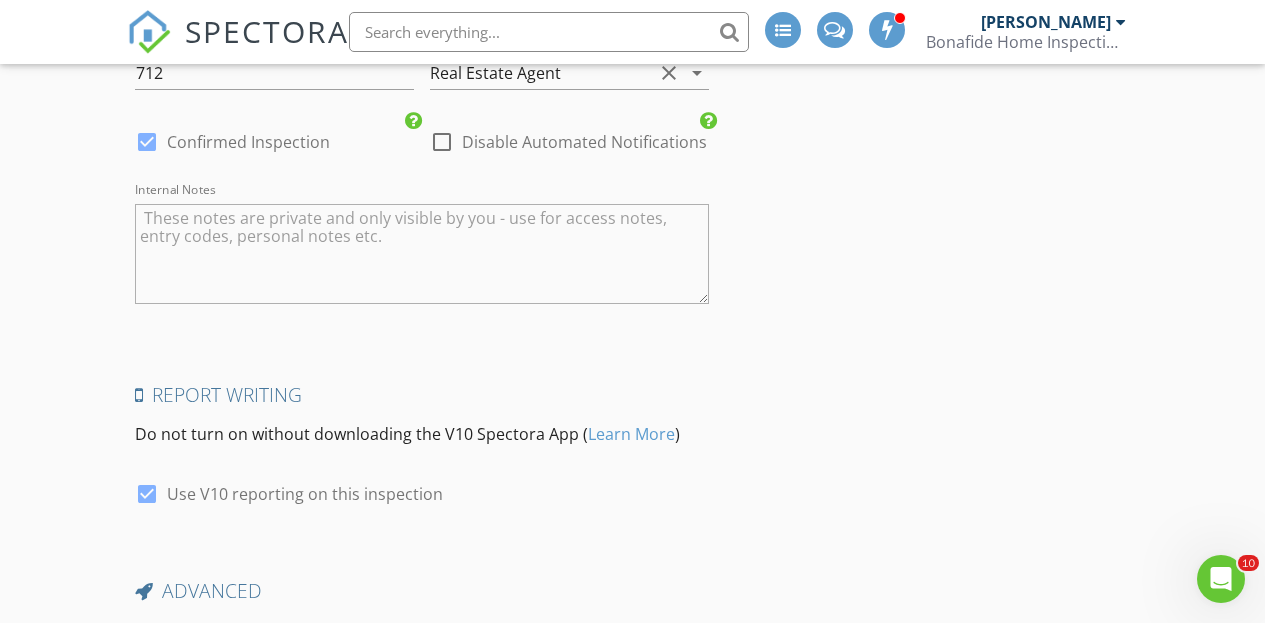 scroll, scrollTop: 4822, scrollLeft: 0, axis: vertical 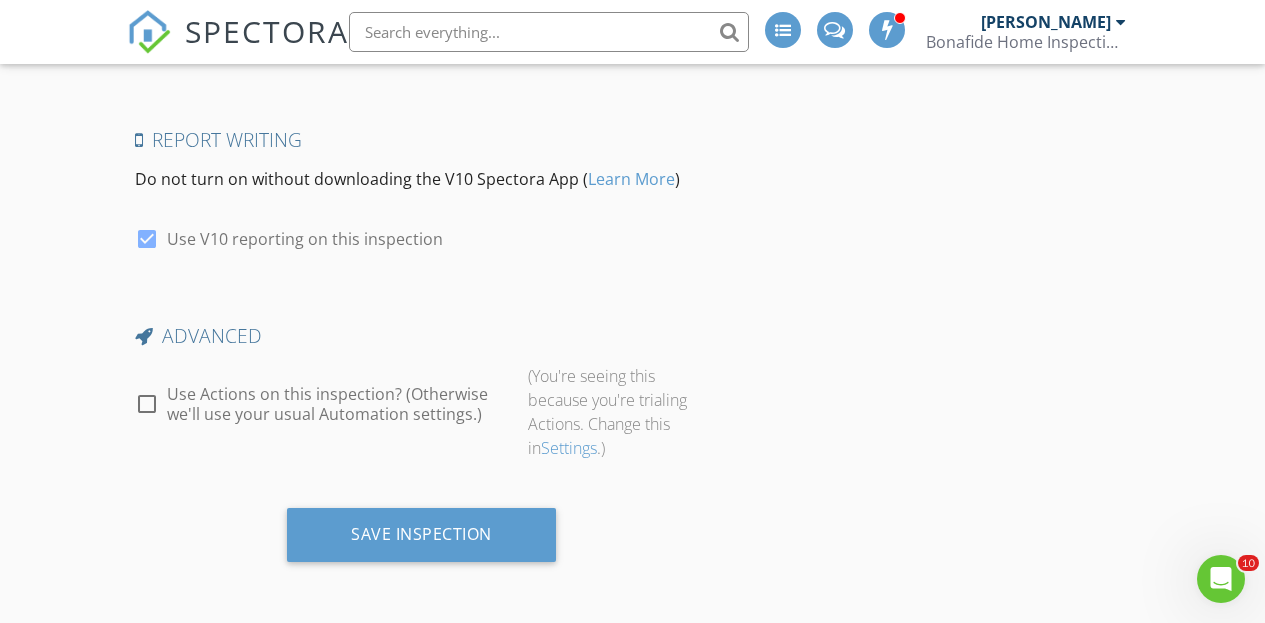 click at bounding box center [147, 404] 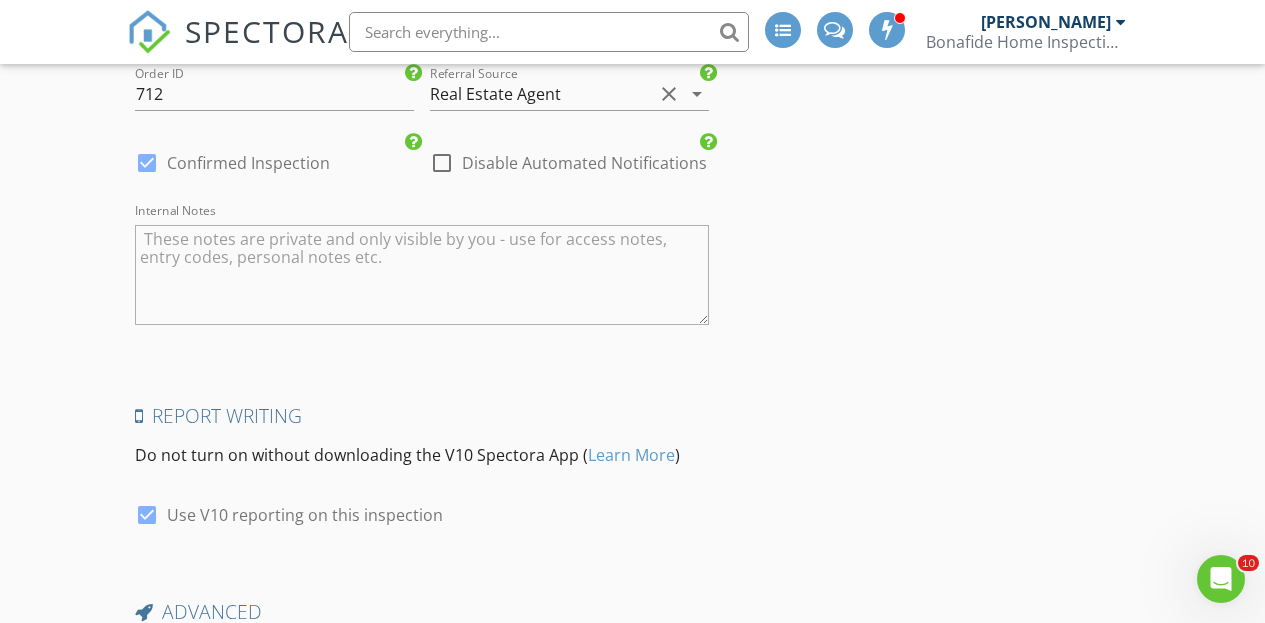 scroll, scrollTop: 4810, scrollLeft: 0, axis: vertical 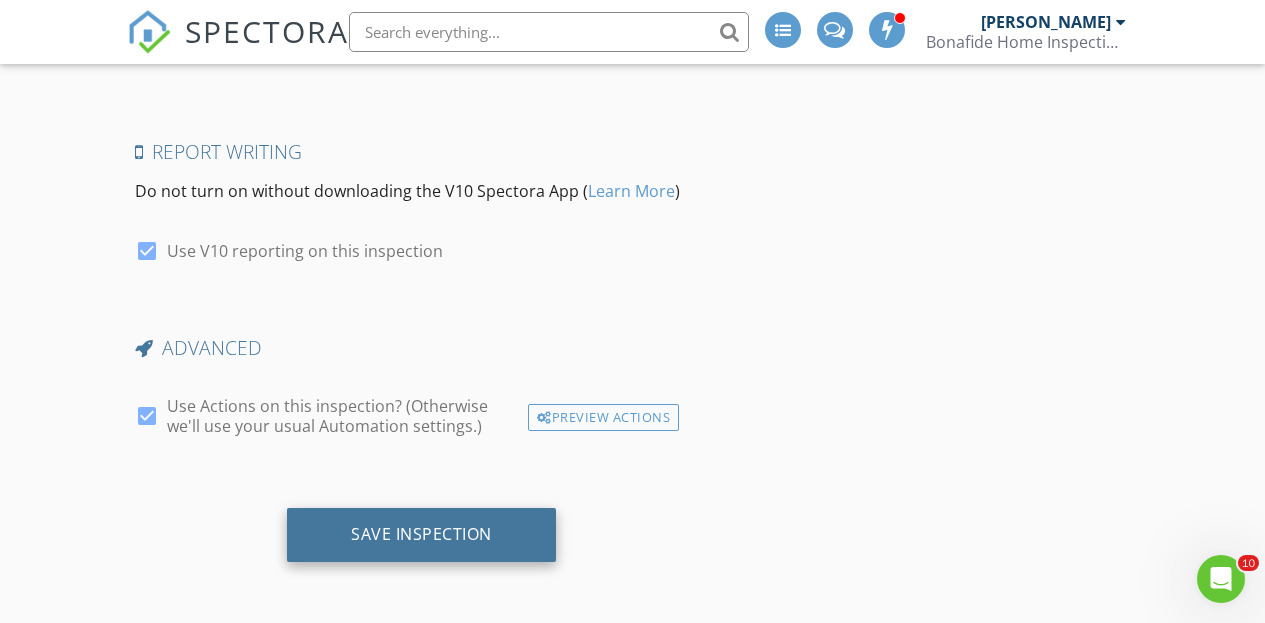 click on "Save Inspection" at bounding box center [421, 534] 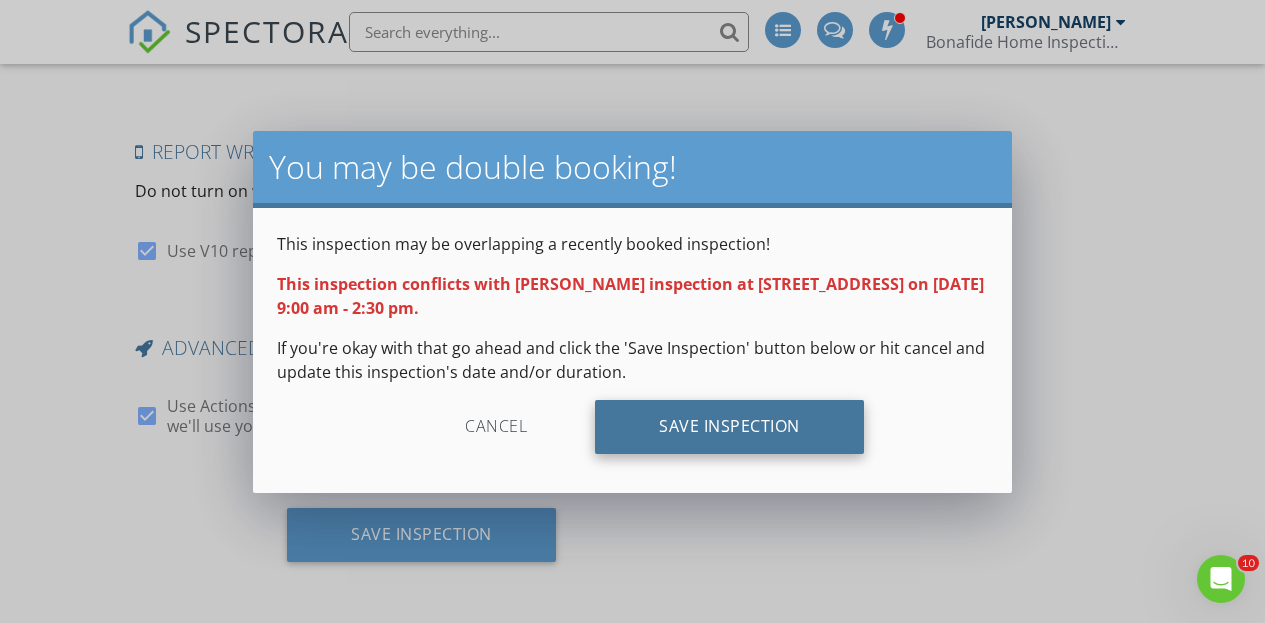 click on "Save Inspection" at bounding box center (729, 427) 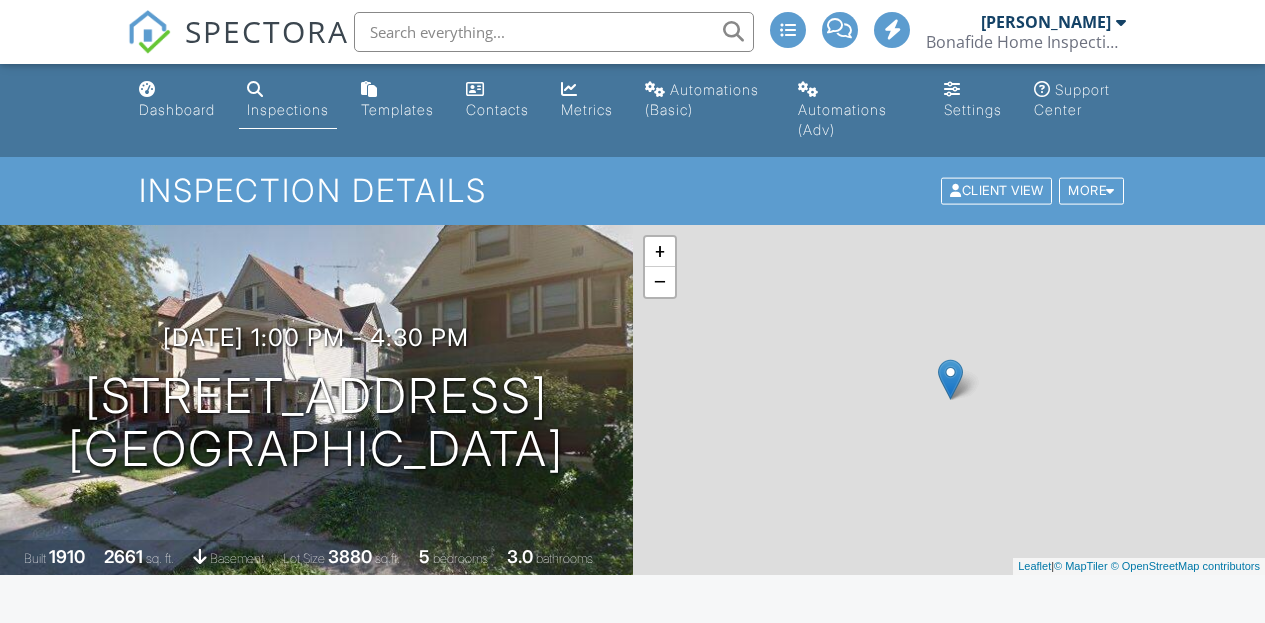 scroll, scrollTop: 0, scrollLeft: 0, axis: both 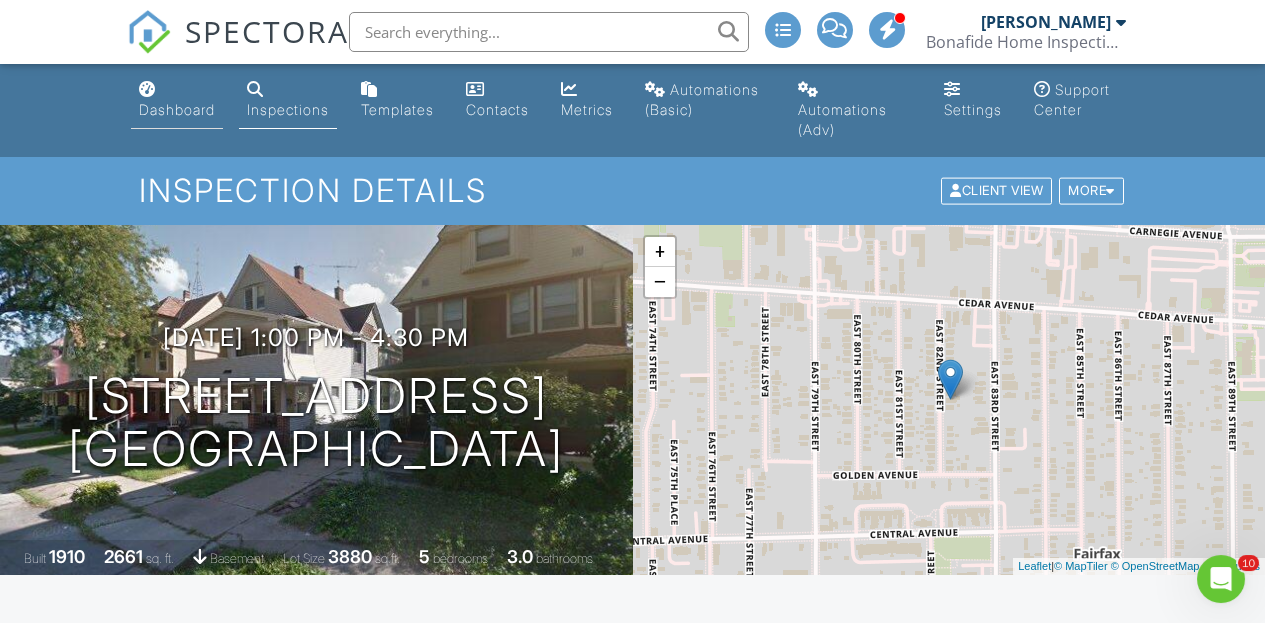 click on "Dashboard" at bounding box center (177, 109) 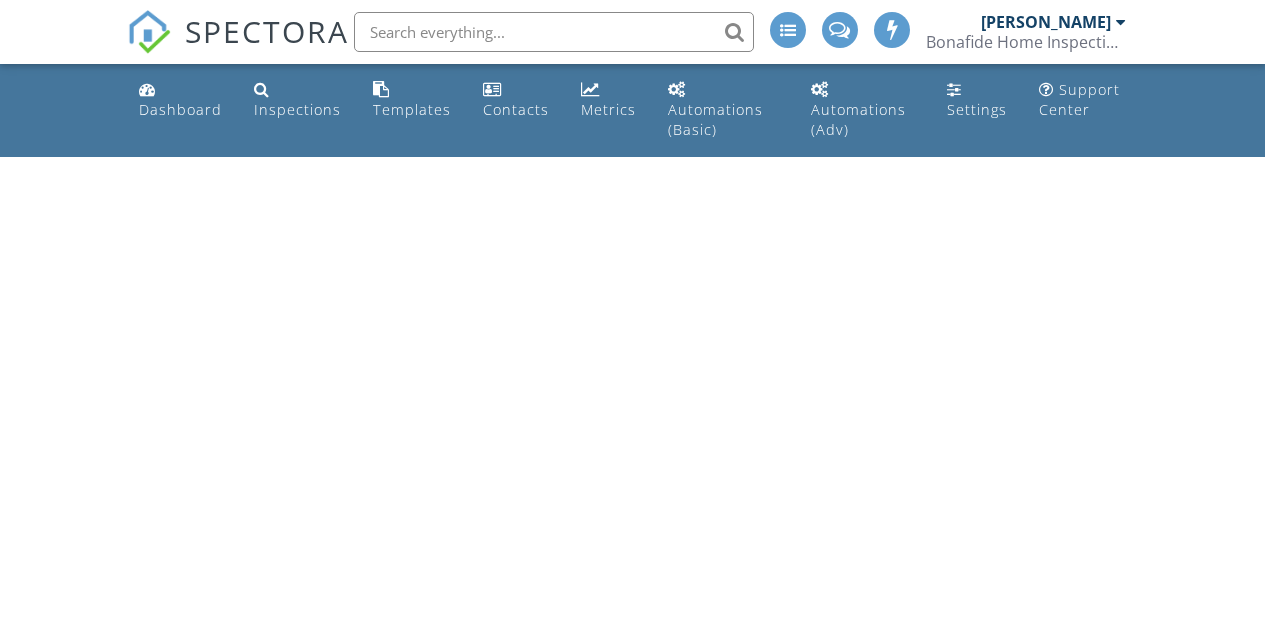 scroll, scrollTop: 0, scrollLeft: 0, axis: both 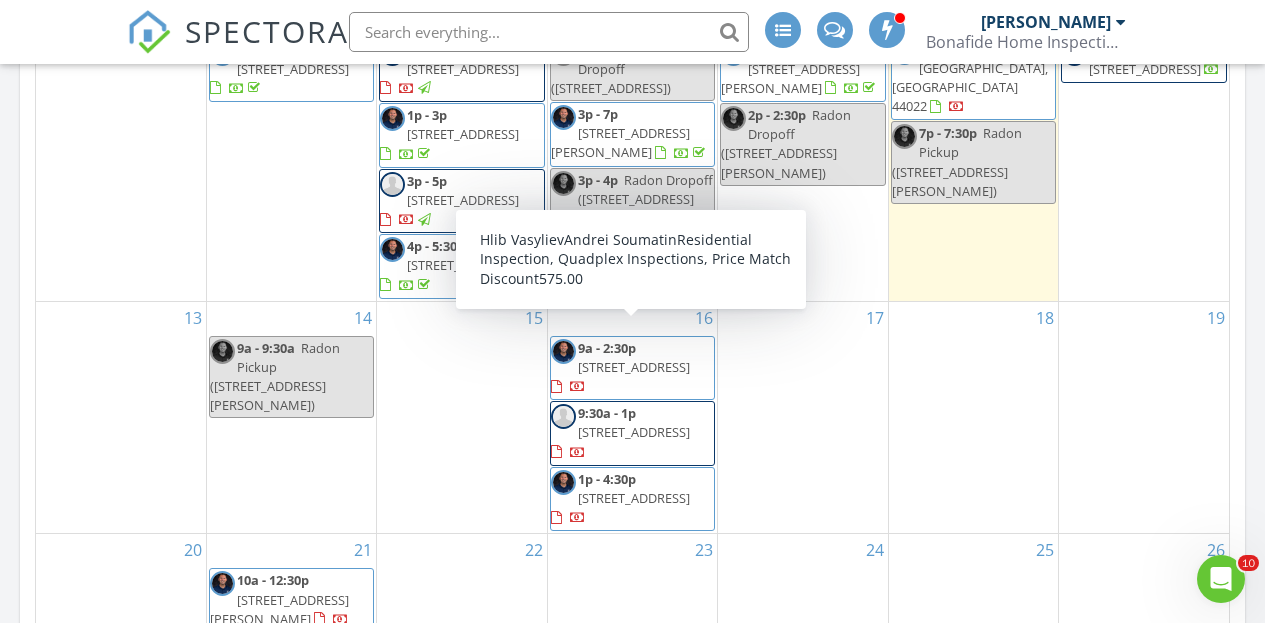 click on "[STREET_ADDRESS]" at bounding box center (634, 367) 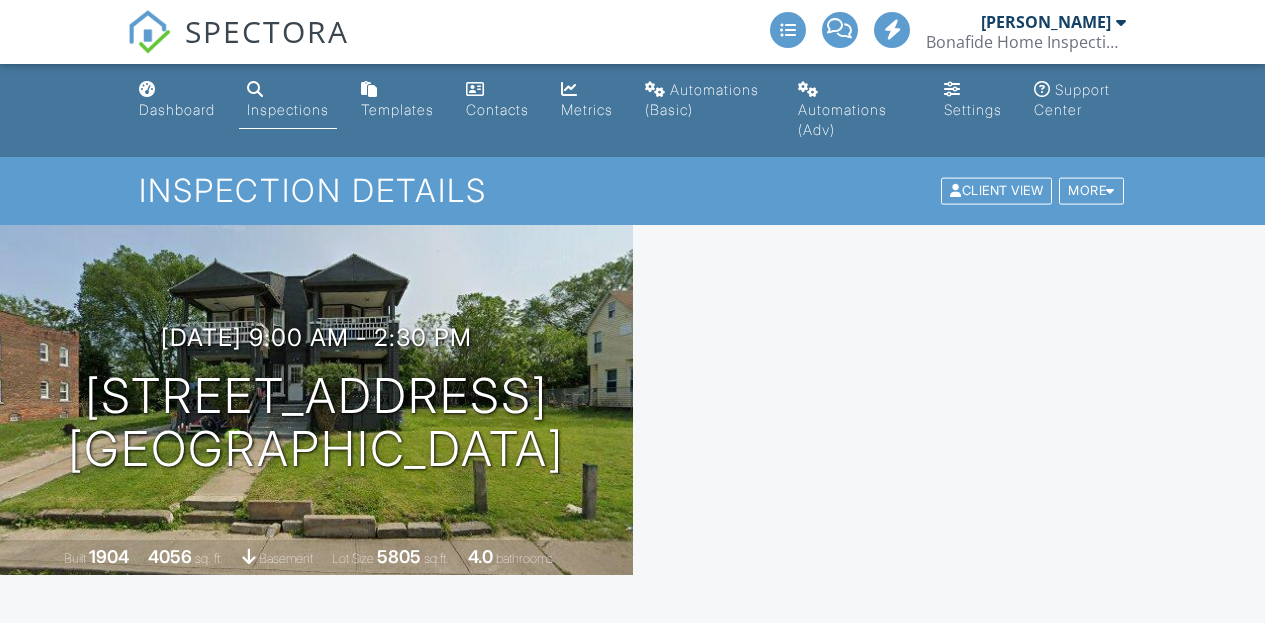 scroll, scrollTop: 0, scrollLeft: 0, axis: both 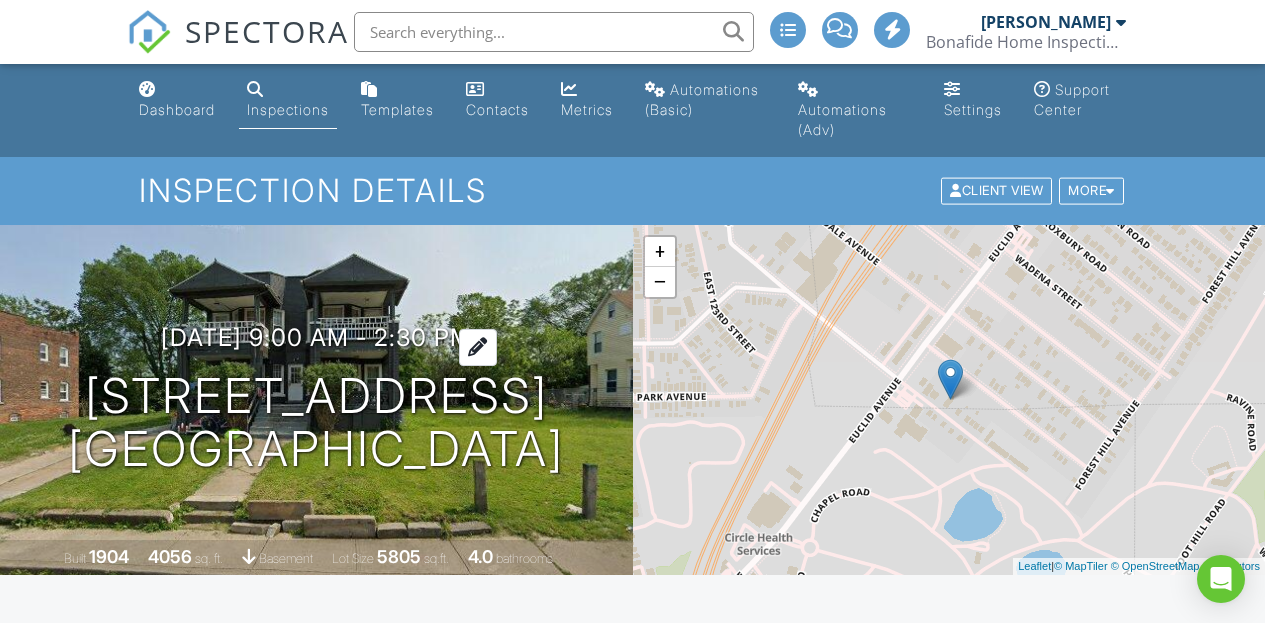 click on "[DATE]  9:00 am
- 2:30 pm" at bounding box center (316, 337) 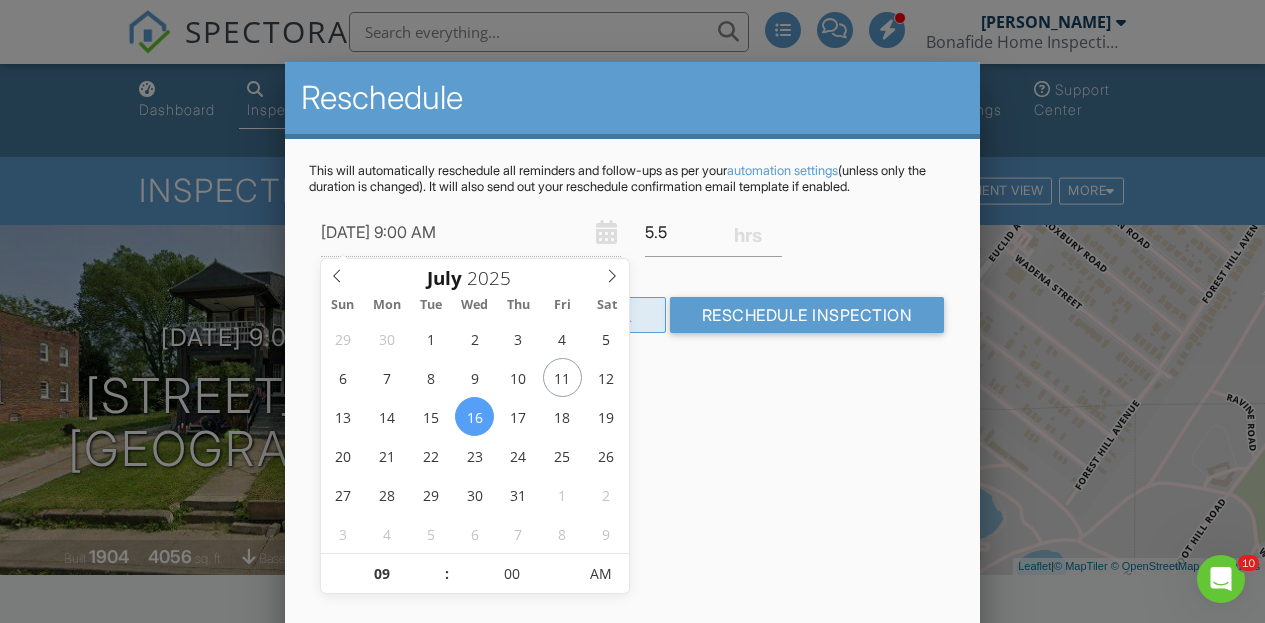scroll, scrollTop: 0, scrollLeft: 0, axis: both 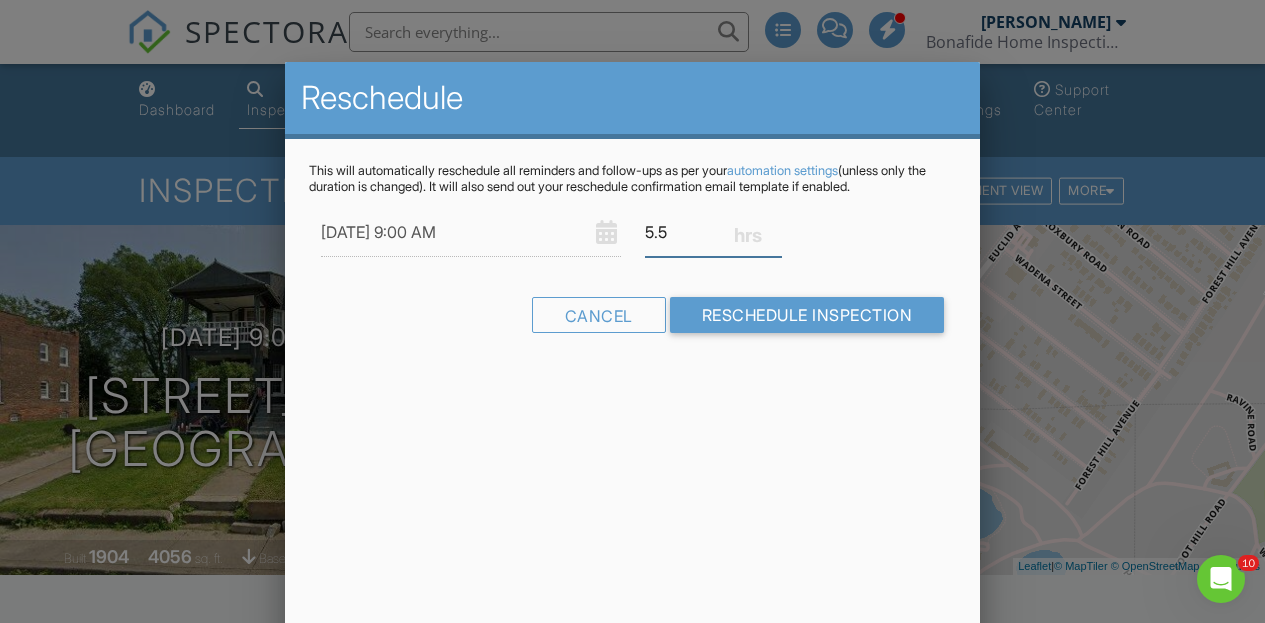 click on "5.5" at bounding box center [714, 232] 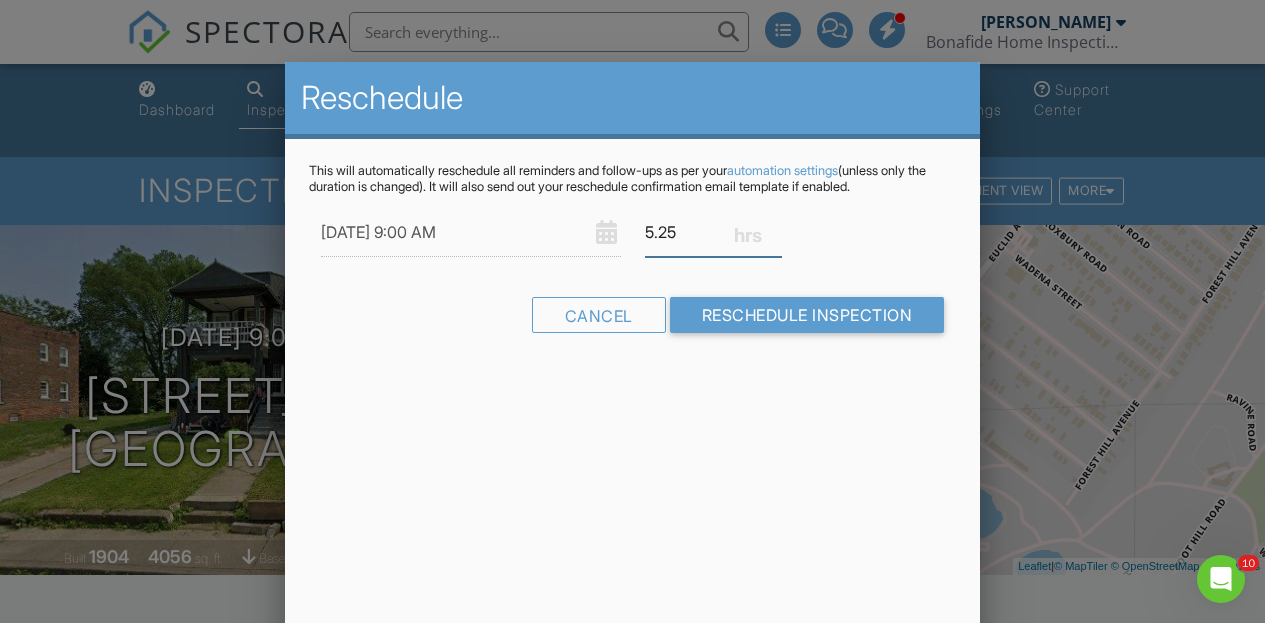 click on "5.25" at bounding box center (714, 232) 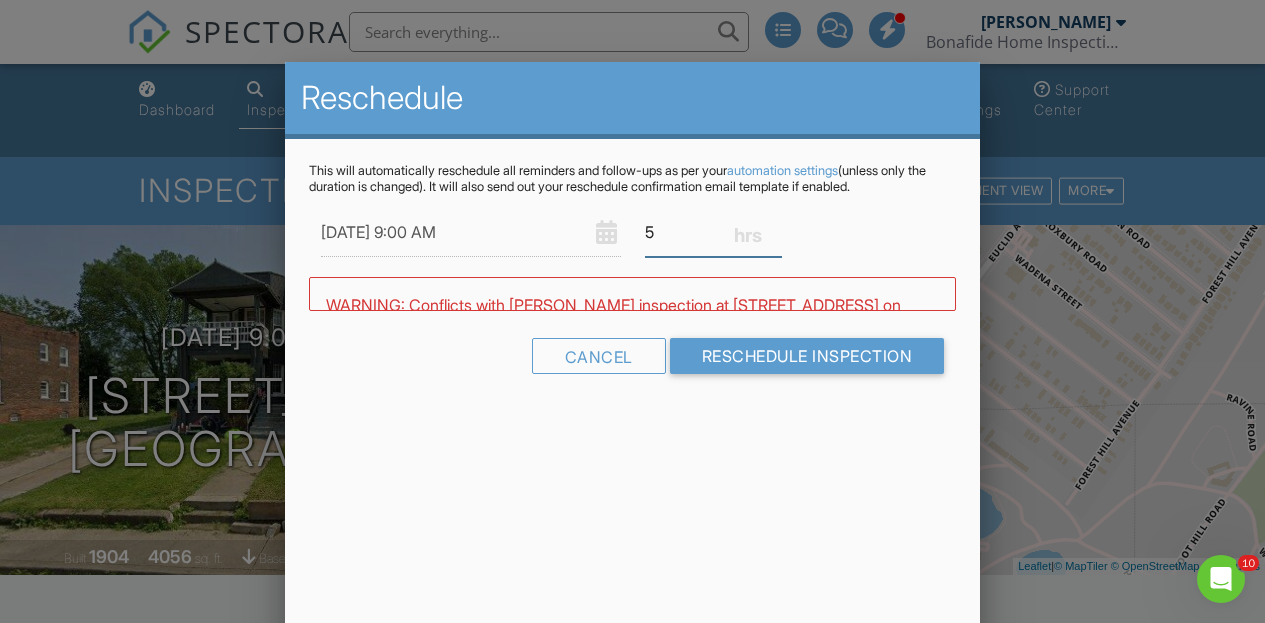 click on "5" at bounding box center (714, 232) 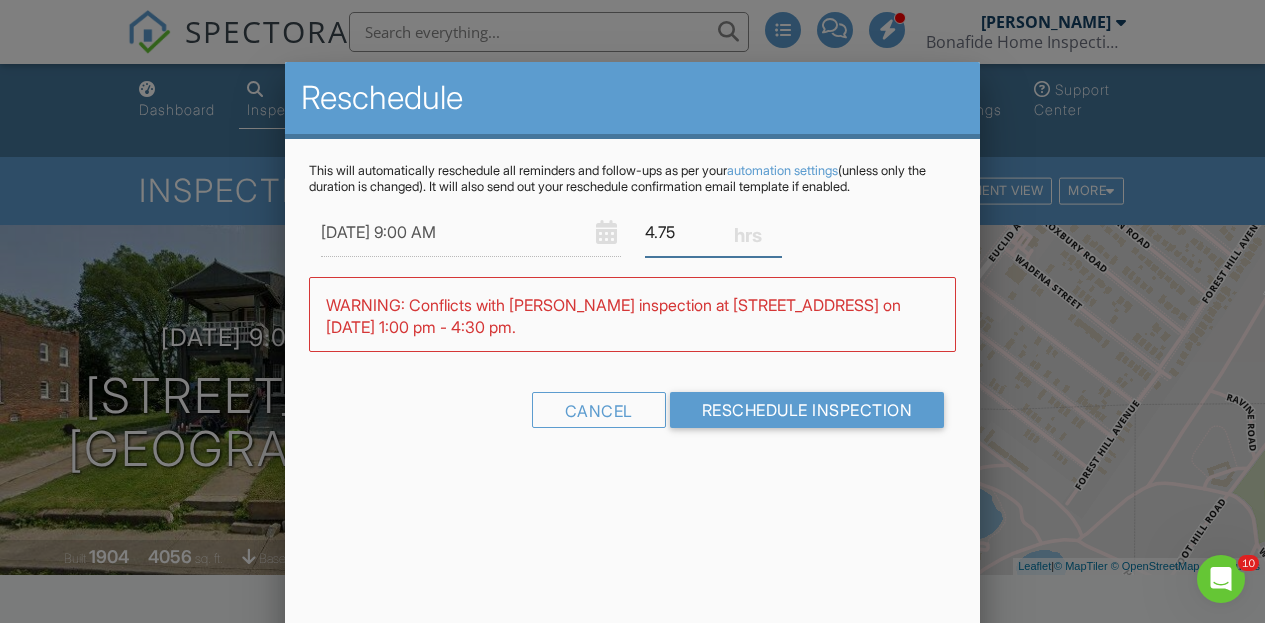 click on "4.75" at bounding box center (714, 232) 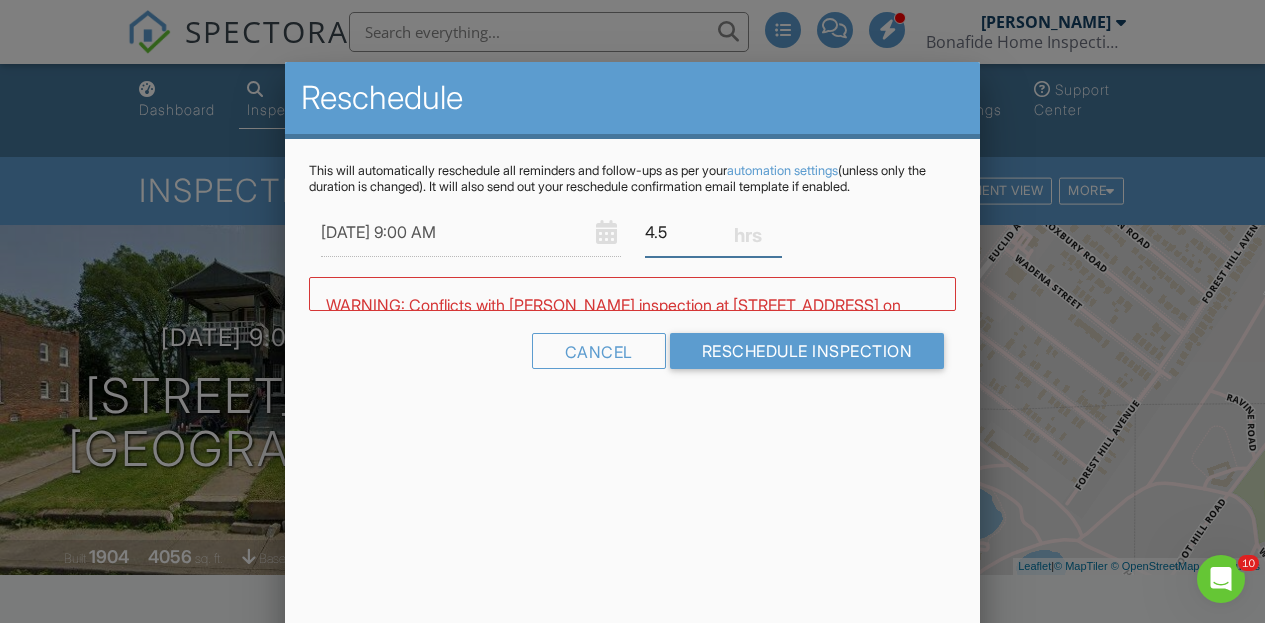 click on "4.5" at bounding box center [714, 232] 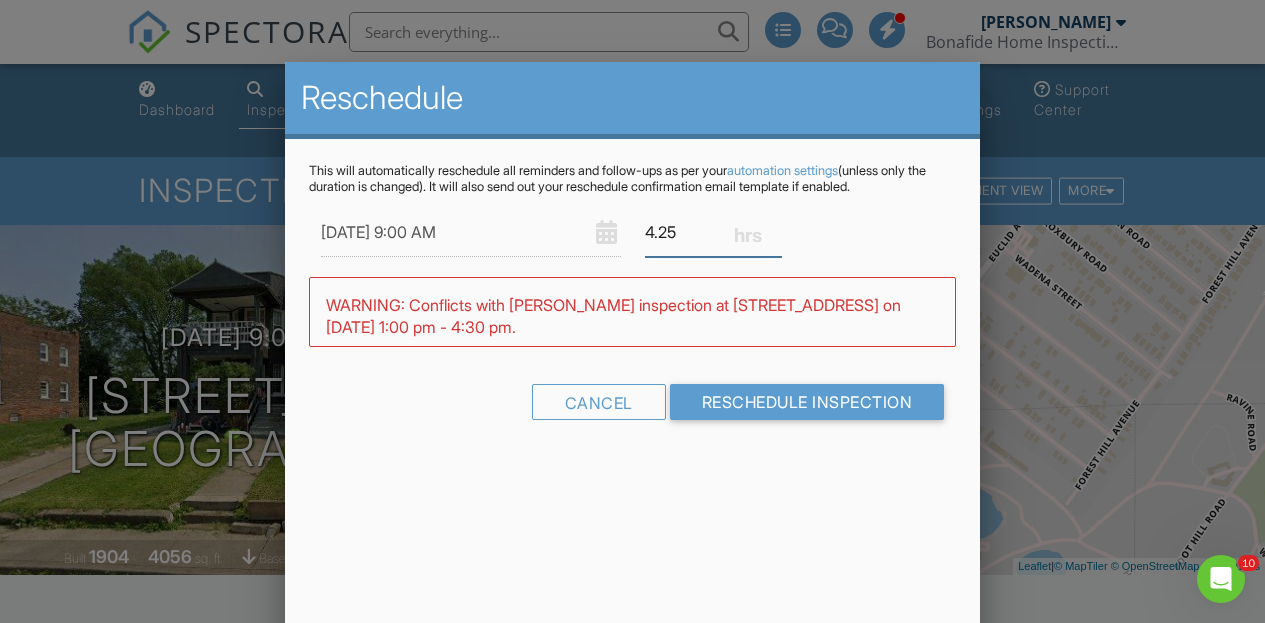 click on "4.25" at bounding box center [714, 232] 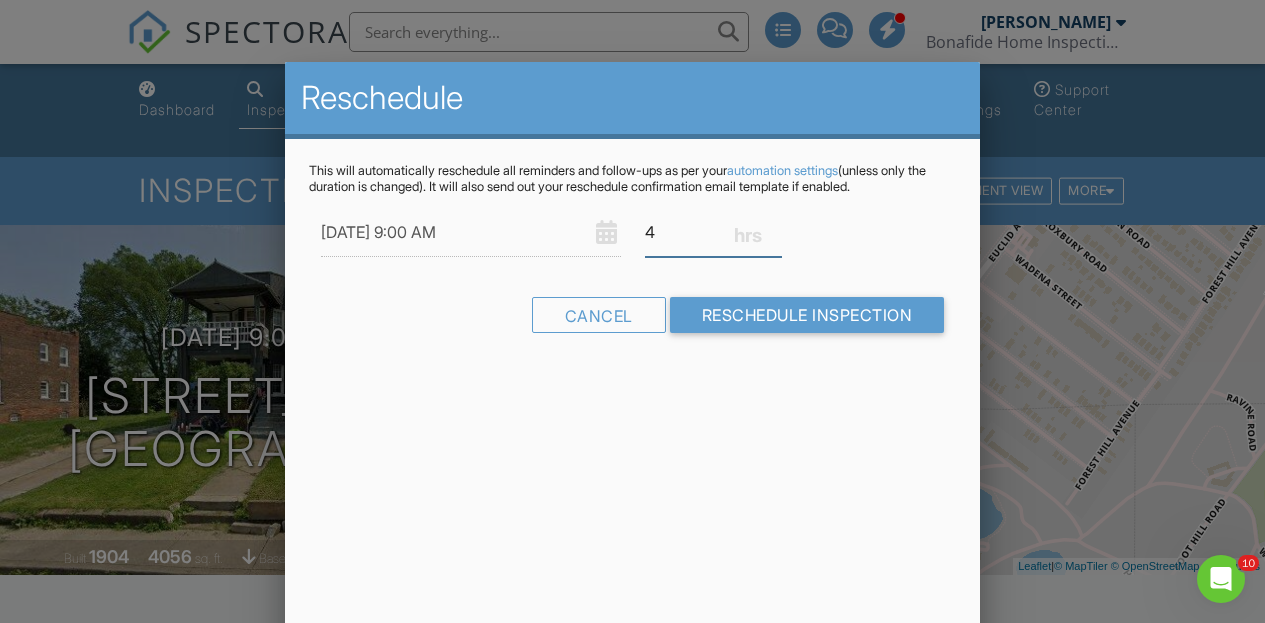 click on "4" at bounding box center (714, 232) 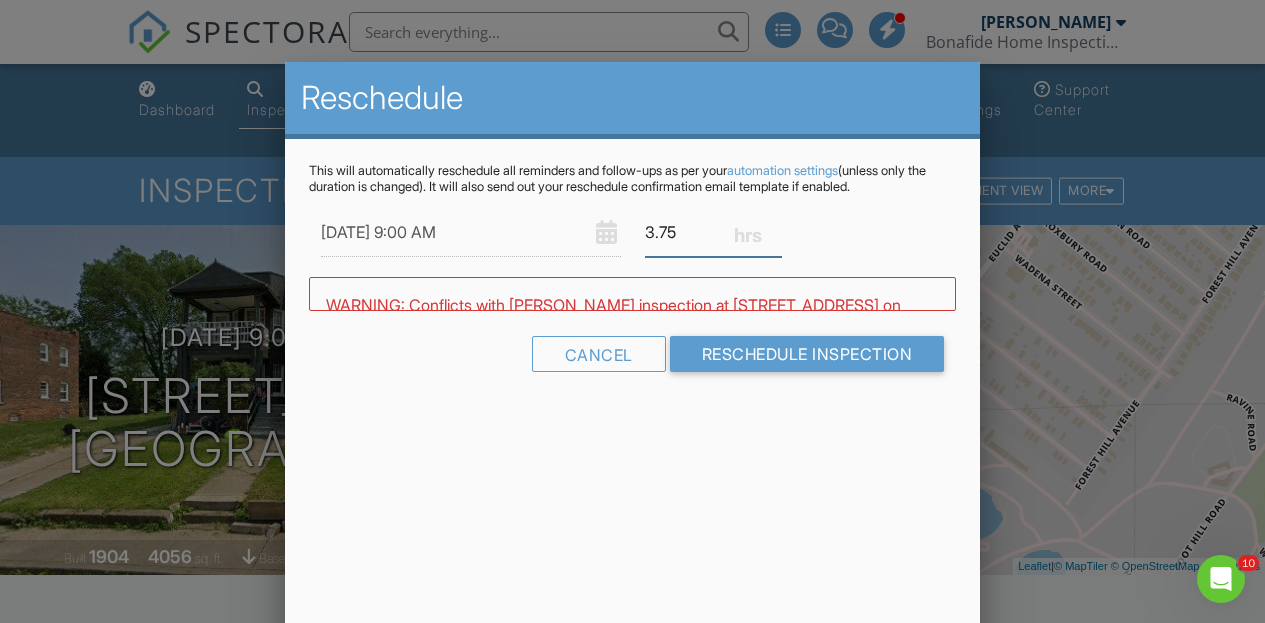 click on "3.75" at bounding box center [714, 232] 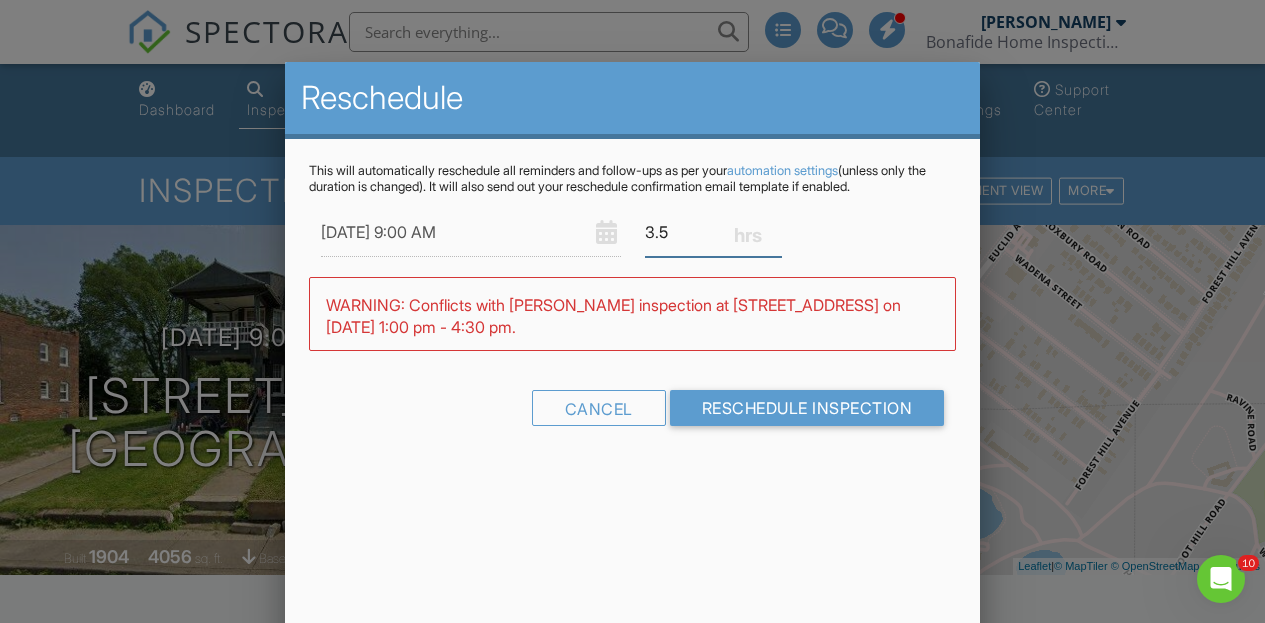 click on "3.5" at bounding box center (714, 232) 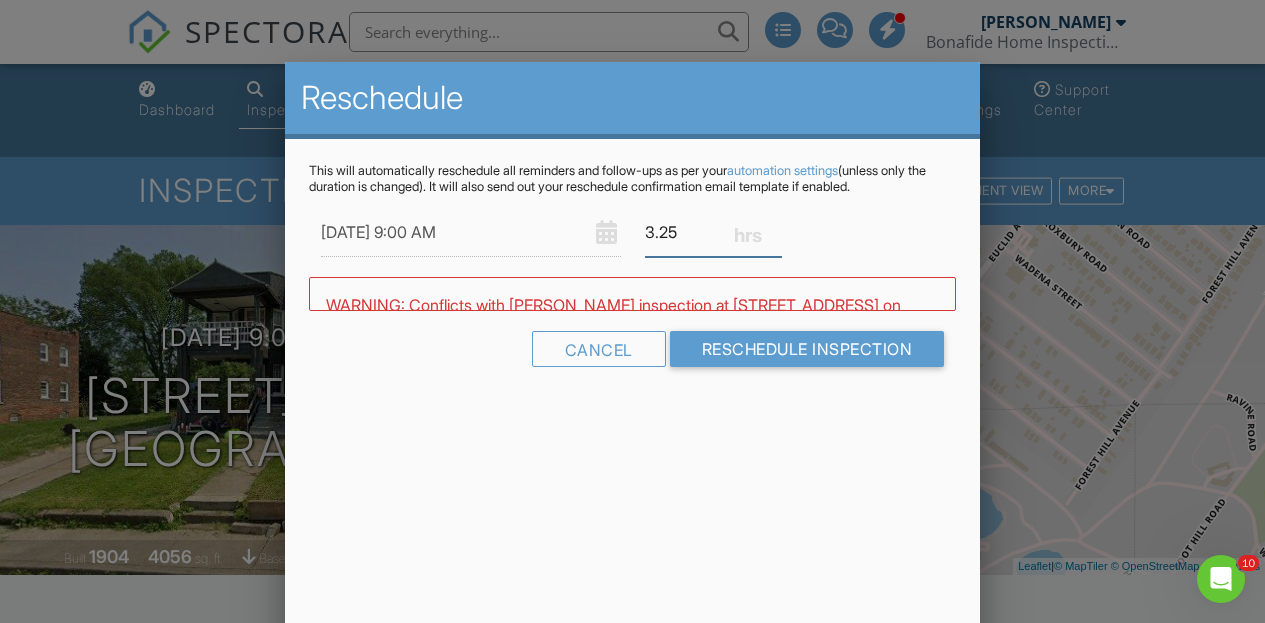 click on "3.25" at bounding box center [714, 232] 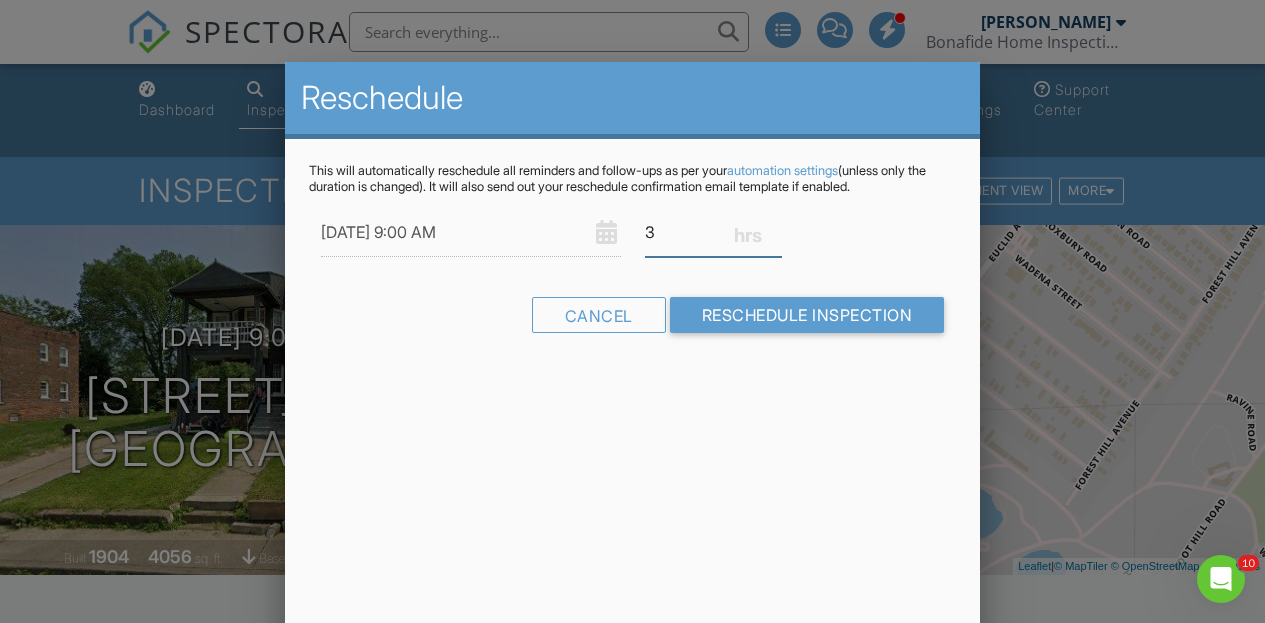 click on "3" at bounding box center (714, 232) 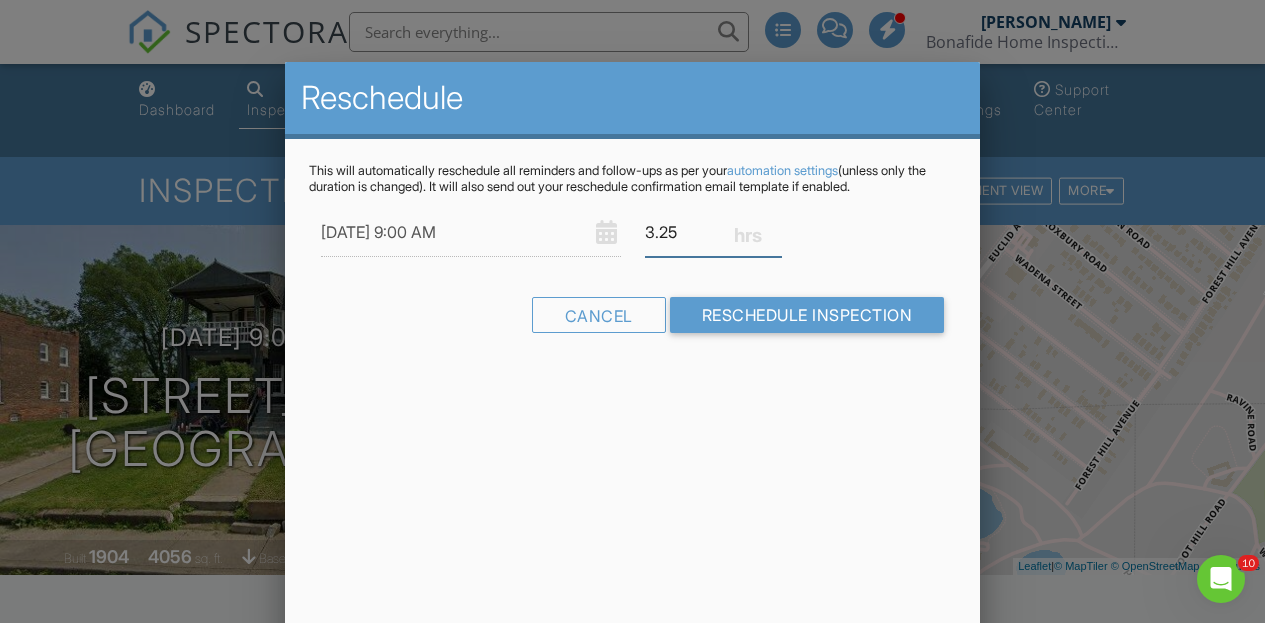 click on "3.25" at bounding box center (714, 232) 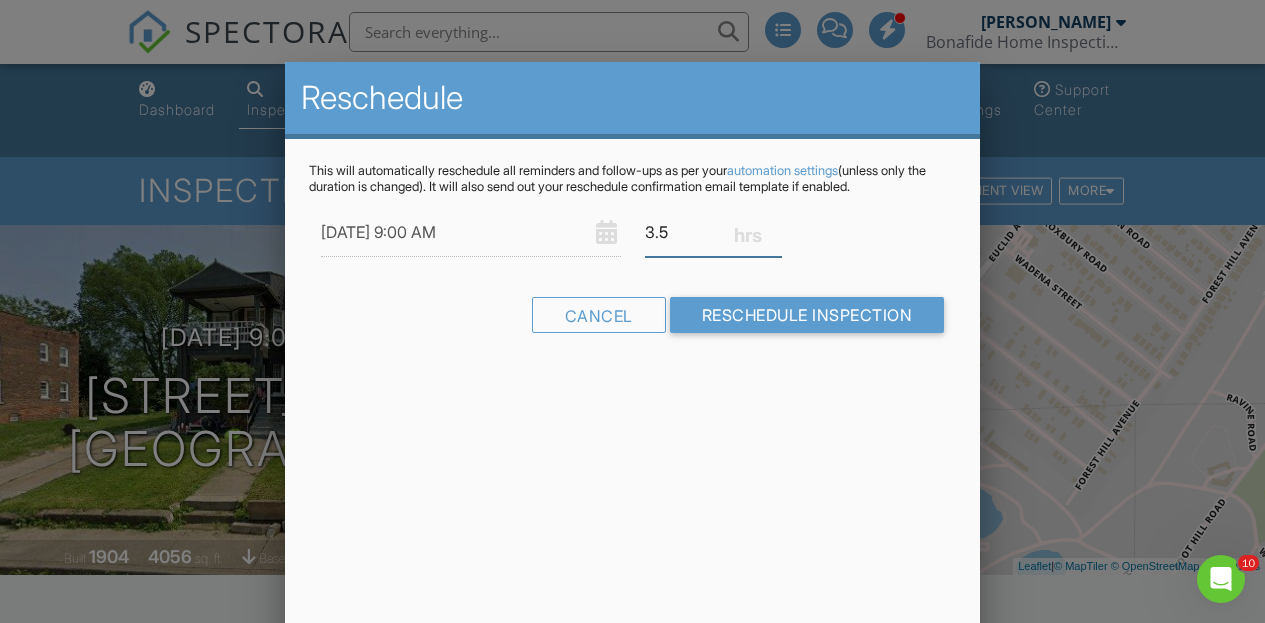 type on "3.5" 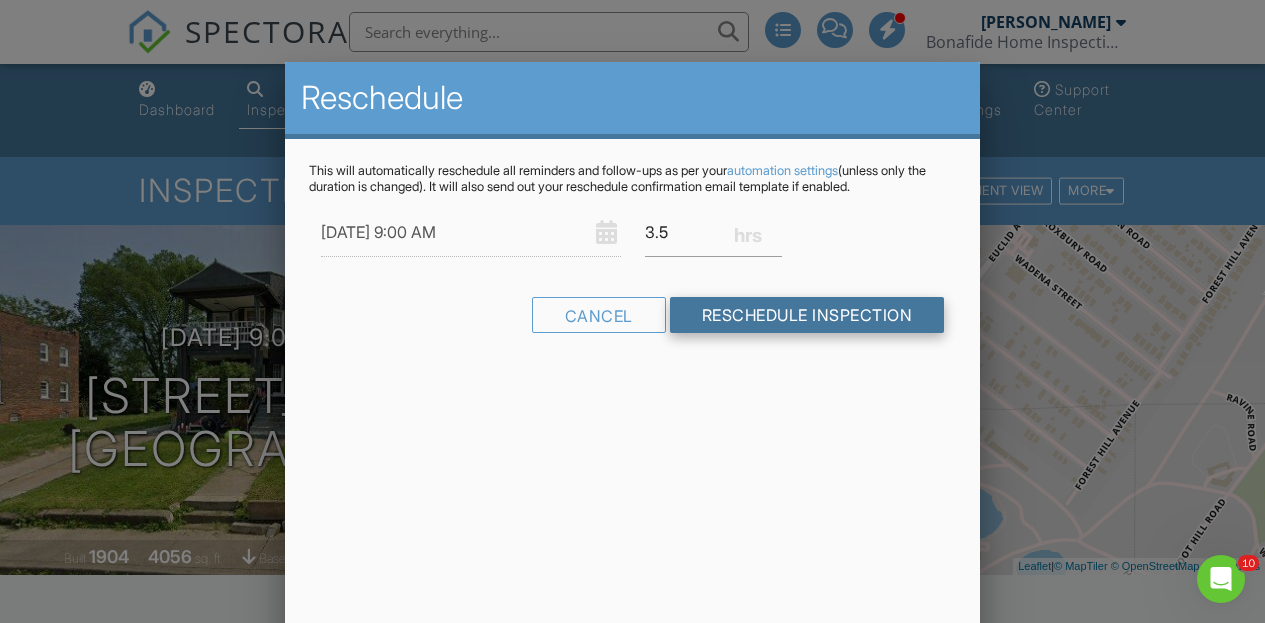 click on "Reschedule Inspection" at bounding box center (807, 315) 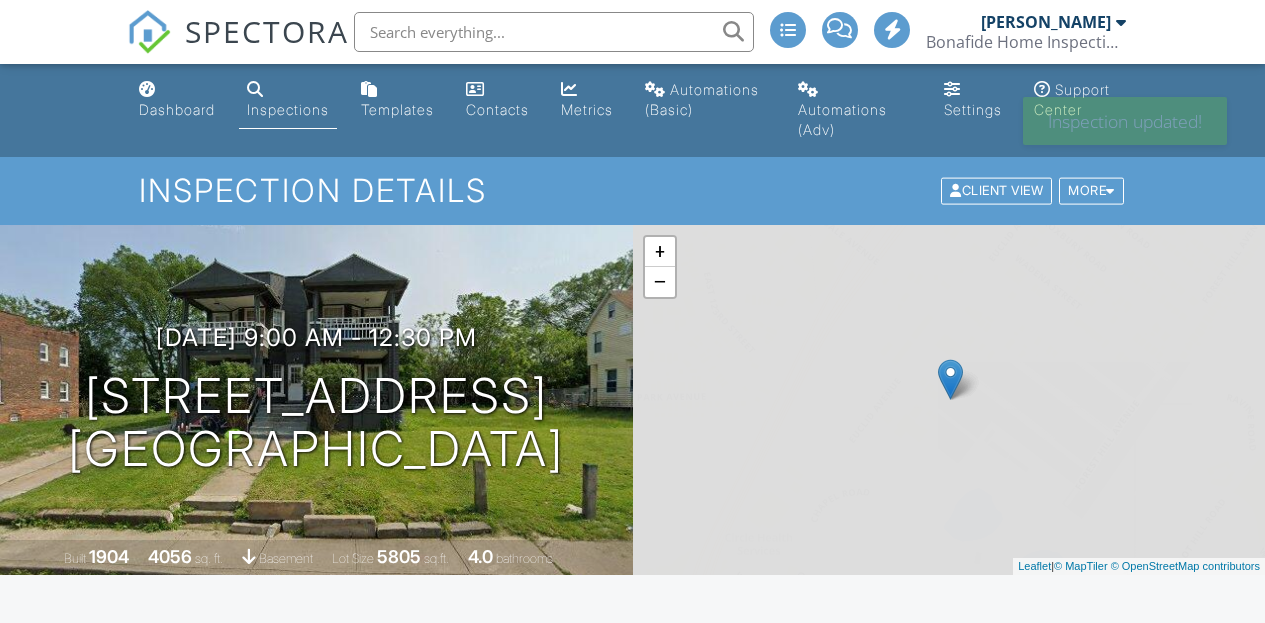 scroll, scrollTop: 0, scrollLeft: 0, axis: both 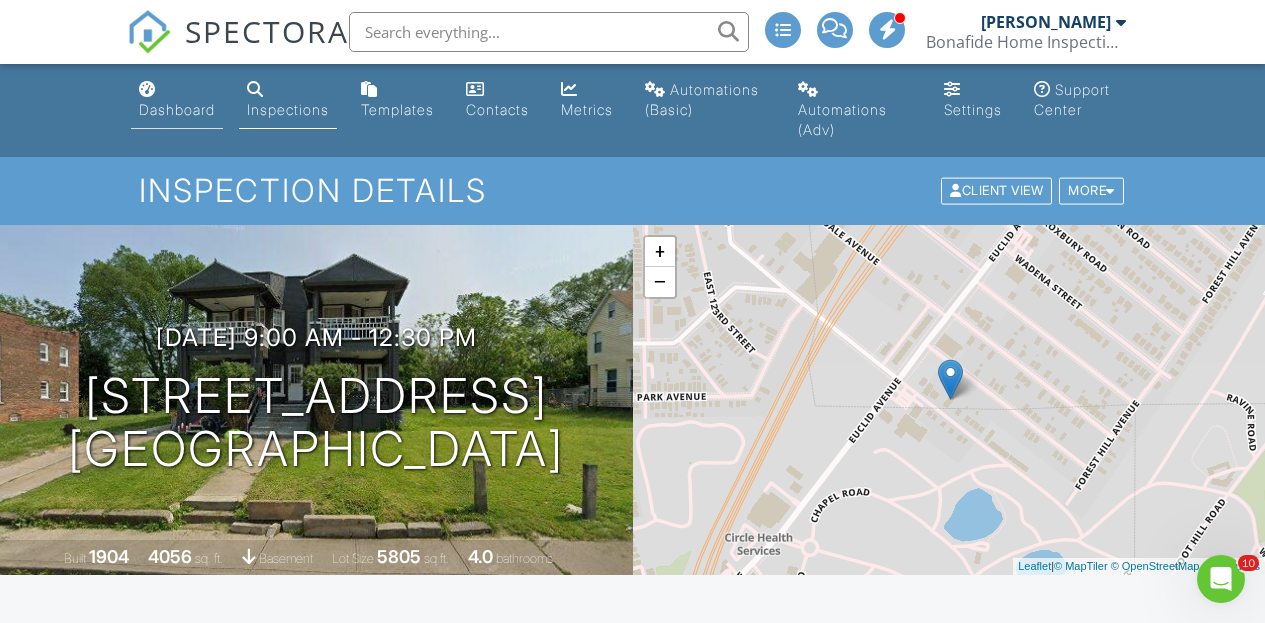 click on "Dashboard" at bounding box center (177, 109) 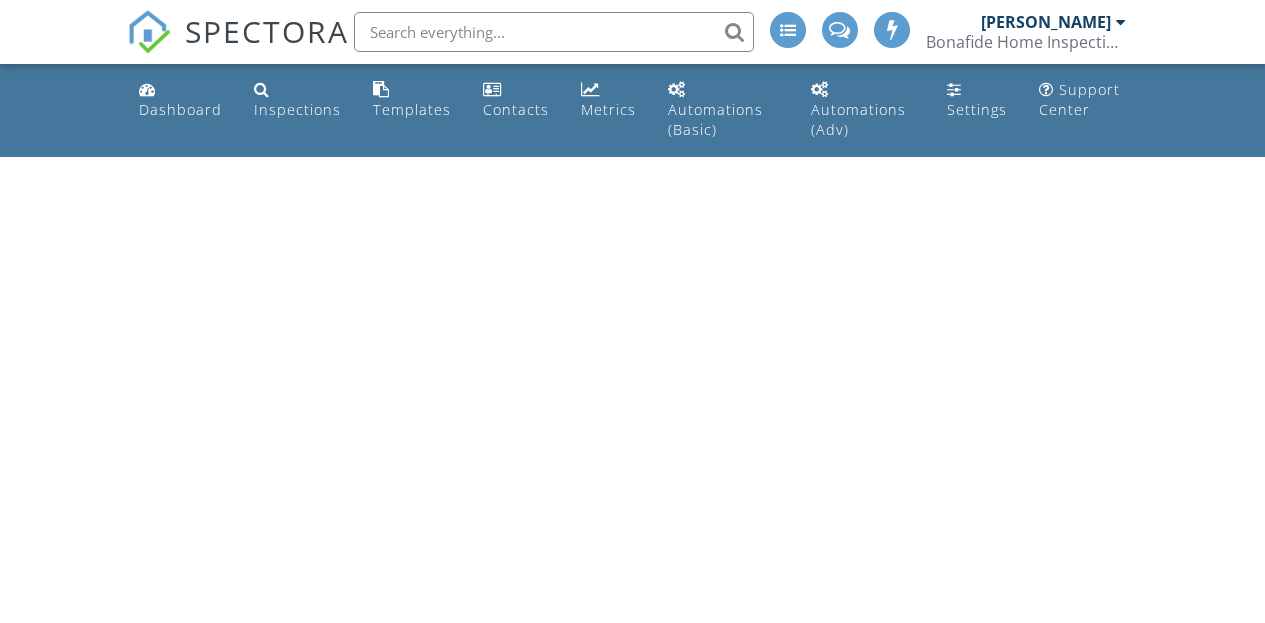 scroll, scrollTop: 0, scrollLeft: 0, axis: both 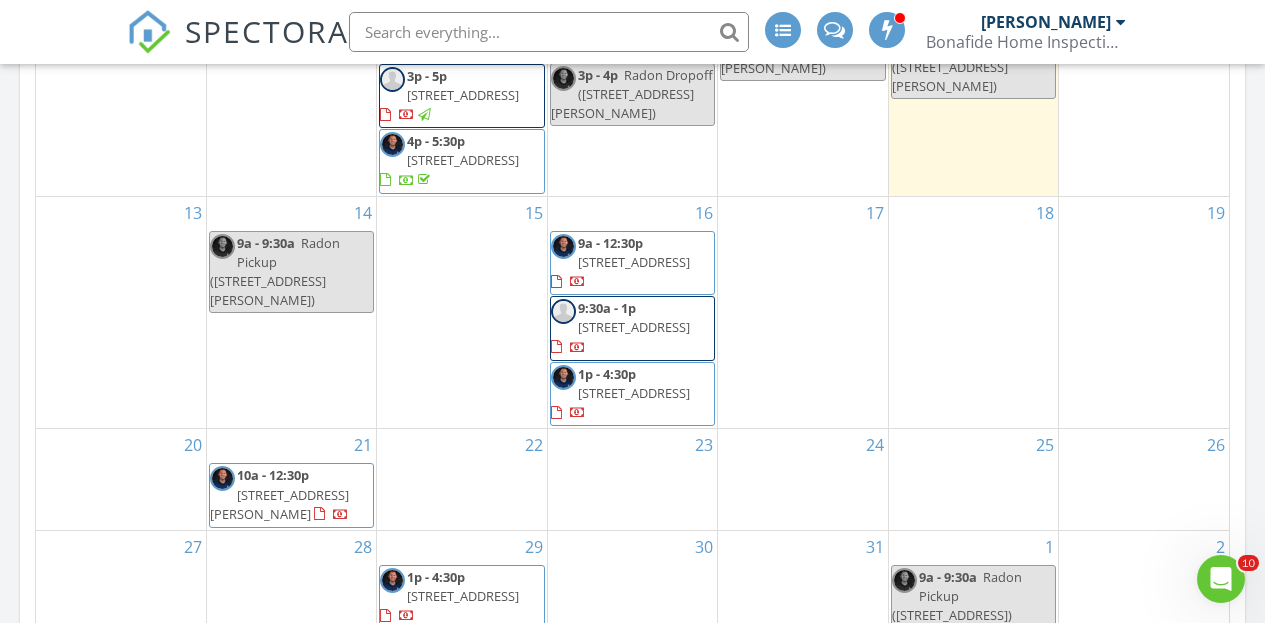 click on "15" at bounding box center (461, 313) 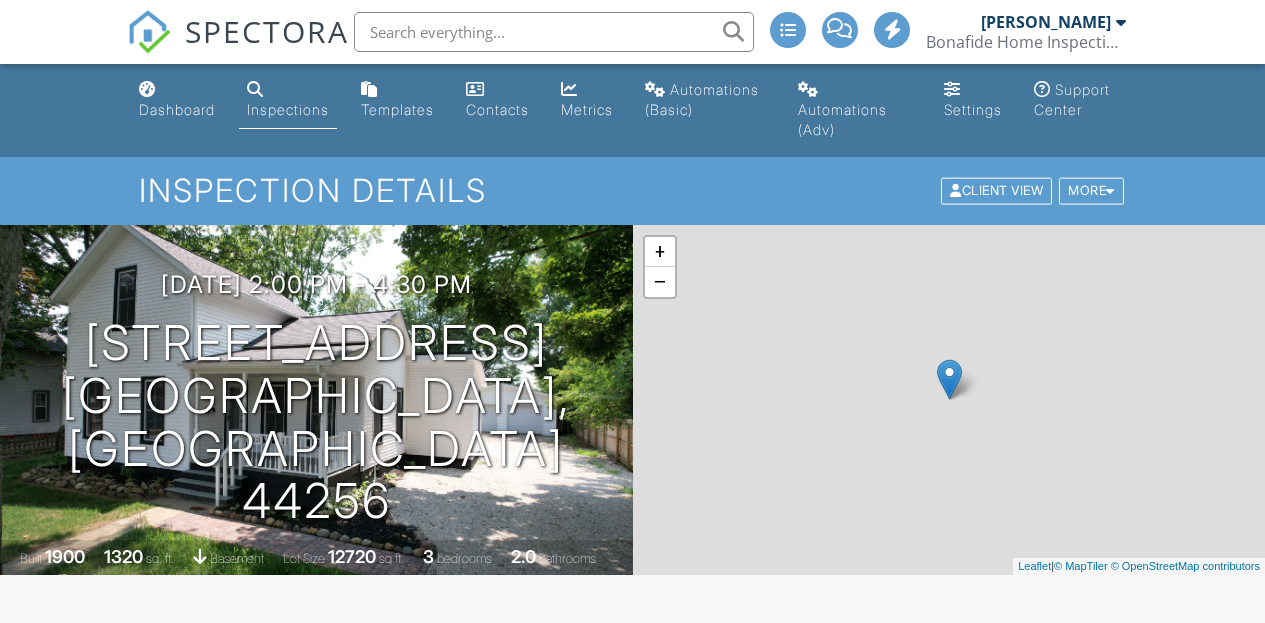 scroll, scrollTop: 0, scrollLeft: 0, axis: both 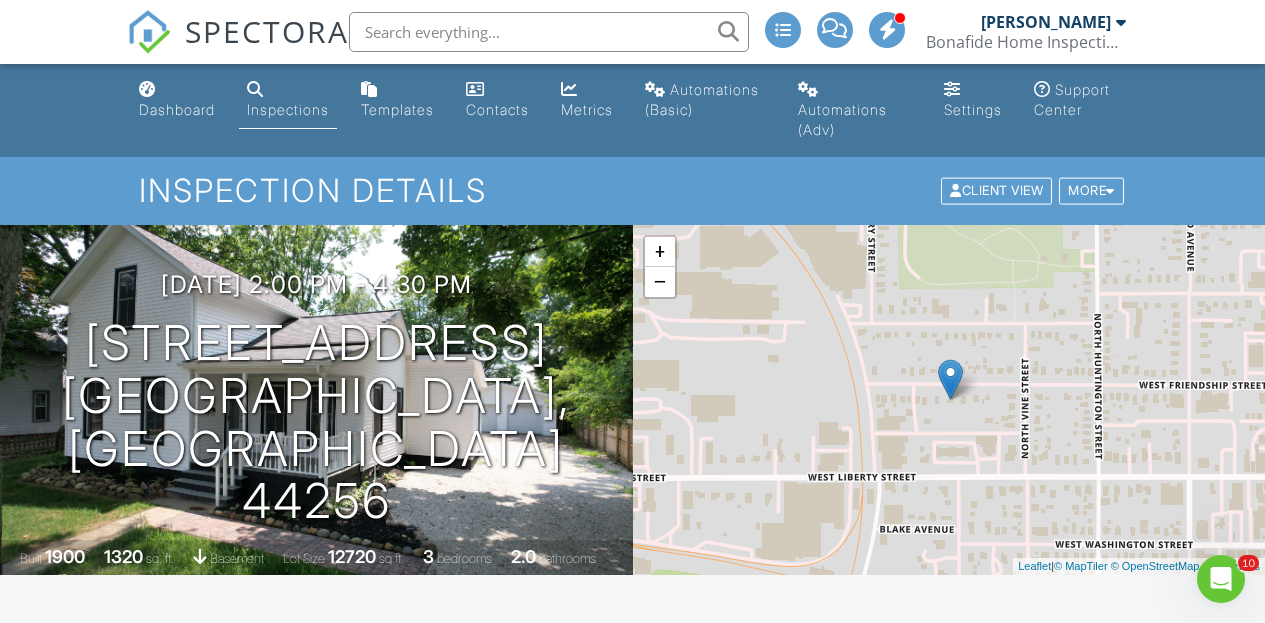 click on "Inspections" at bounding box center [288, 109] 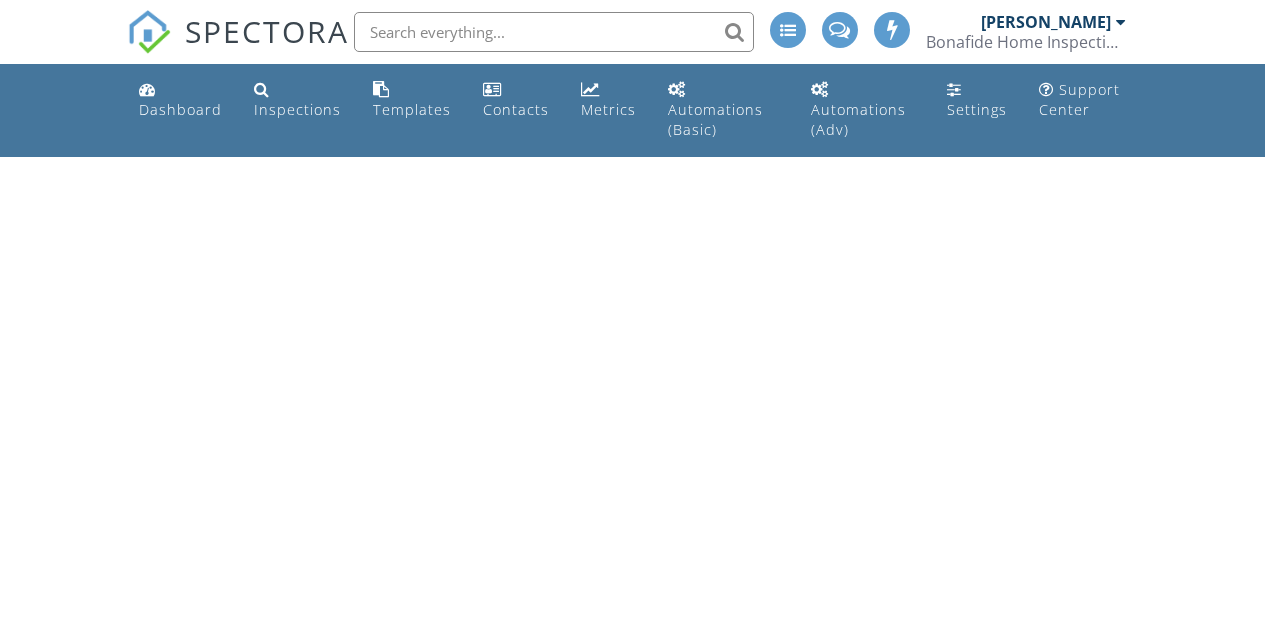 scroll, scrollTop: 0, scrollLeft: 0, axis: both 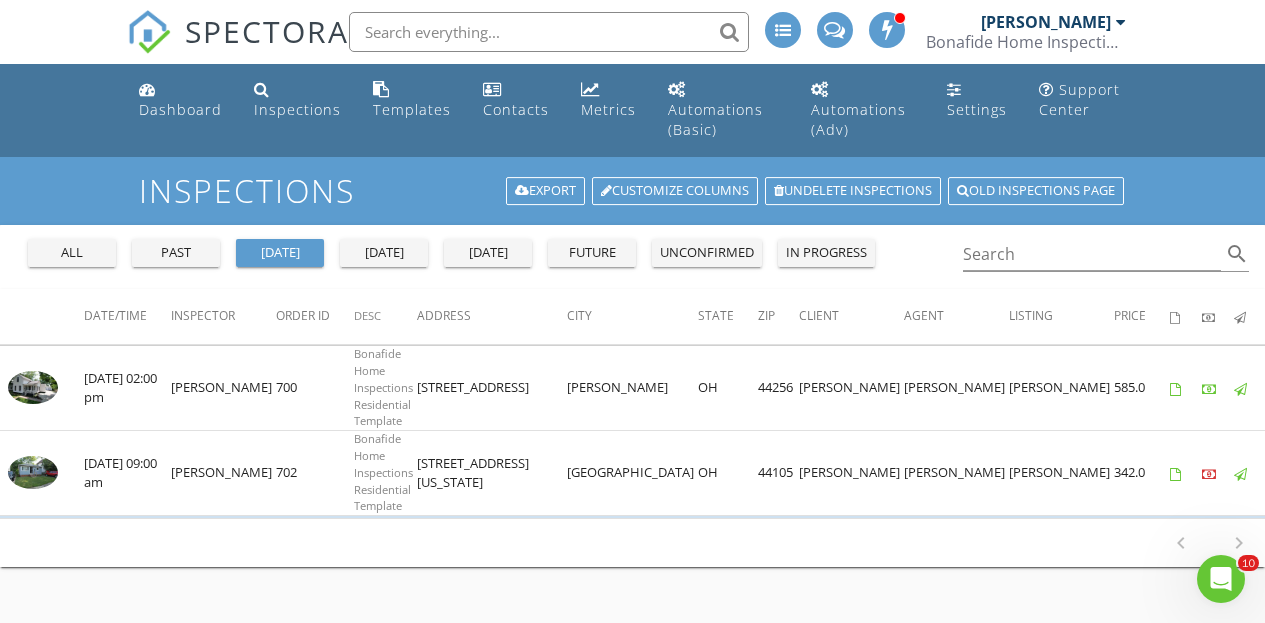 click on "past" at bounding box center [176, 253] 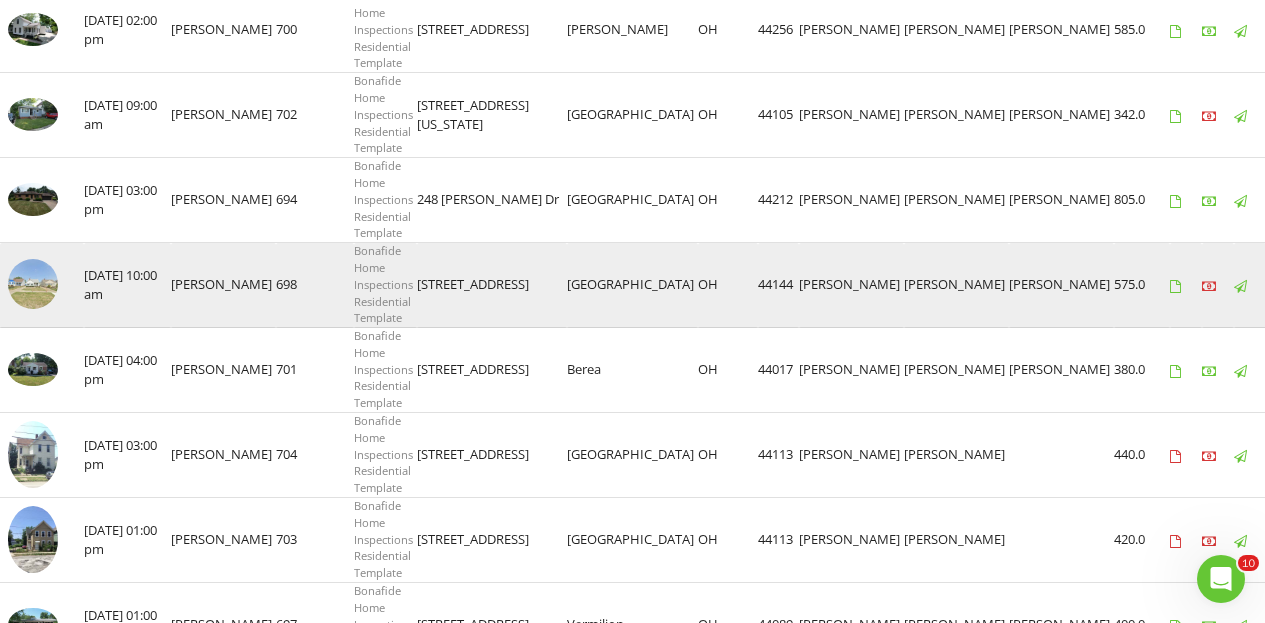 scroll, scrollTop: 445, scrollLeft: 0, axis: vertical 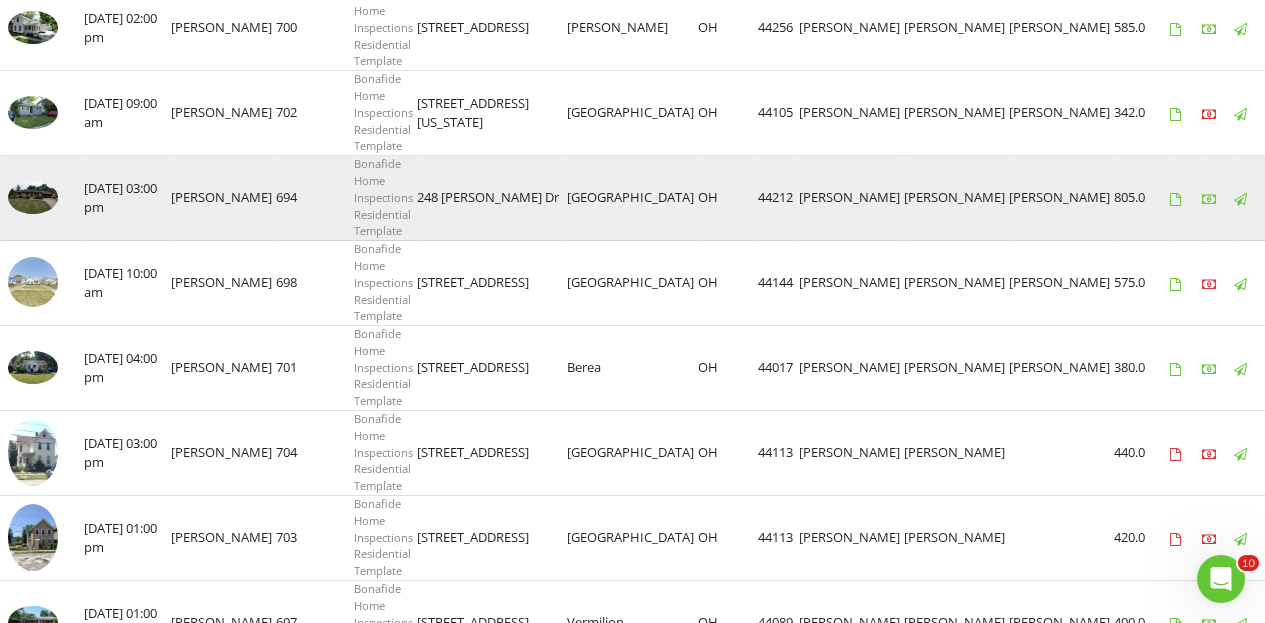 click at bounding box center [33, 197] 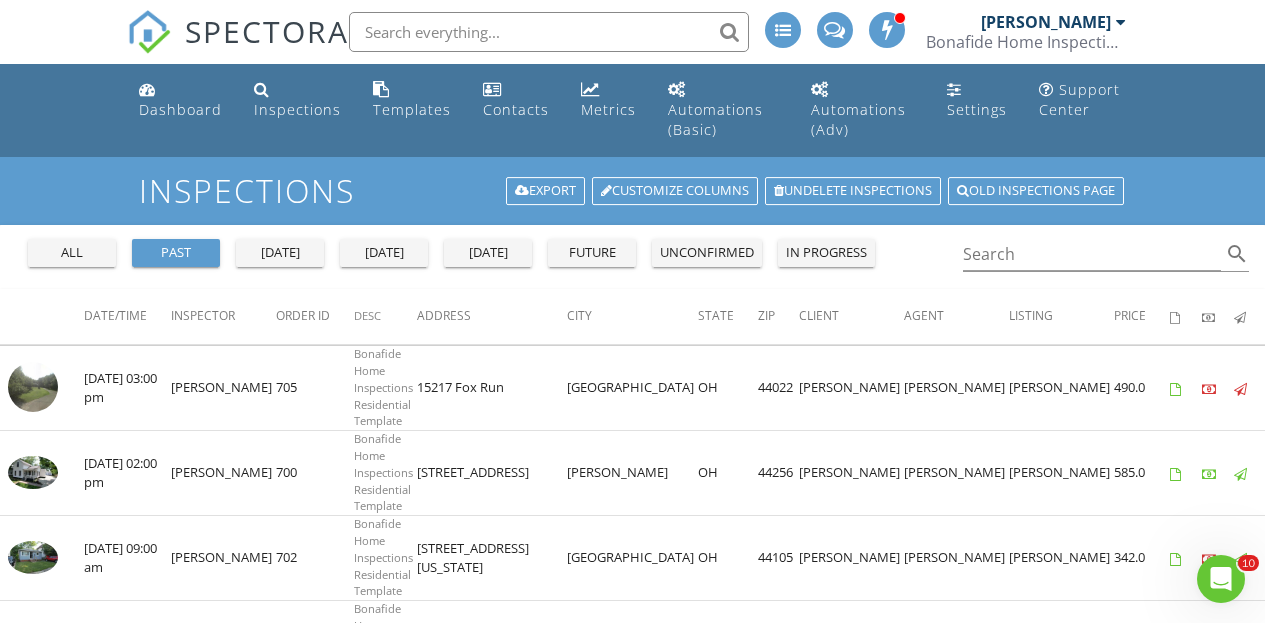 click on "[DATE]" at bounding box center [488, 253] 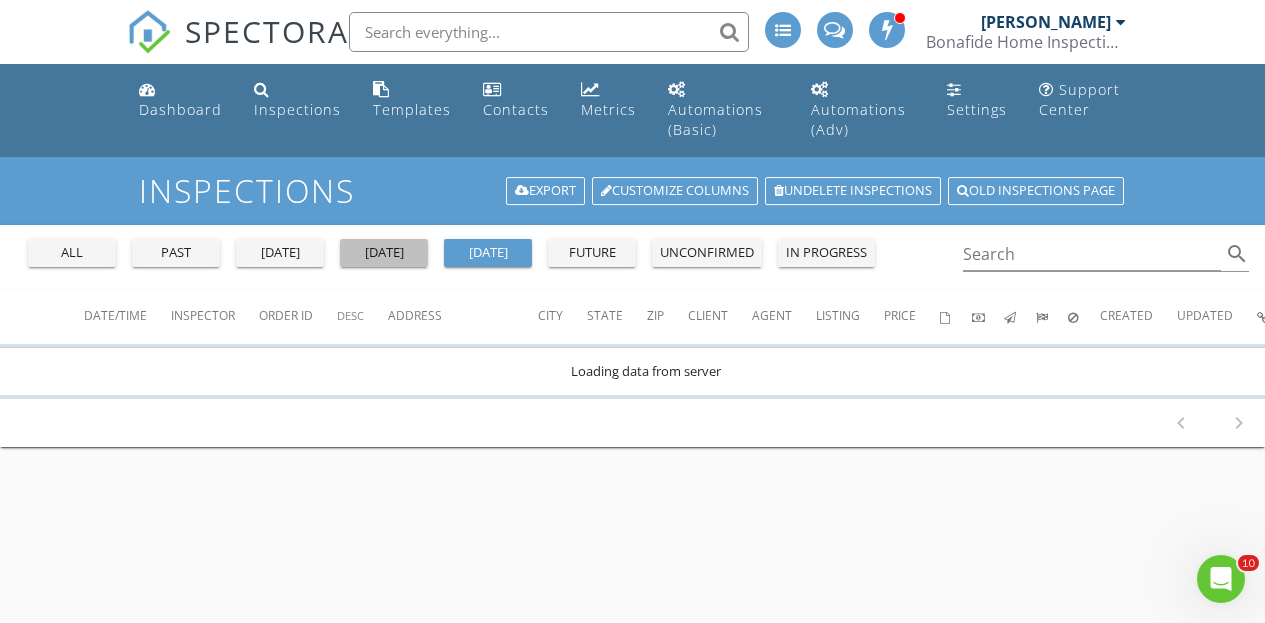 click on "[DATE]" at bounding box center (384, 253) 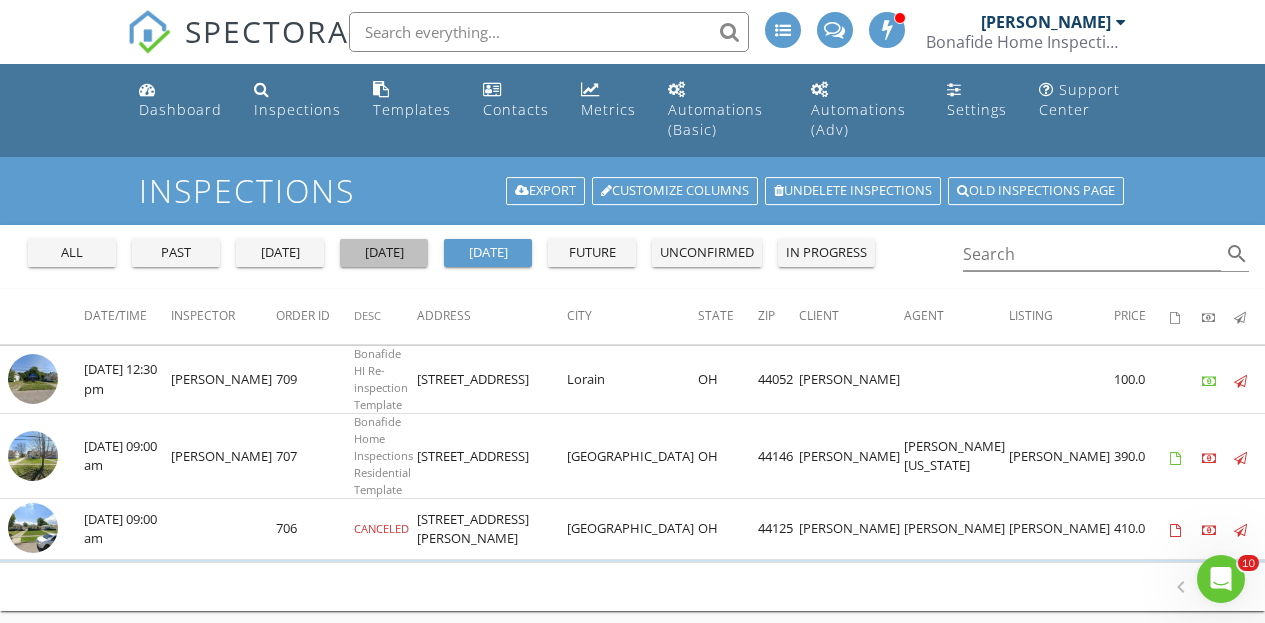click on "today" at bounding box center (384, 253) 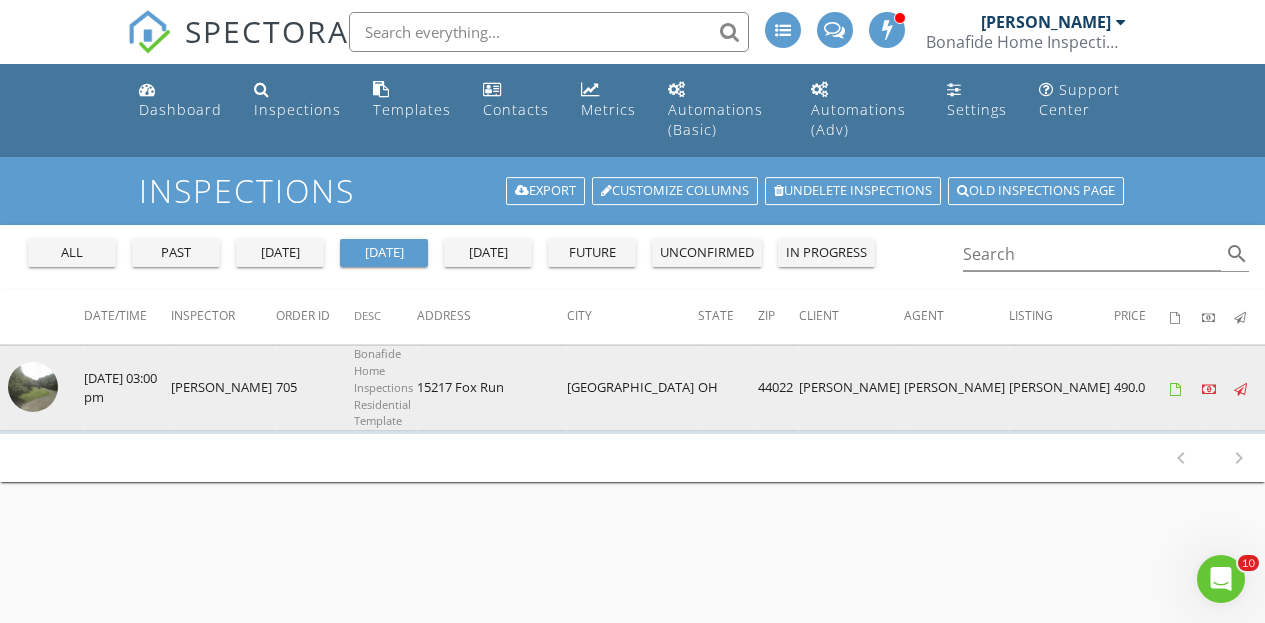 click on "15217 Fox Run" at bounding box center (492, 388) 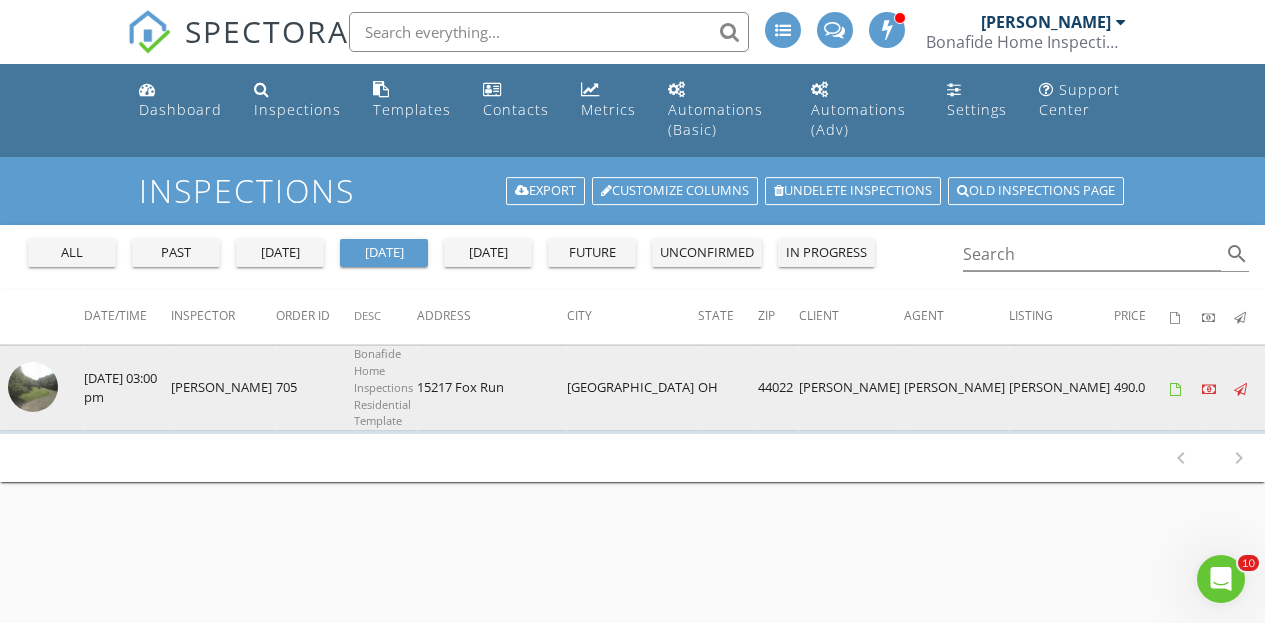 copy on "15217 Fox Run" 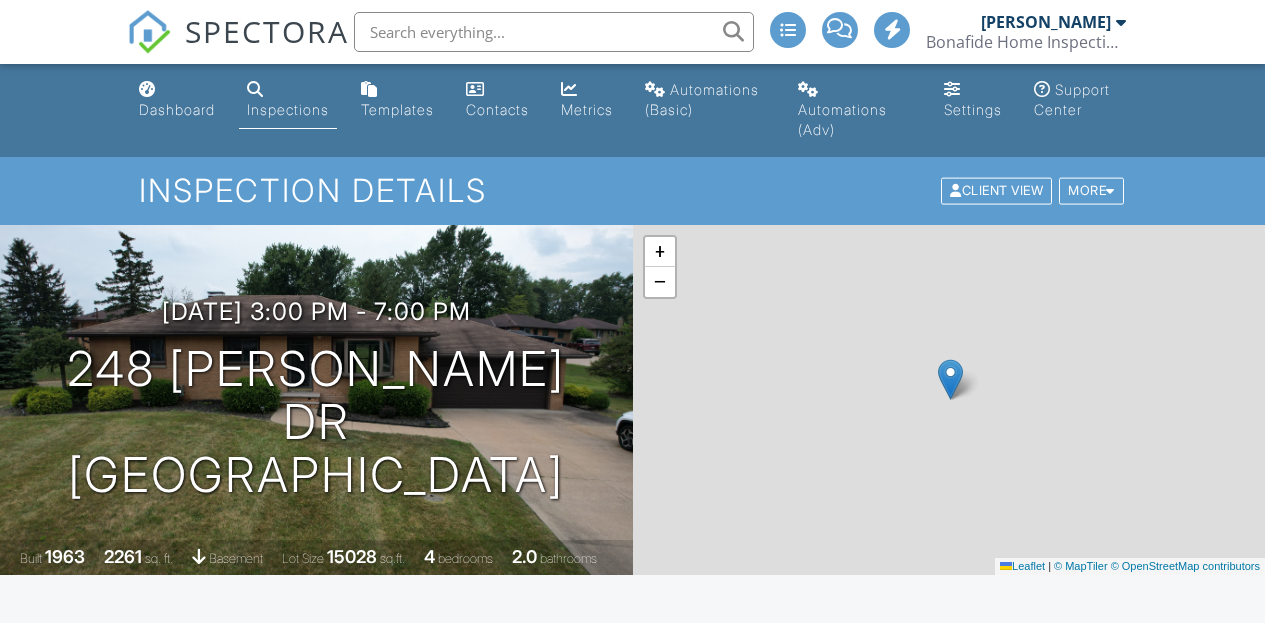 scroll, scrollTop: 0, scrollLeft: 0, axis: both 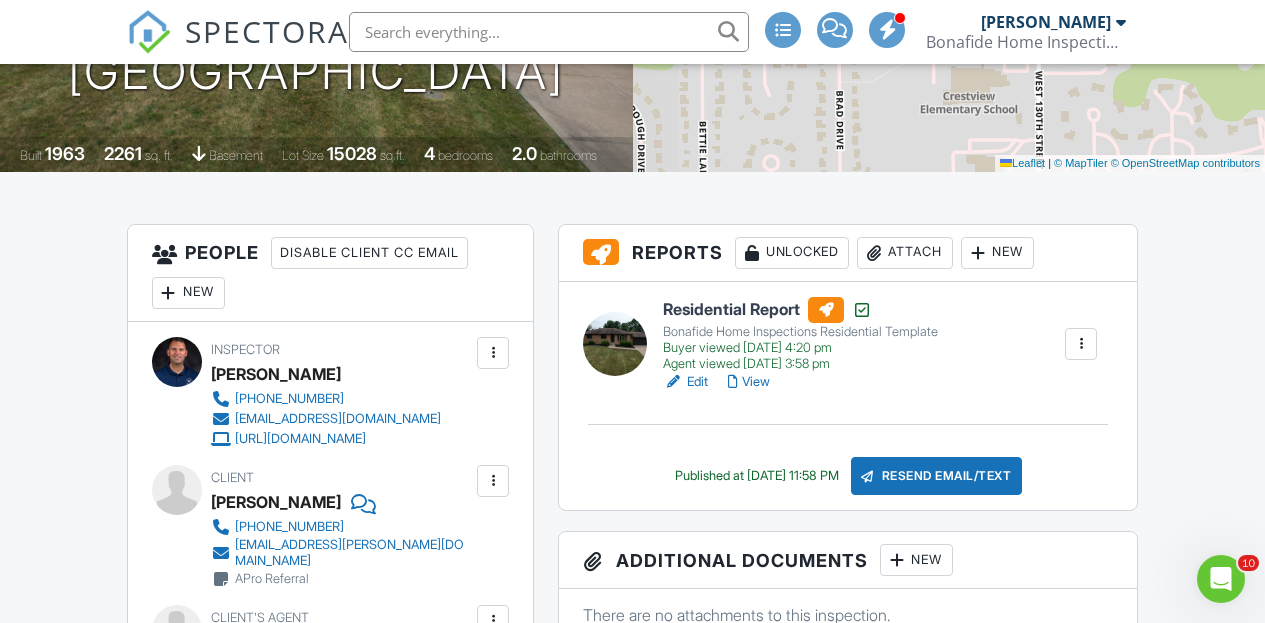 click on "Attach" at bounding box center [905, 253] 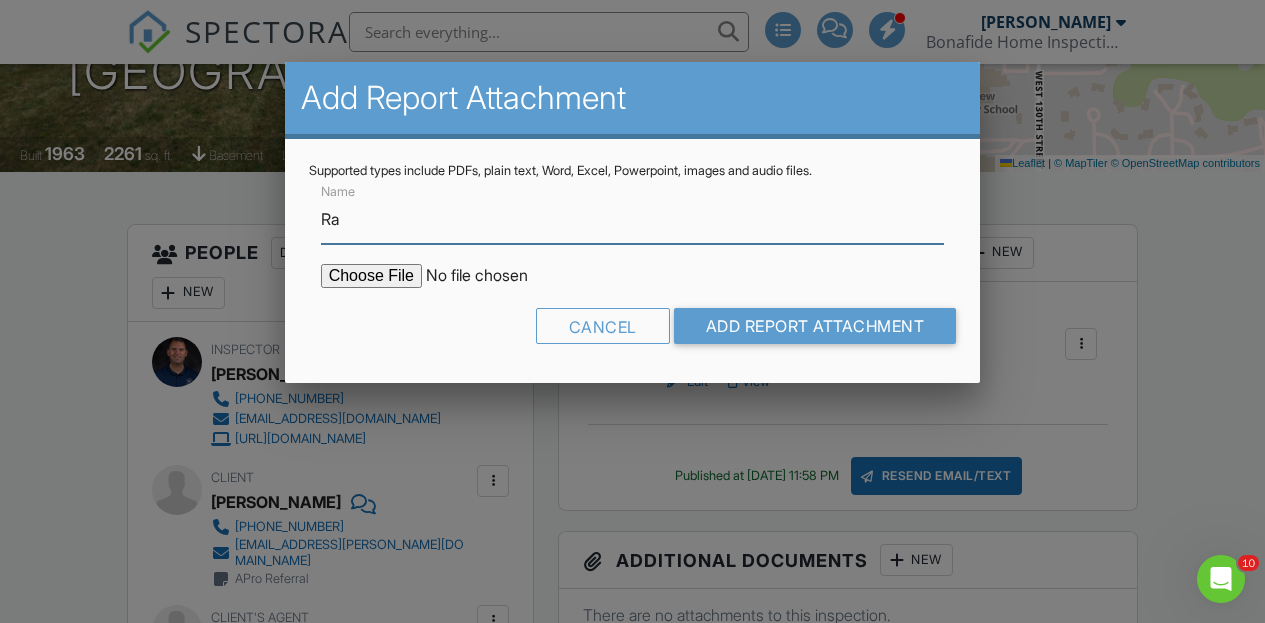 type on "Radon Report" 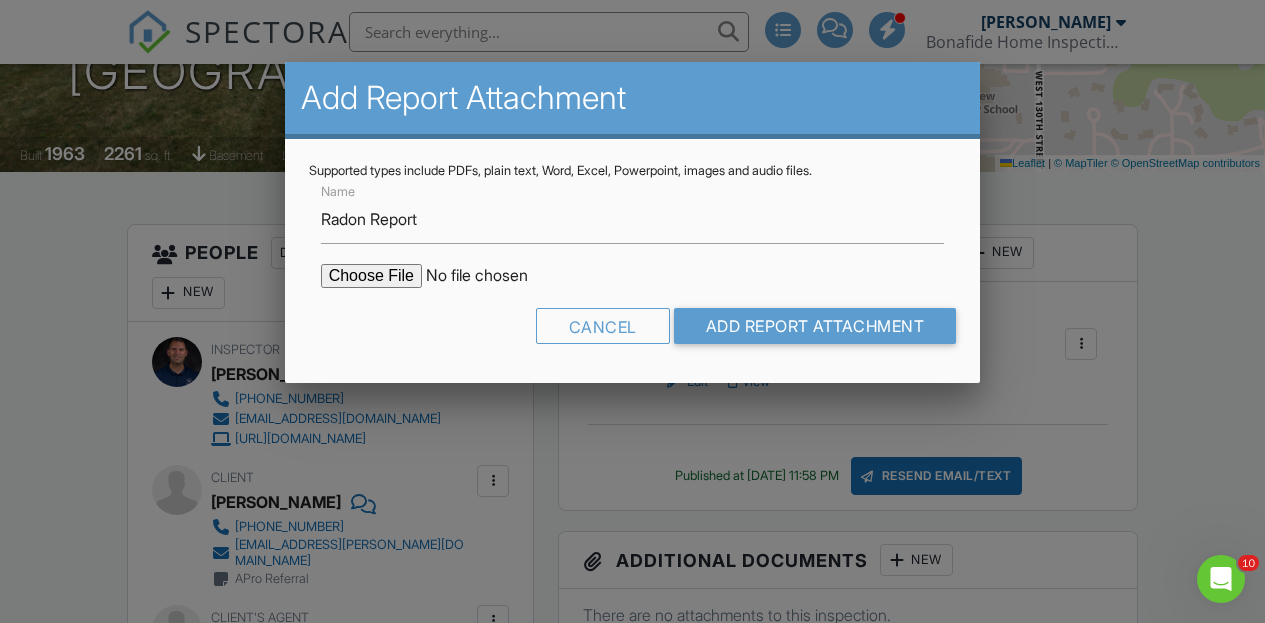 click at bounding box center (491, 276) 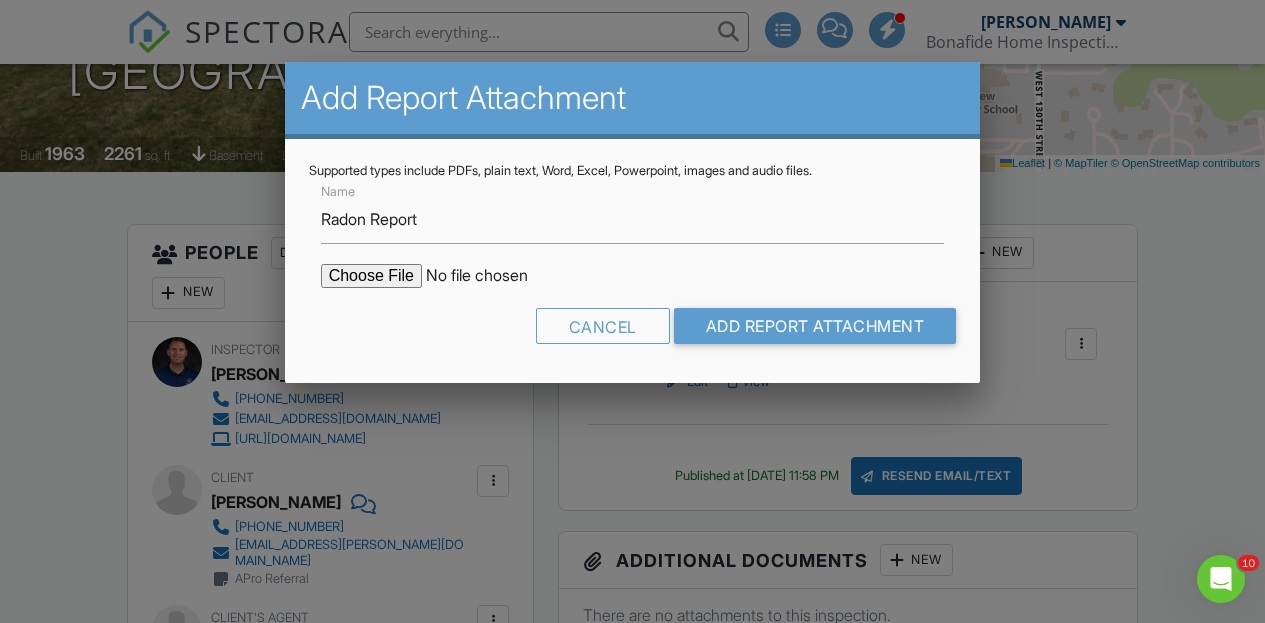 type on "C:\fakepath\248 Gladys Dr Radon Report.pdf" 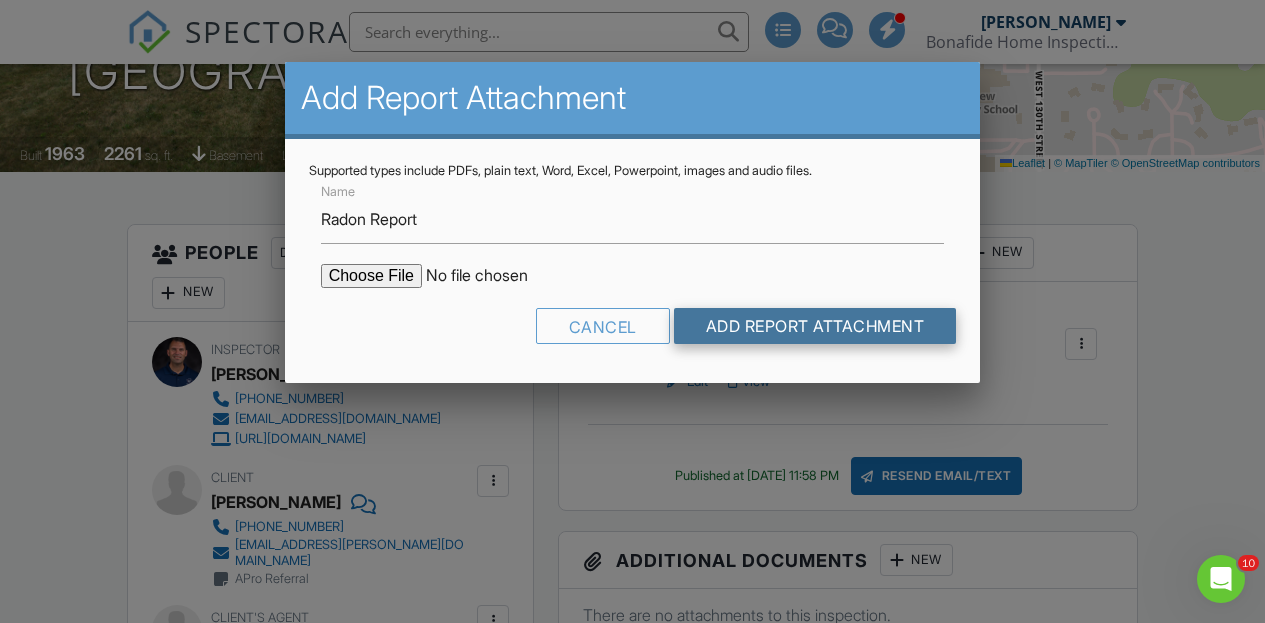 click on "Add Report Attachment" at bounding box center (815, 326) 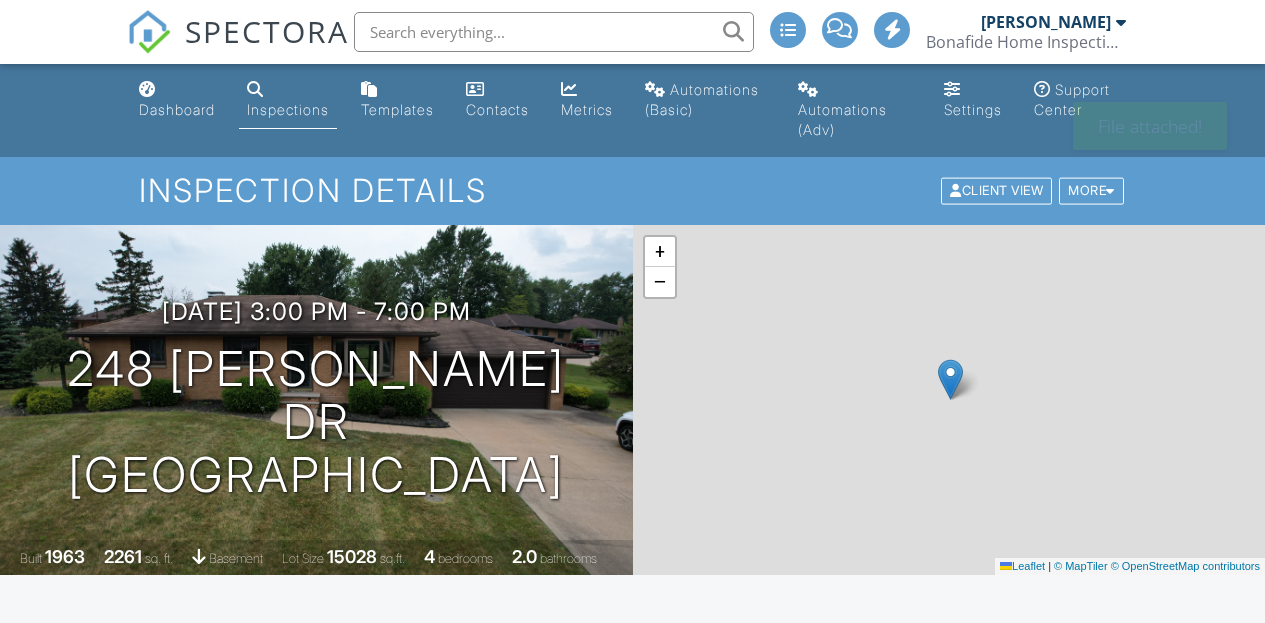 scroll, scrollTop: 0, scrollLeft: 0, axis: both 